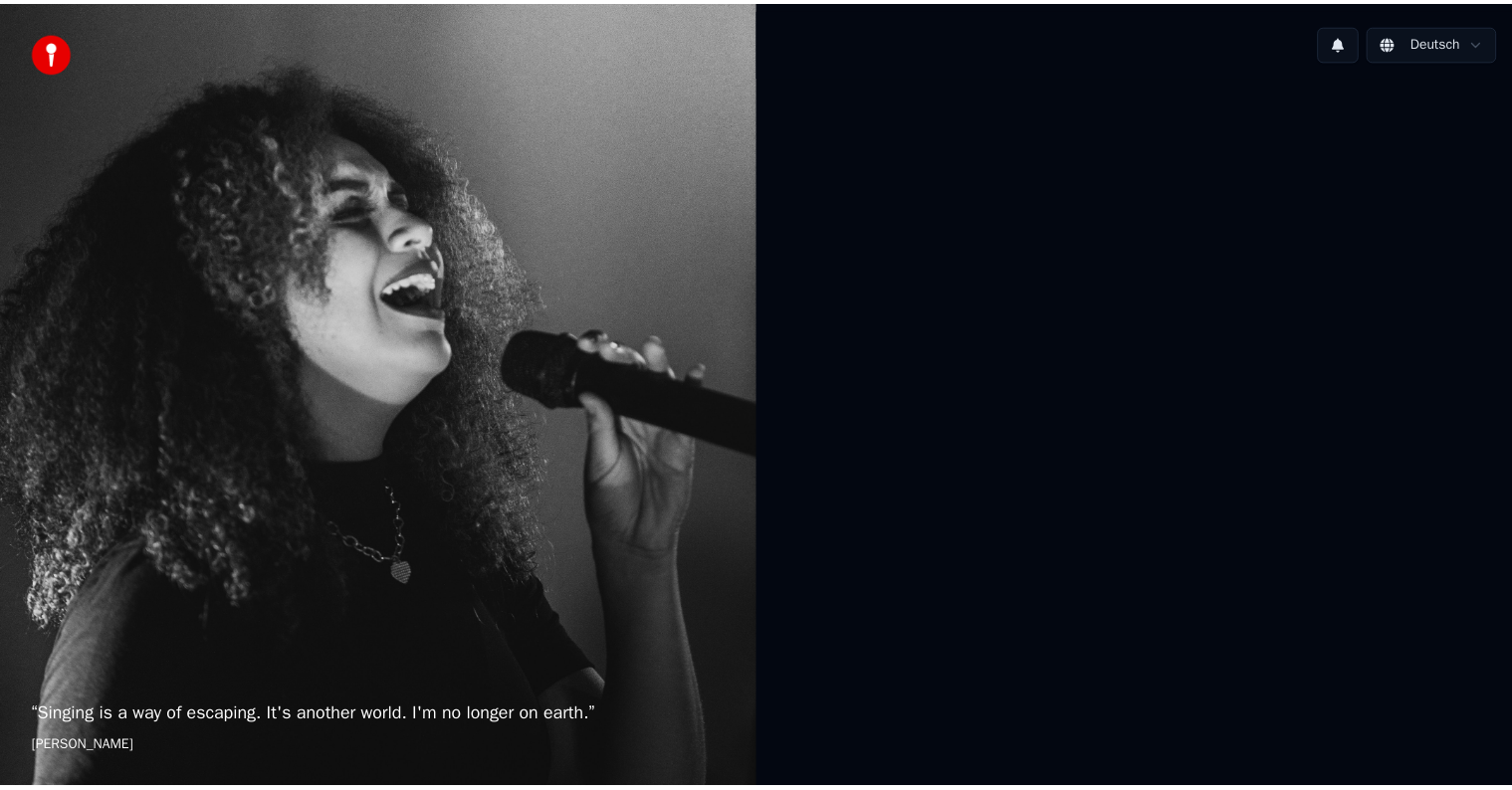 scroll, scrollTop: 0, scrollLeft: 0, axis: both 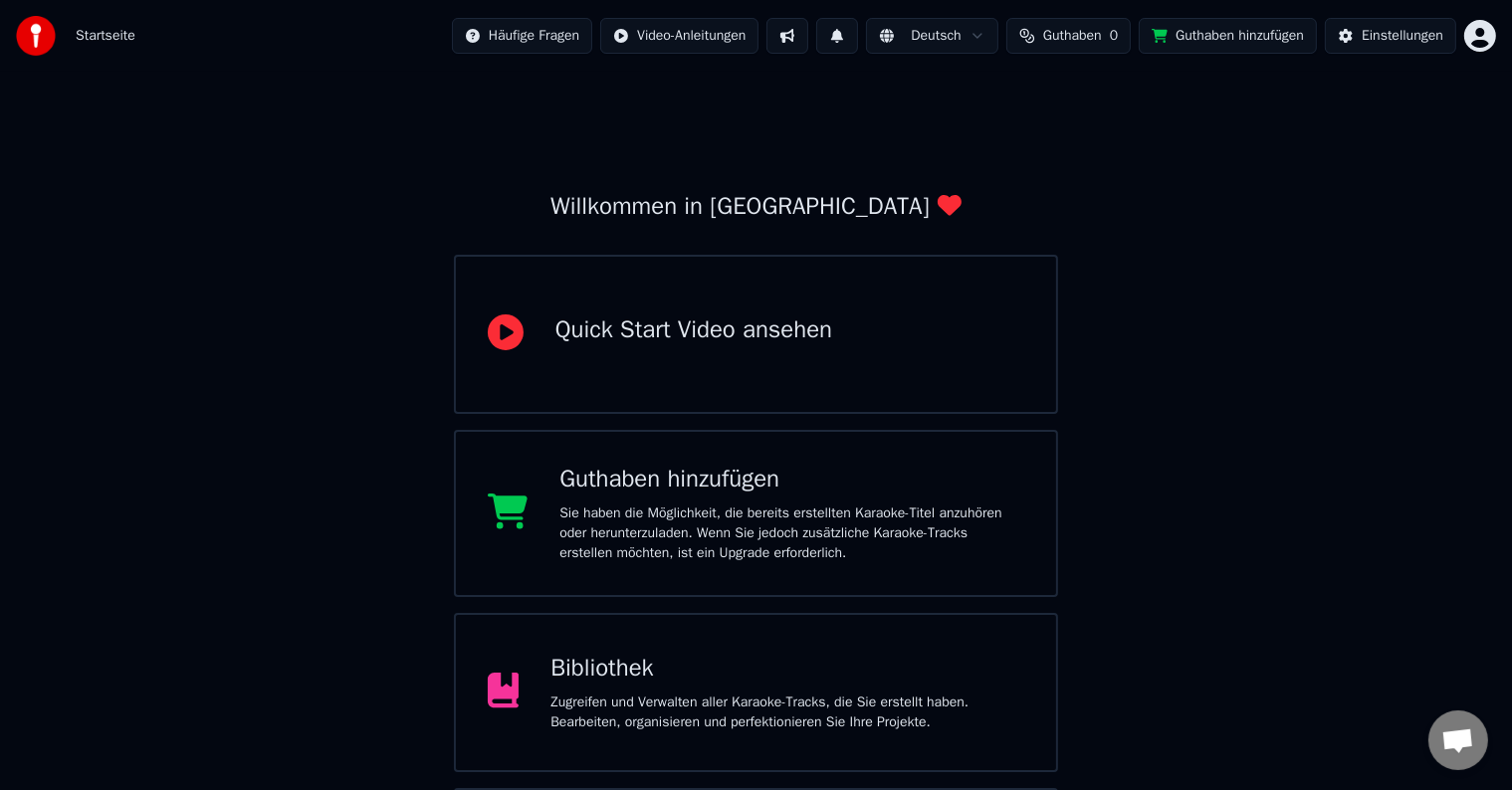 click on "Sie haben die Möglichkeit, die bereits erstellten Karaoke-Titel anzuhören oder herunterzuladen. Wenn Sie jedoch zusätzliche Karaoke-Tracks erstellen möchten, ist ein Upgrade erforderlich." at bounding box center [791, 533] 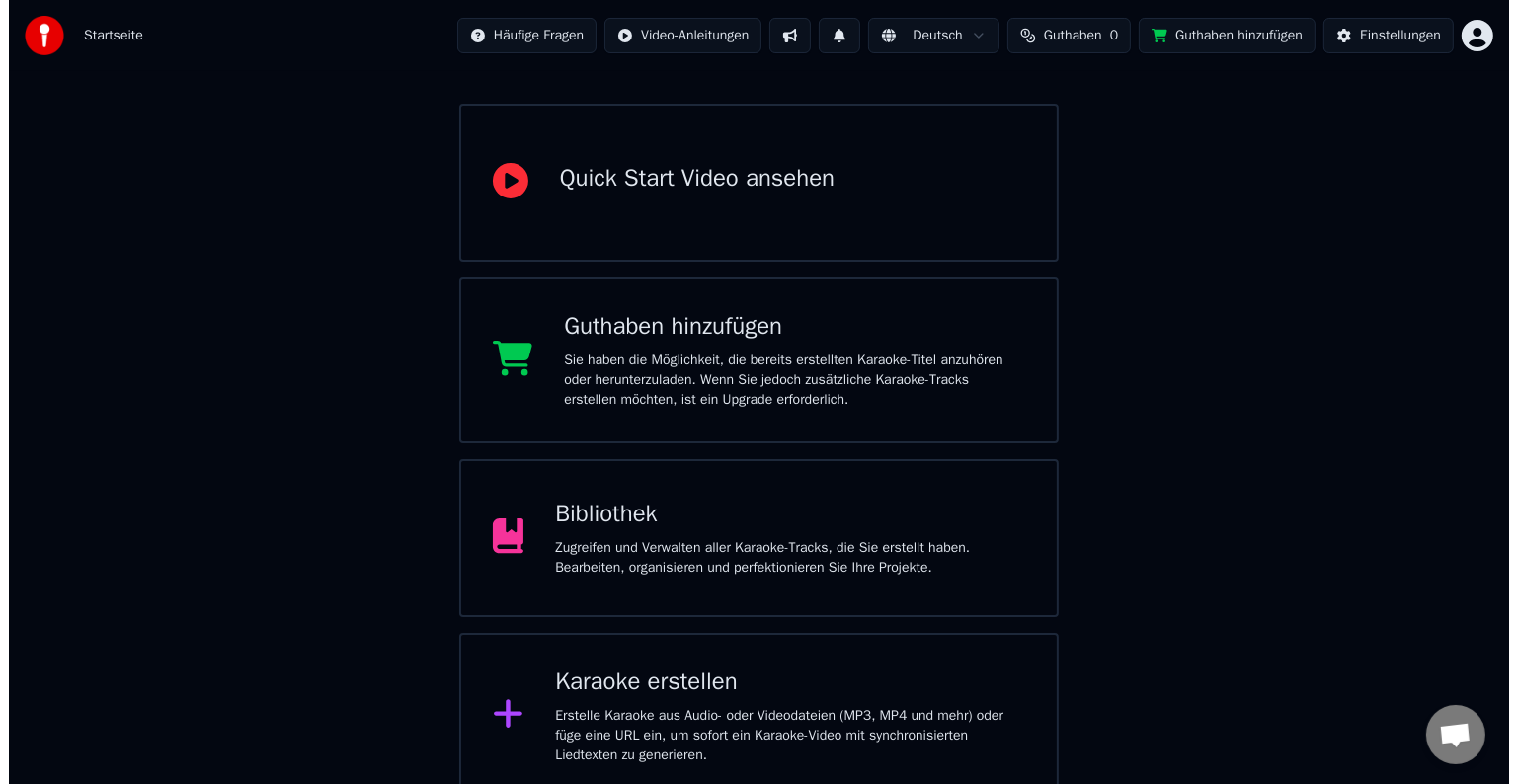 scroll, scrollTop: 162, scrollLeft: 0, axis: vertical 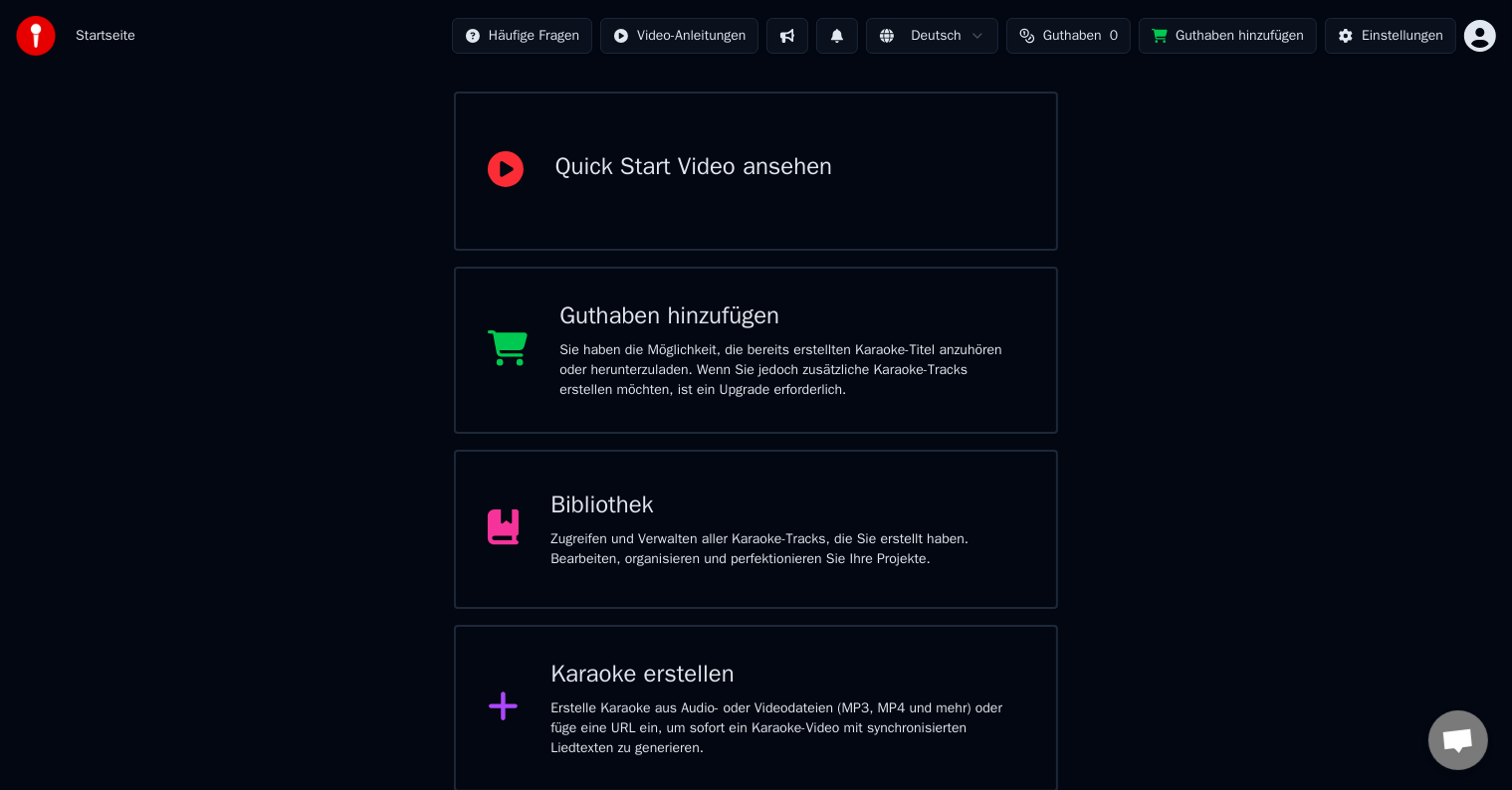 click on "Karaoke erstellen Erstelle Karaoke aus Audio- oder Videodateien (MP3, MP4 und mehr) oder füge eine URL ein, um sofort ein Karaoke-Video mit synchronisierten Liedtexten zu generieren." at bounding box center [787, 708] 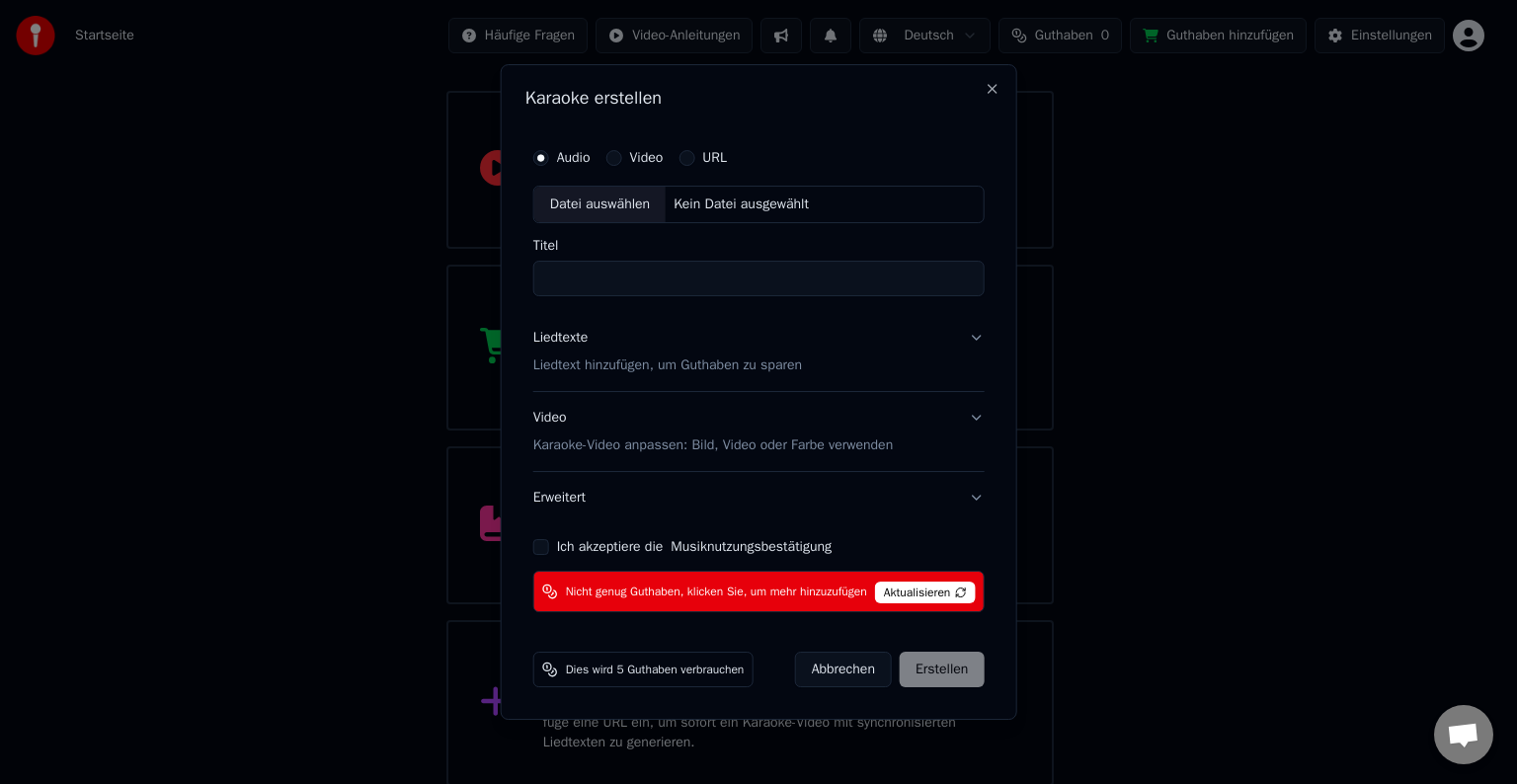 click on "Aktualisieren" at bounding box center [925, 592] 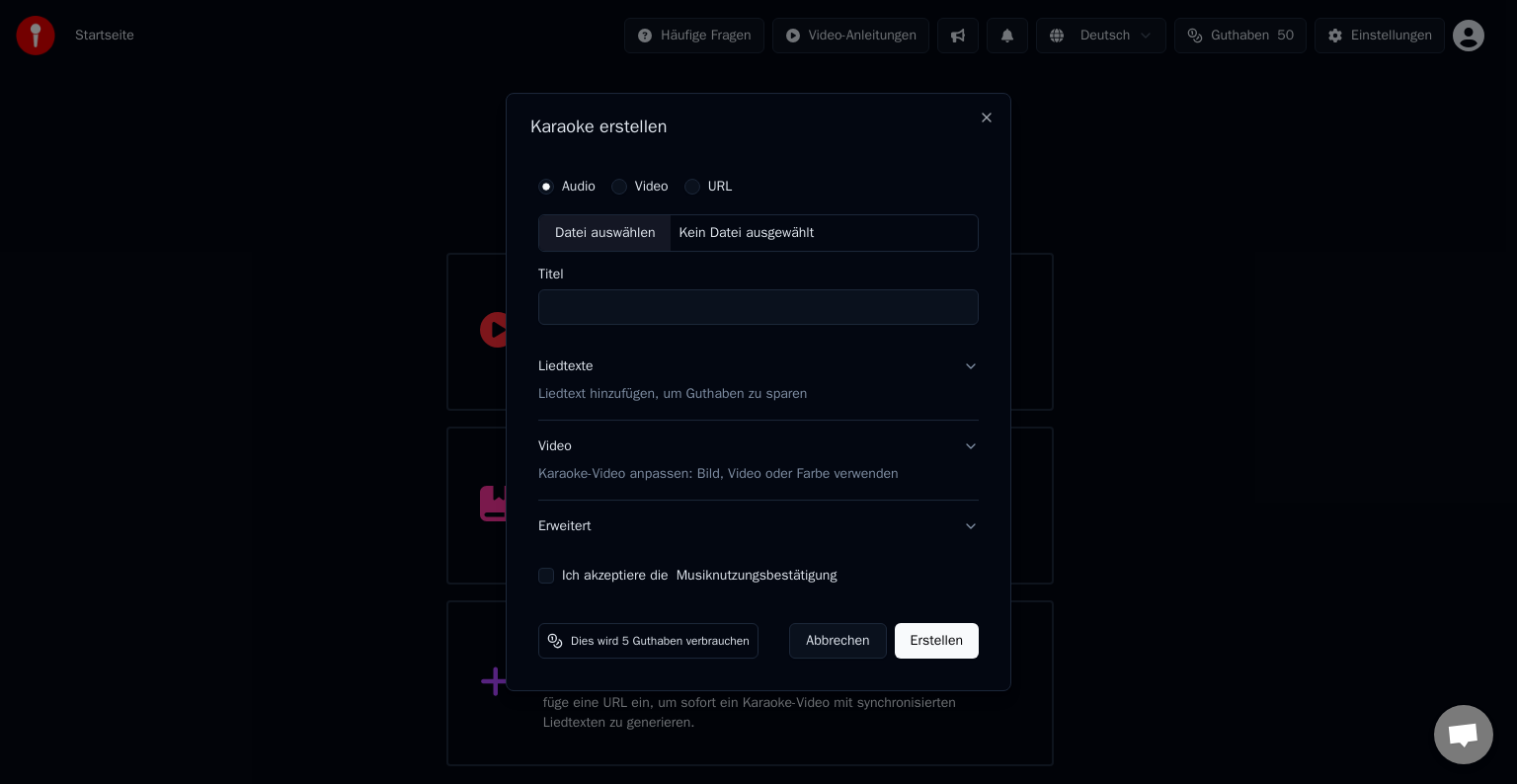 click on "Datei auswählen" at bounding box center [604, 233] 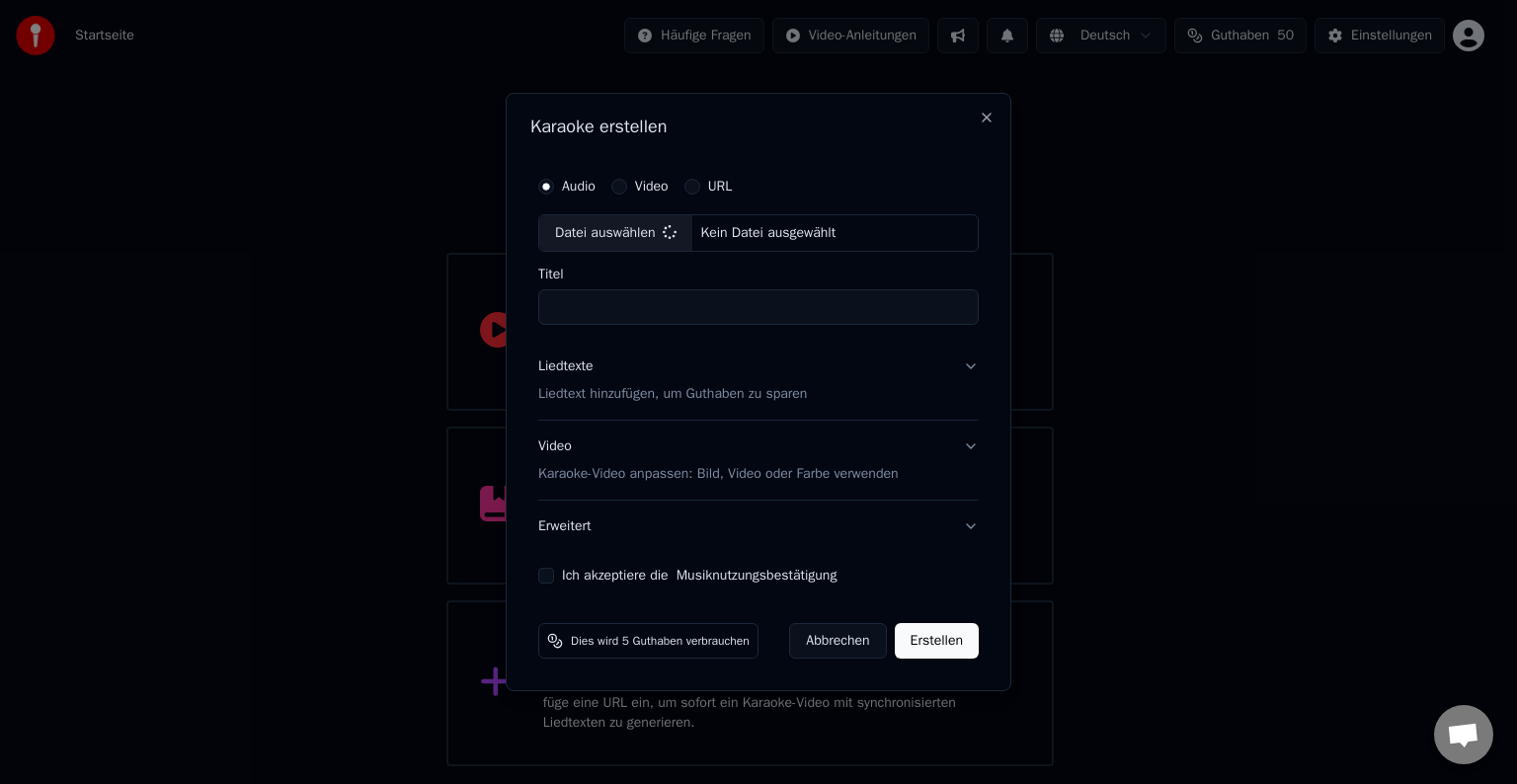 type on "**********" 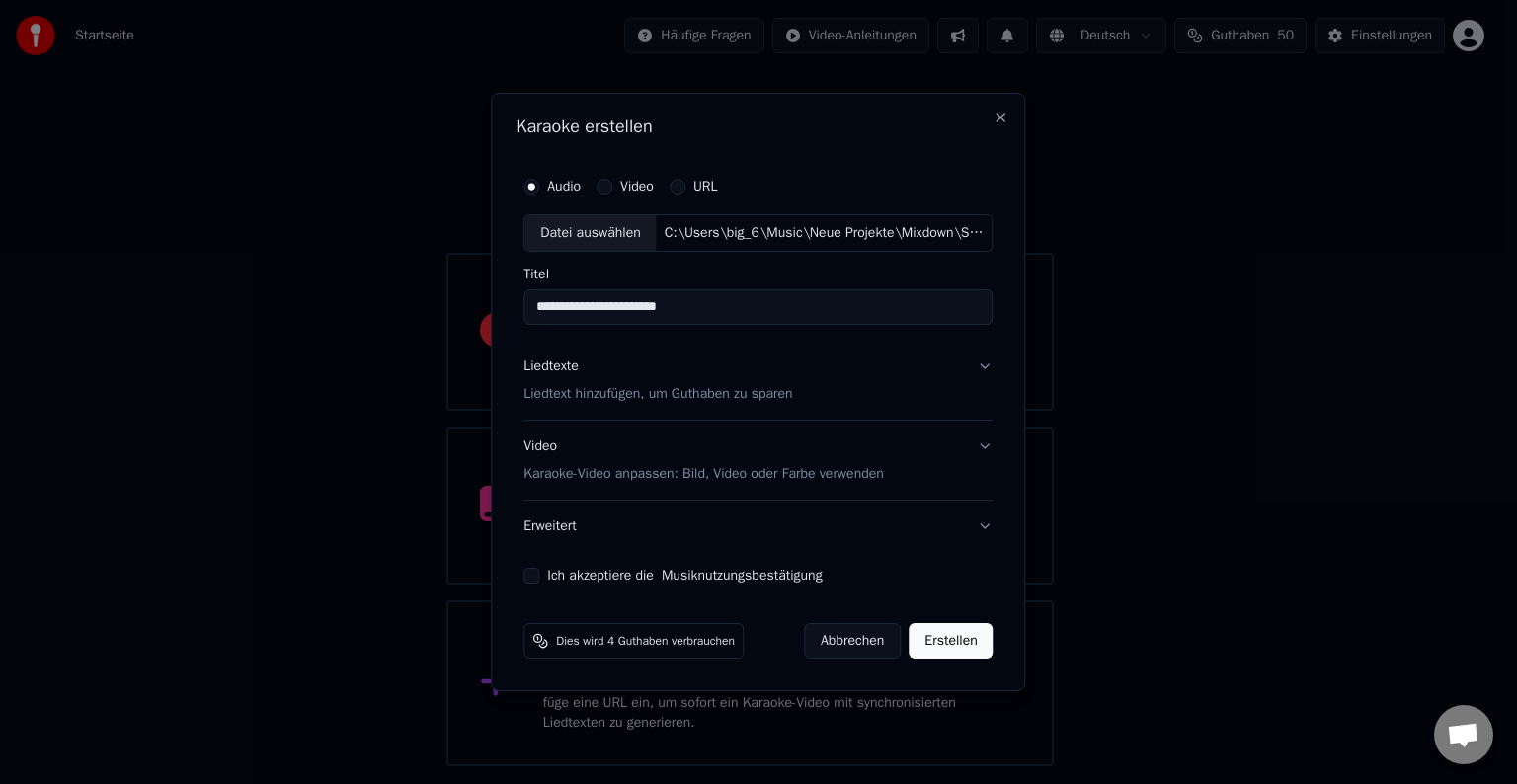 click on "Liedtext hinzufügen, um Guthaben zu sparen" at bounding box center [658, 394] 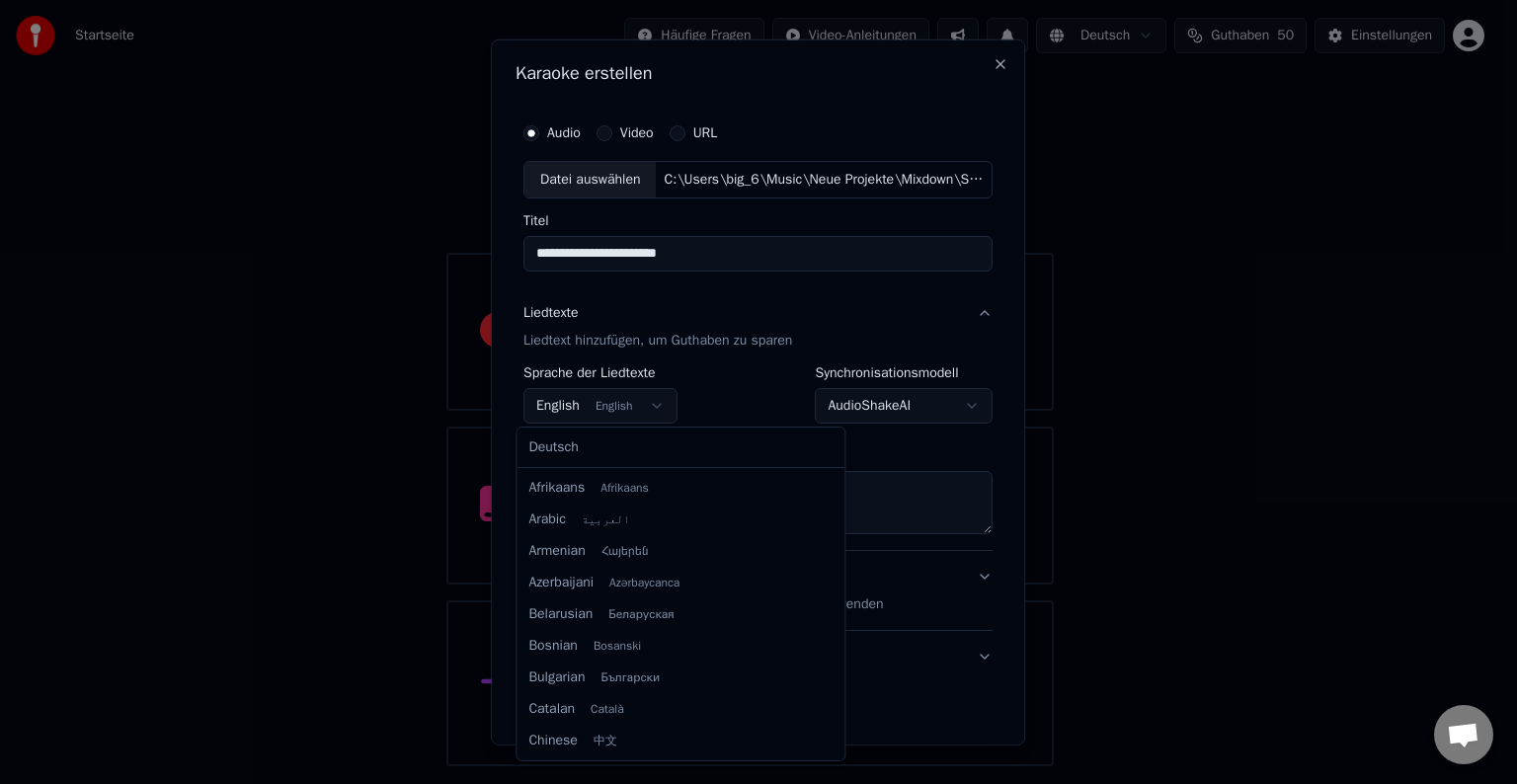 click on "**********" at bounding box center [750, 383] 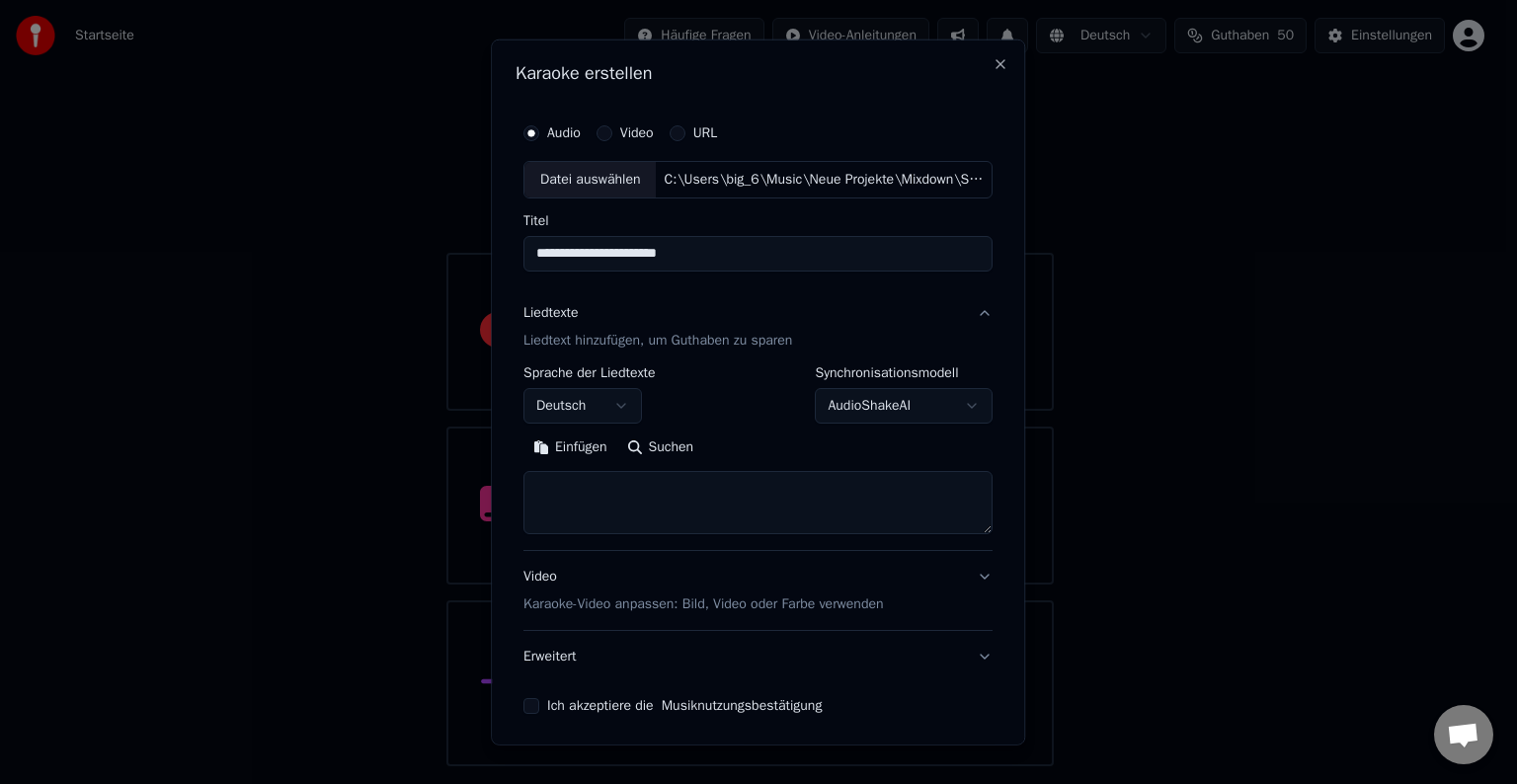 click on "Einfügen" at bounding box center (570, 447) 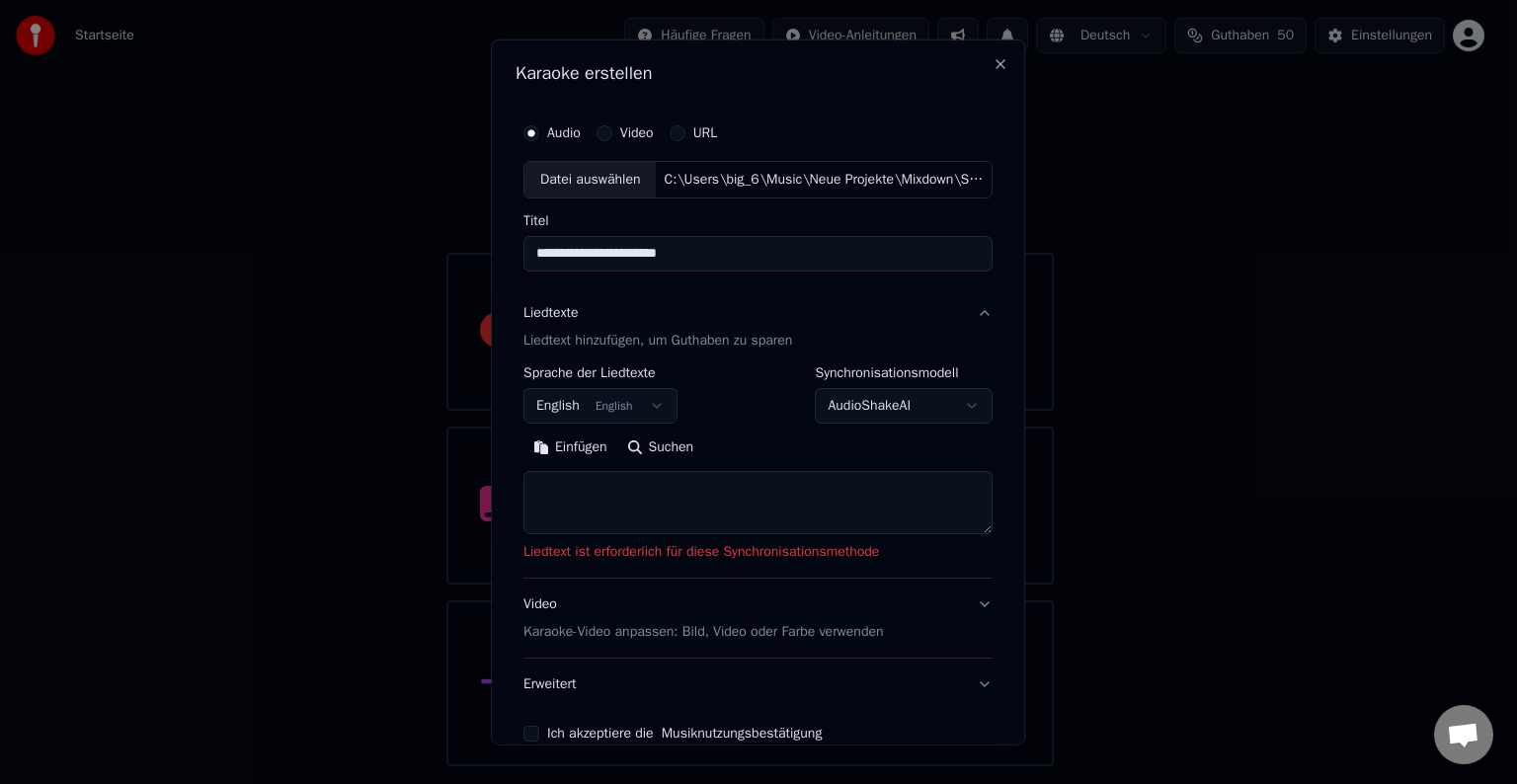 click at bounding box center [758, 503] 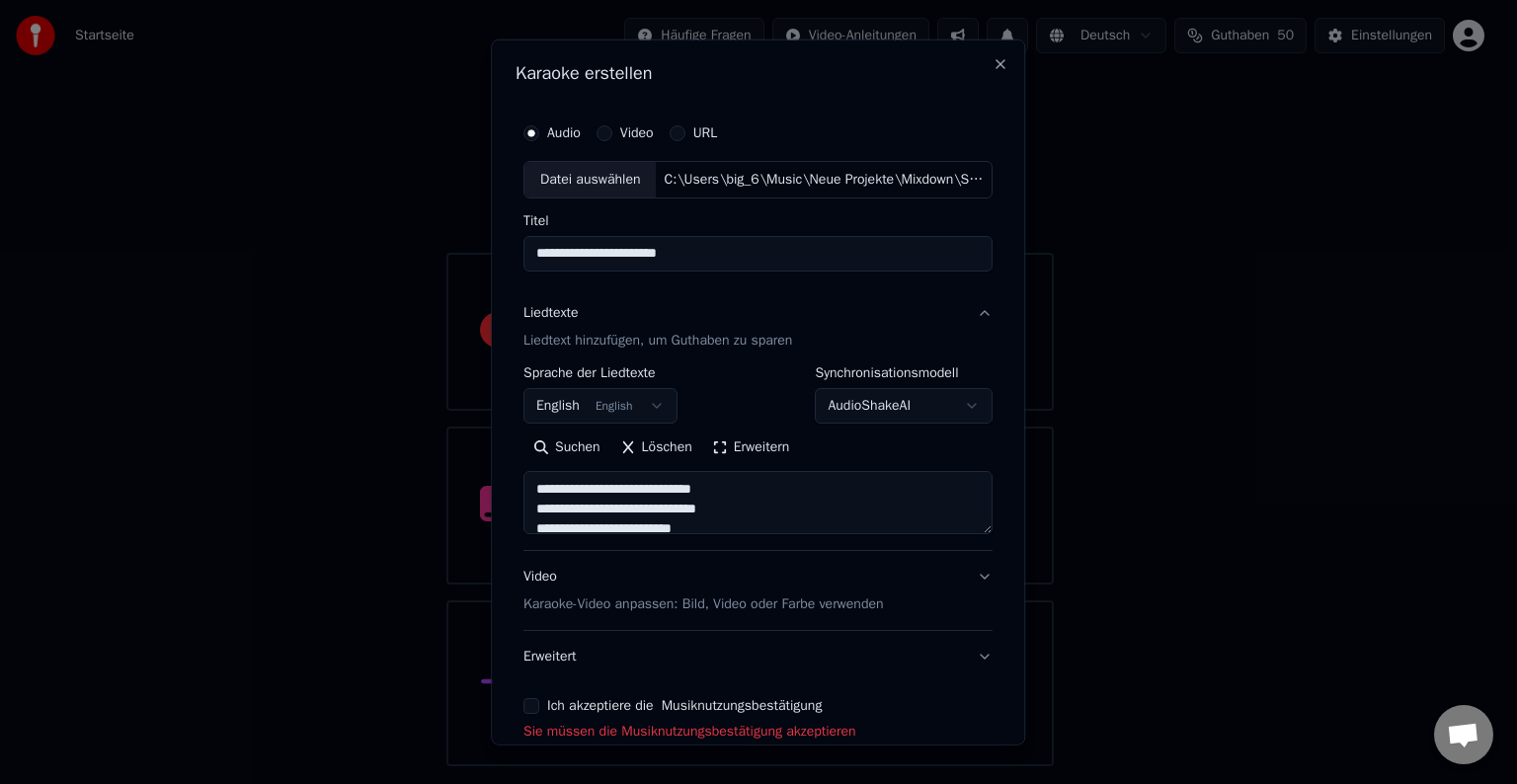 click on "Erweitern" at bounding box center (751, 447) 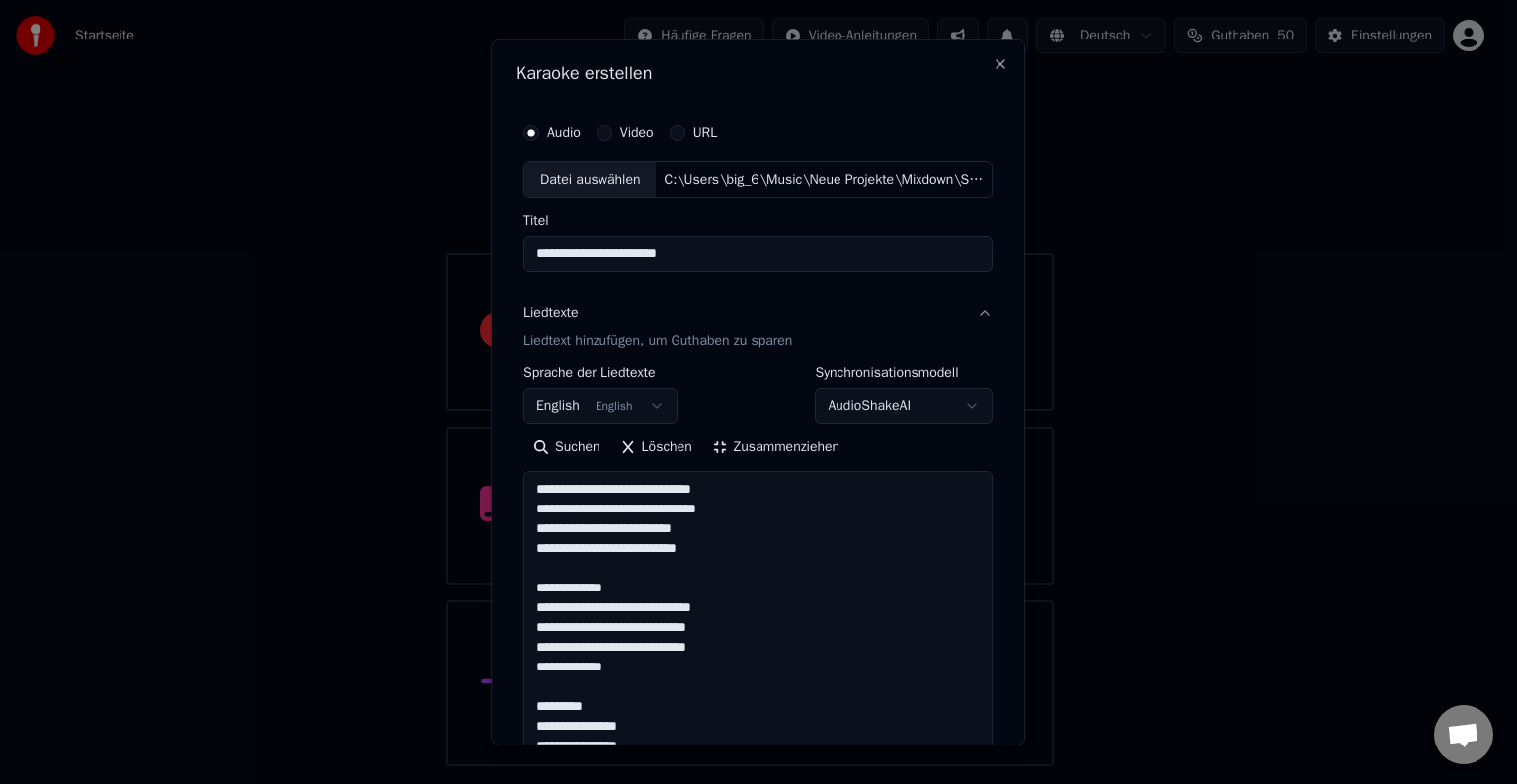 click at bounding box center [758, 1139] 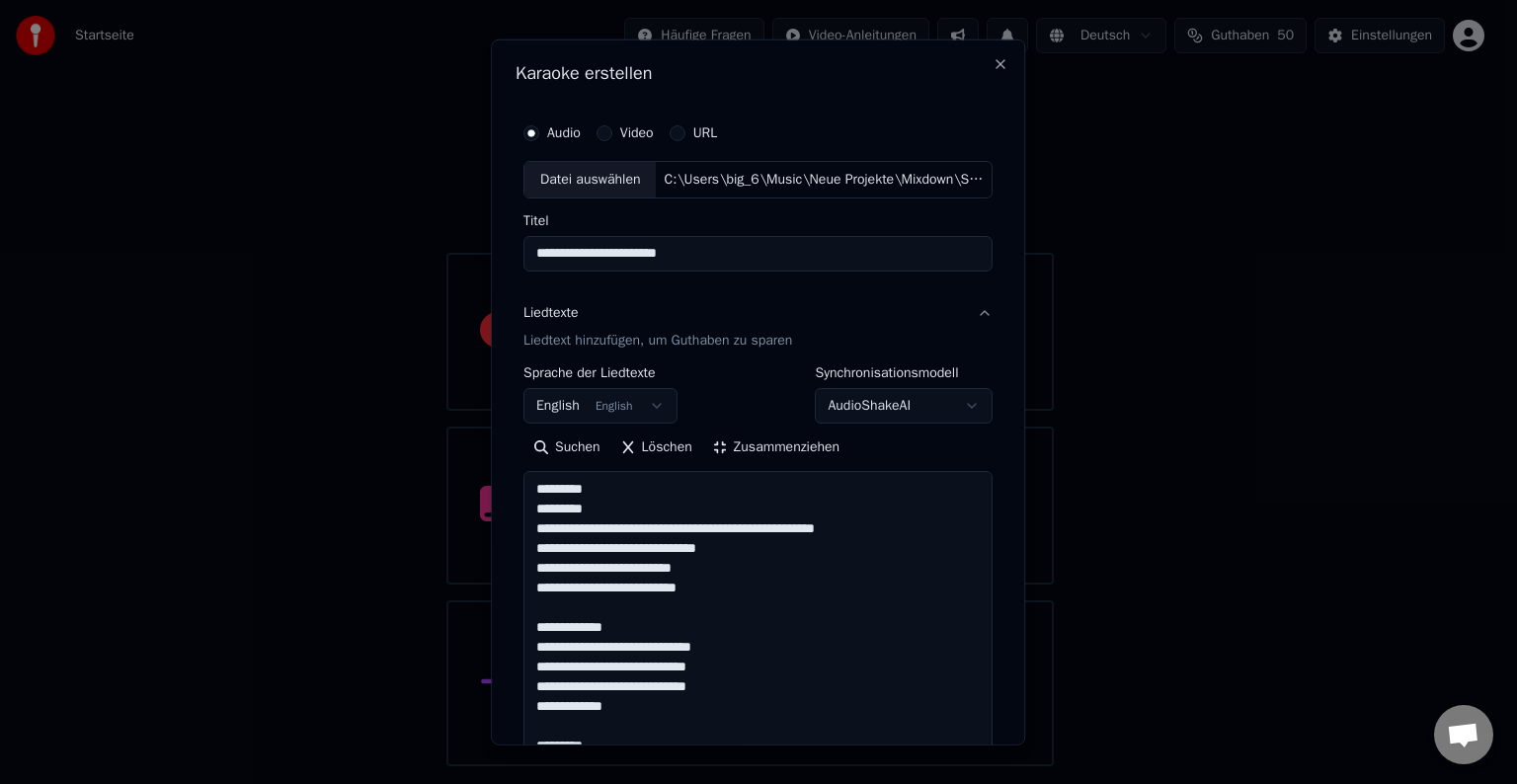 click at bounding box center [758, 1139] 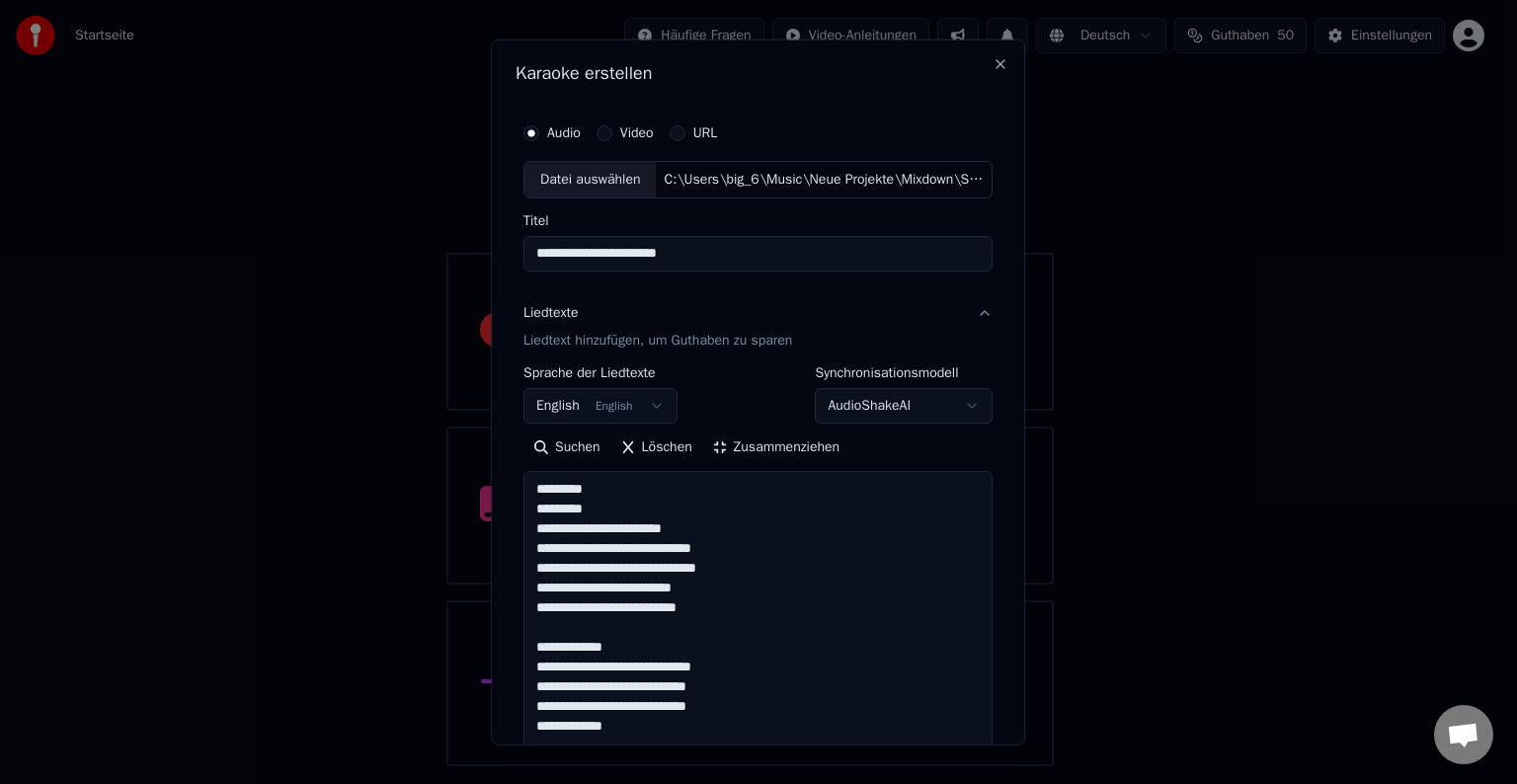 drag, startPoint x: 525, startPoint y: 487, endPoint x: 684, endPoint y: 520, distance: 162.3884 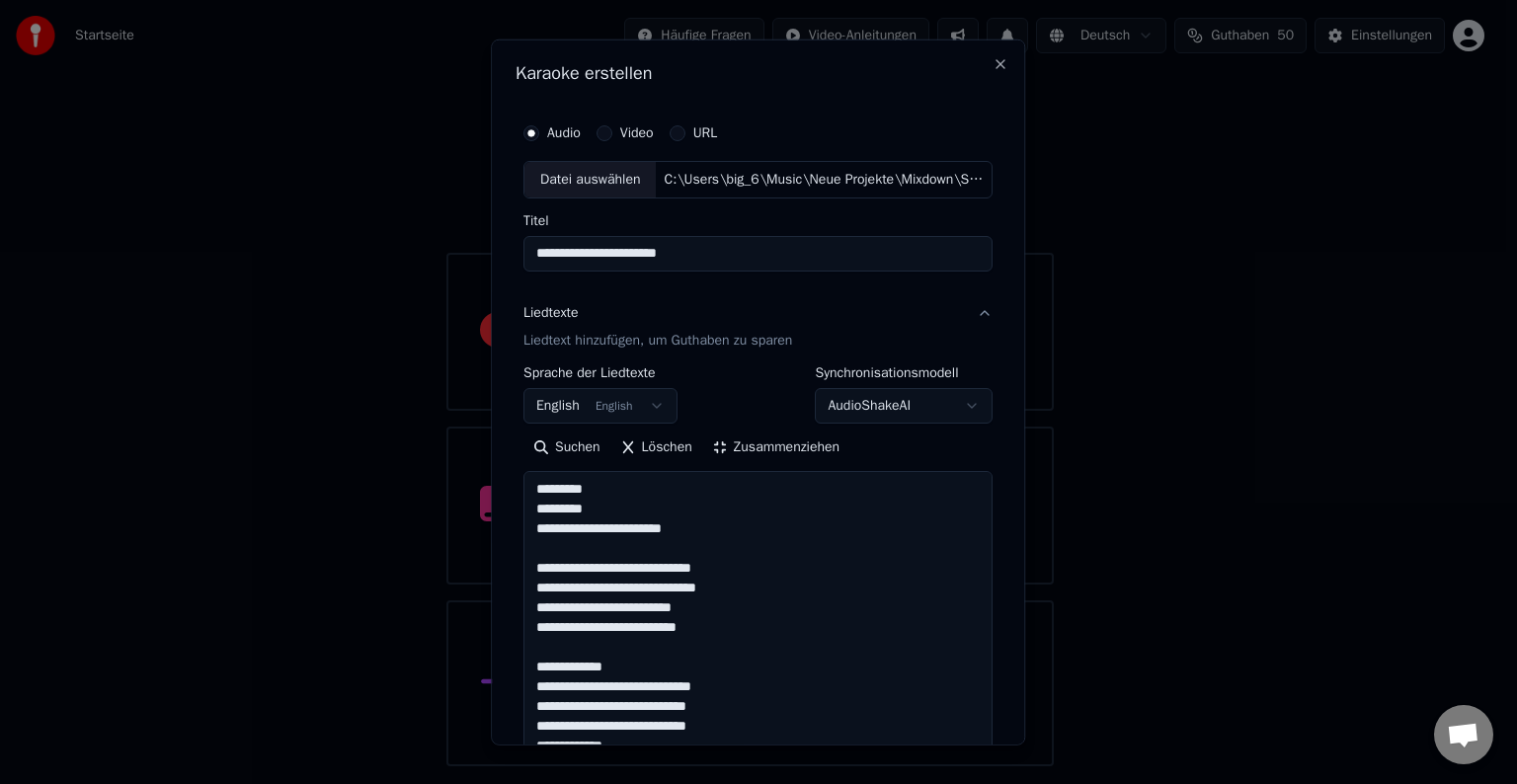 paste on "**********" 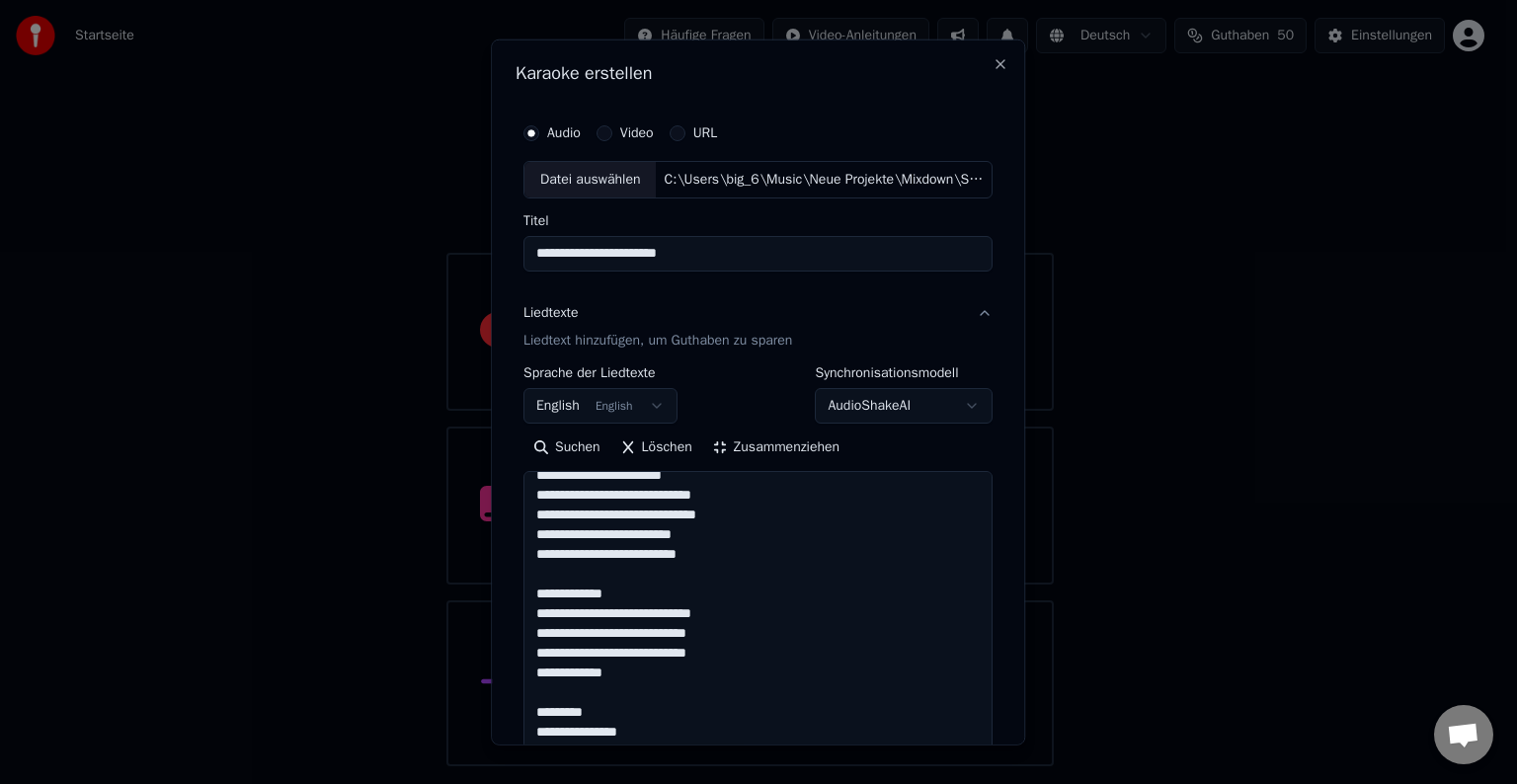 scroll, scrollTop: 119, scrollLeft: 0, axis: vertical 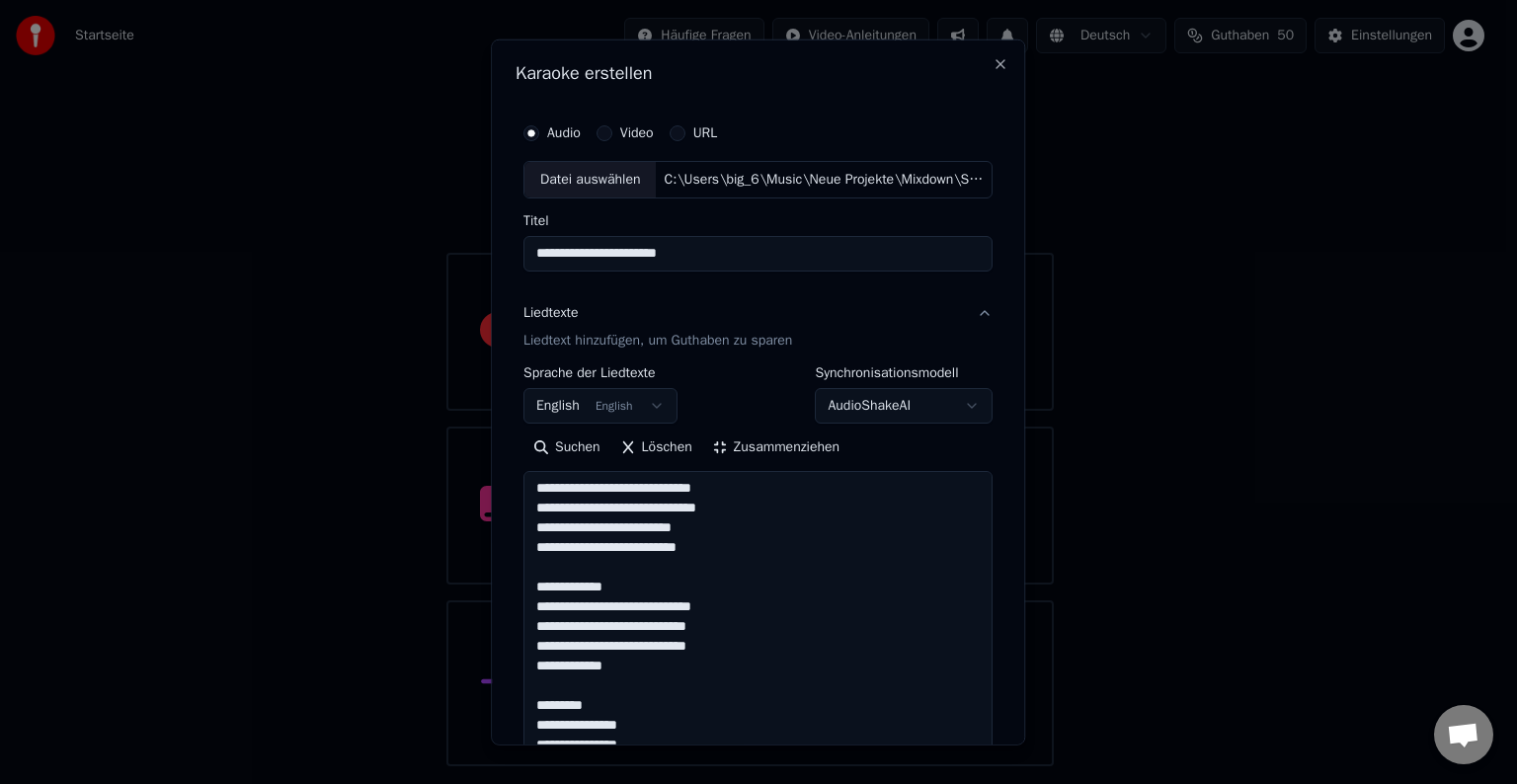 click at bounding box center [758, 1139] 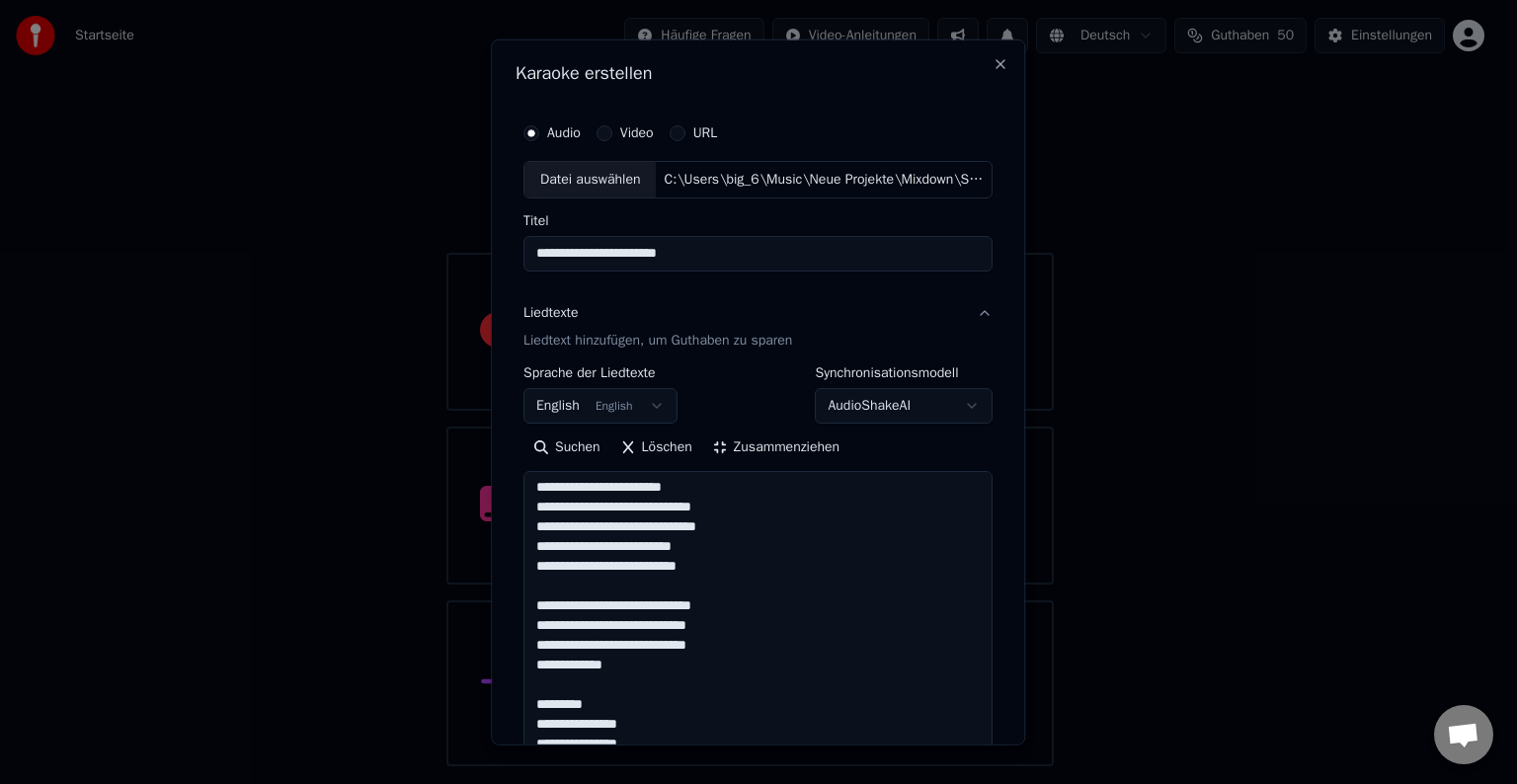 scroll, scrollTop: 100, scrollLeft: 0, axis: vertical 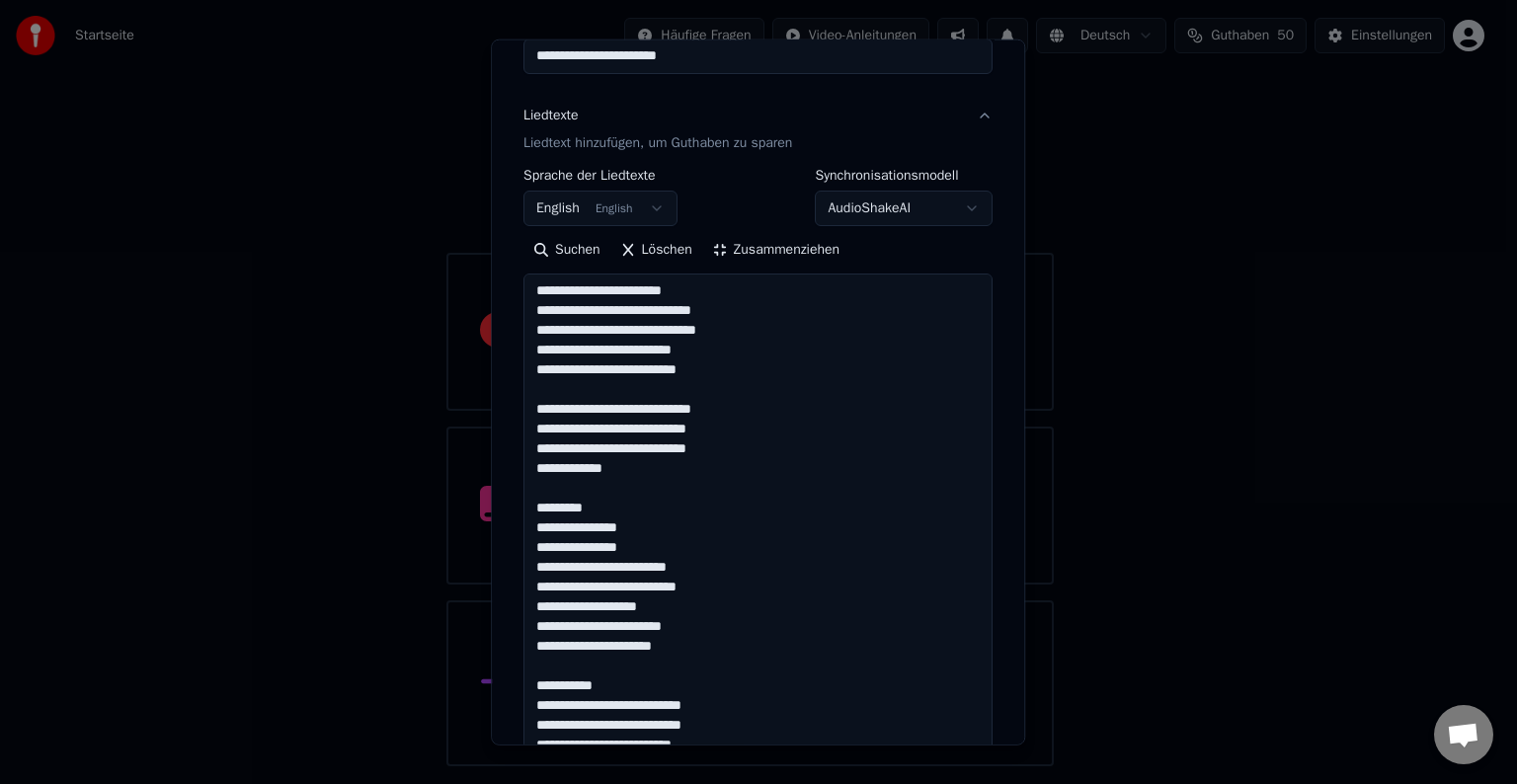 click at bounding box center [758, 942] 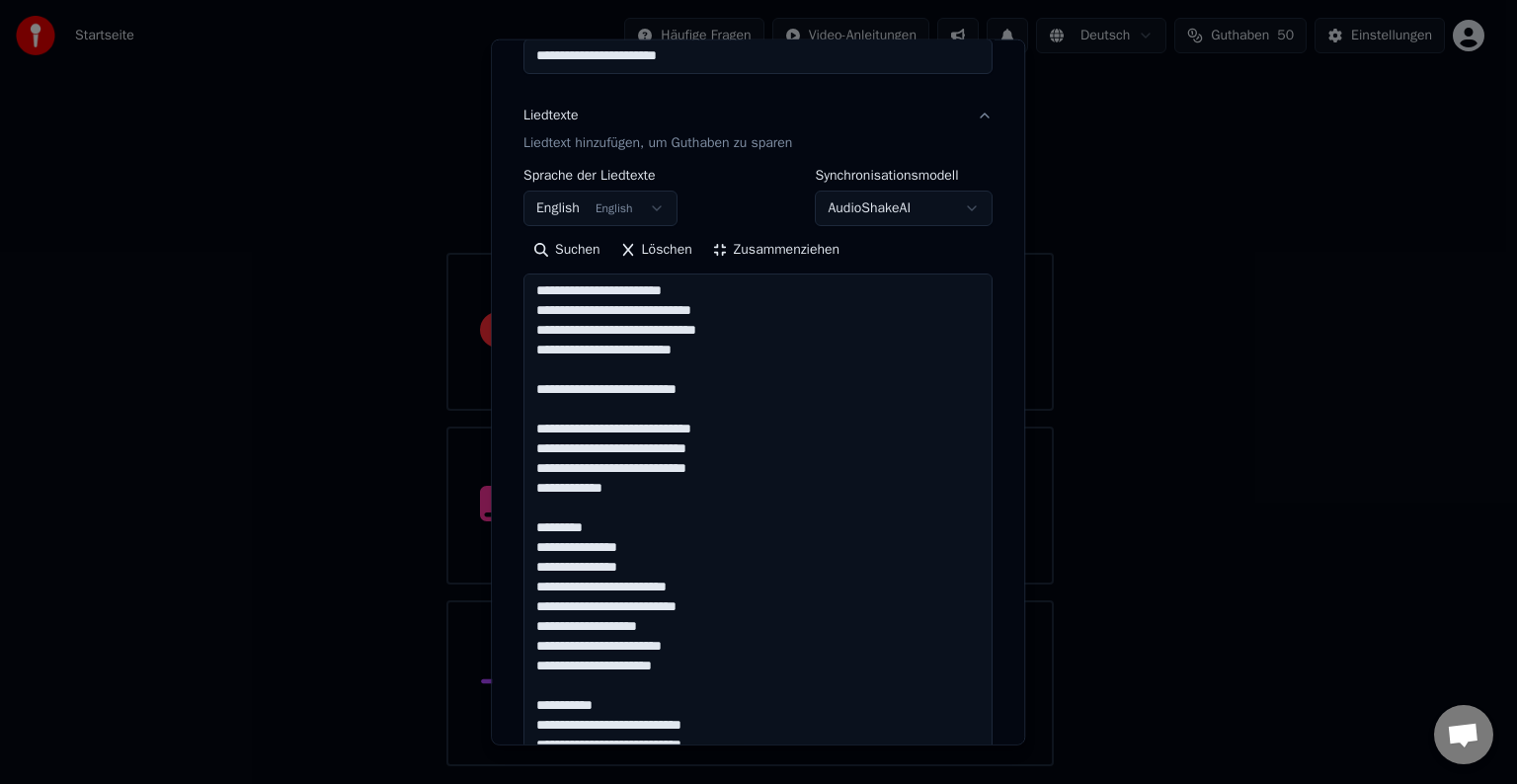 scroll, scrollTop: 119, scrollLeft: 0, axis: vertical 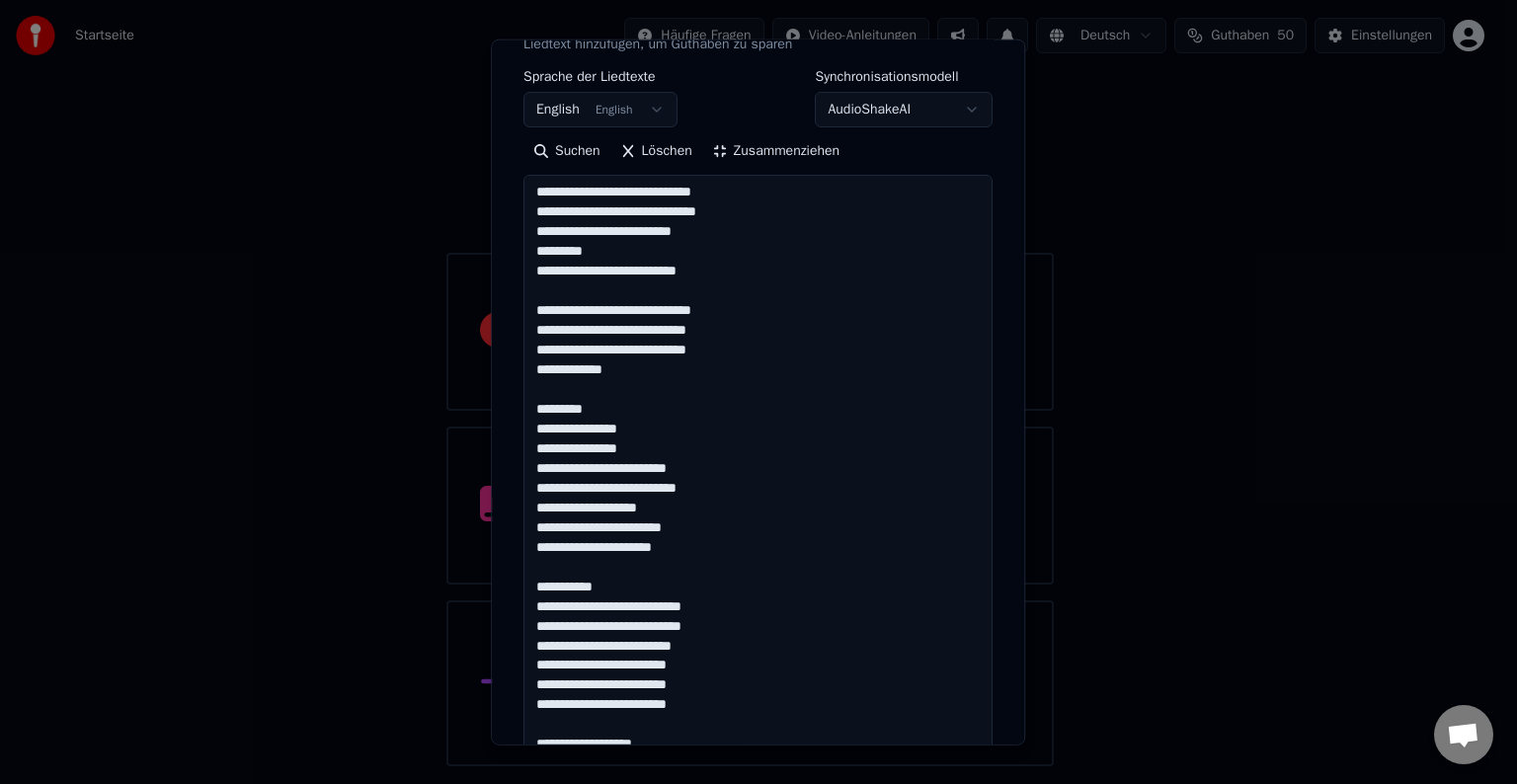 click at bounding box center [758, 843] 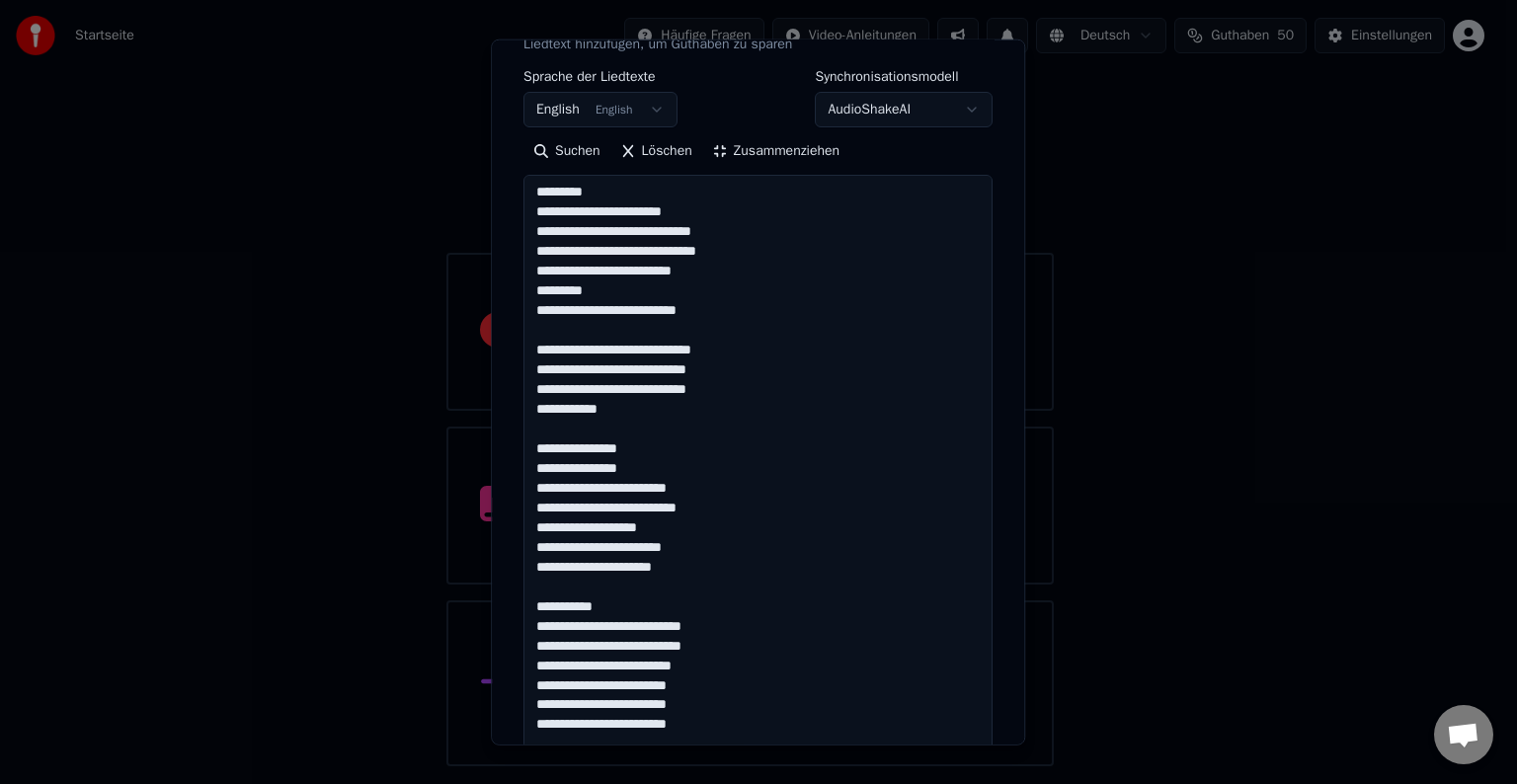 scroll, scrollTop: 100, scrollLeft: 0, axis: vertical 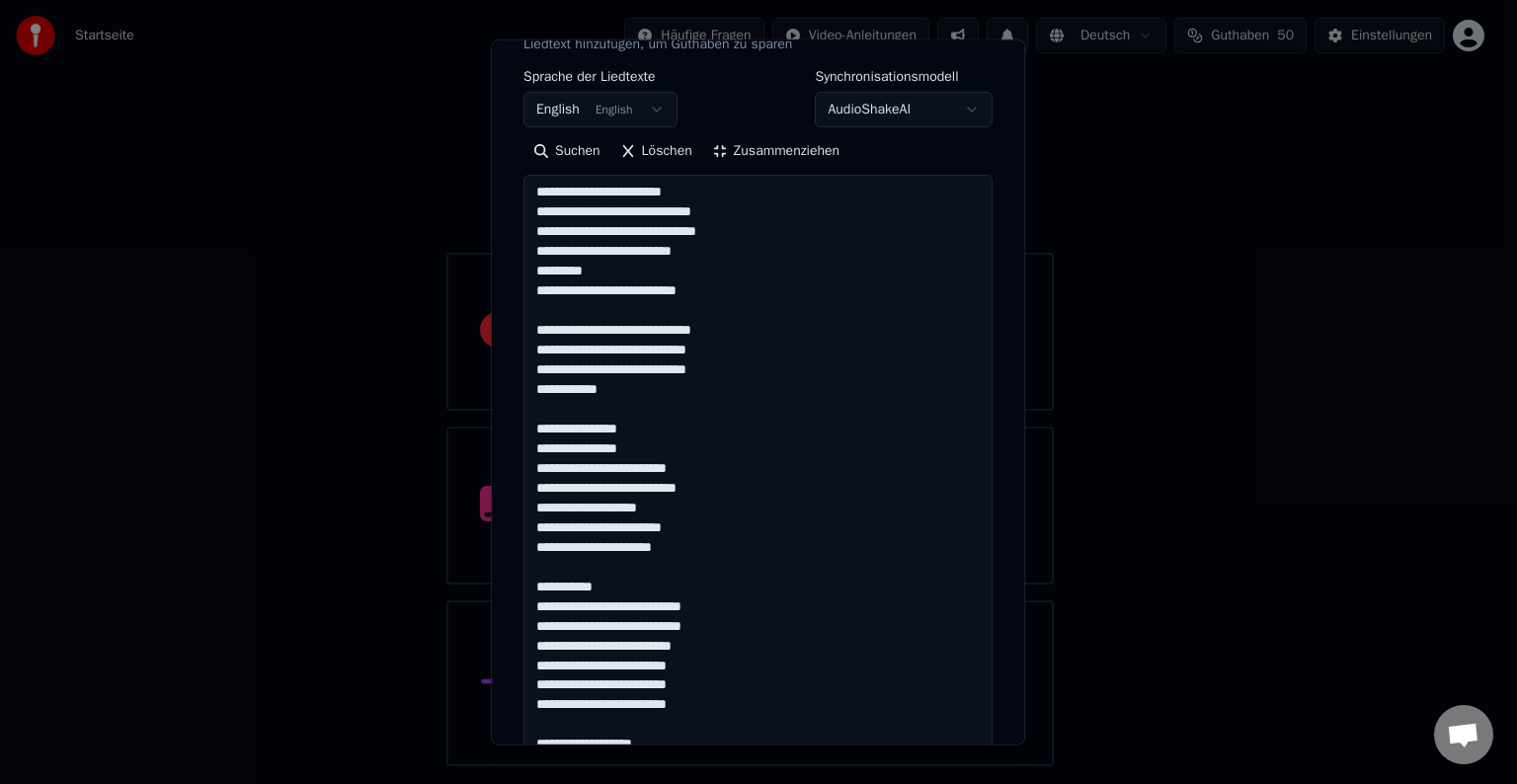 click at bounding box center (758, 843) 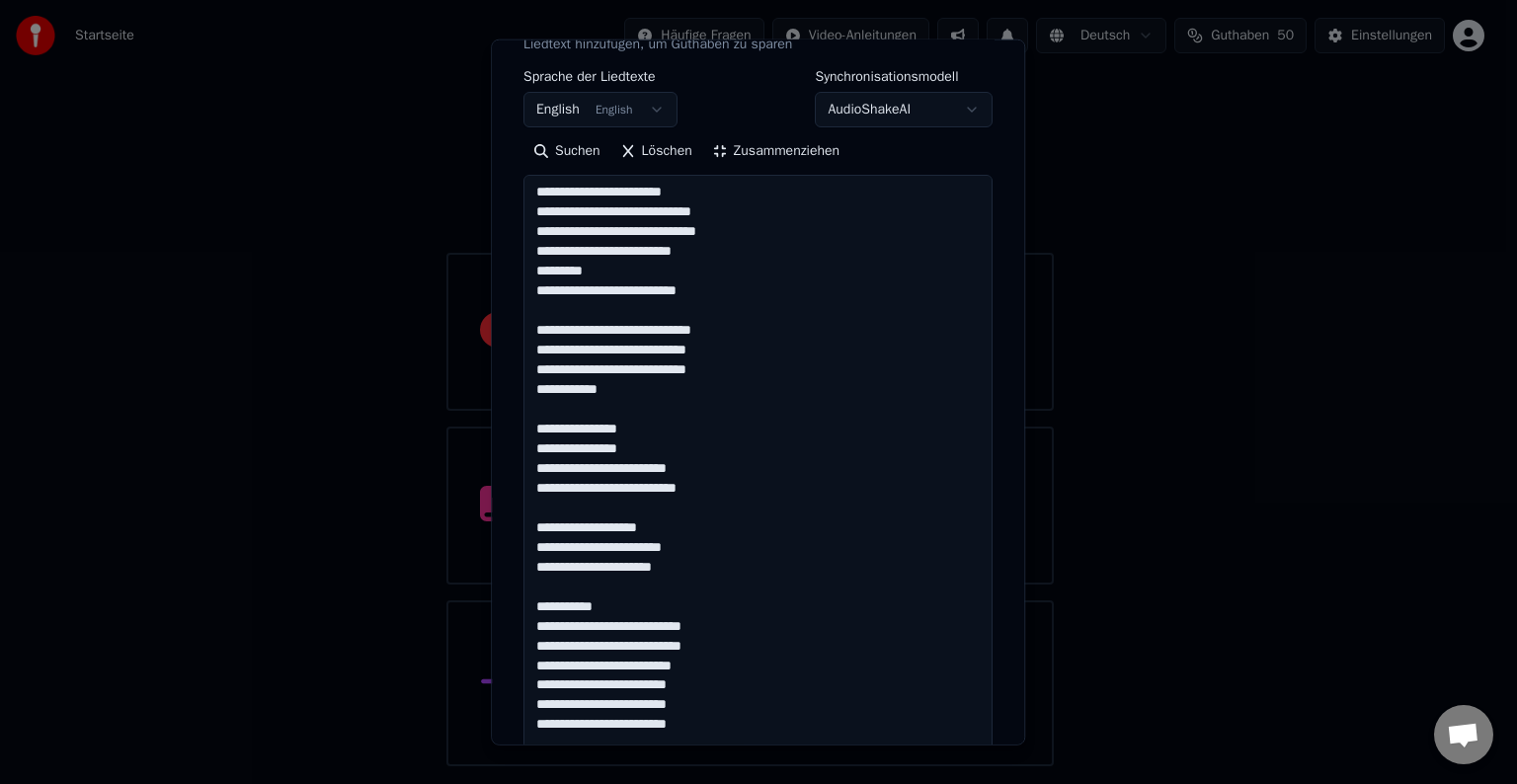 scroll, scrollTop: 119, scrollLeft: 0, axis: vertical 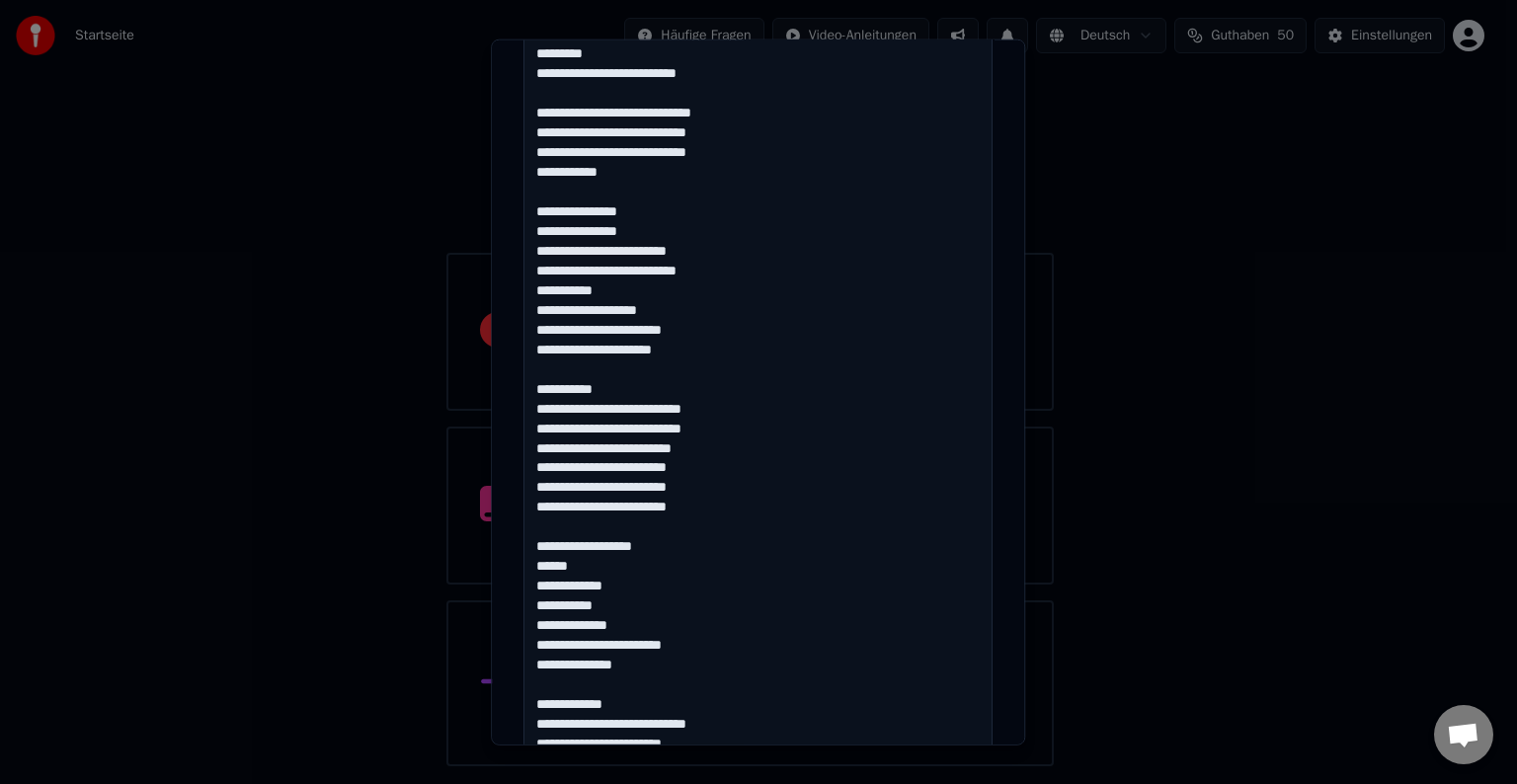 click at bounding box center [758, 646] 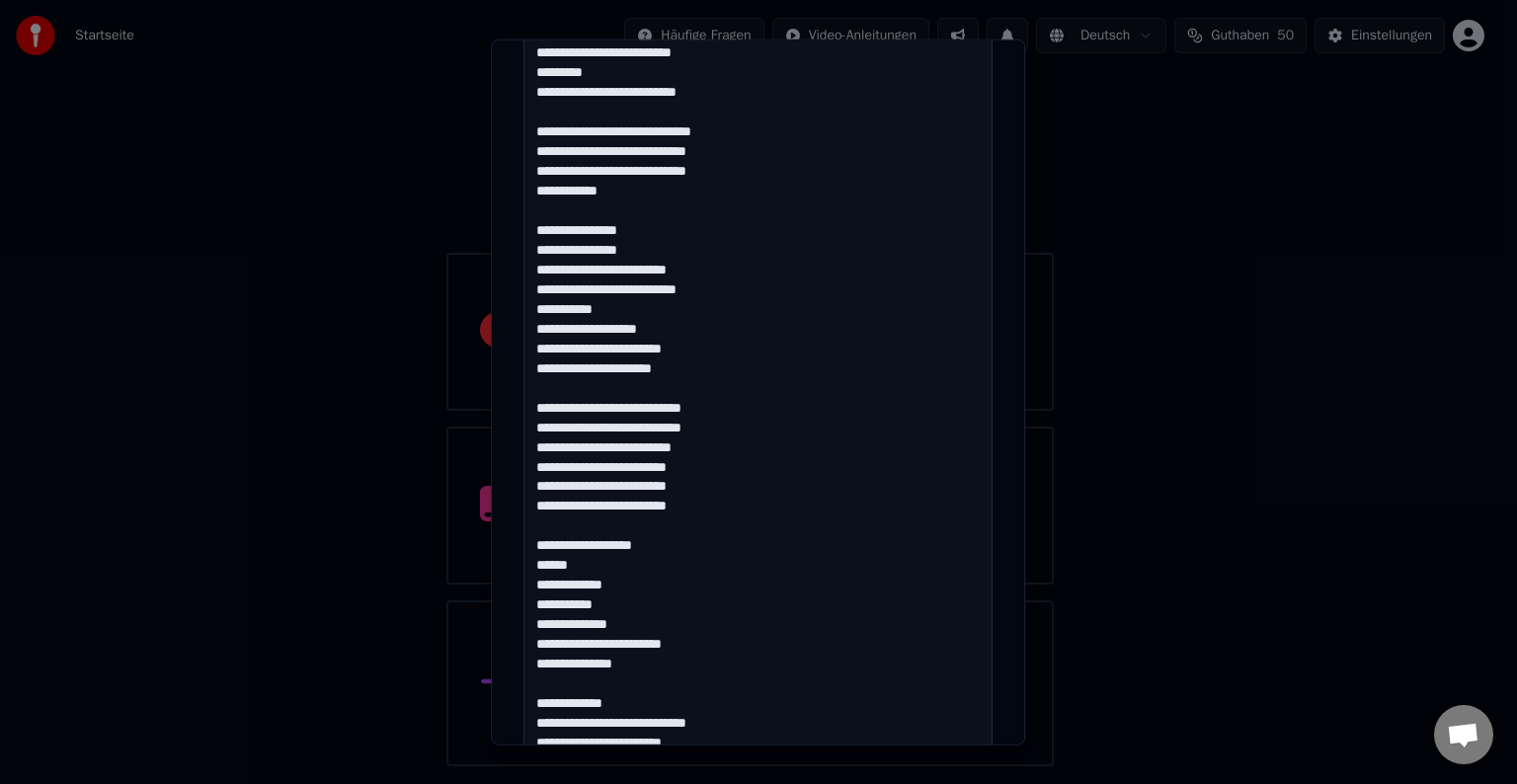 scroll, scrollTop: 100, scrollLeft: 0, axis: vertical 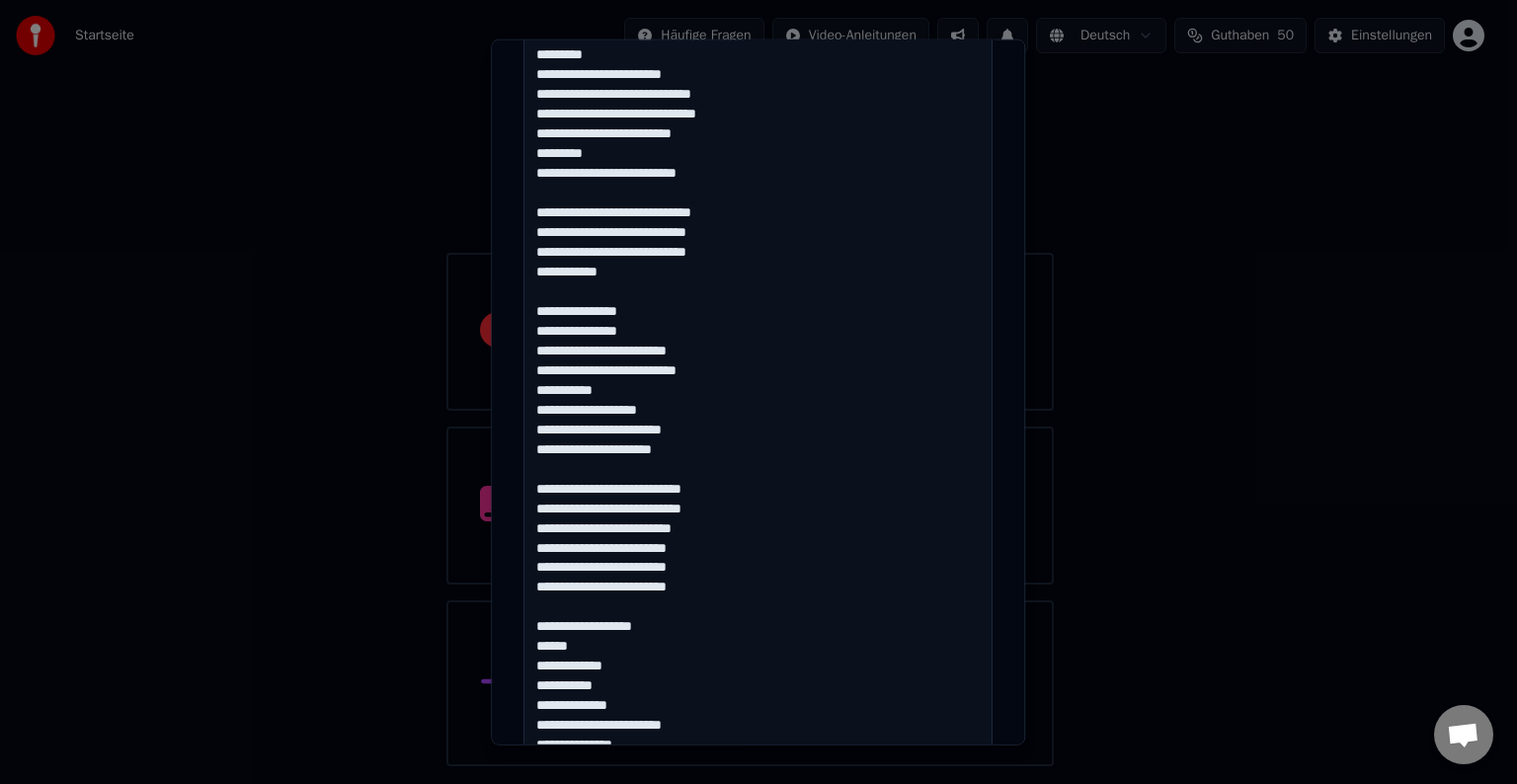 click at bounding box center (758, 626) 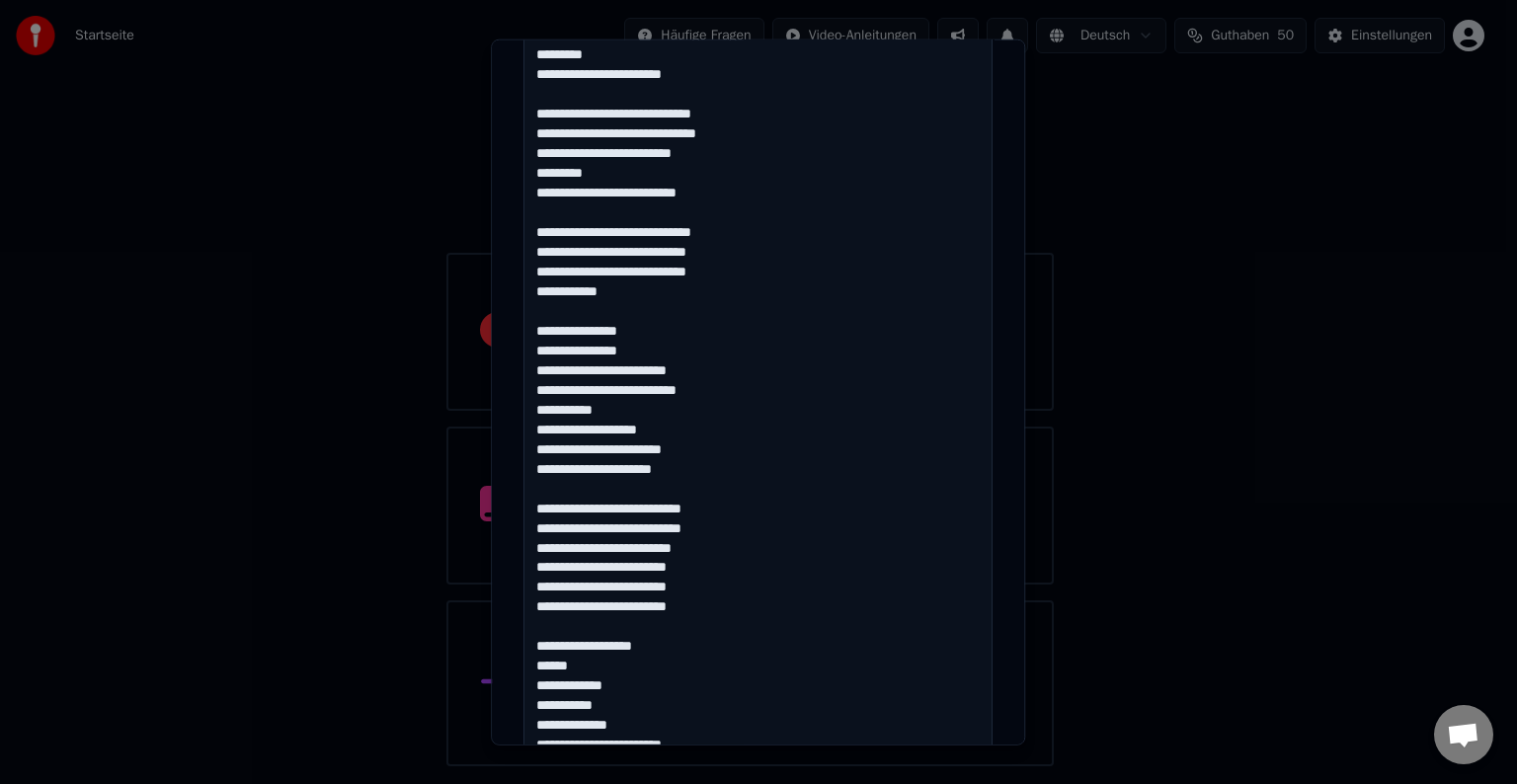scroll, scrollTop: 454, scrollLeft: 0, axis: vertical 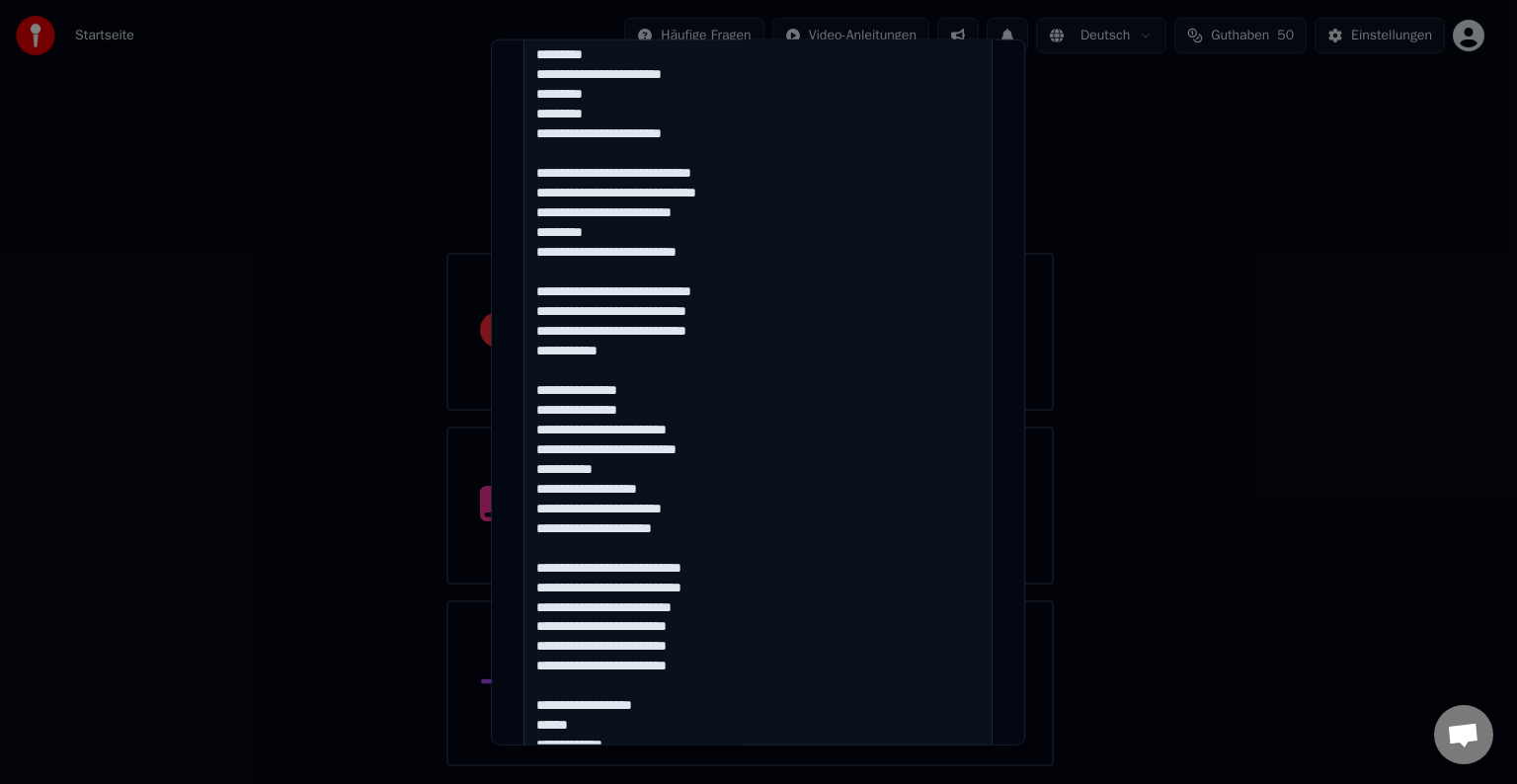 click at bounding box center (758, 685) 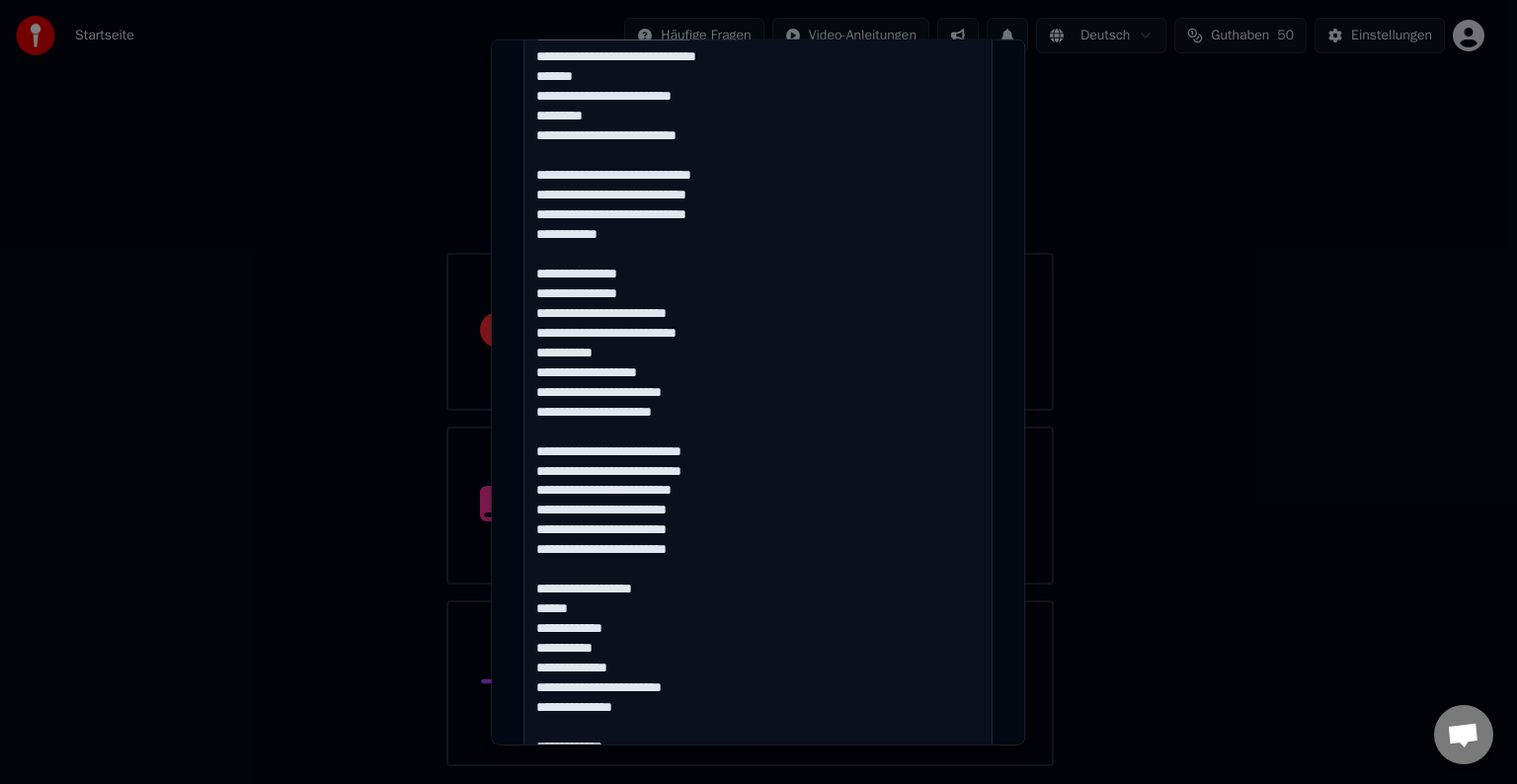 scroll, scrollTop: 139, scrollLeft: 0, axis: vertical 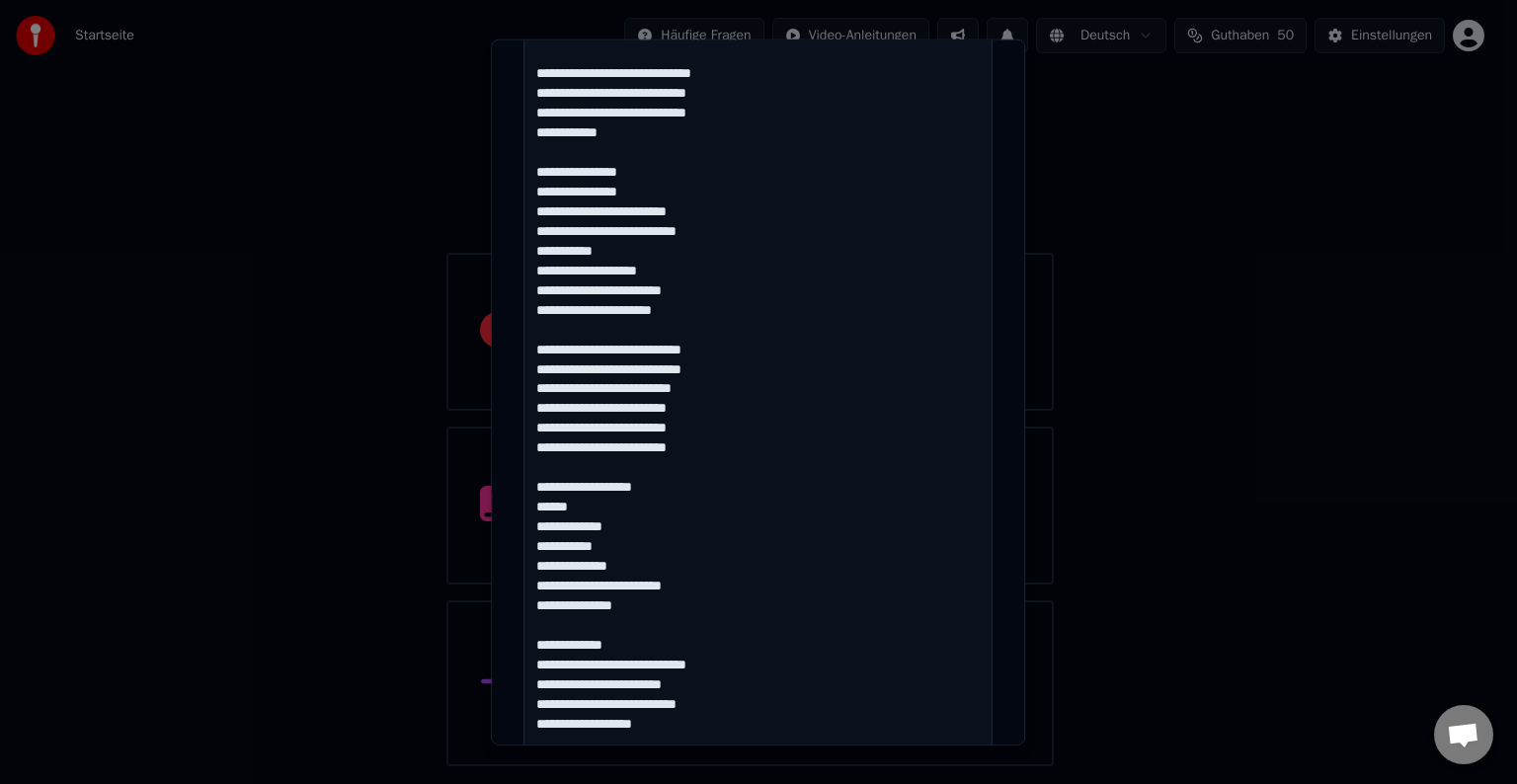 click at bounding box center (758, 587) 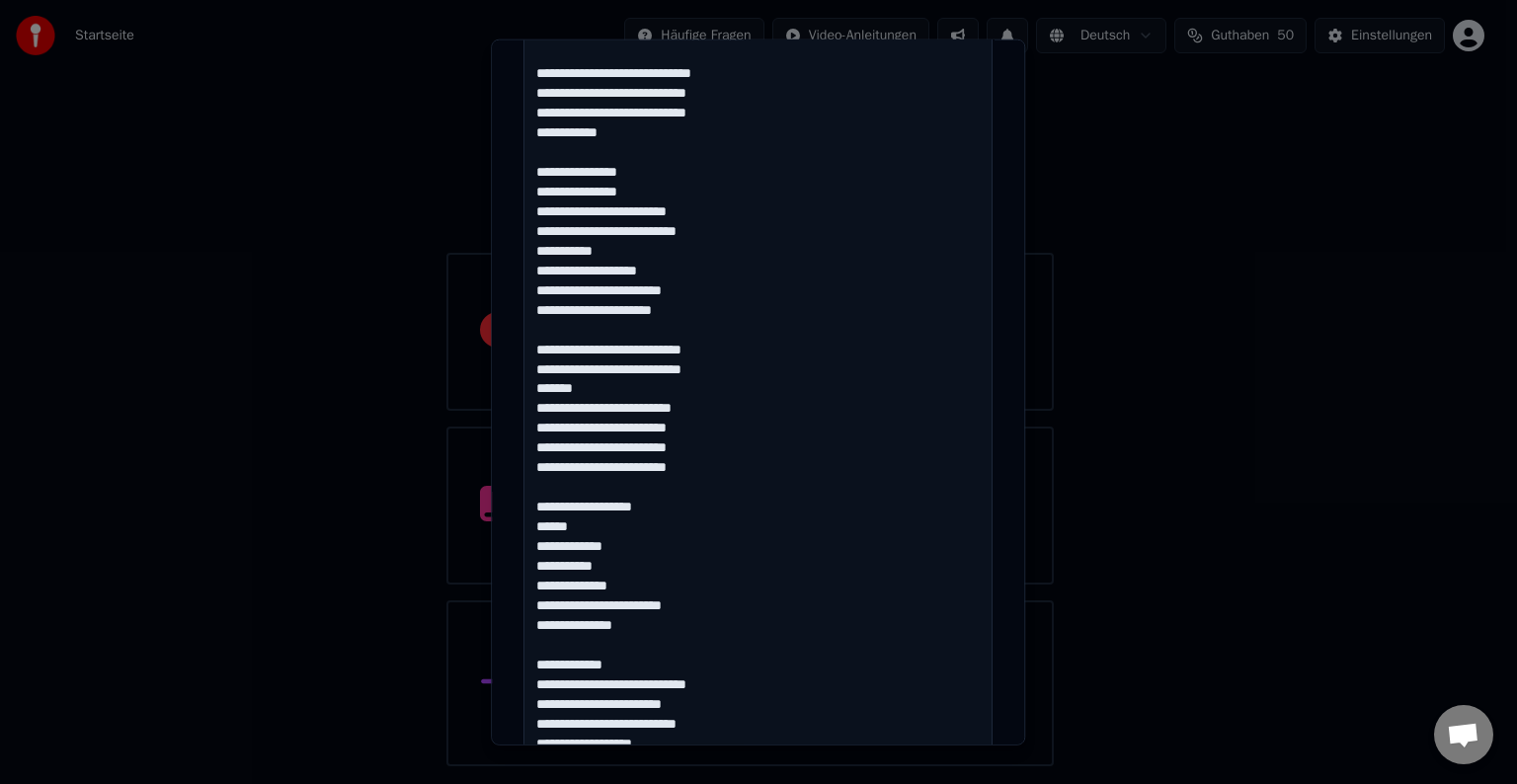 click at bounding box center [758, 587] 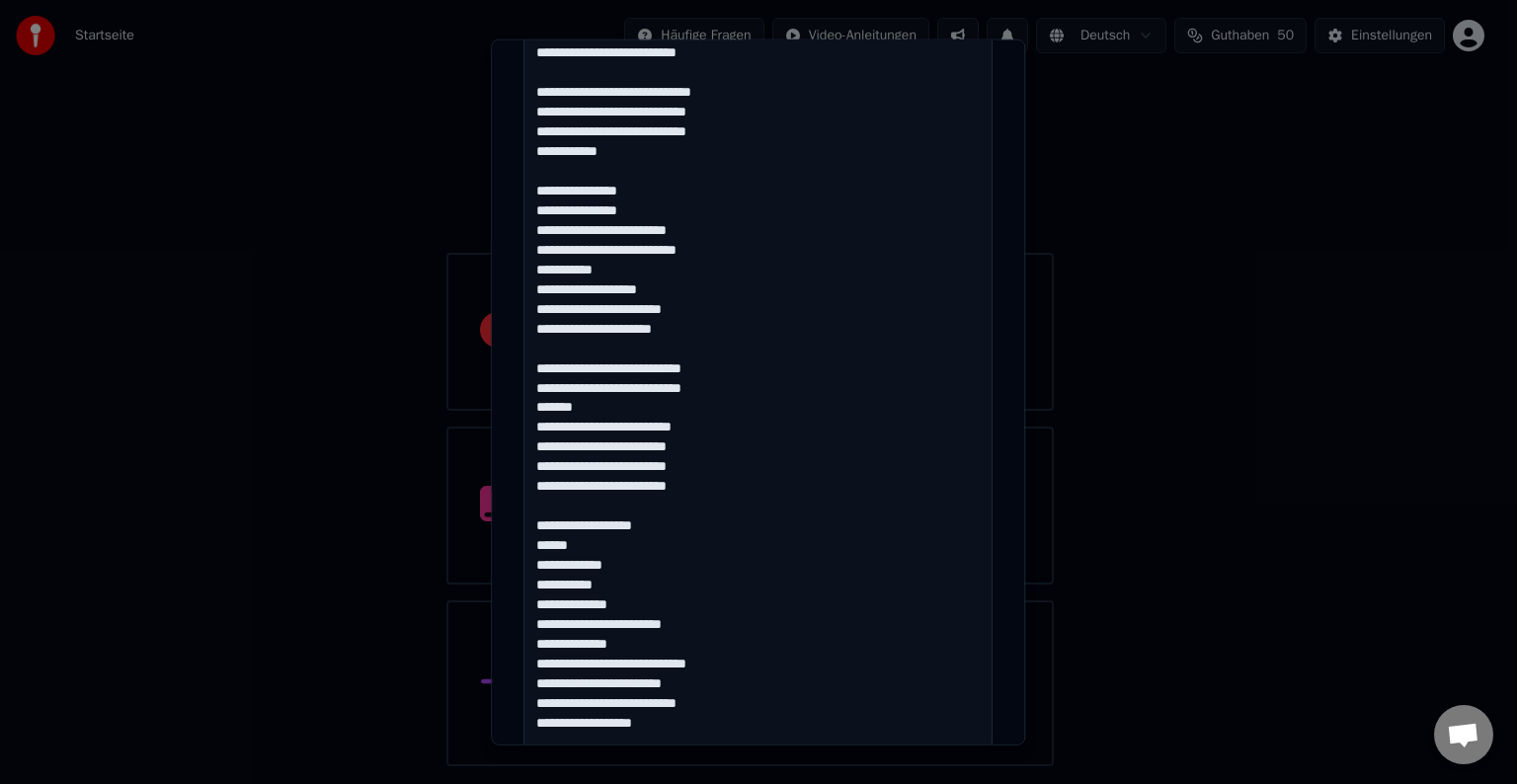 scroll, scrollTop: 119, scrollLeft: 0, axis: vertical 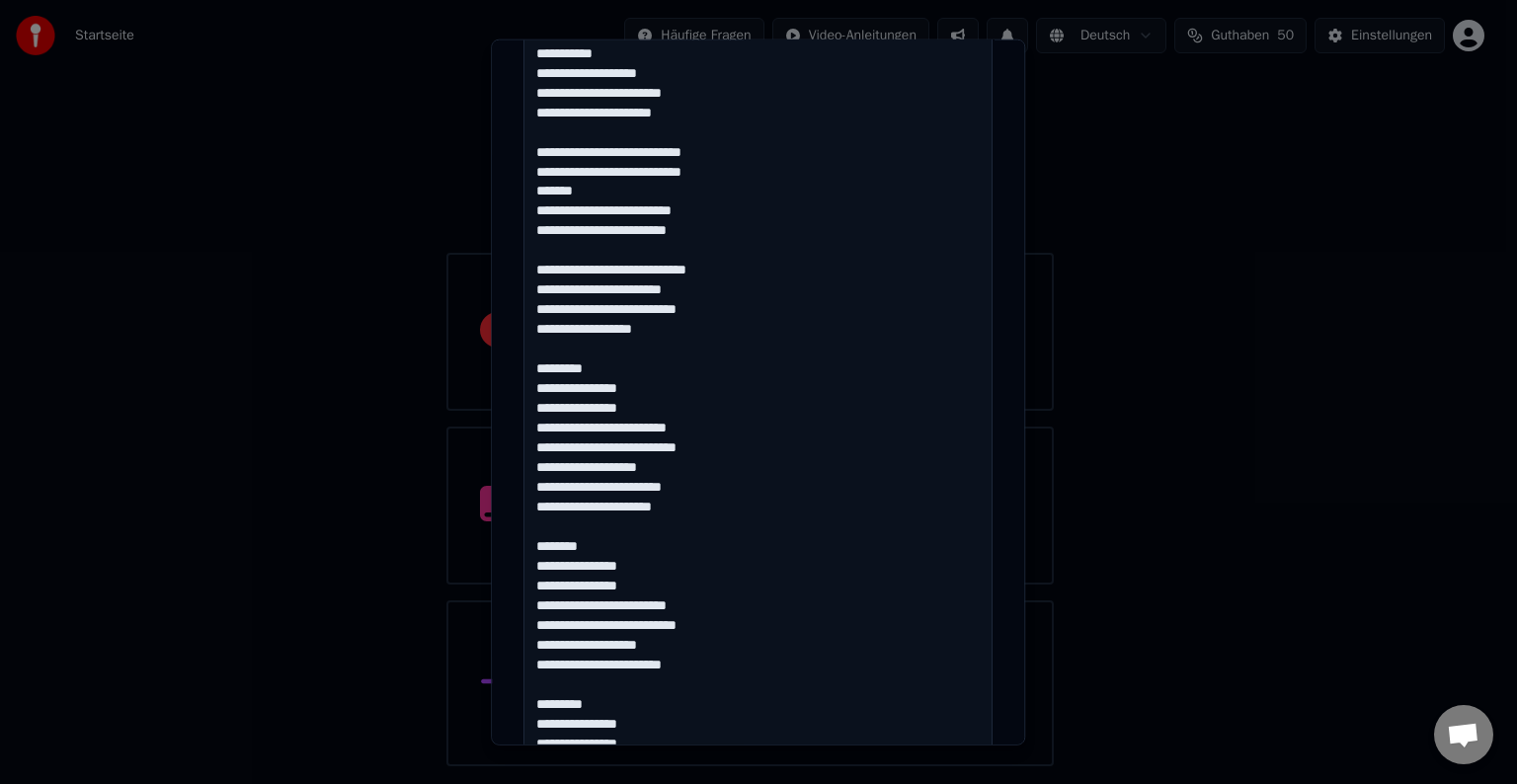 click at bounding box center (758, 250) 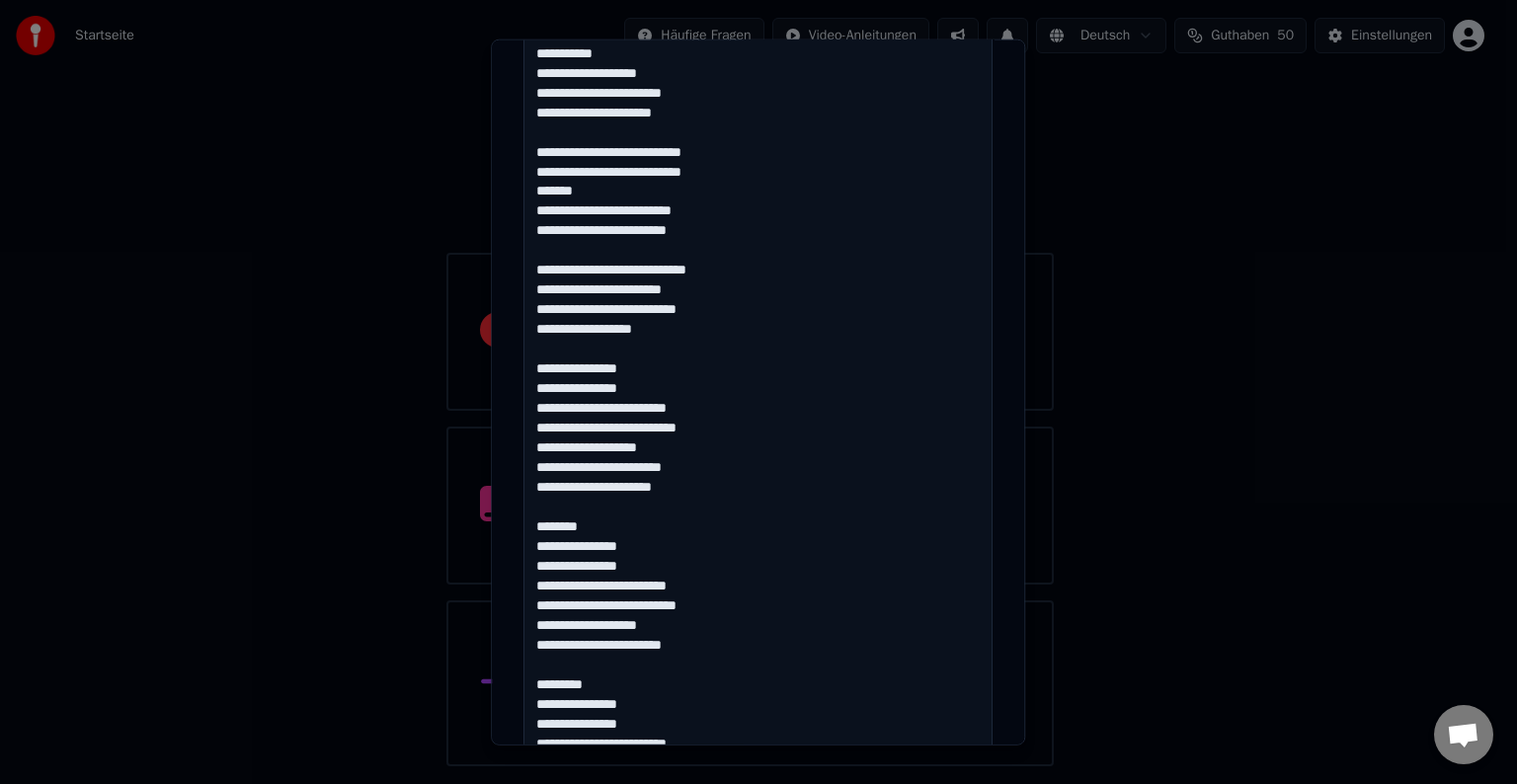 click at bounding box center [758, 250] 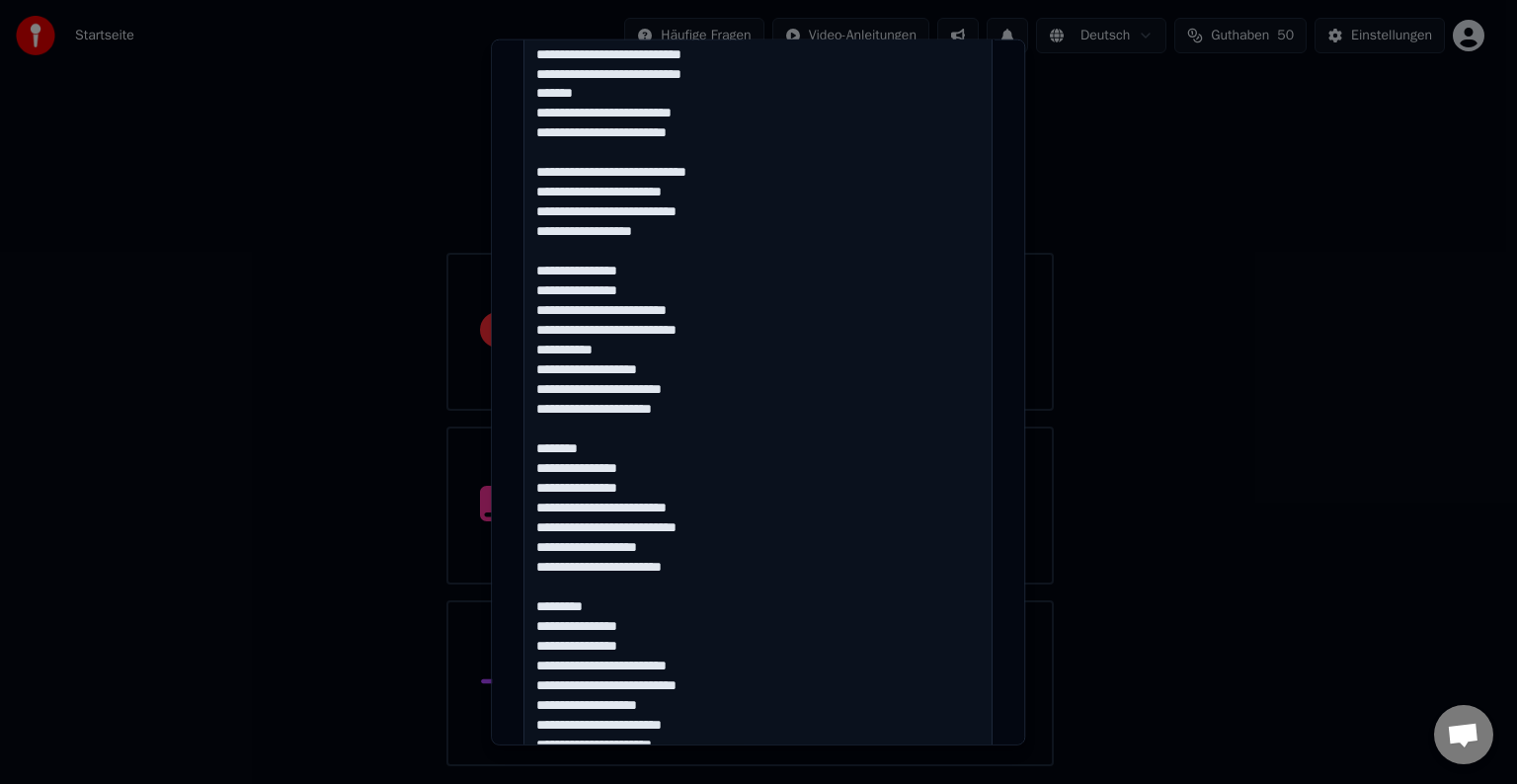 scroll, scrollTop: 988, scrollLeft: 0, axis: vertical 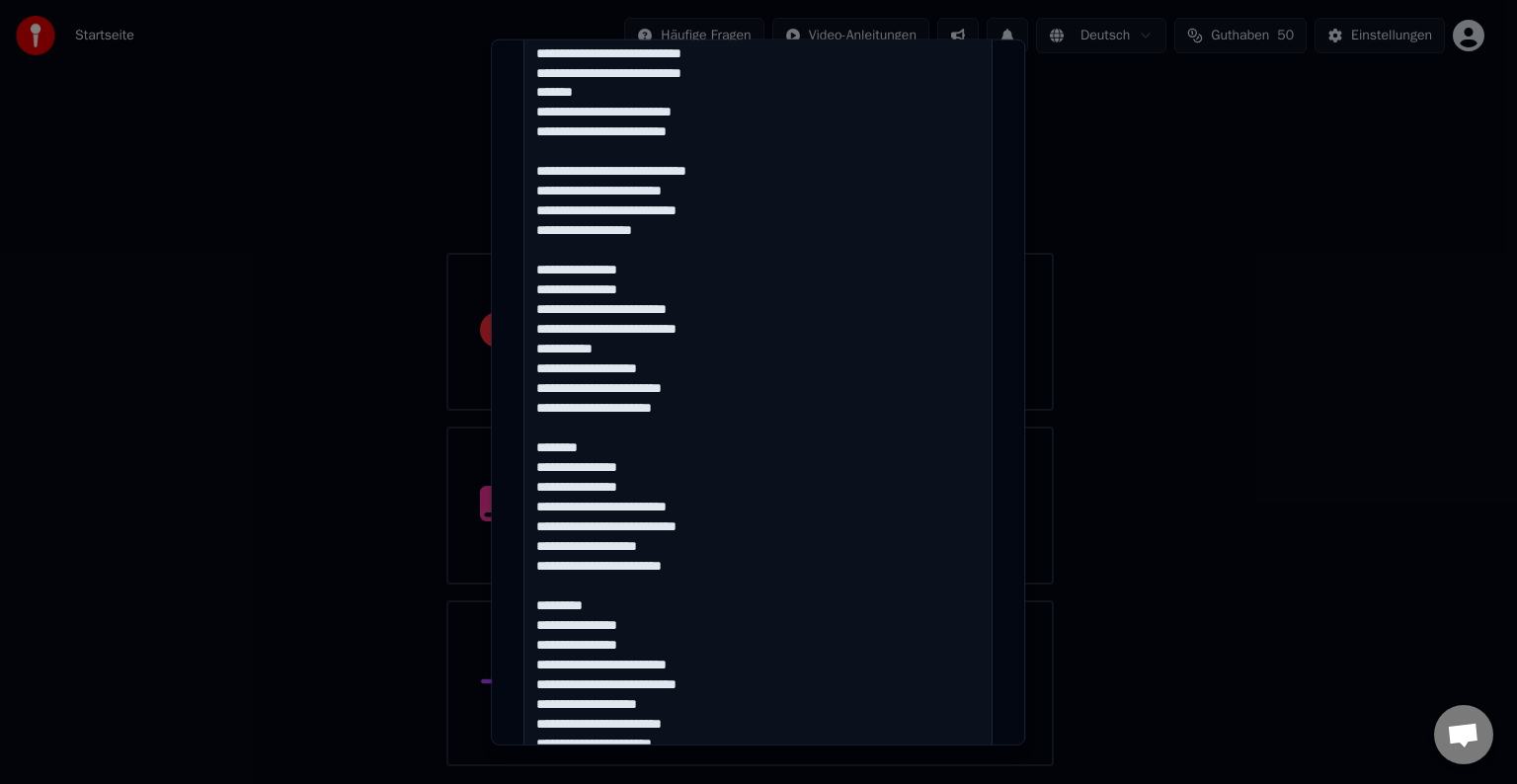 click at bounding box center (758, 151) 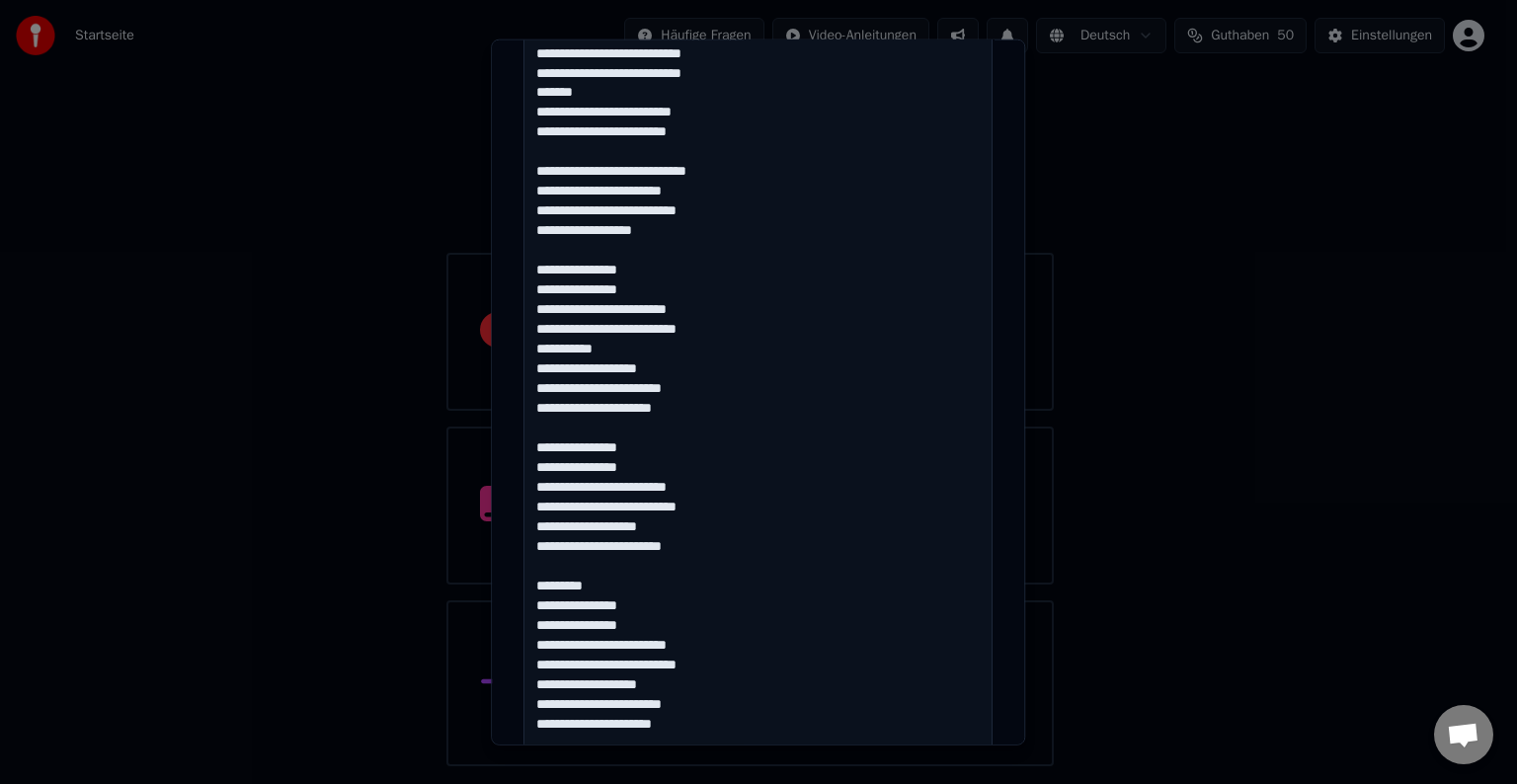 drag, startPoint x: 526, startPoint y: 348, endPoint x: 607, endPoint y: 348, distance: 81 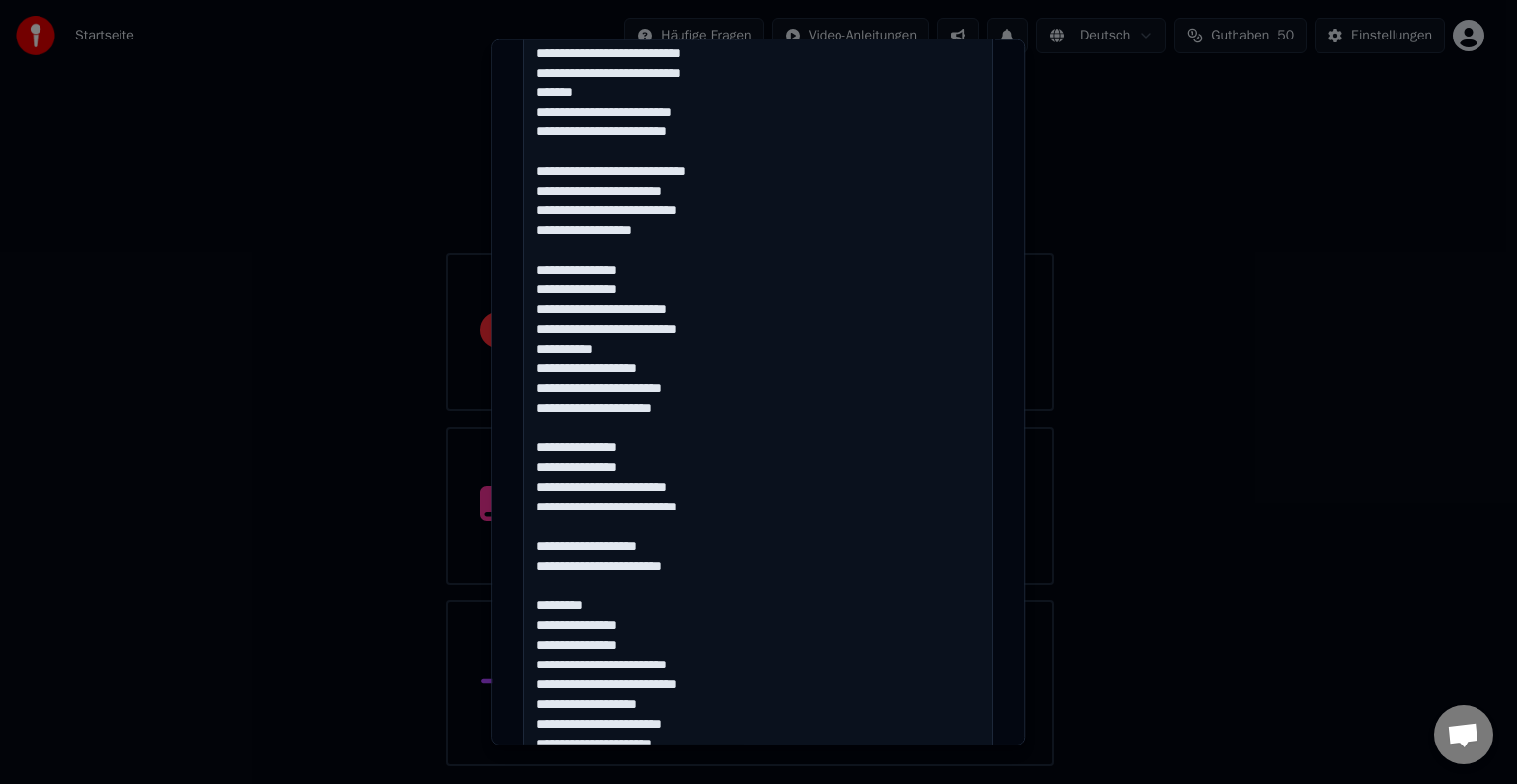 paste on "**********" 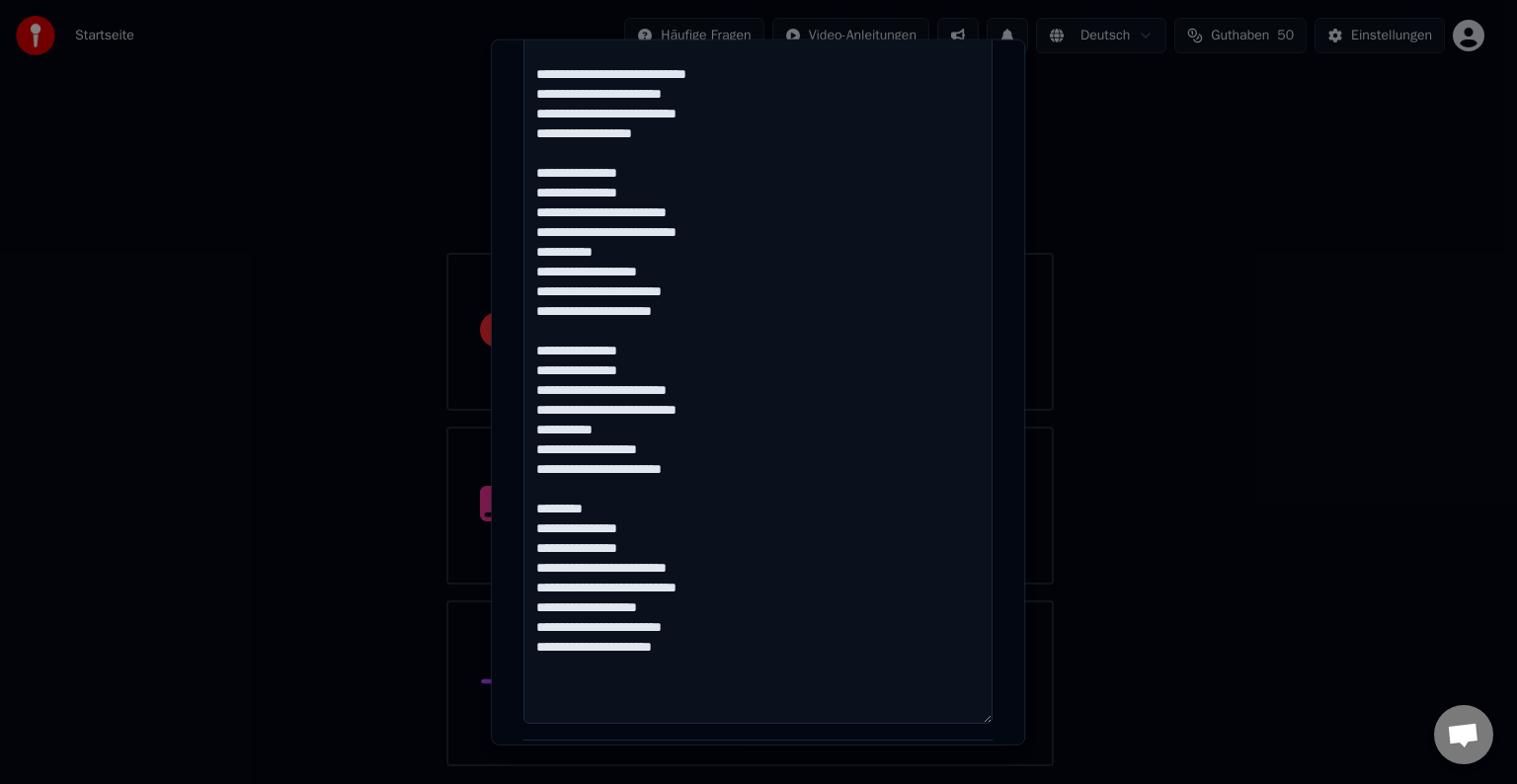 scroll, scrollTop: 1087, scrollLeft: 0, axis: vertical 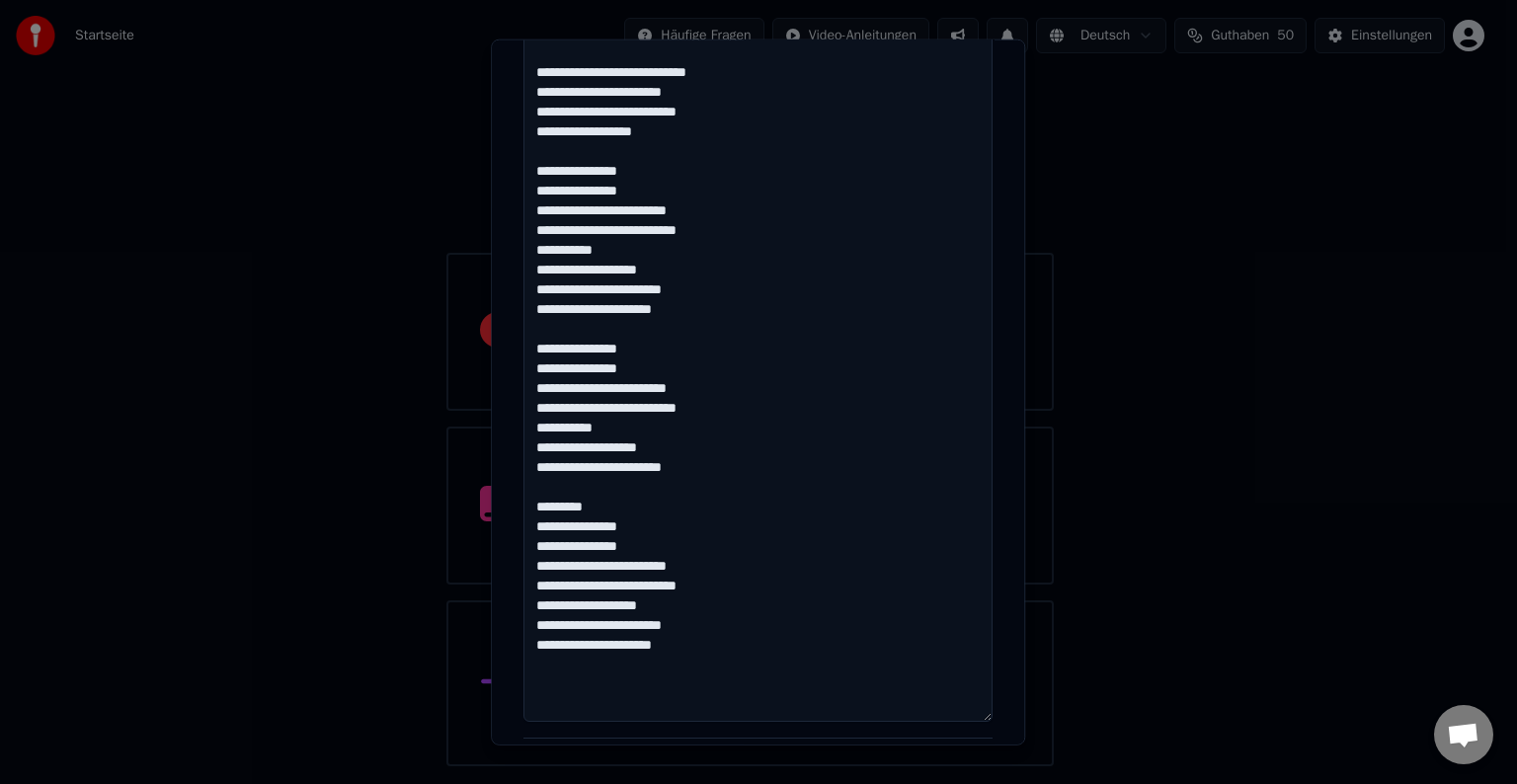 click at bounding box center (758, 52) 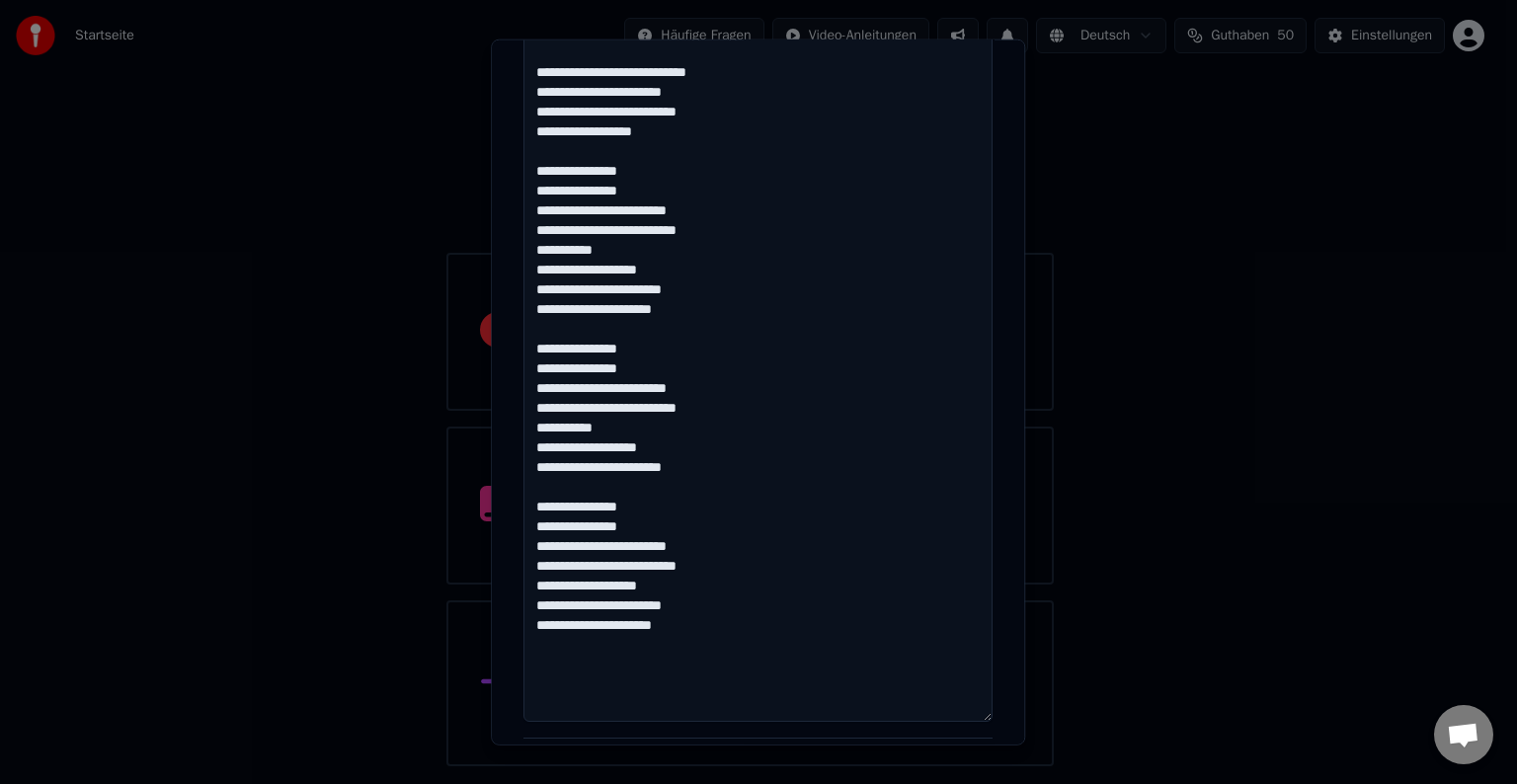 click at bounding box center (758, 52) 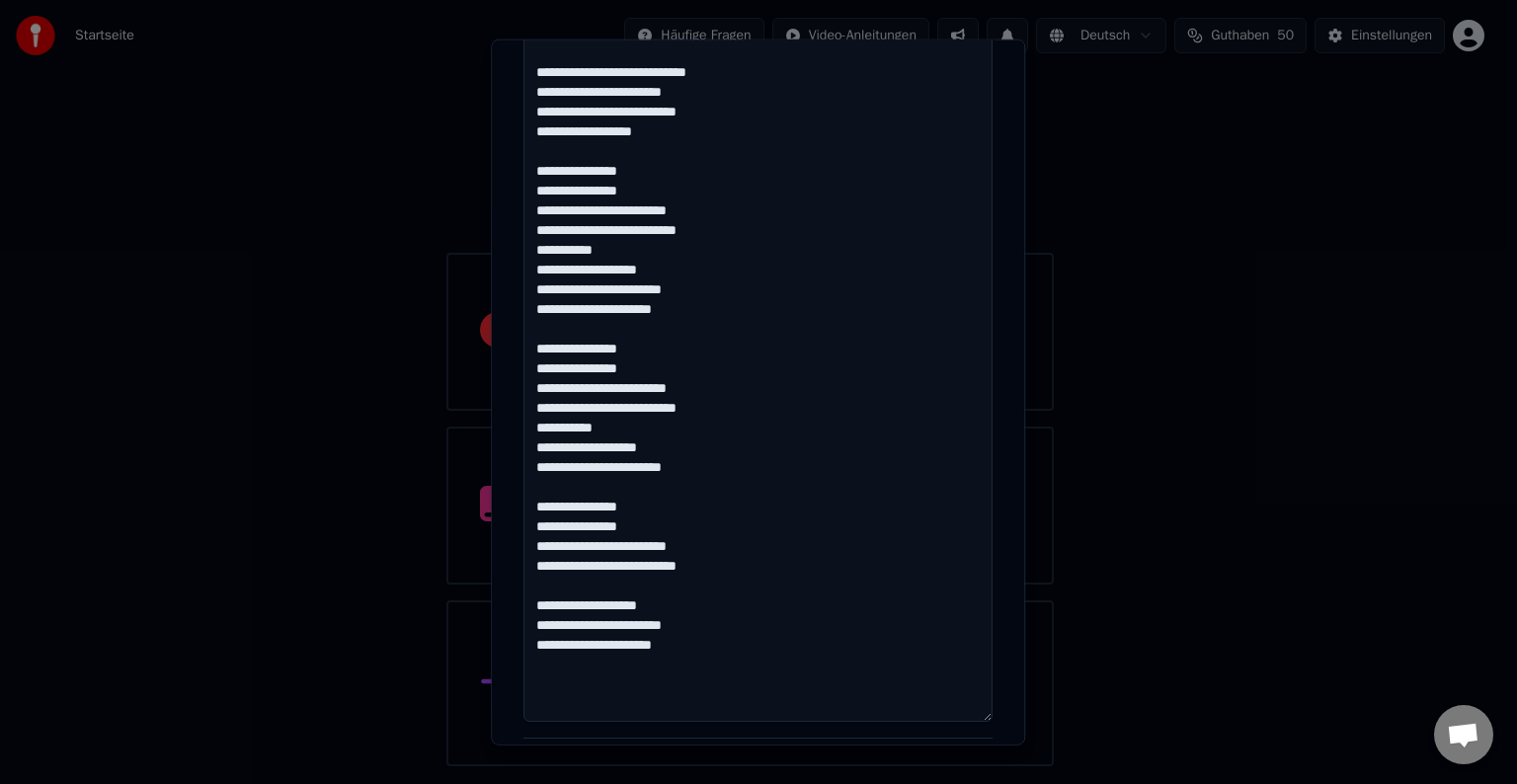 paste on "**********" 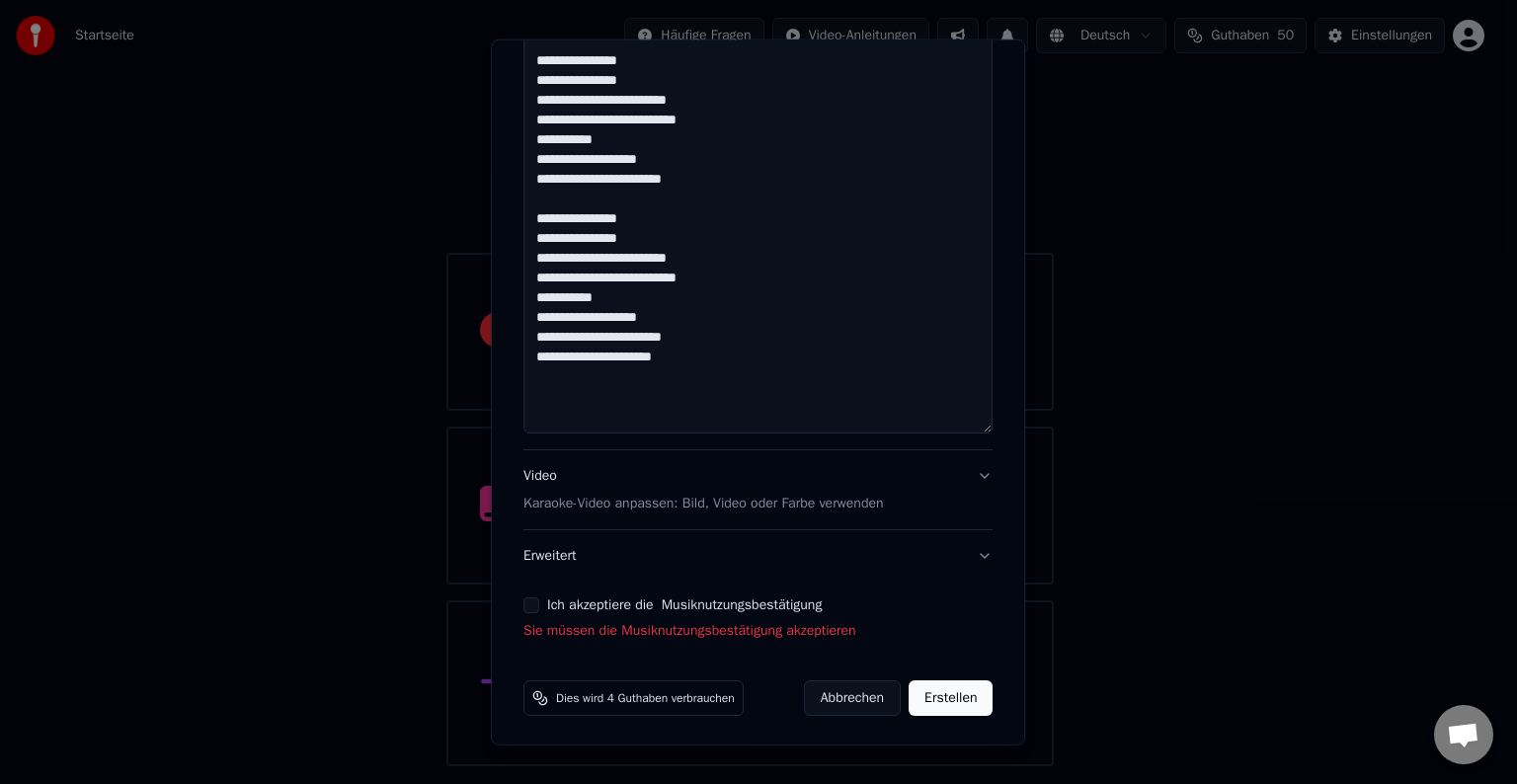 scroll, scrollTop: 1377, scrollLeft: 0, axis: vertical 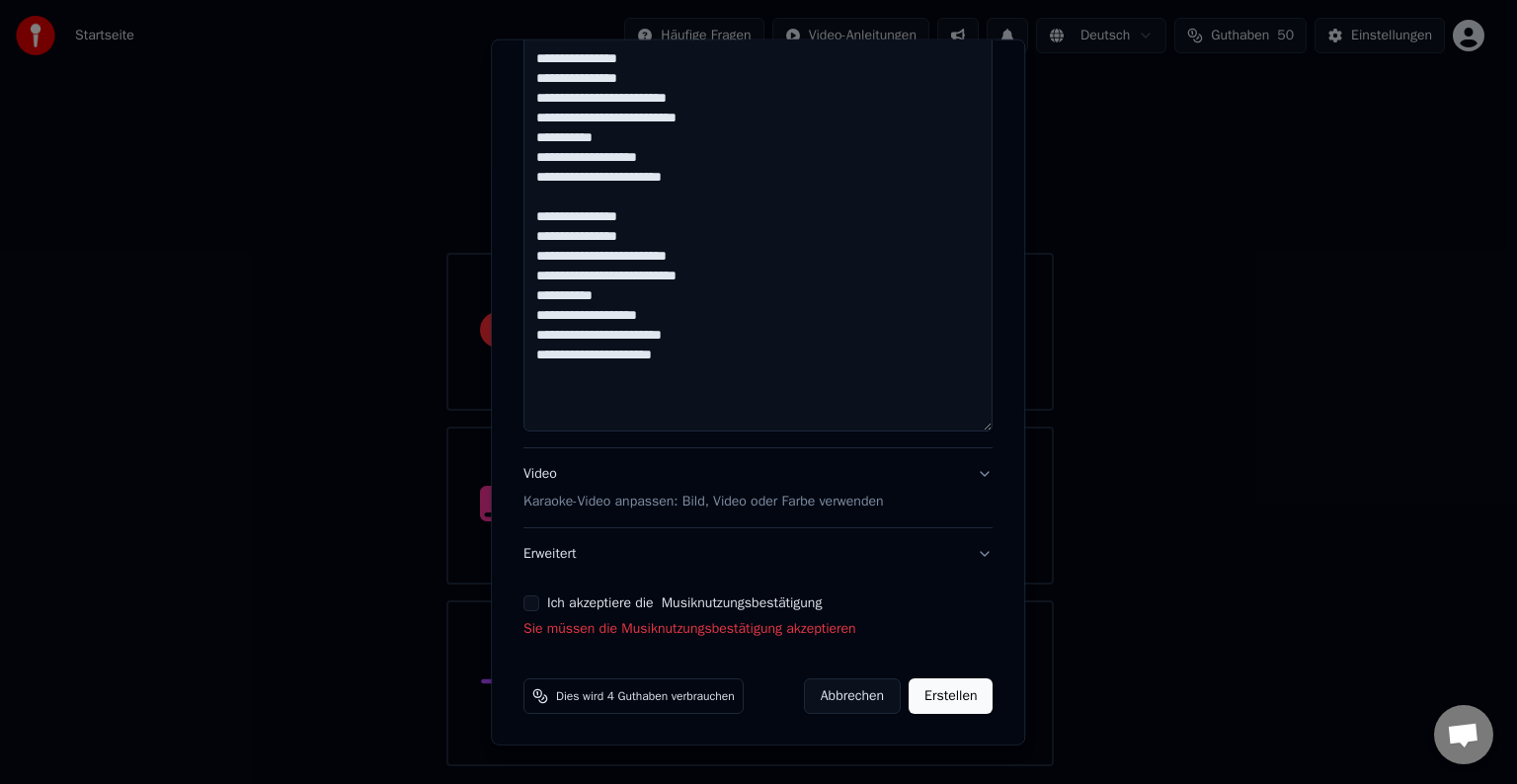 type on "**********" 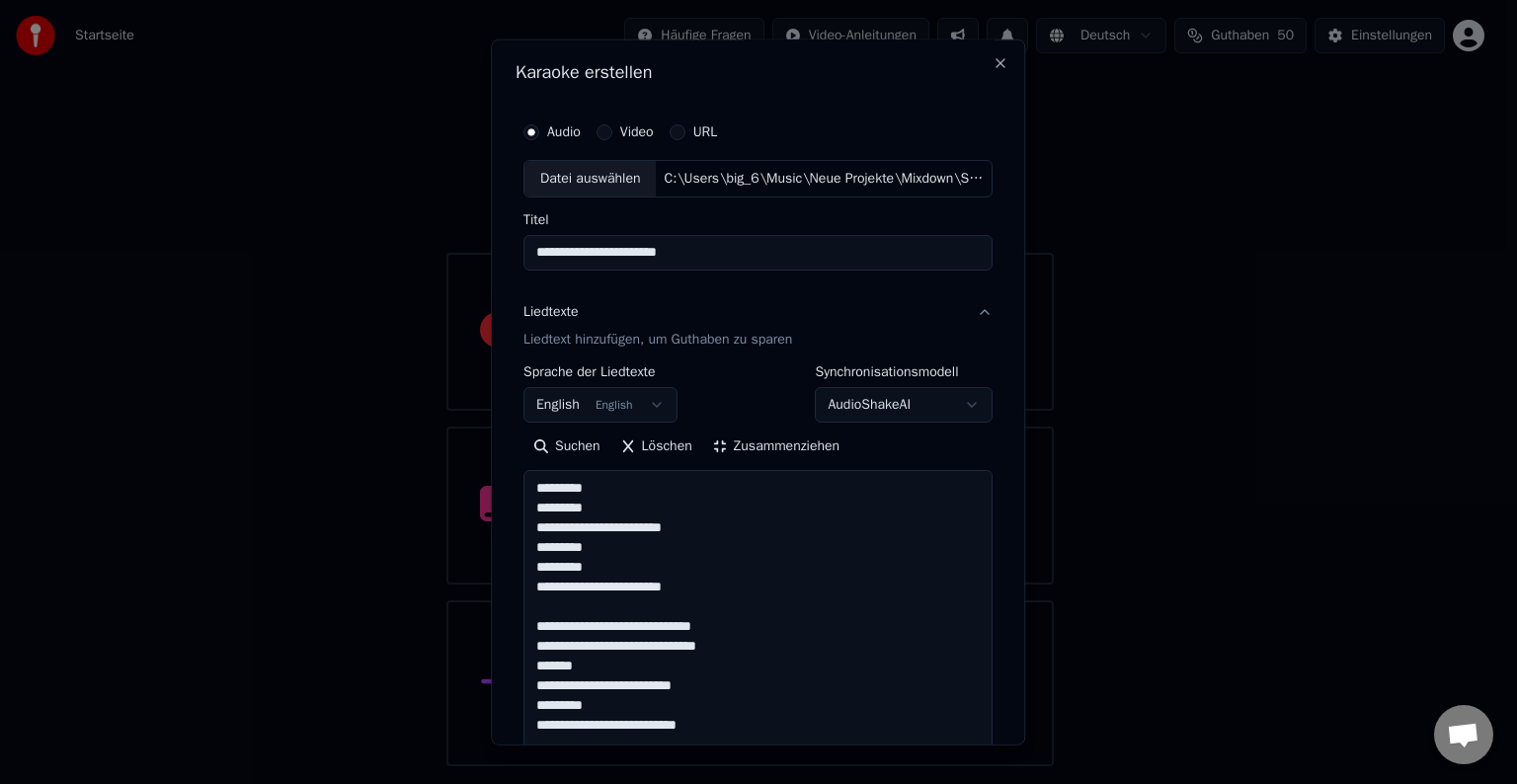 scroll, scrollTop: 0, scrollLeft: 0, axis: both 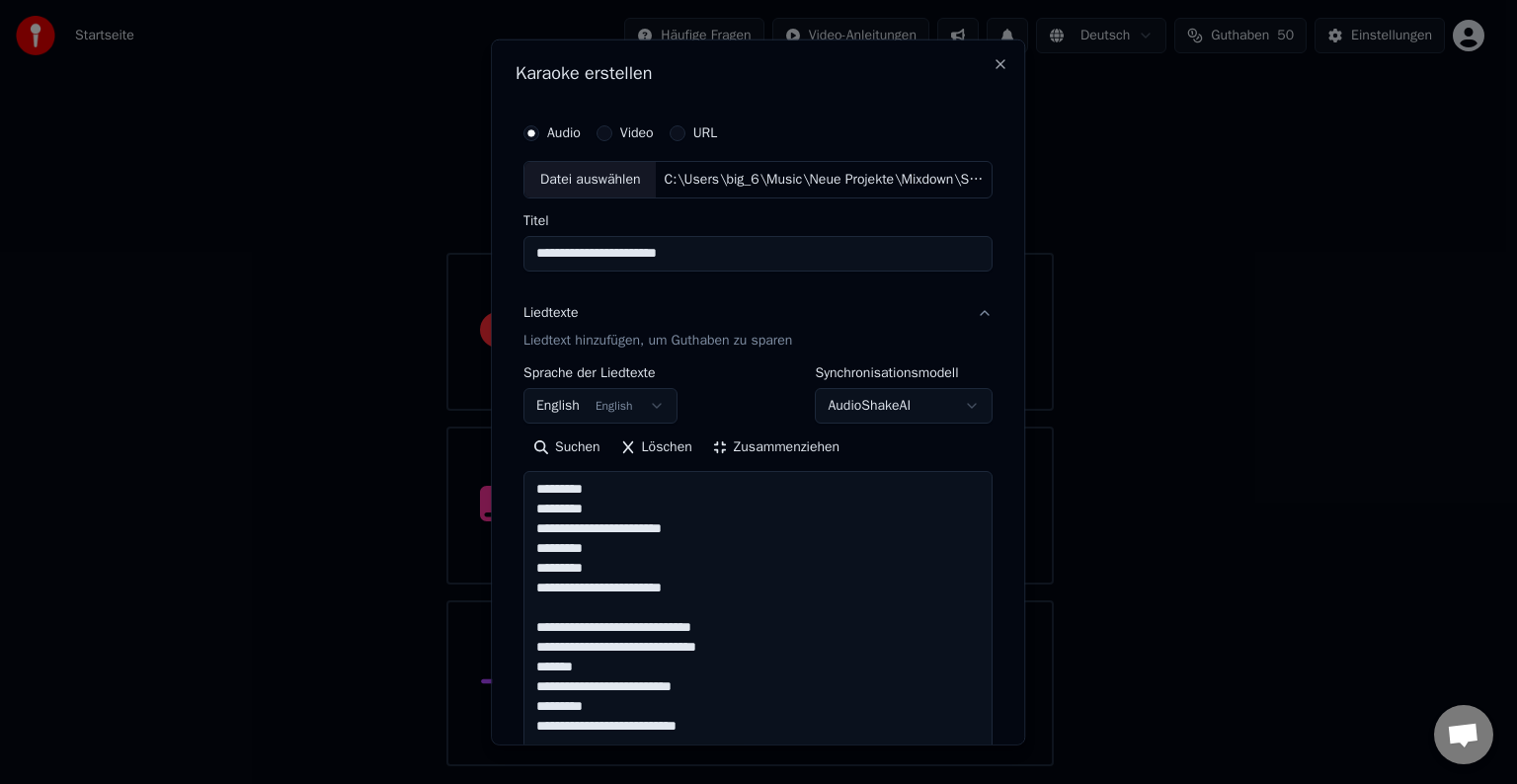 click on "**********" at bounding box center [750, 383] 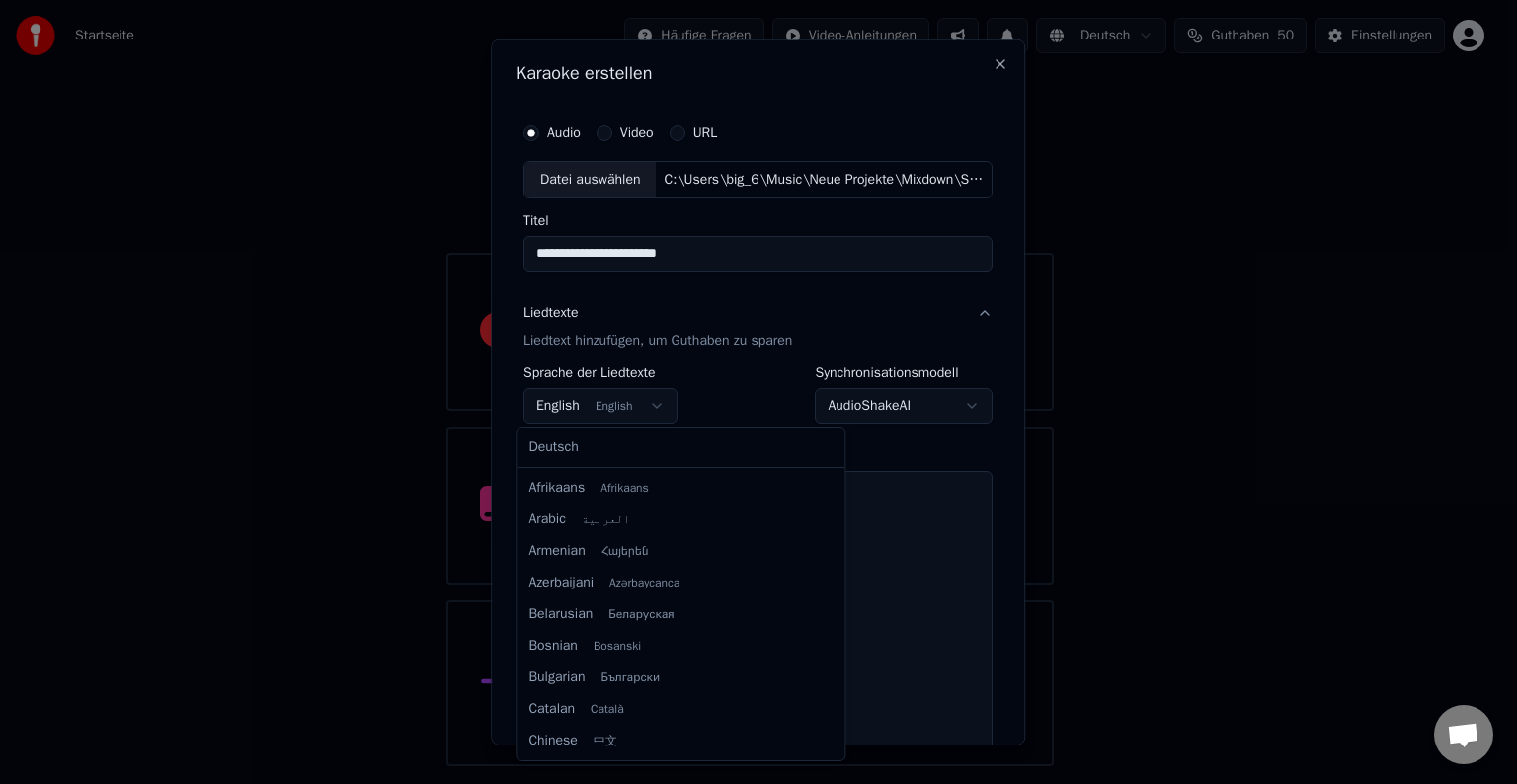 scroll, scrollTop: 158, scrollLeft: 0, axis: vertical 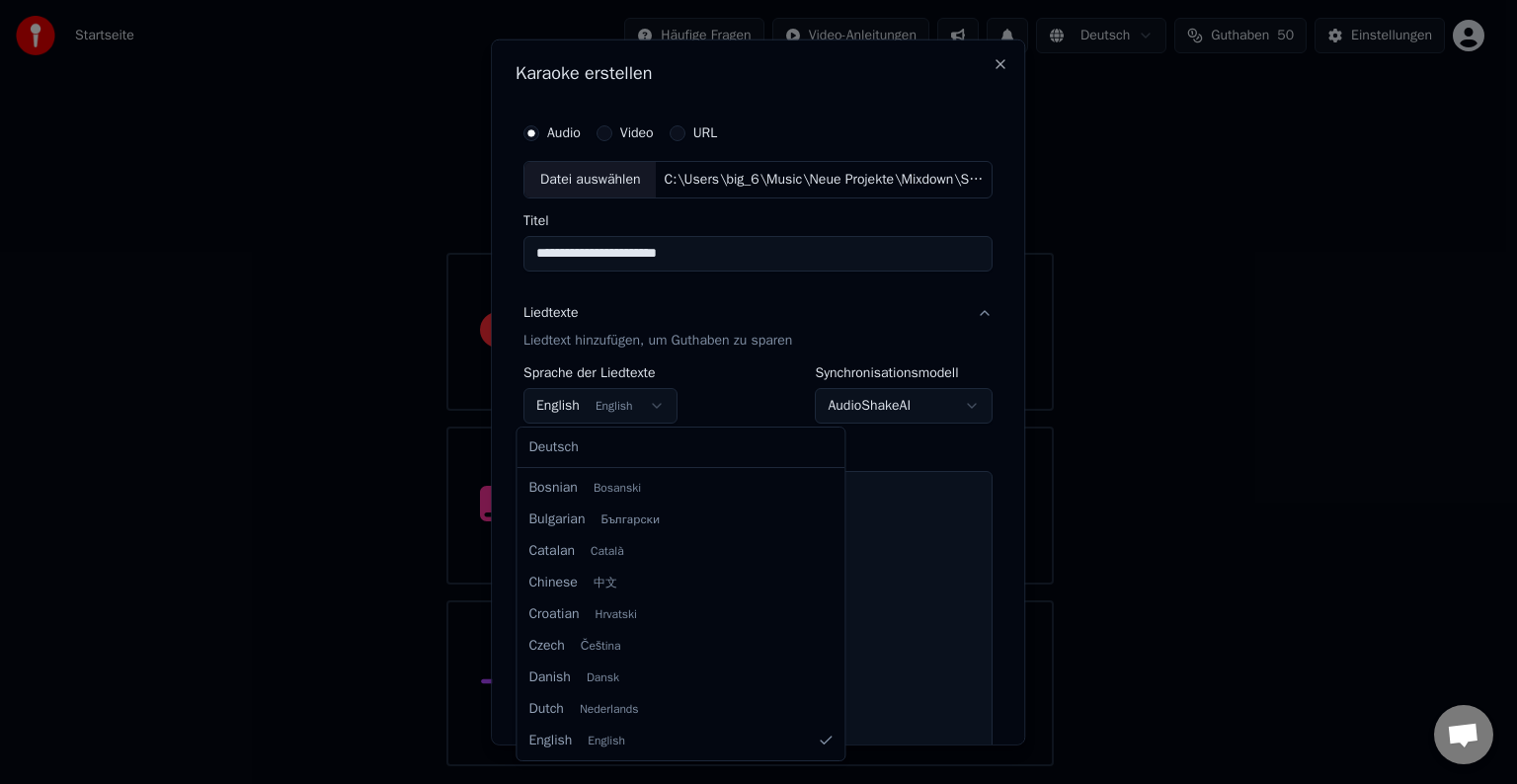 select on "**" 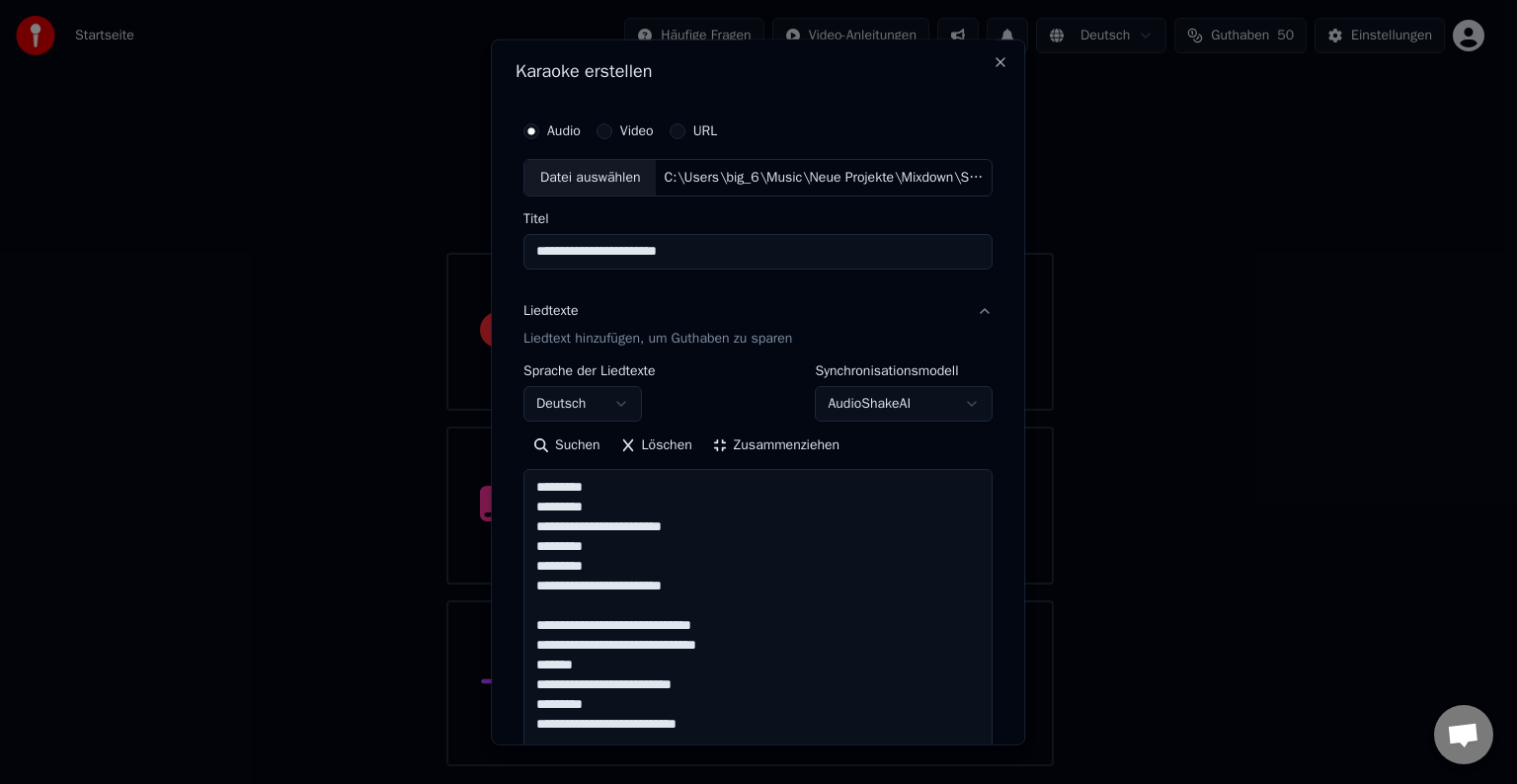 scroll, scrollTop: 0, scrollLeft: 0, axis: both 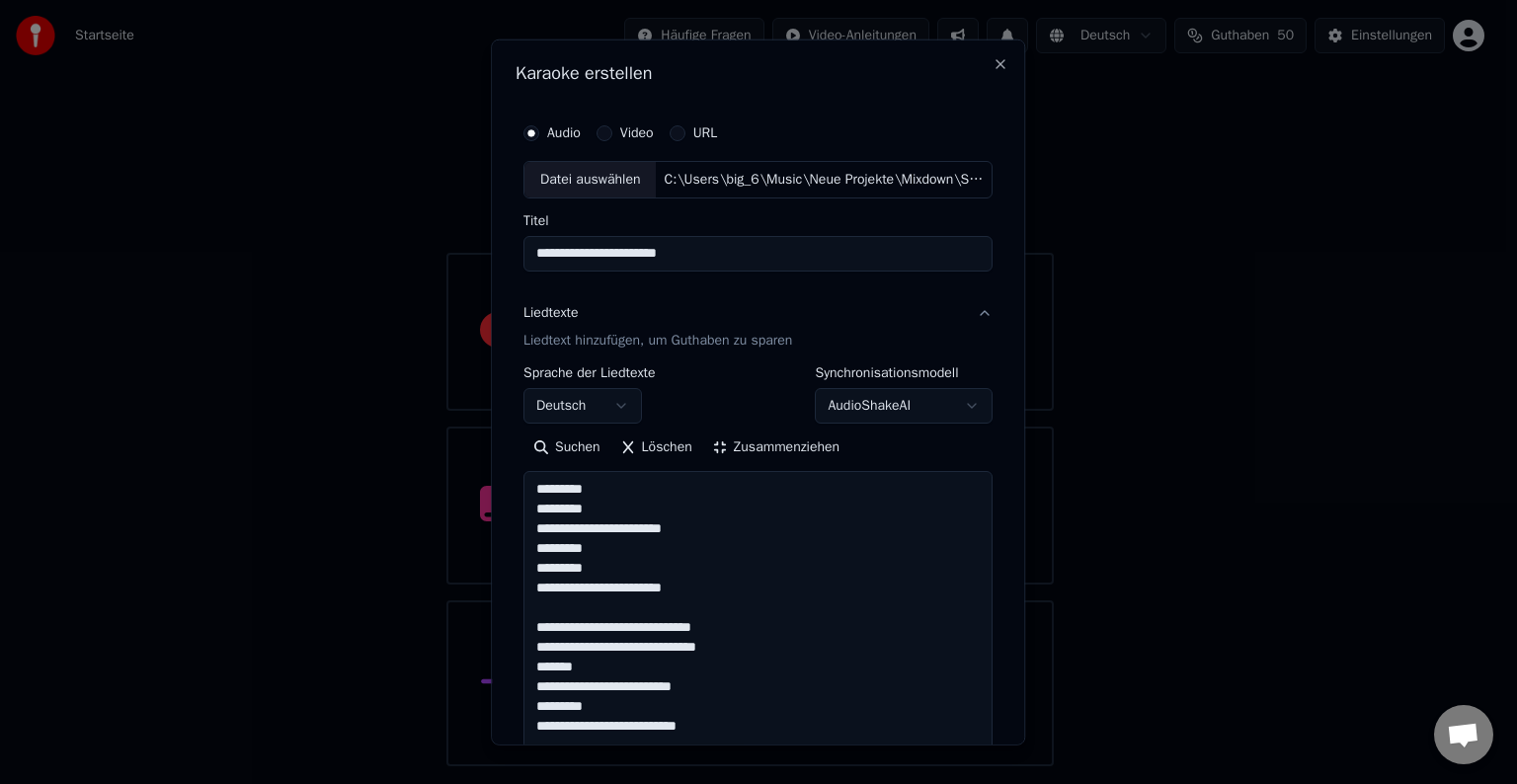 click on "Video" at bounding box center [604, 133] 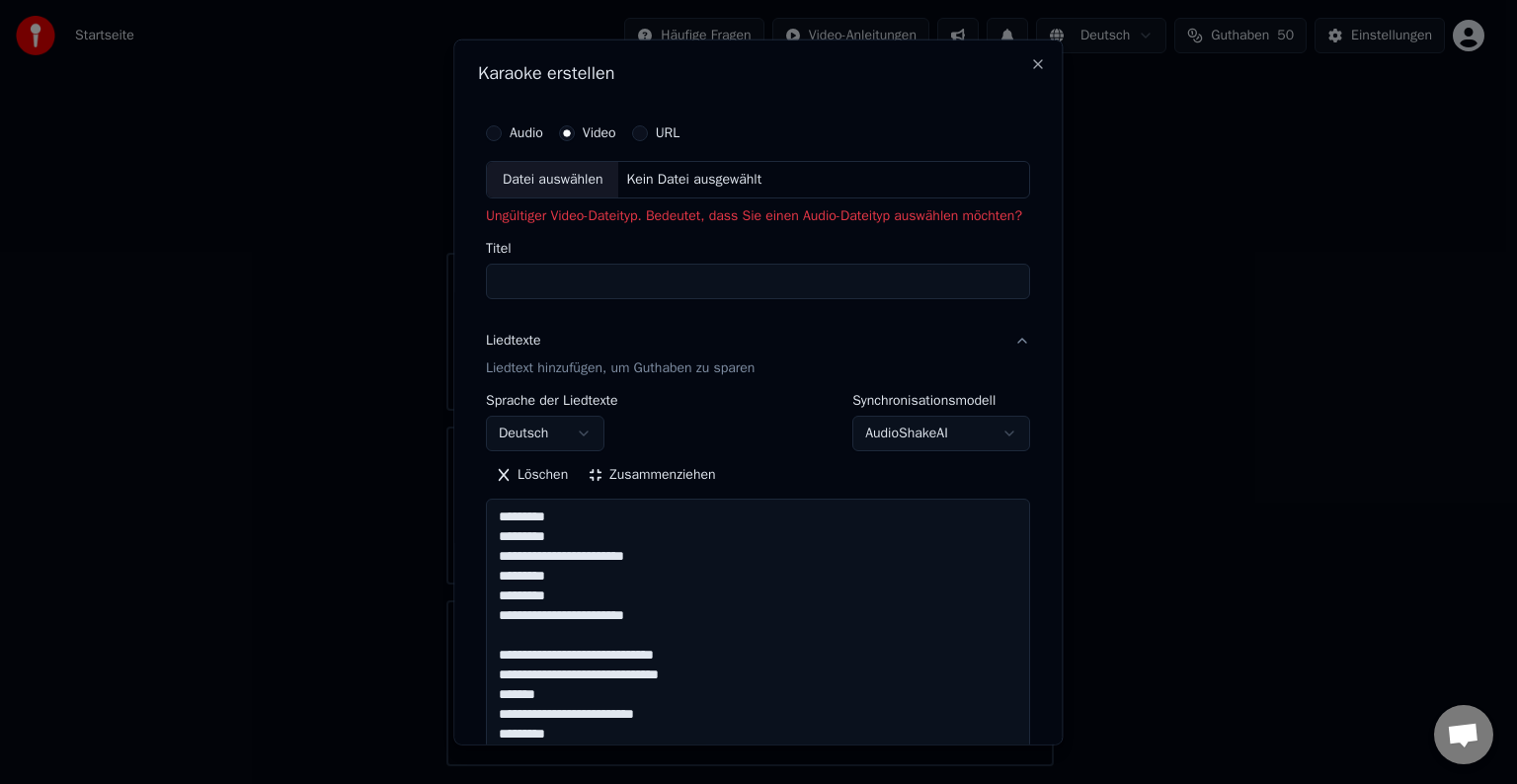click on "Audio" at bounding box center [494, 133] 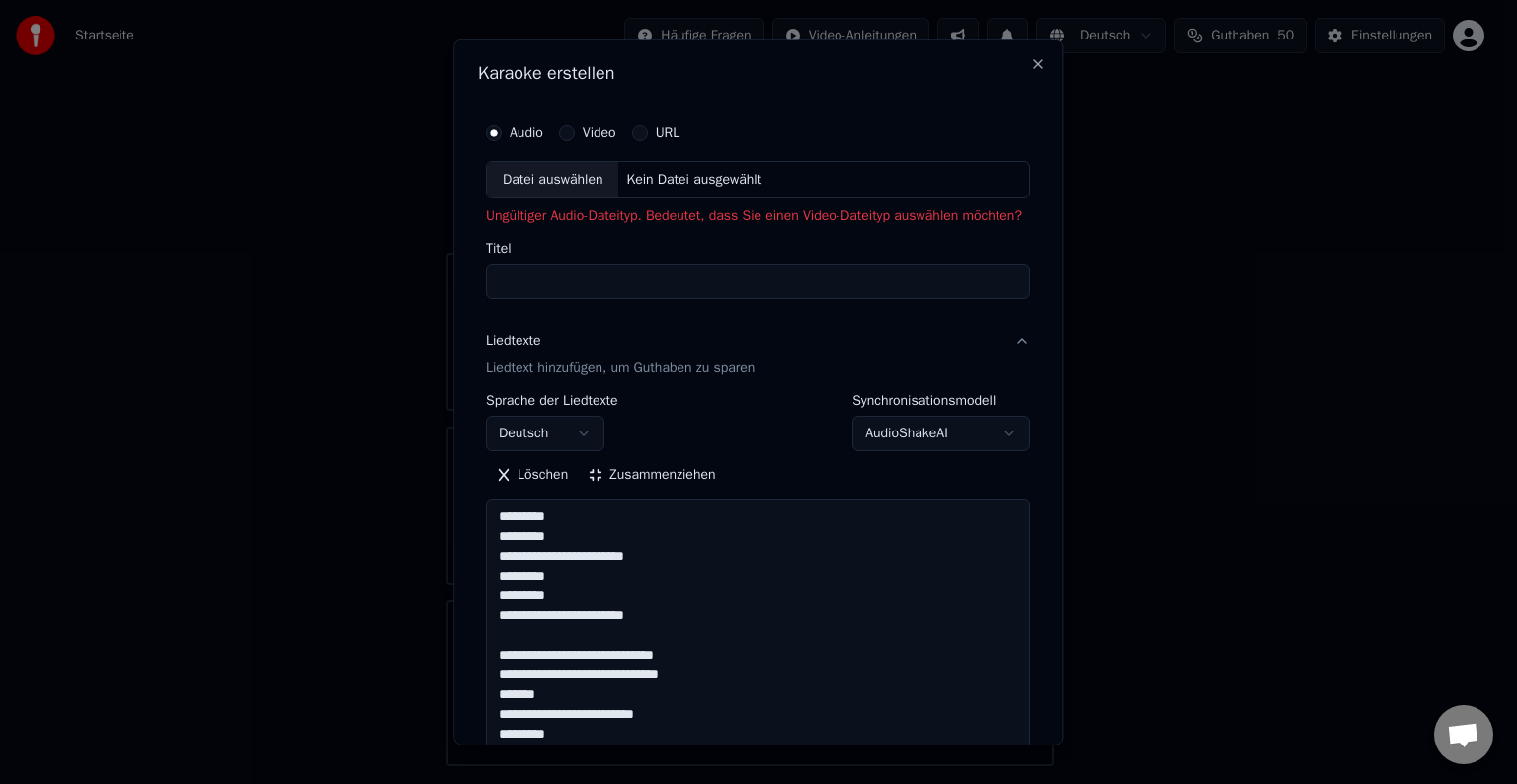 click on "Titel" at bounding box center [758, 281] 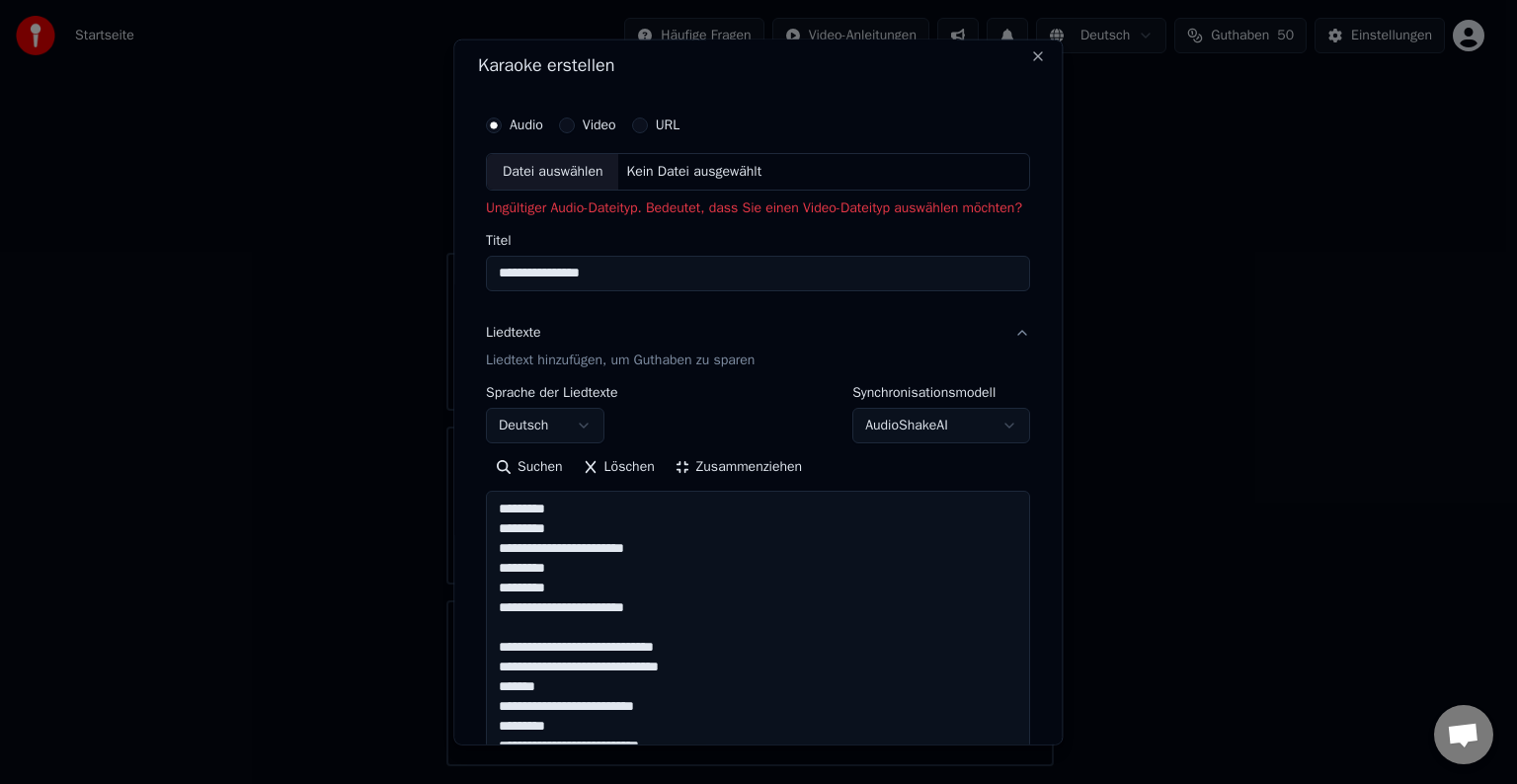 scroll, scrollTop: 0, scrollLeft: 0, axis: both 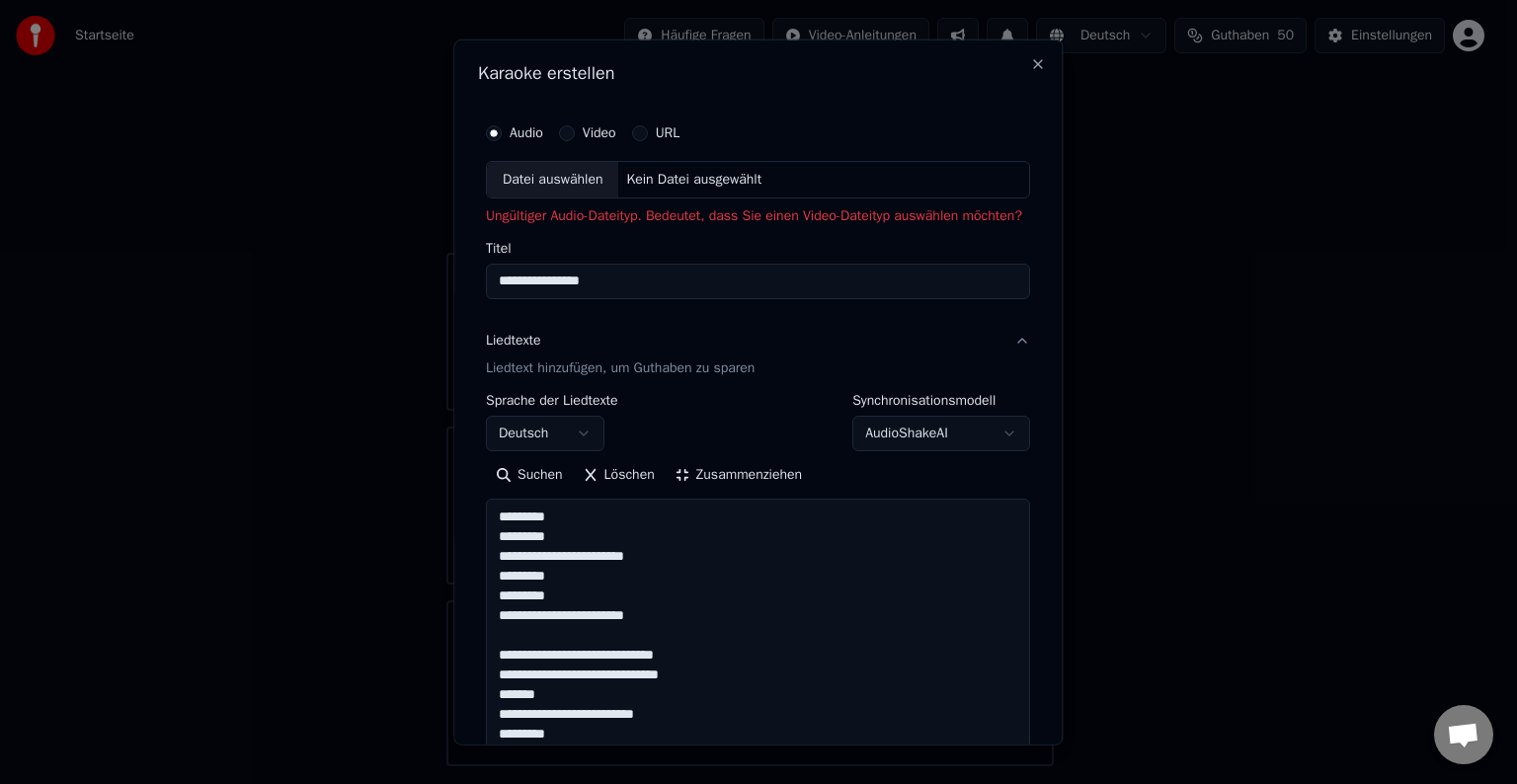 click on "Datei auswählen" at bounding box center [552, 180] 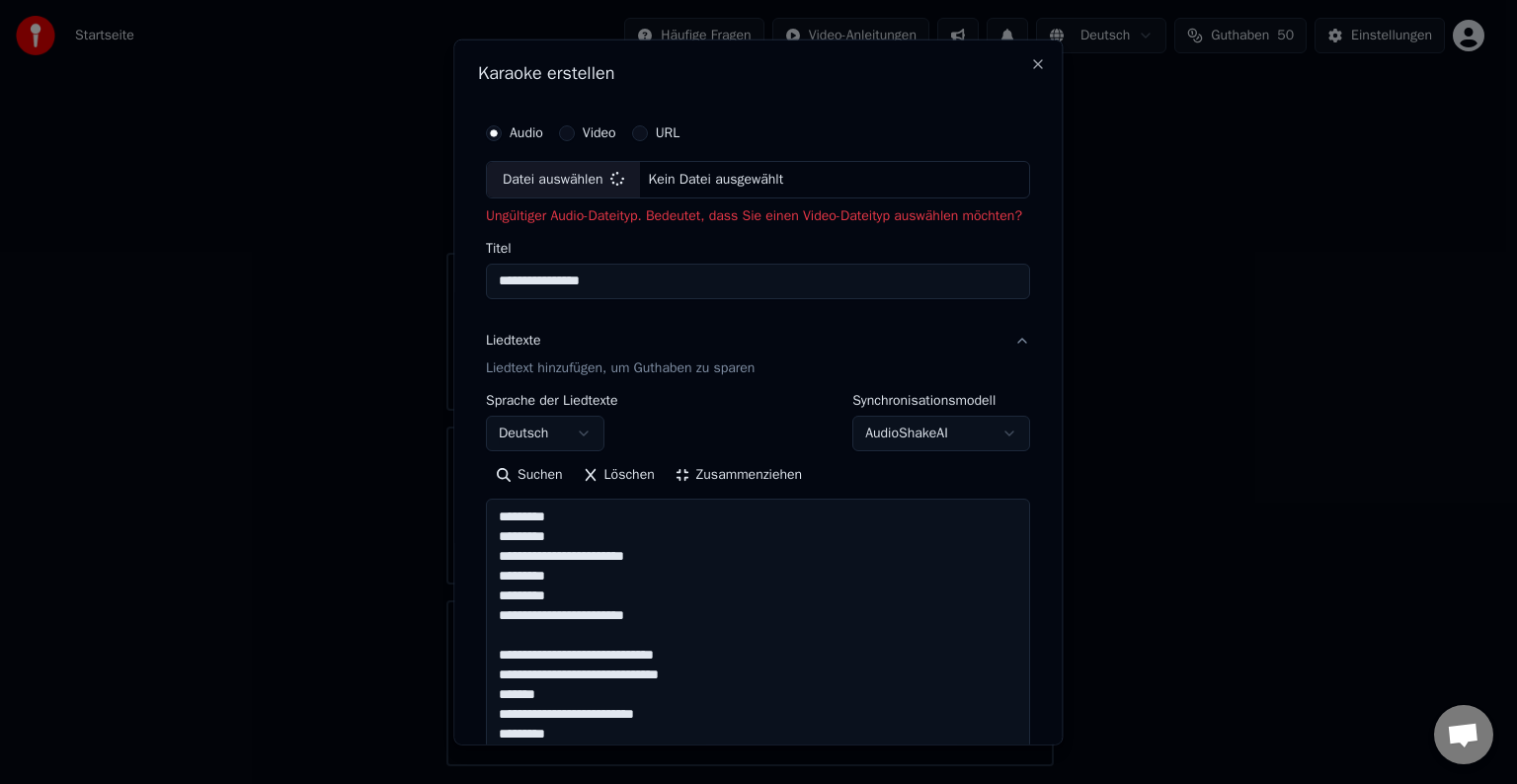type on "**********" 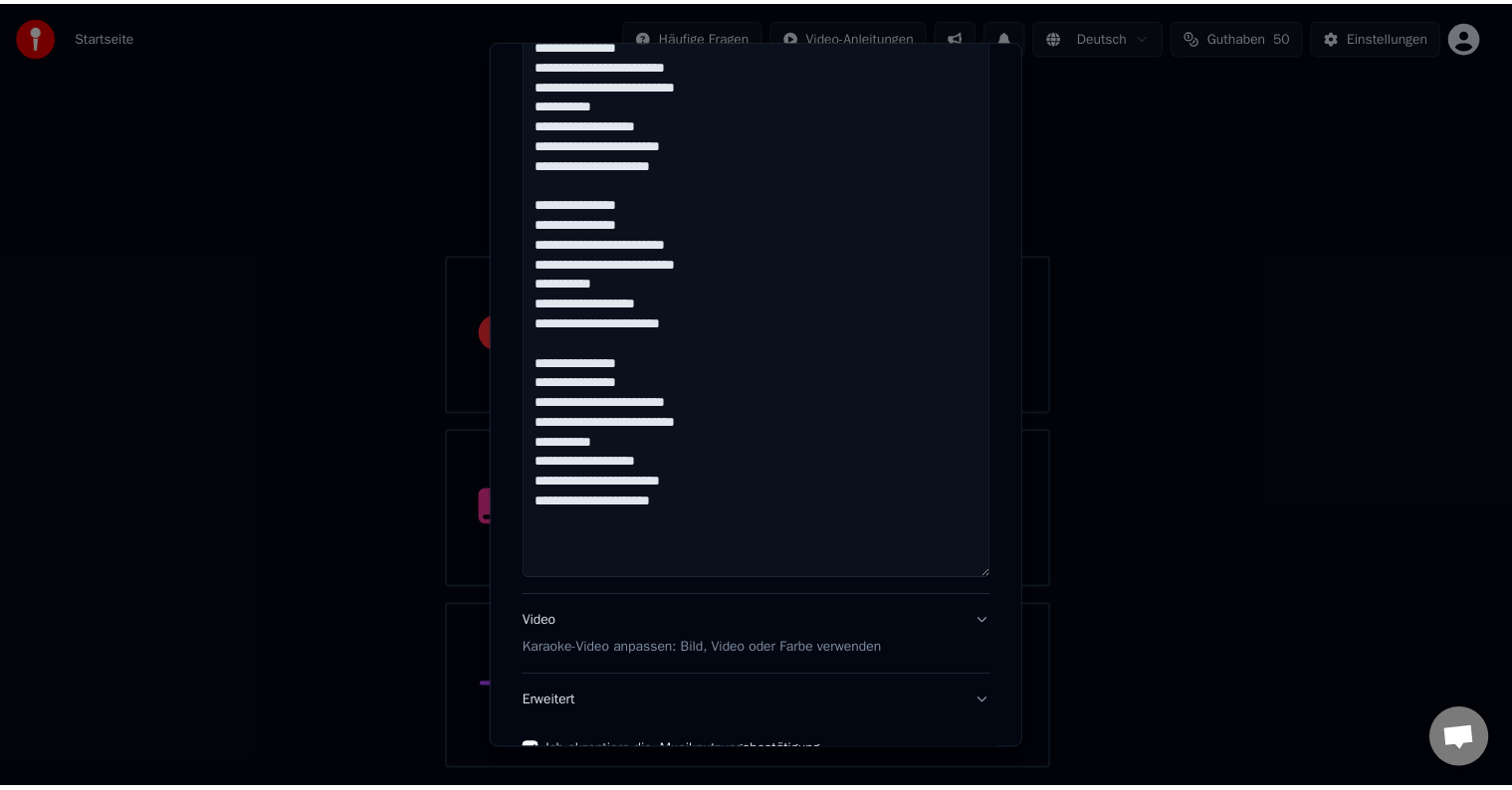scroll, scrollTop: 1360, scrollLeft: 0, axis: vertical 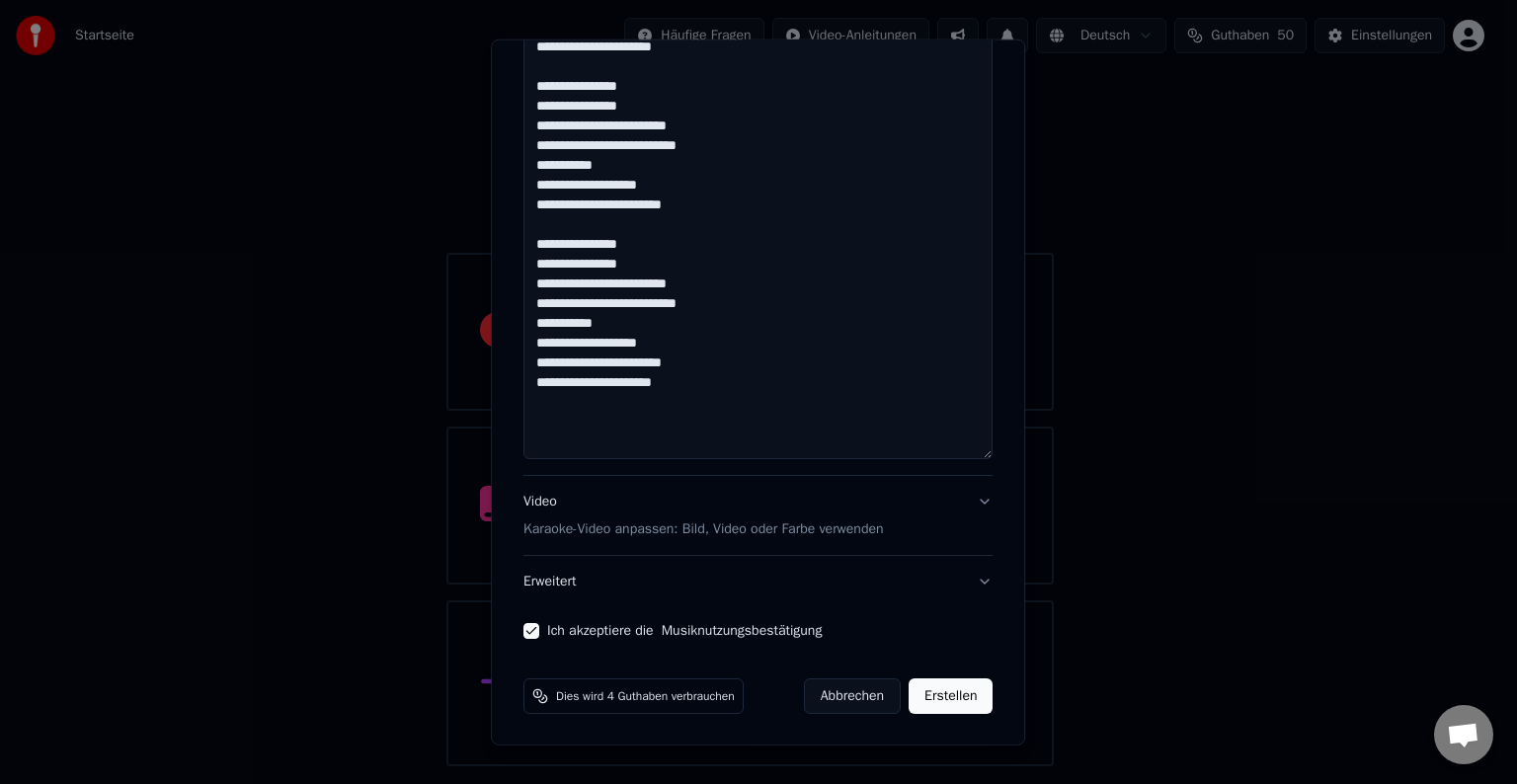click on "Erstellen" at bounding box center [950, 696] 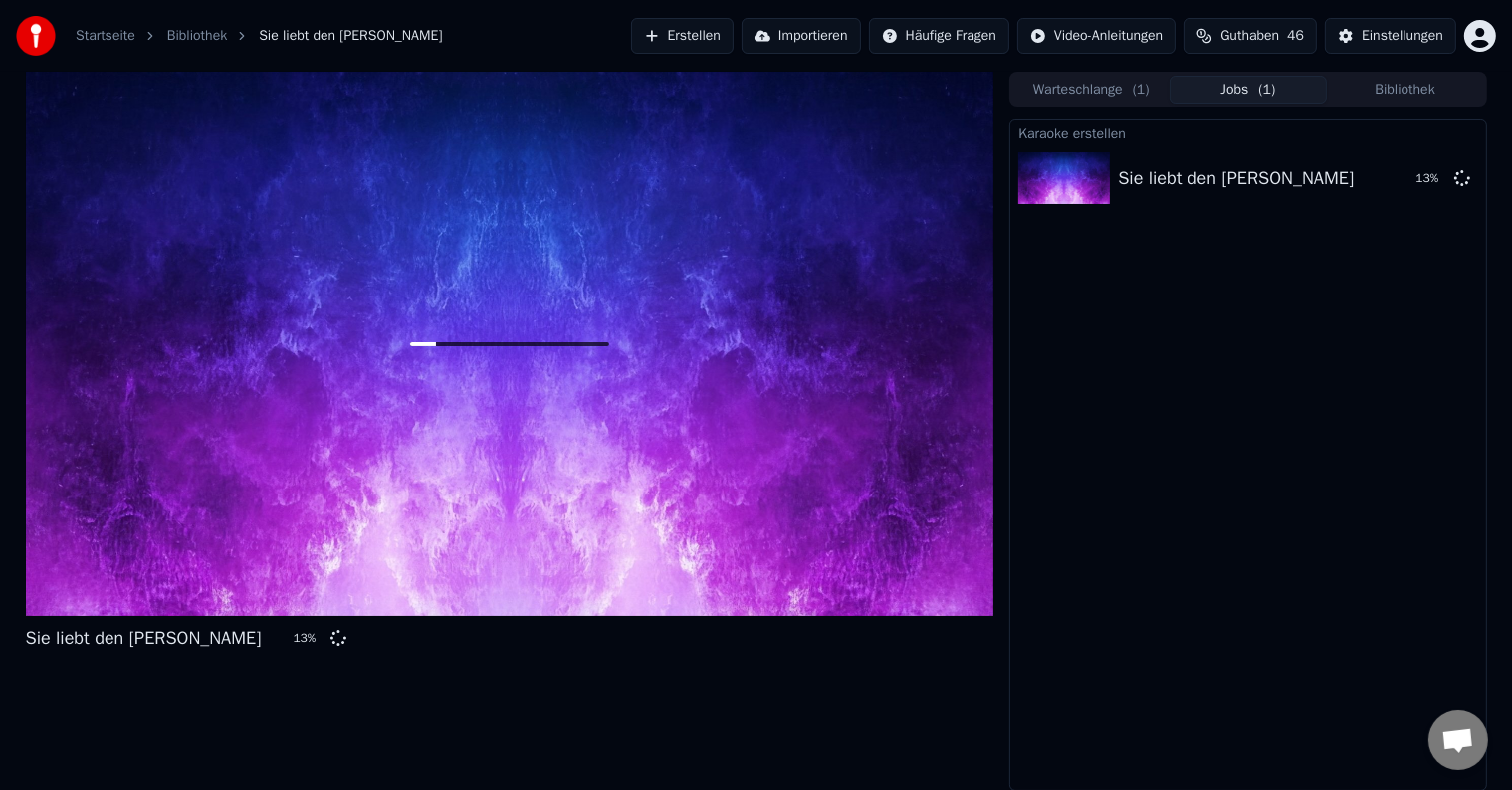 click on "Bibliothek" at bounding box center (1405, 90) 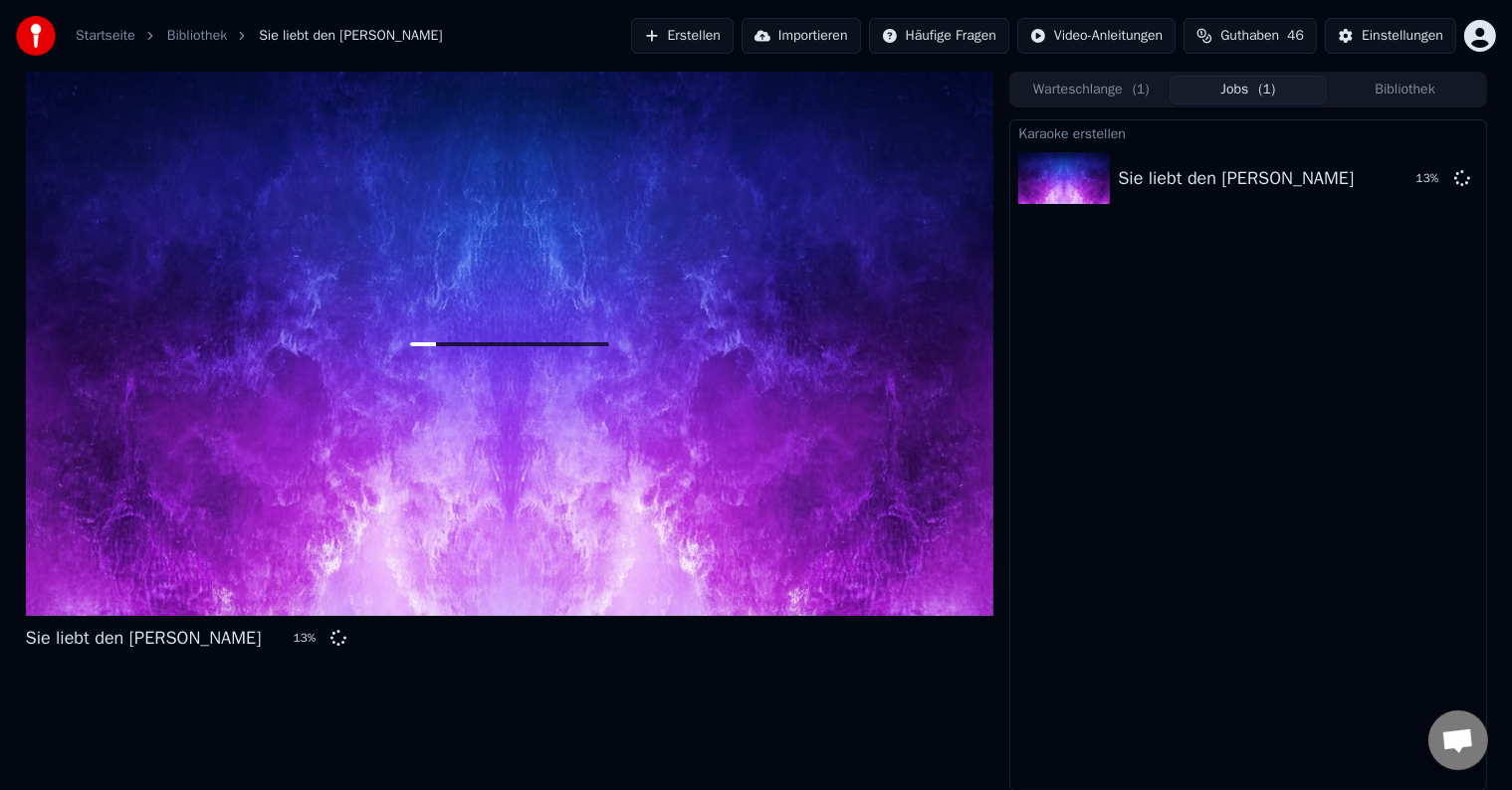click on "Jobs ( 1 )" at bounding box center (1248, 90) 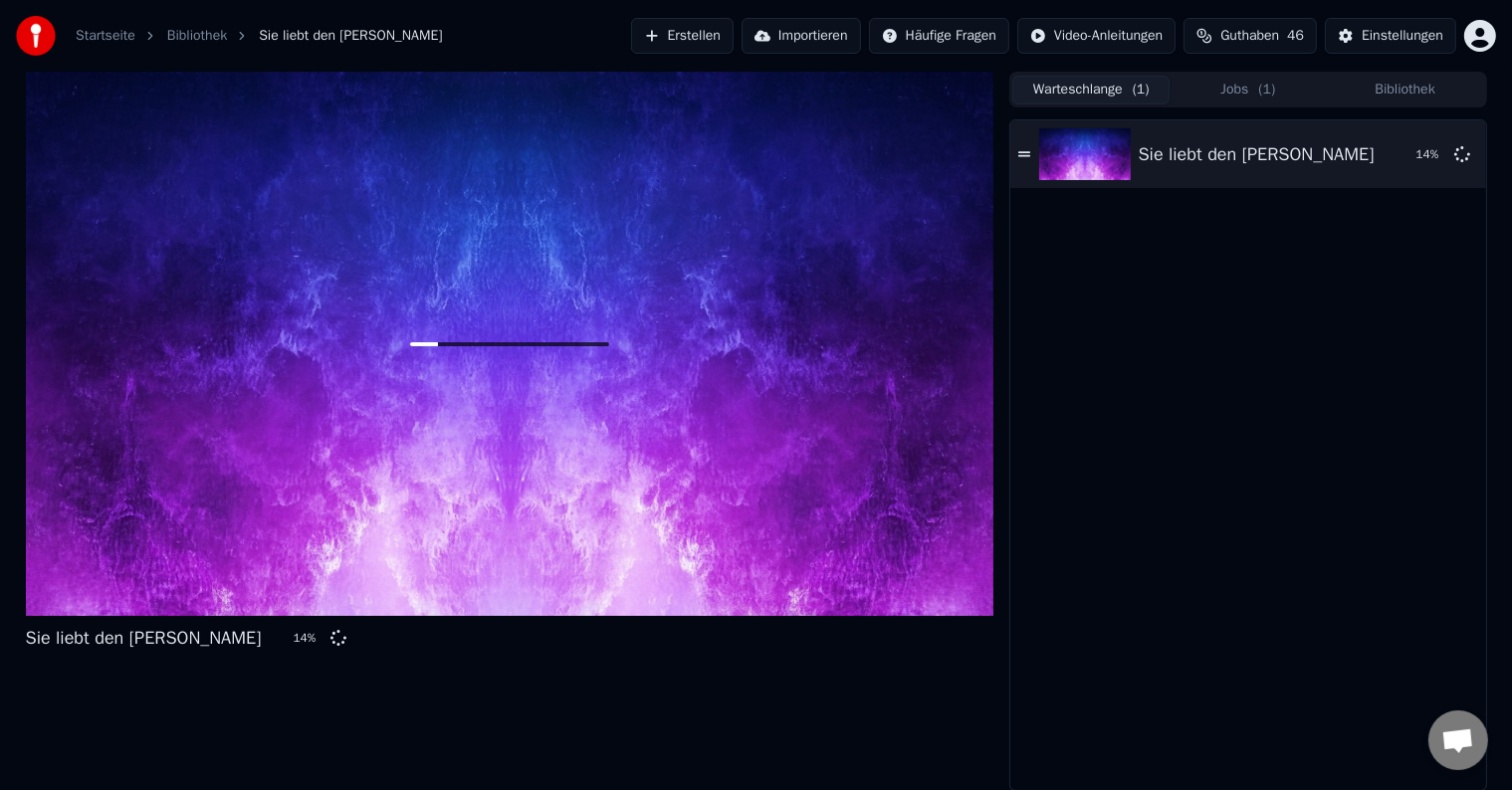 click on "Warteschlange ( 1 )" at bounding box center (1091, 90) 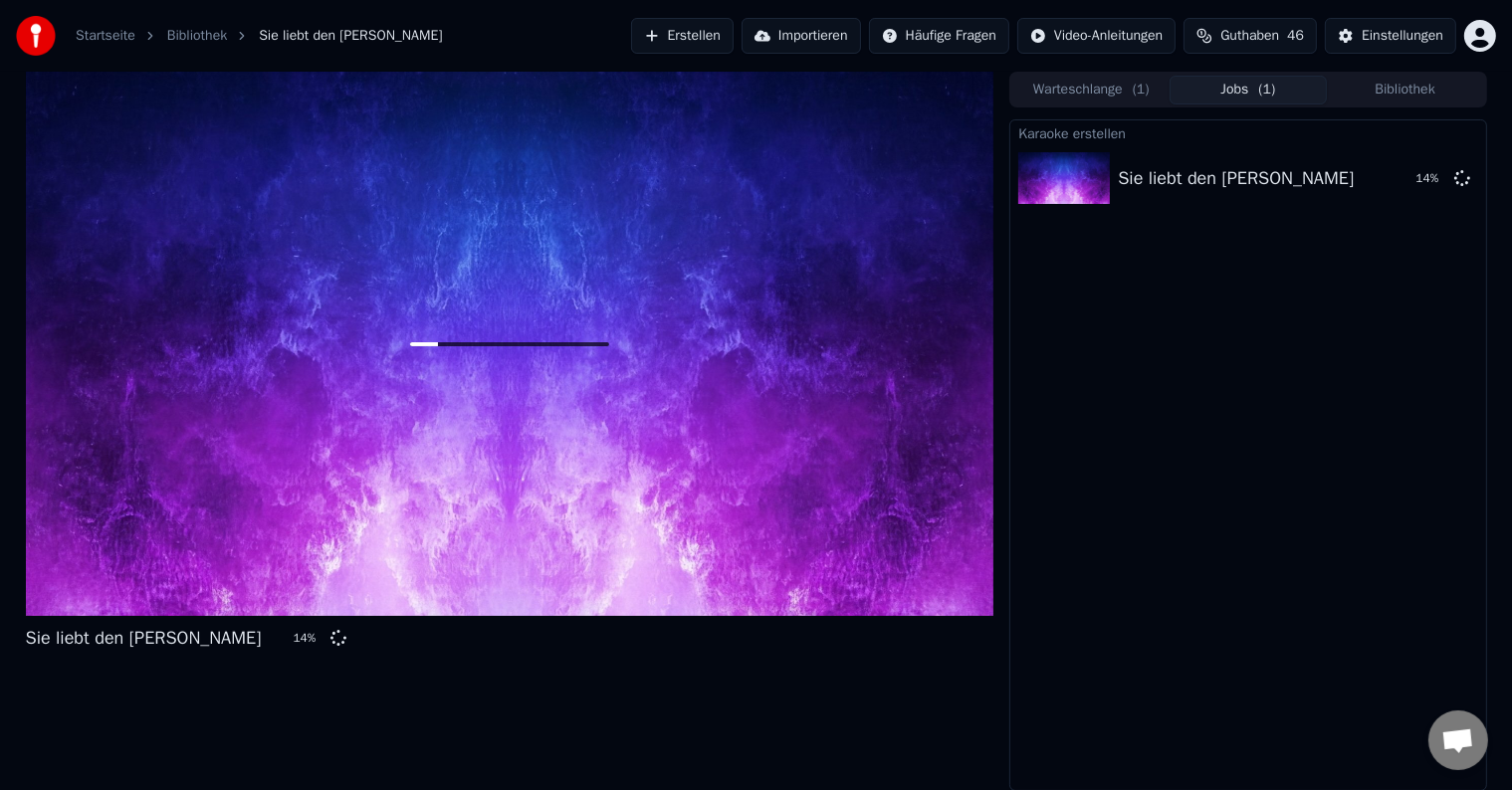 click on "Jobs ( 1 )" at bounding box center (1248, 90) 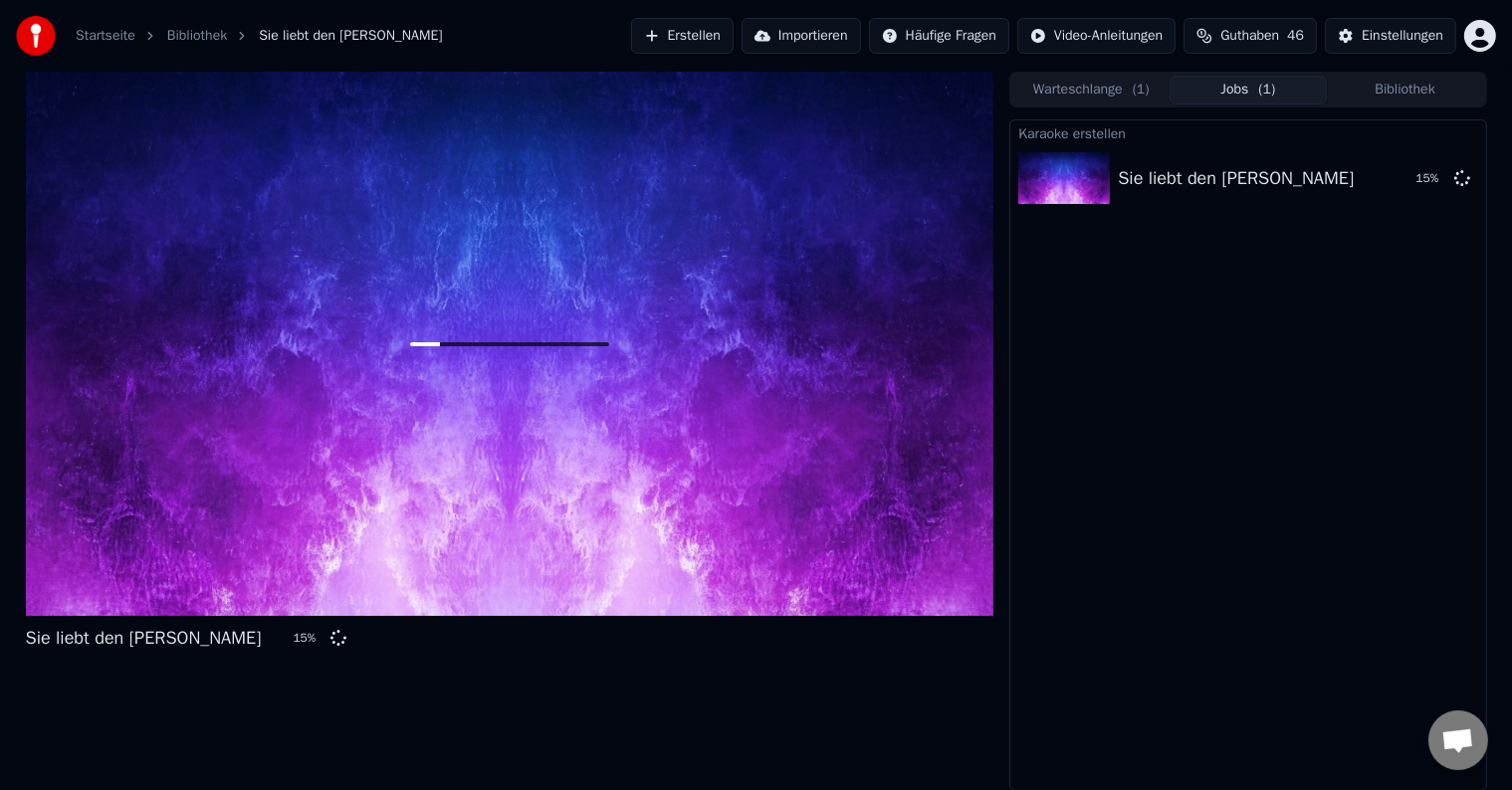 click on "Warteschlange ( 1 )" at bounding box center (1091, 90) 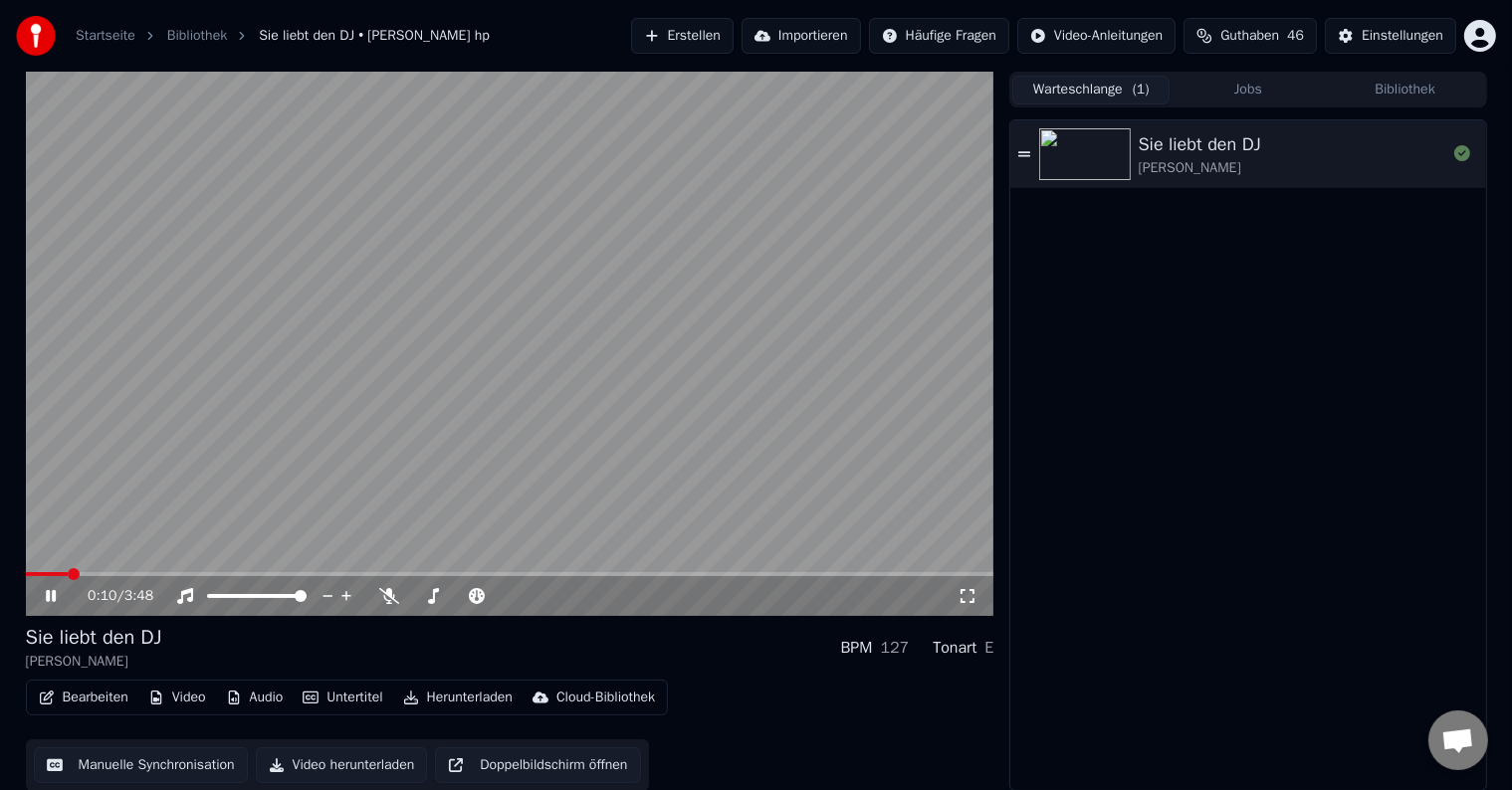 scroll, scrollTop: 1, scrollLeft: 0, axis: vertical 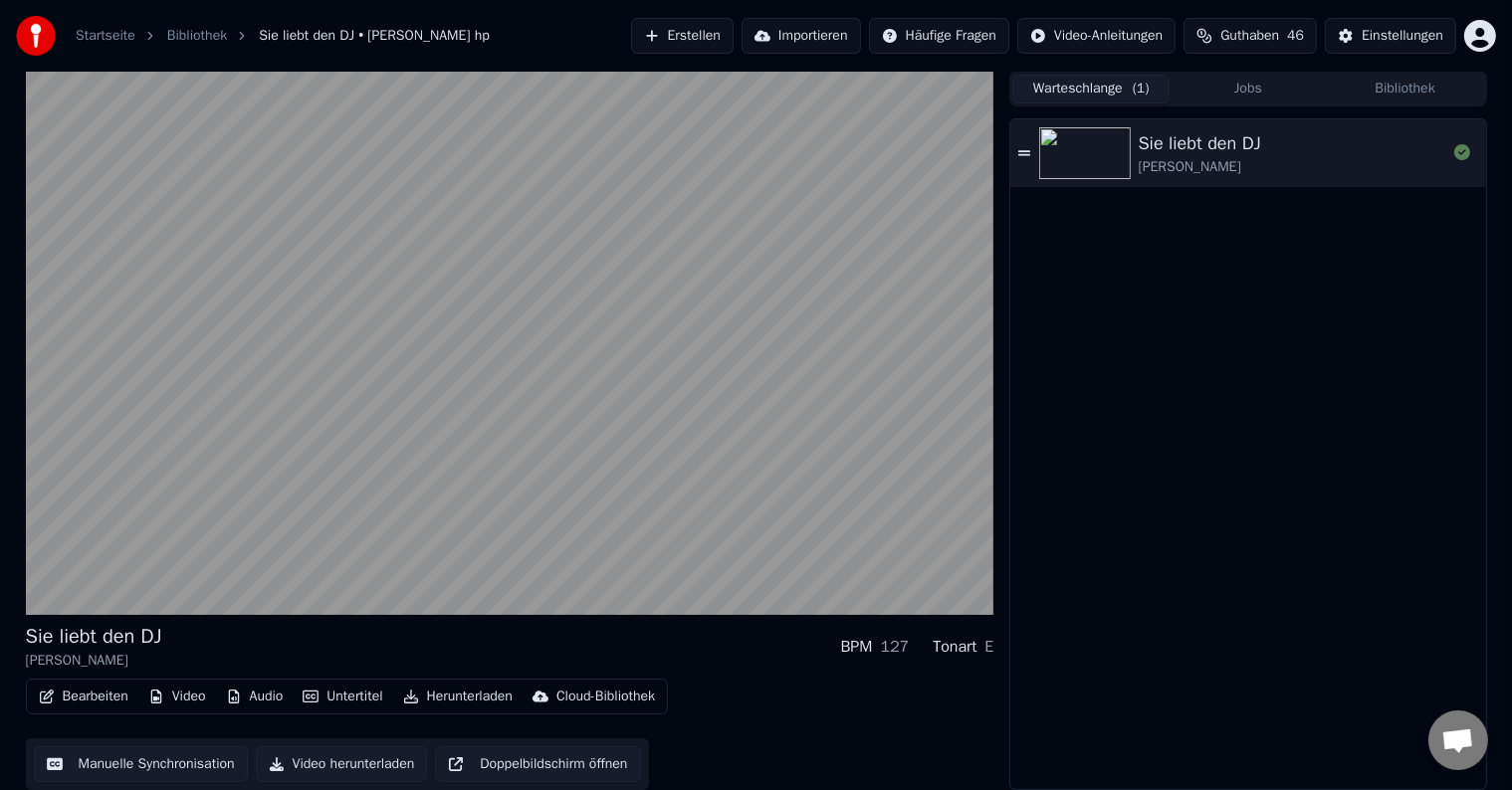 type 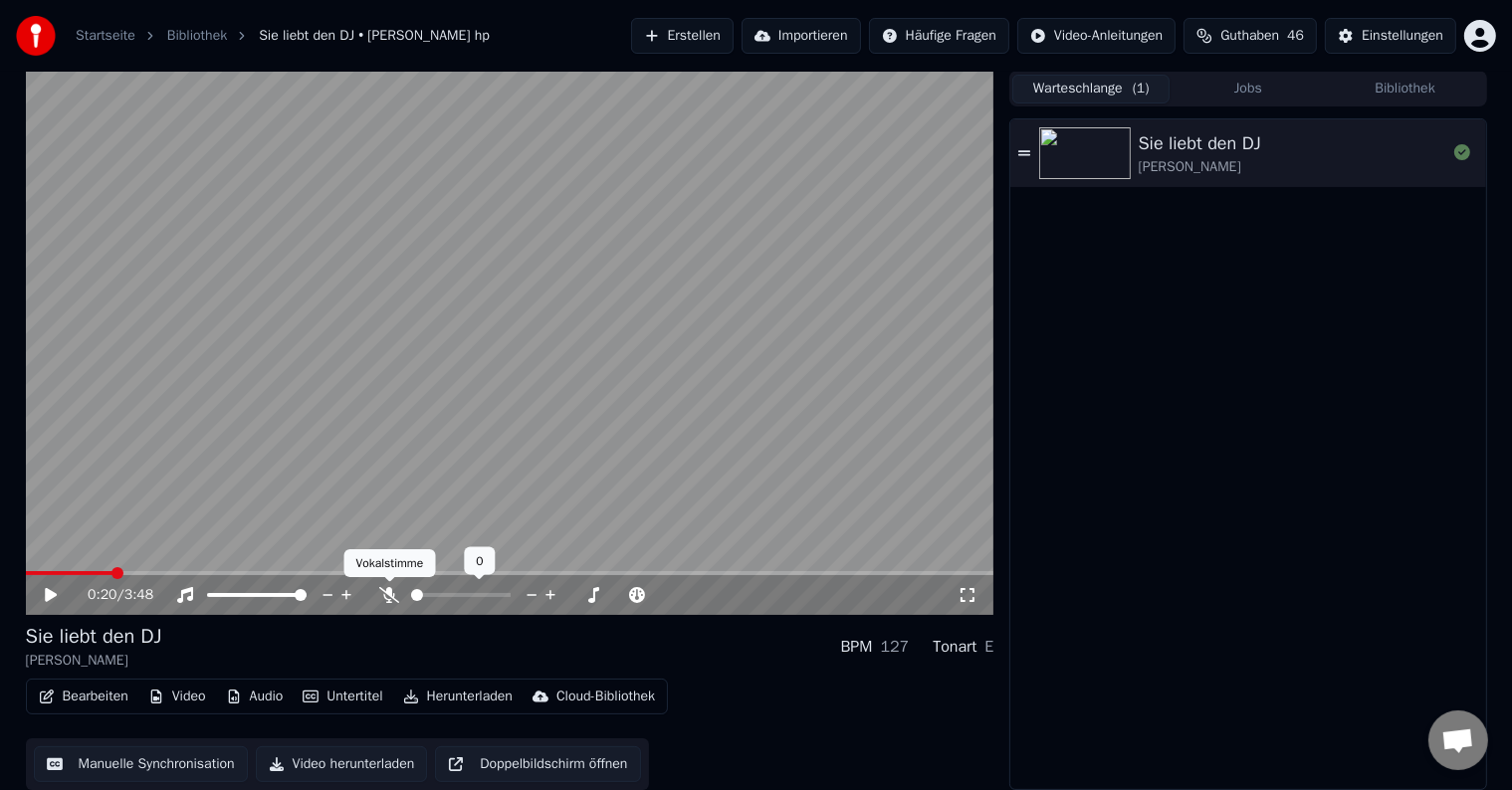 click 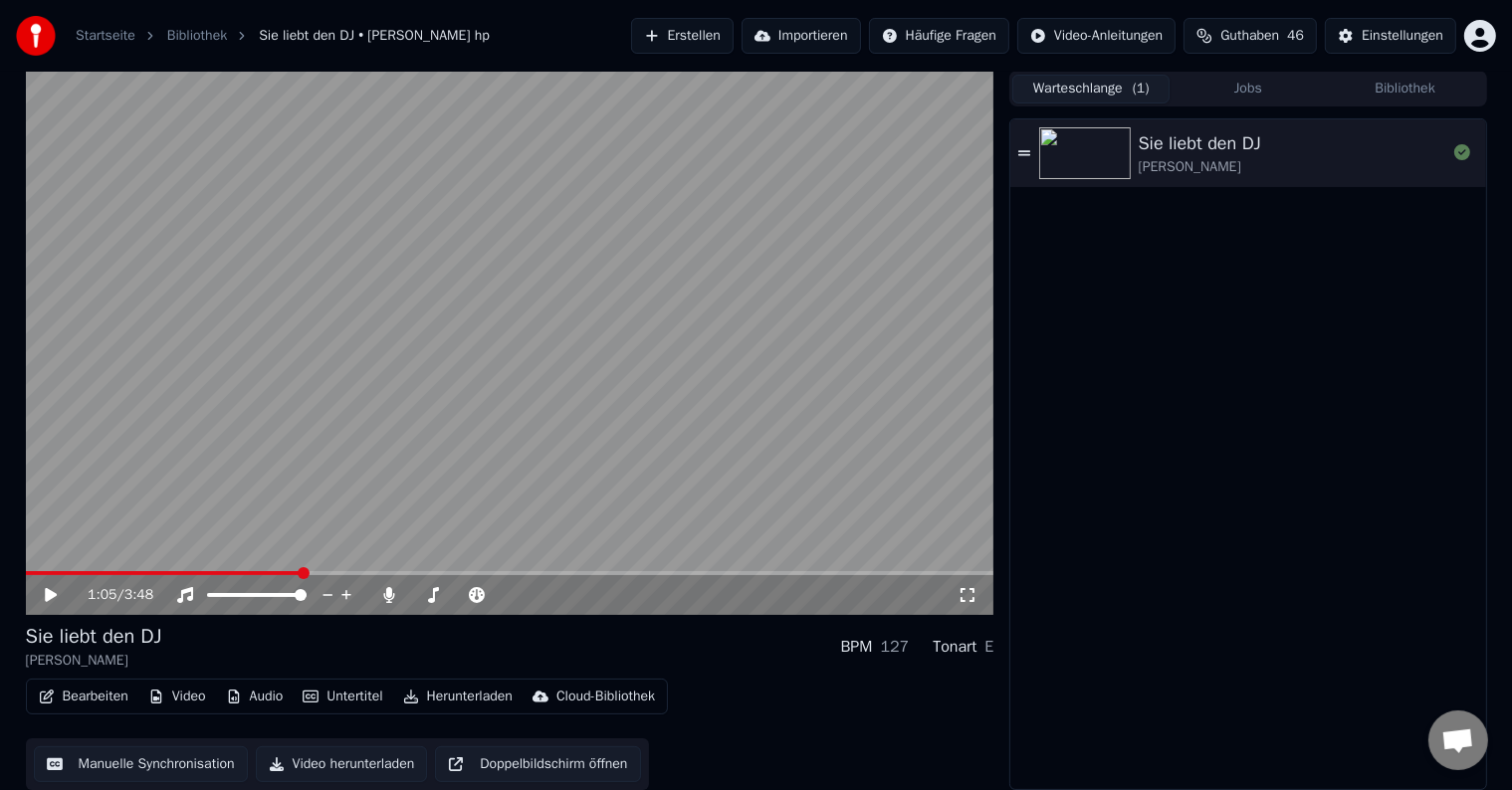 click on "Manuelle Synchronisation" at bounding box center [140, 764] 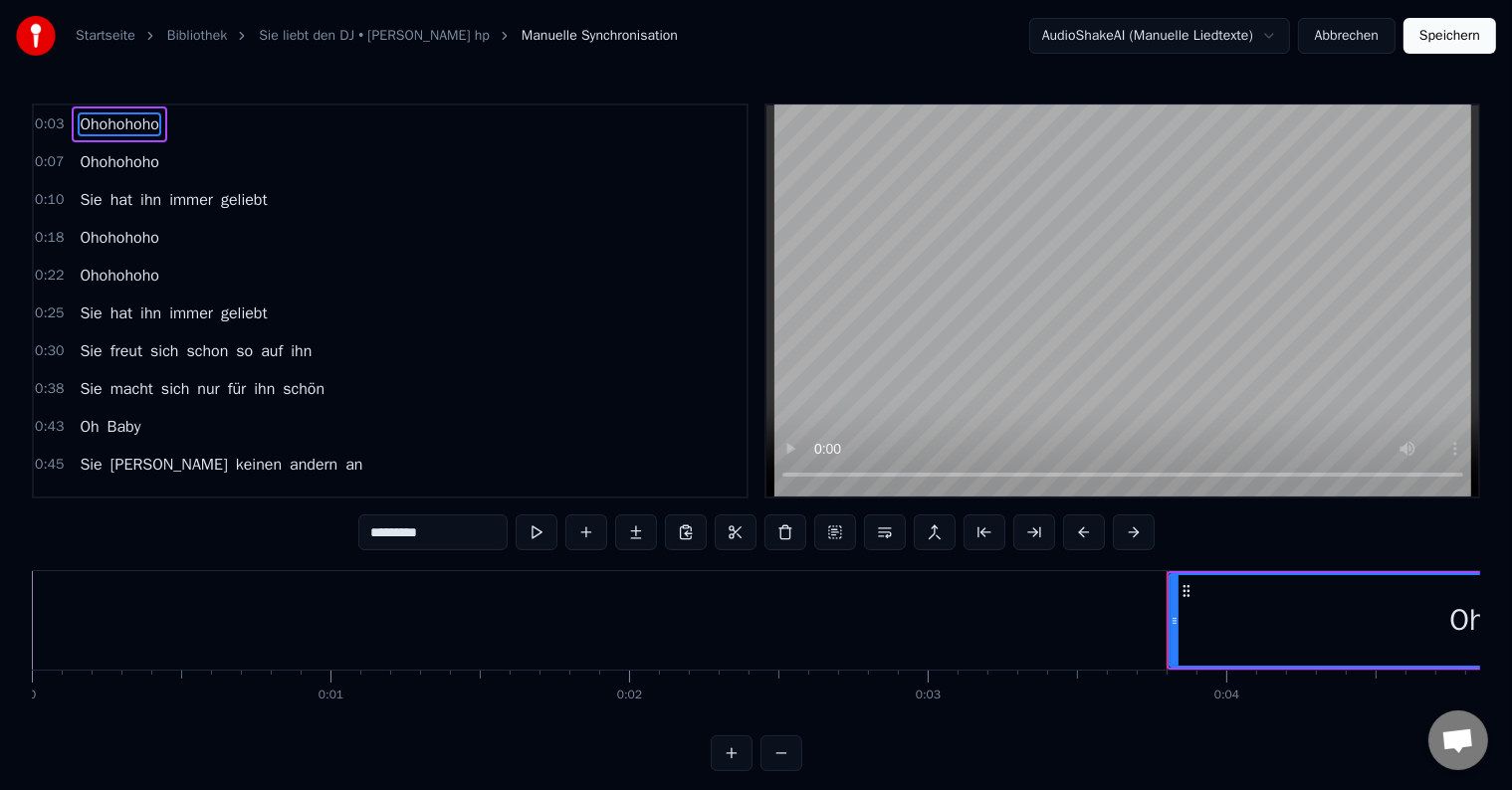 click on "Ohohohoho" at bounding box center [1524, 620] 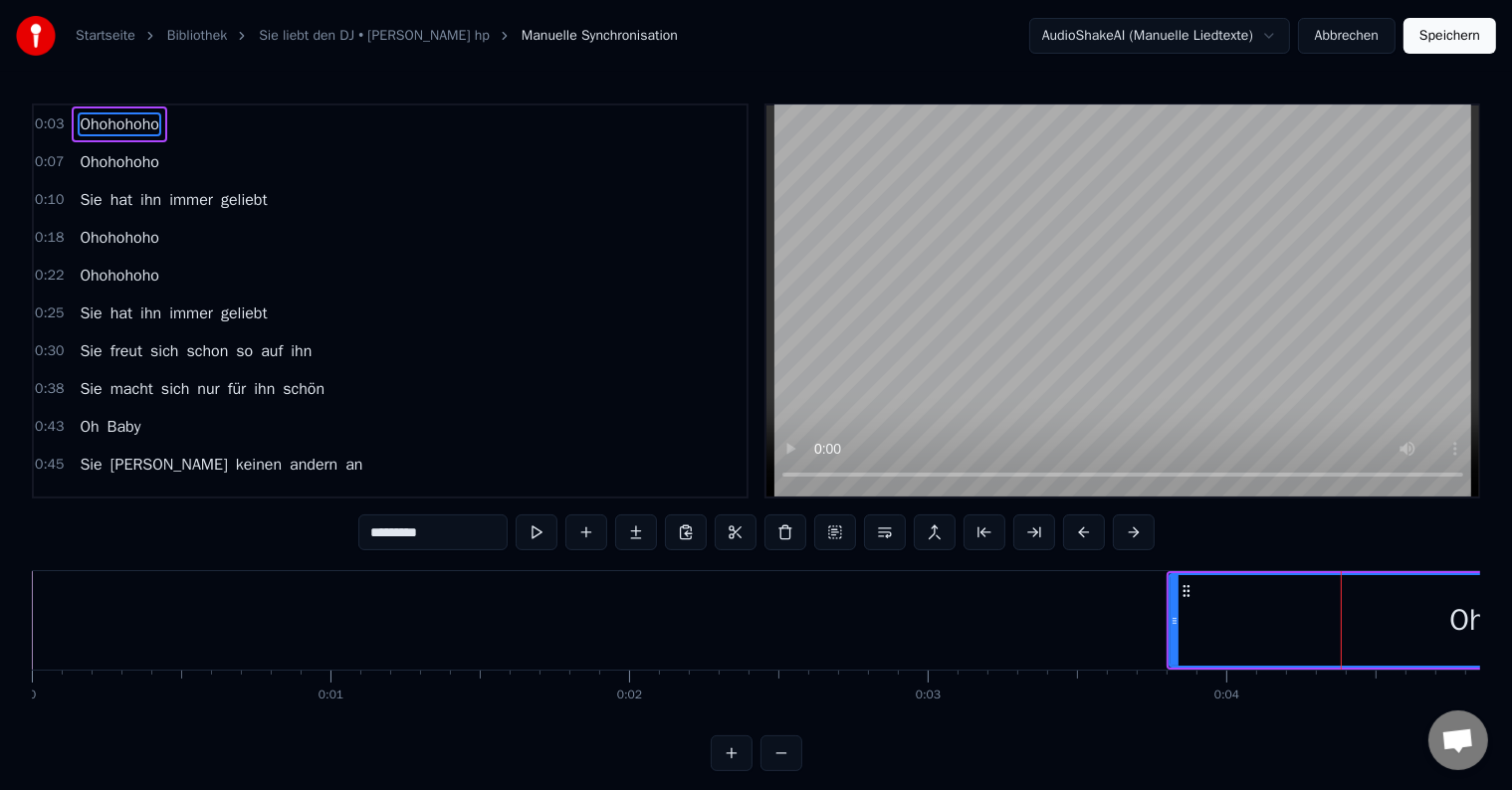 scroll, scrollTop: 30, scrollLeft: 0, axis: vertical 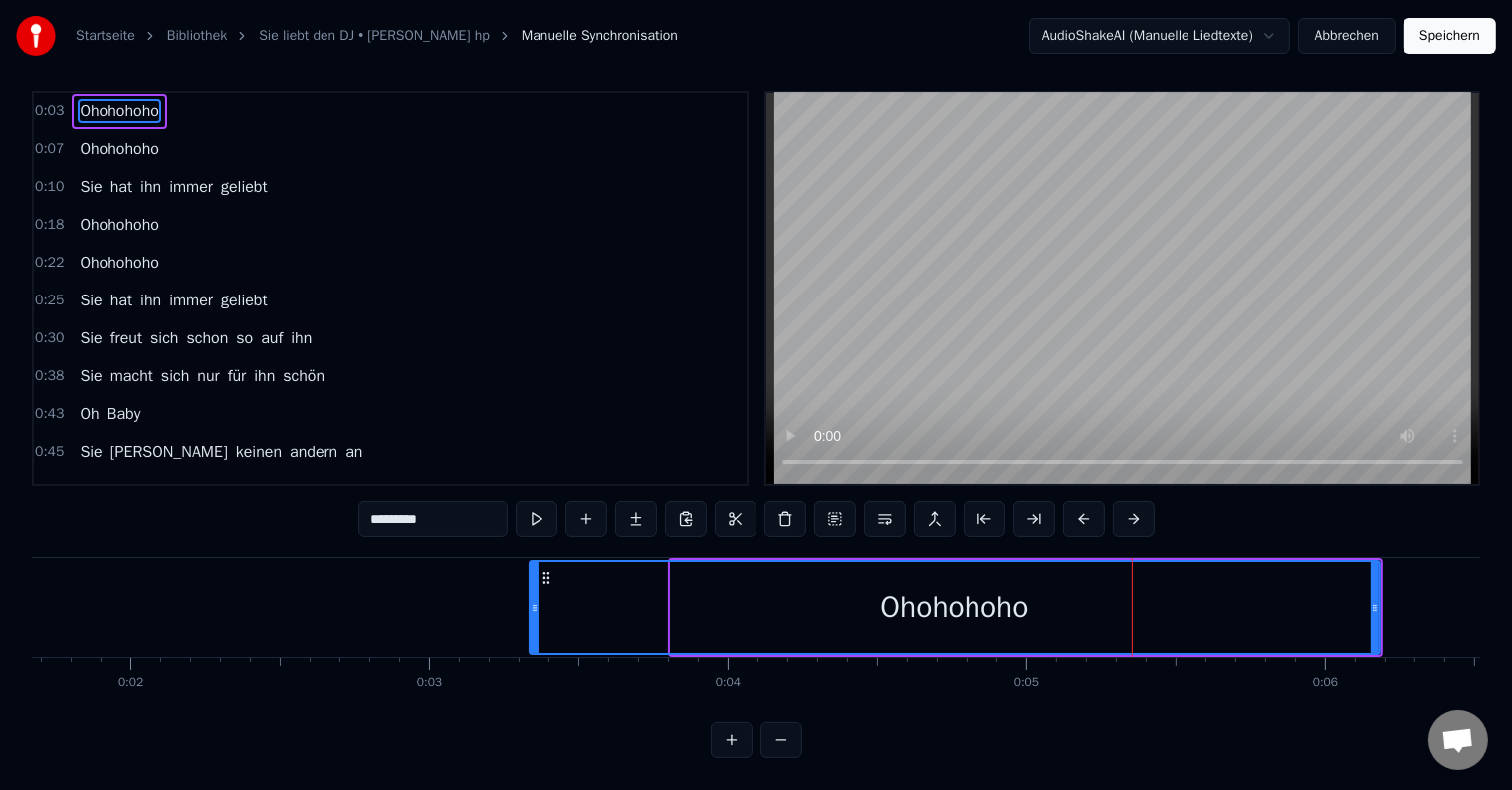 drag, startPoint x: 674, startPoint y: 591, endPoint x: 533, endPoint y: 608, distance: 142.02113 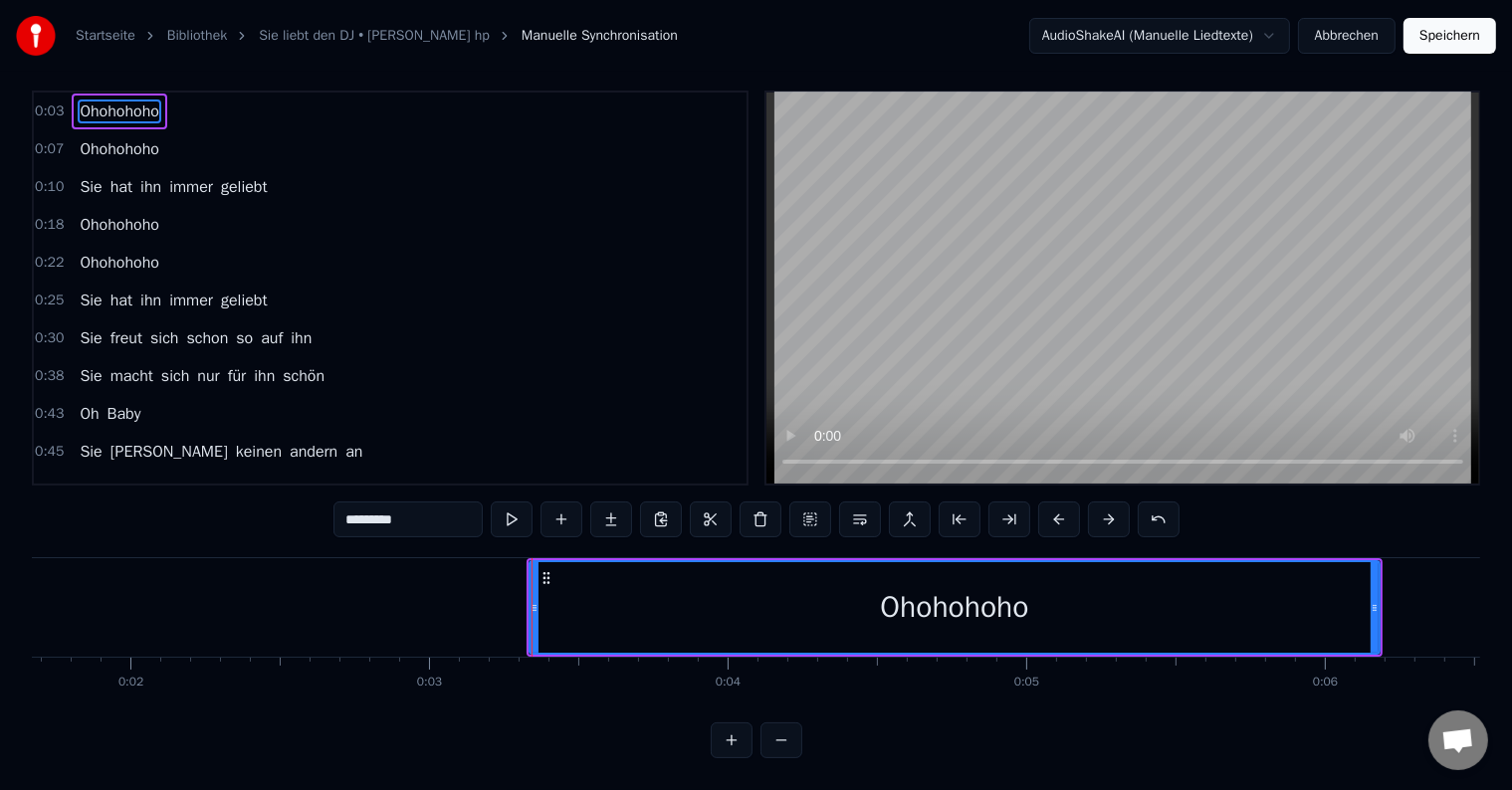 scroll, scrollTop: 30, scrollLeft: 0, axis: vertical 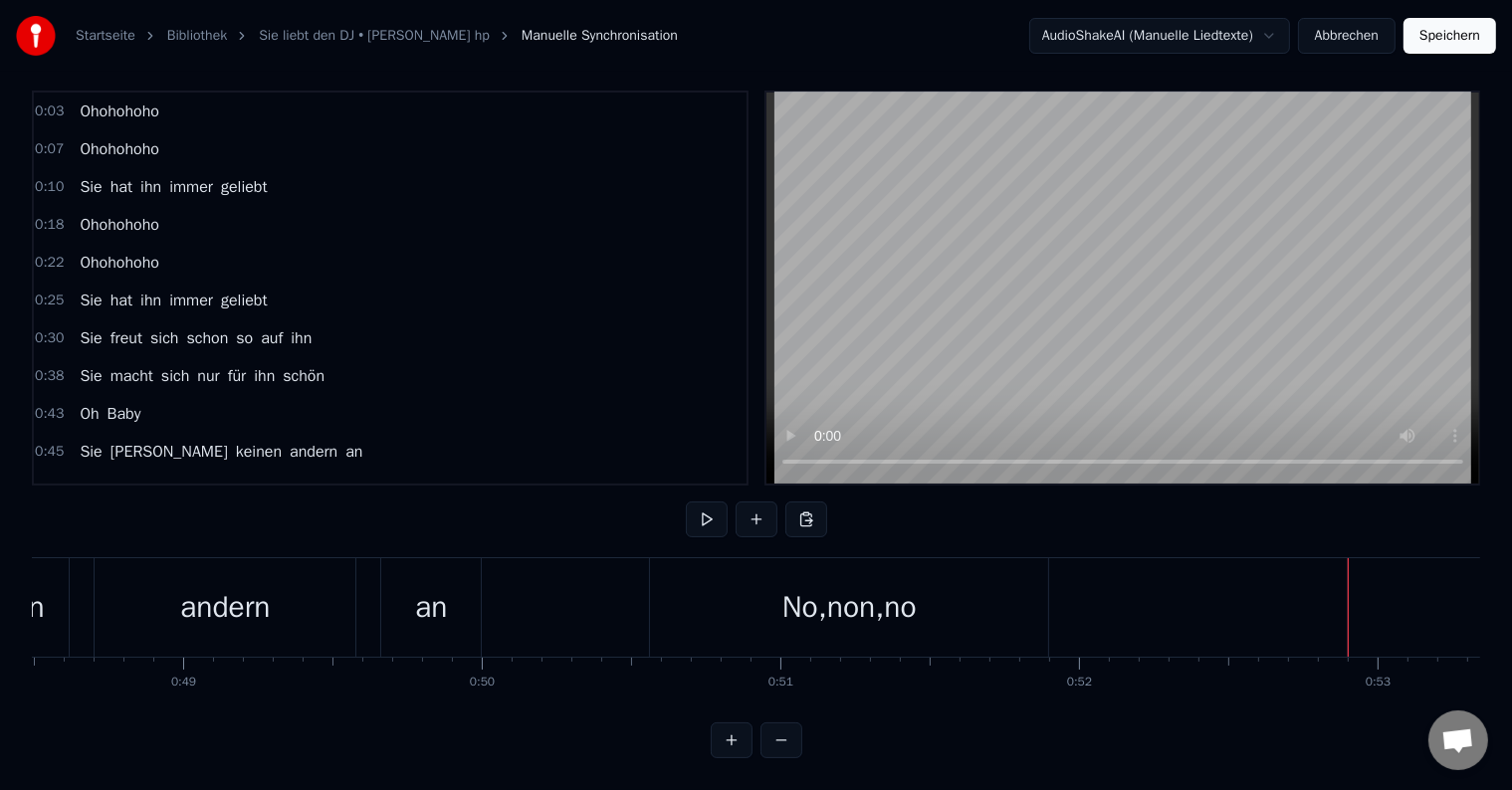 click on "No,non,no" at bounding box center (849, 607) 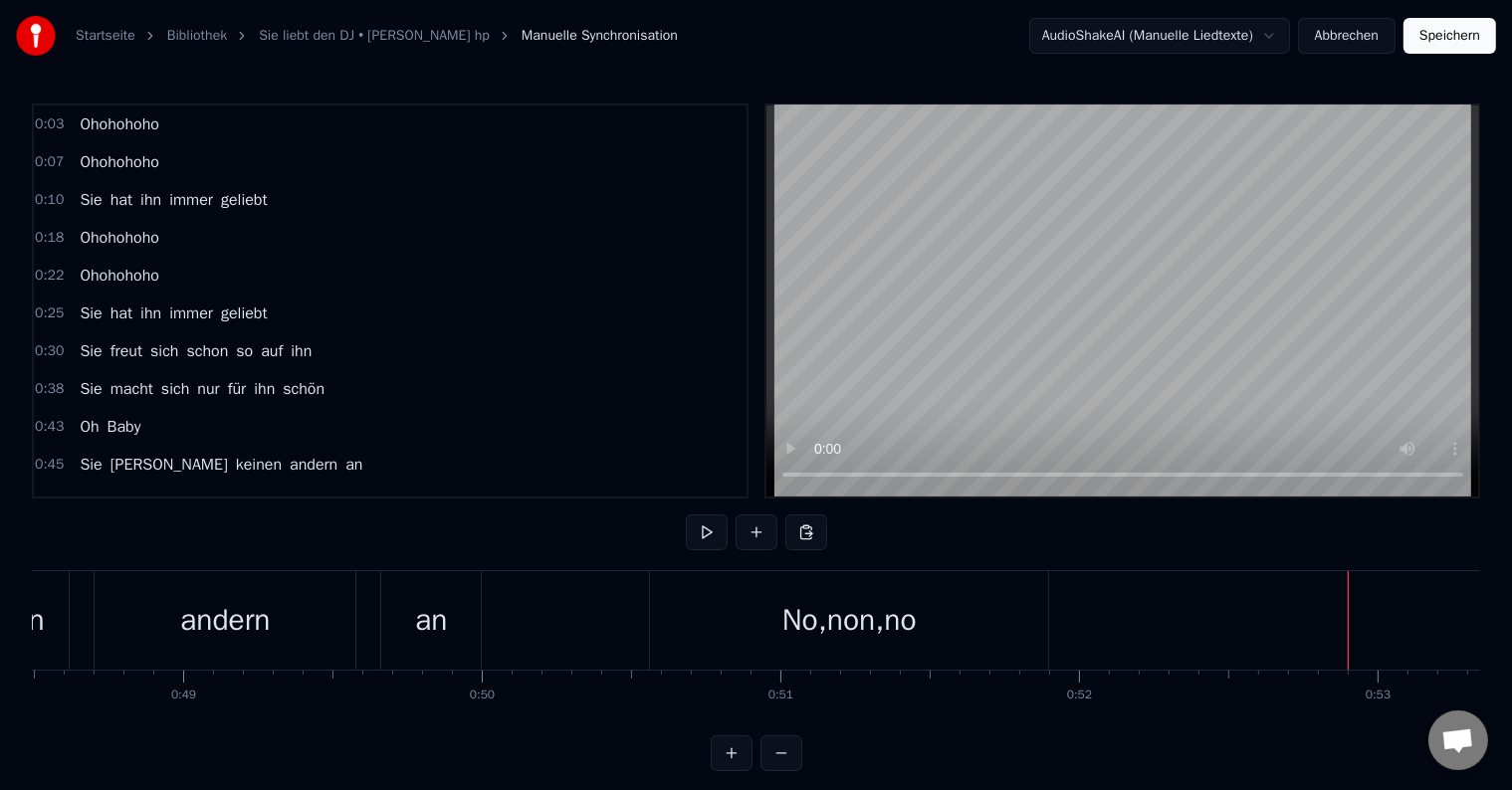 click at bounding box center (1348, 620) 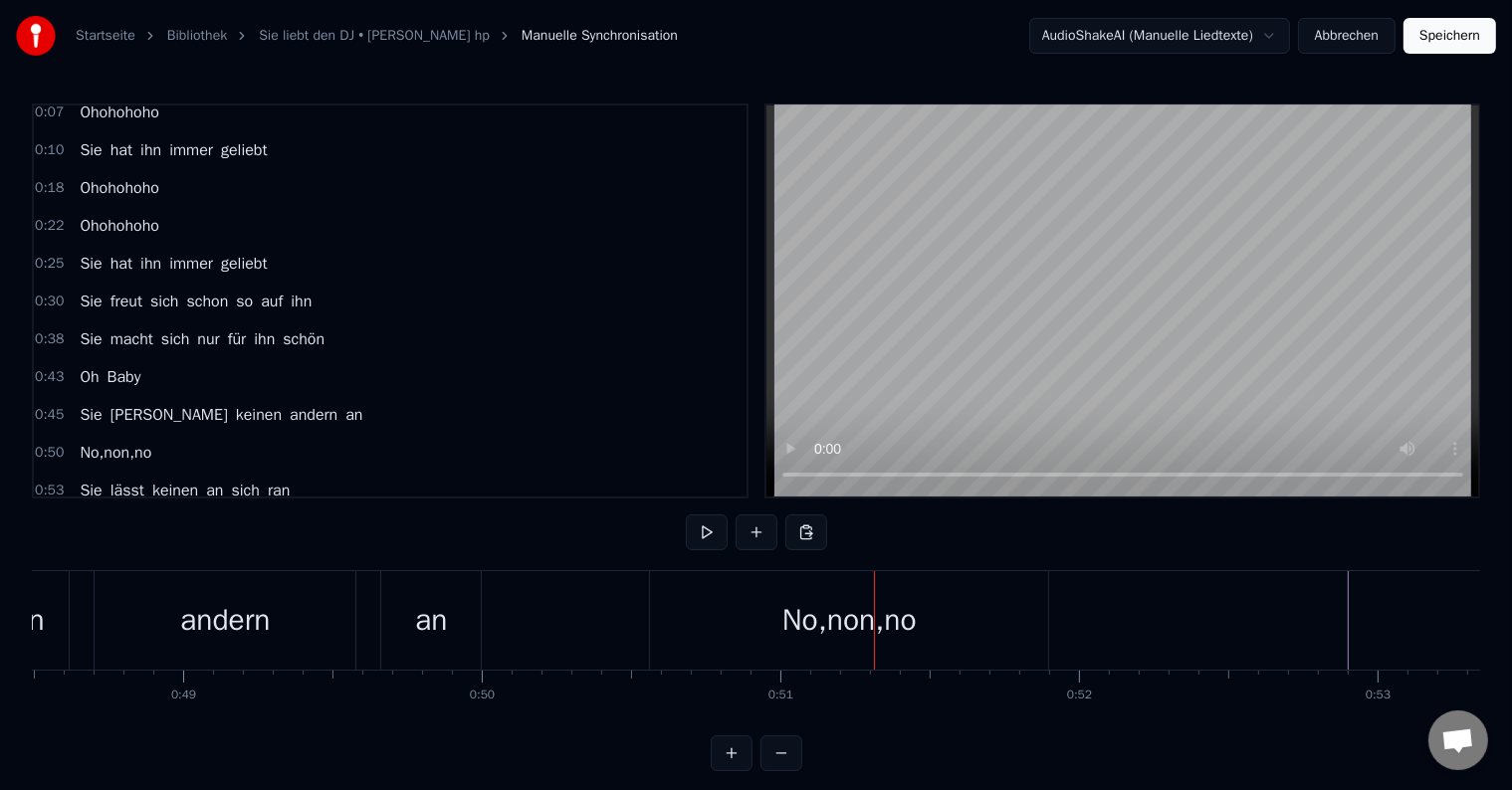 scroll, scrollTop: 188, scrollLeft: 0, axis: vertical 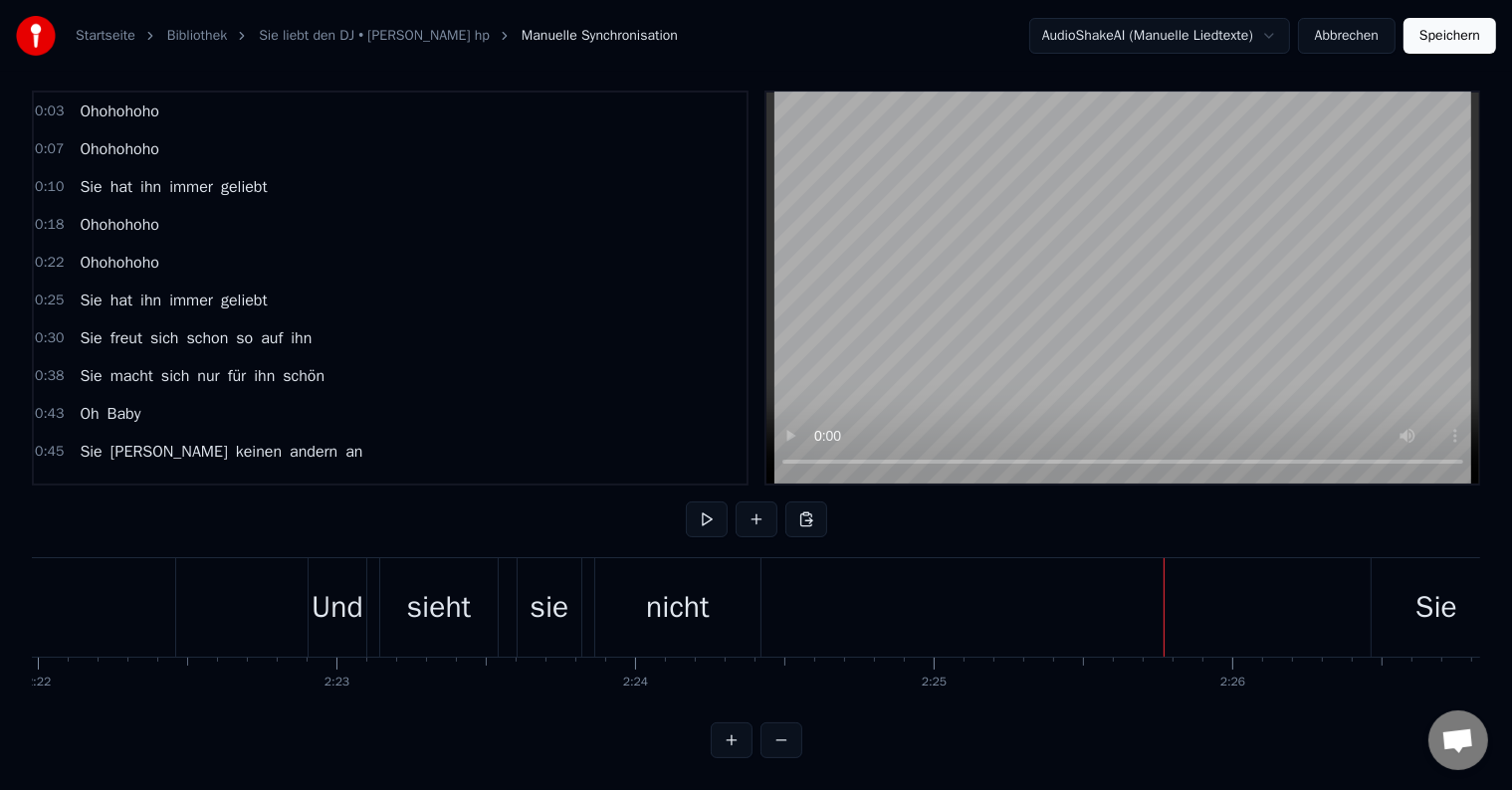 click on "Ohohohoho" at bounding box center [119, 111] 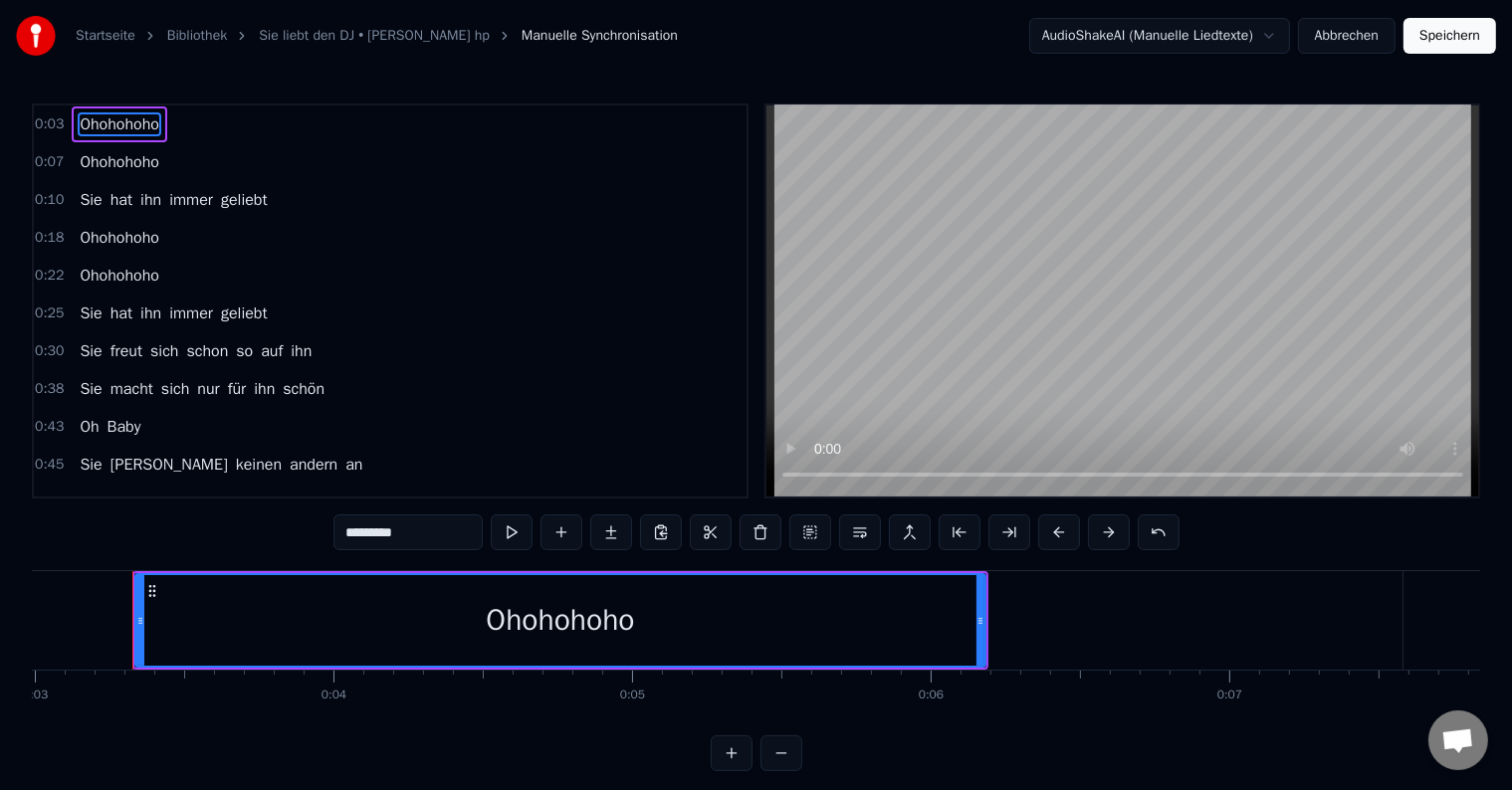click on "Speichern" at bounding box center [1449, 36] 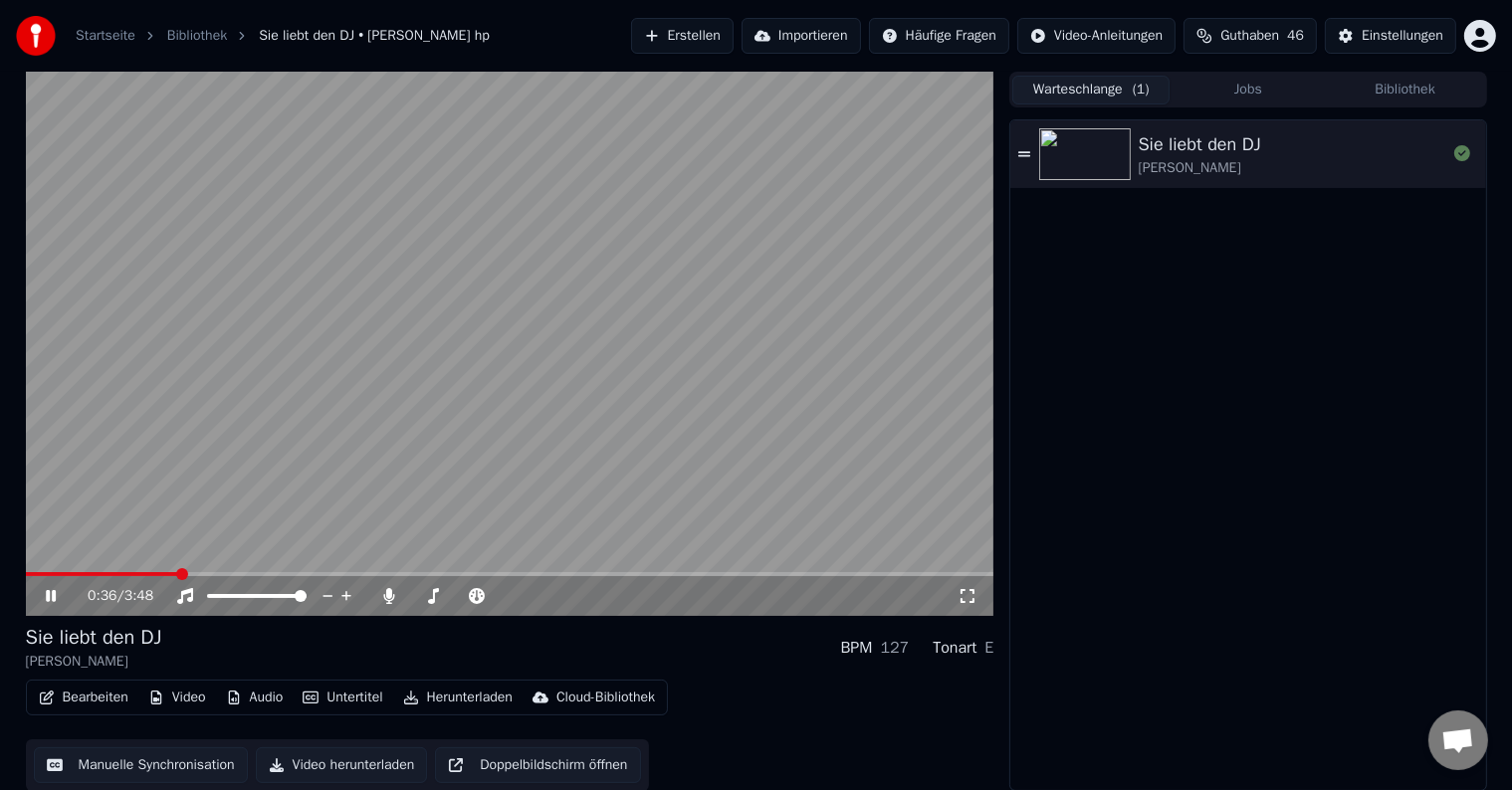 click on "Bearbeiten" at bounding box center (84, 697) 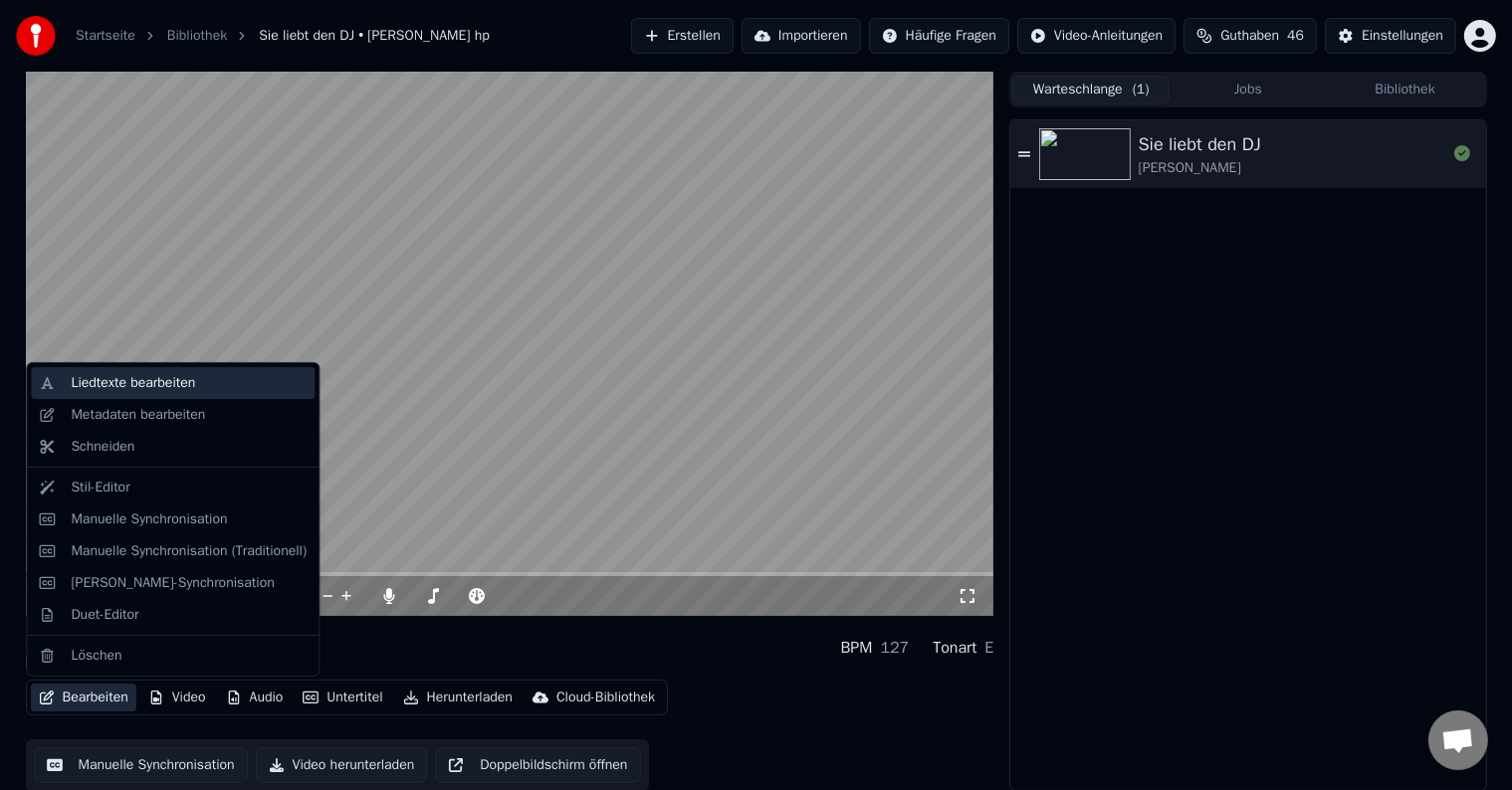 click on "Liedtexte bearbeiten" at bounding box center [132, 383] 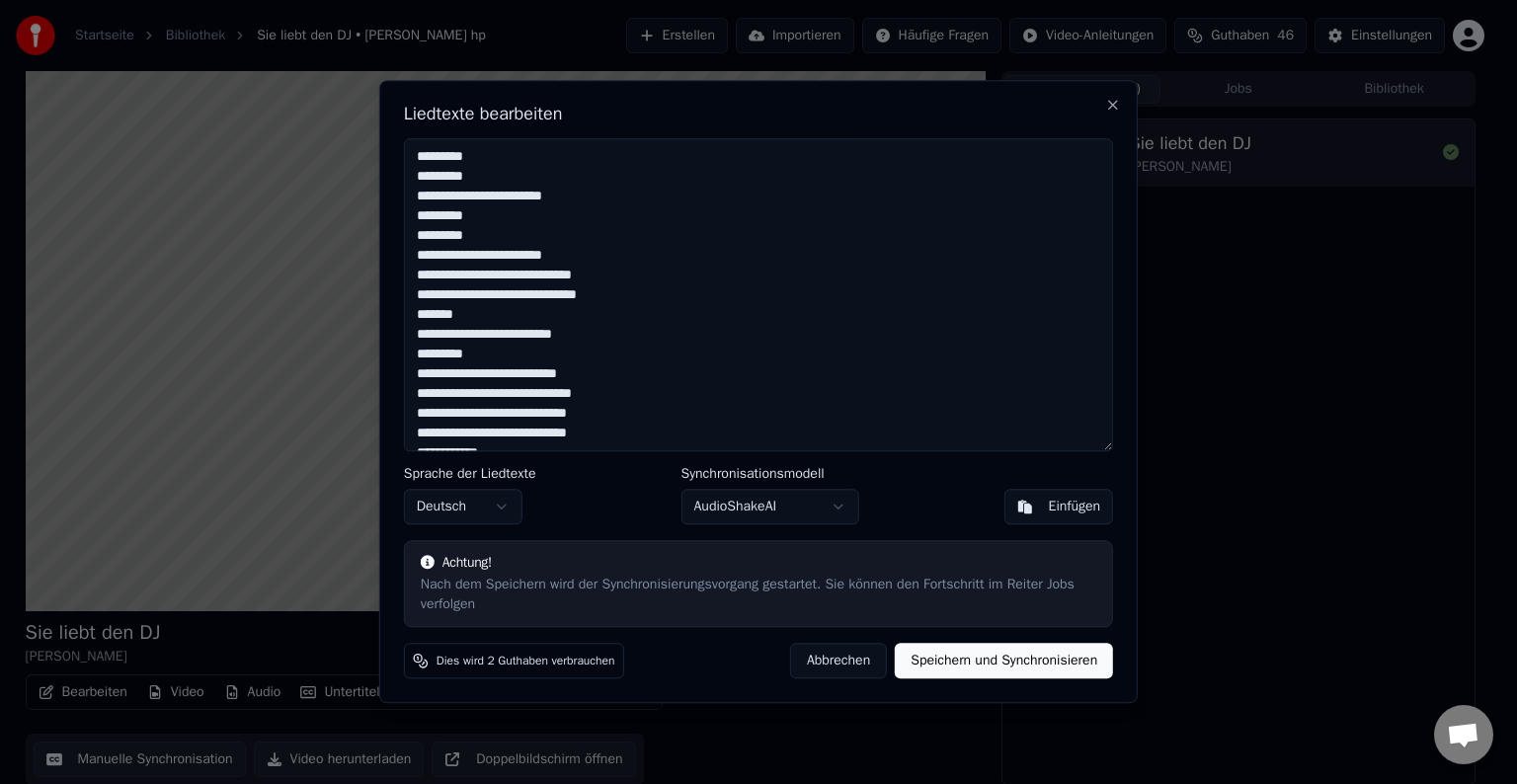 click at bounding box center [758, 294] 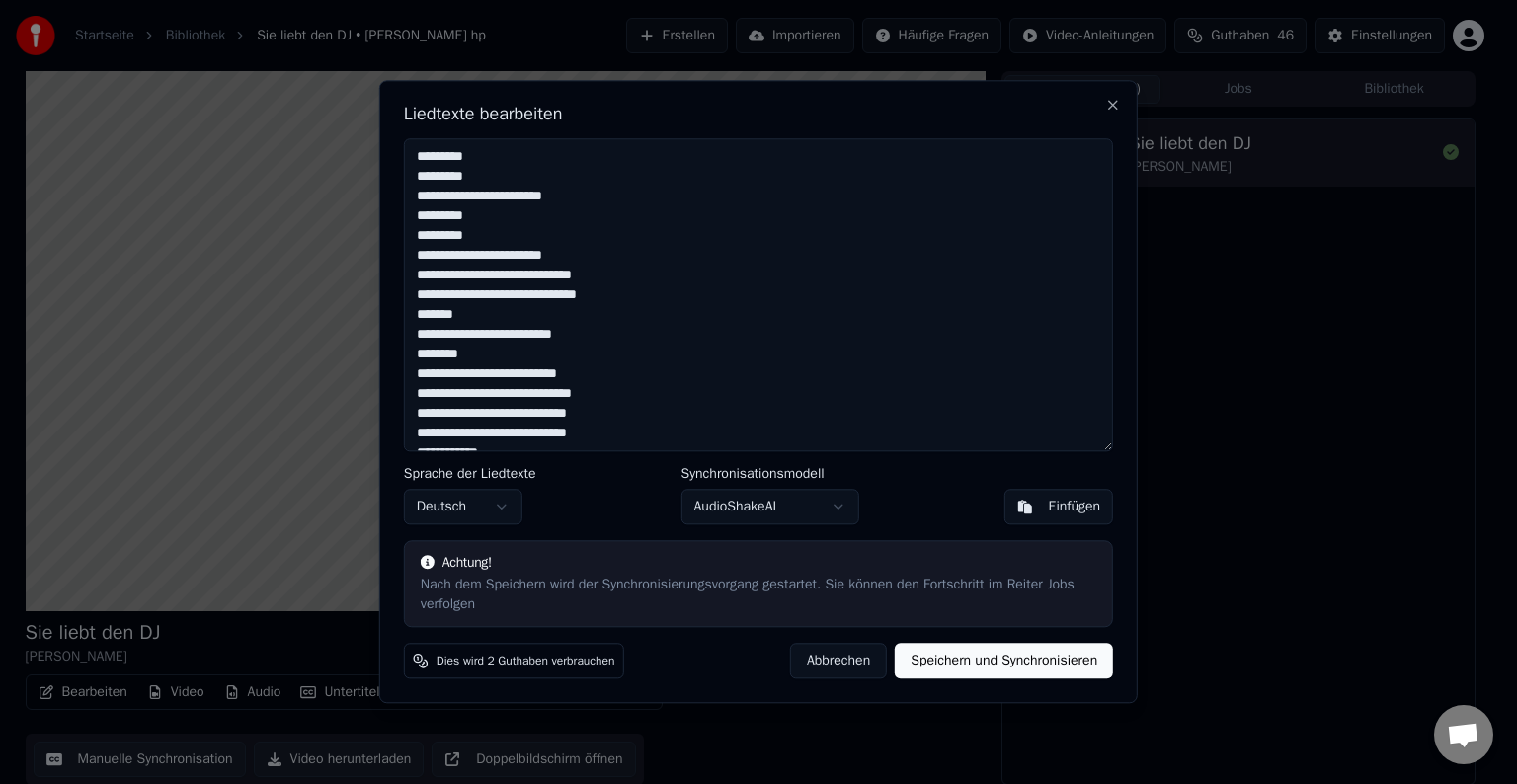 type on "**********" 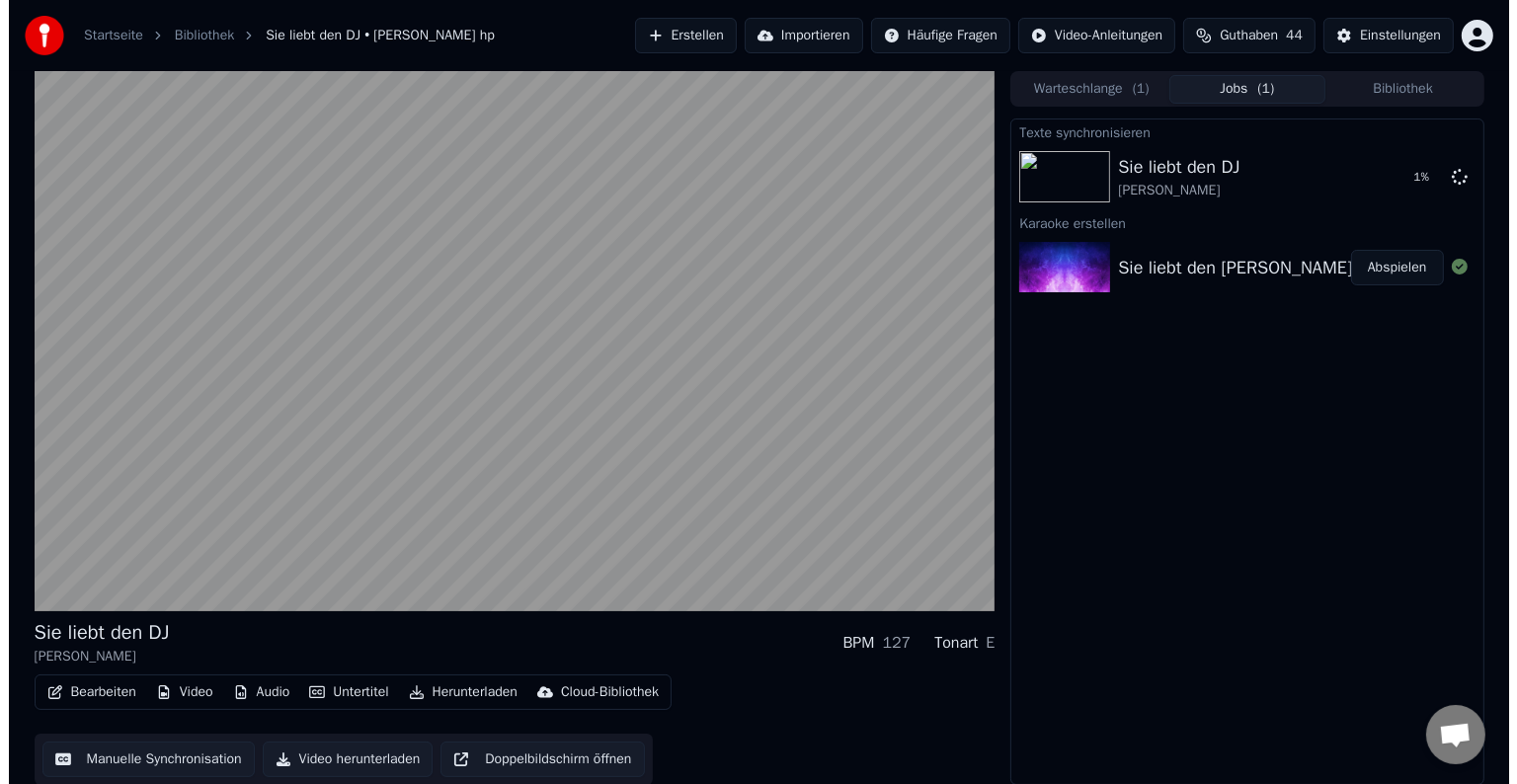 scroll, scrollTop: 1, scrollLeft: 0, axis: vertical 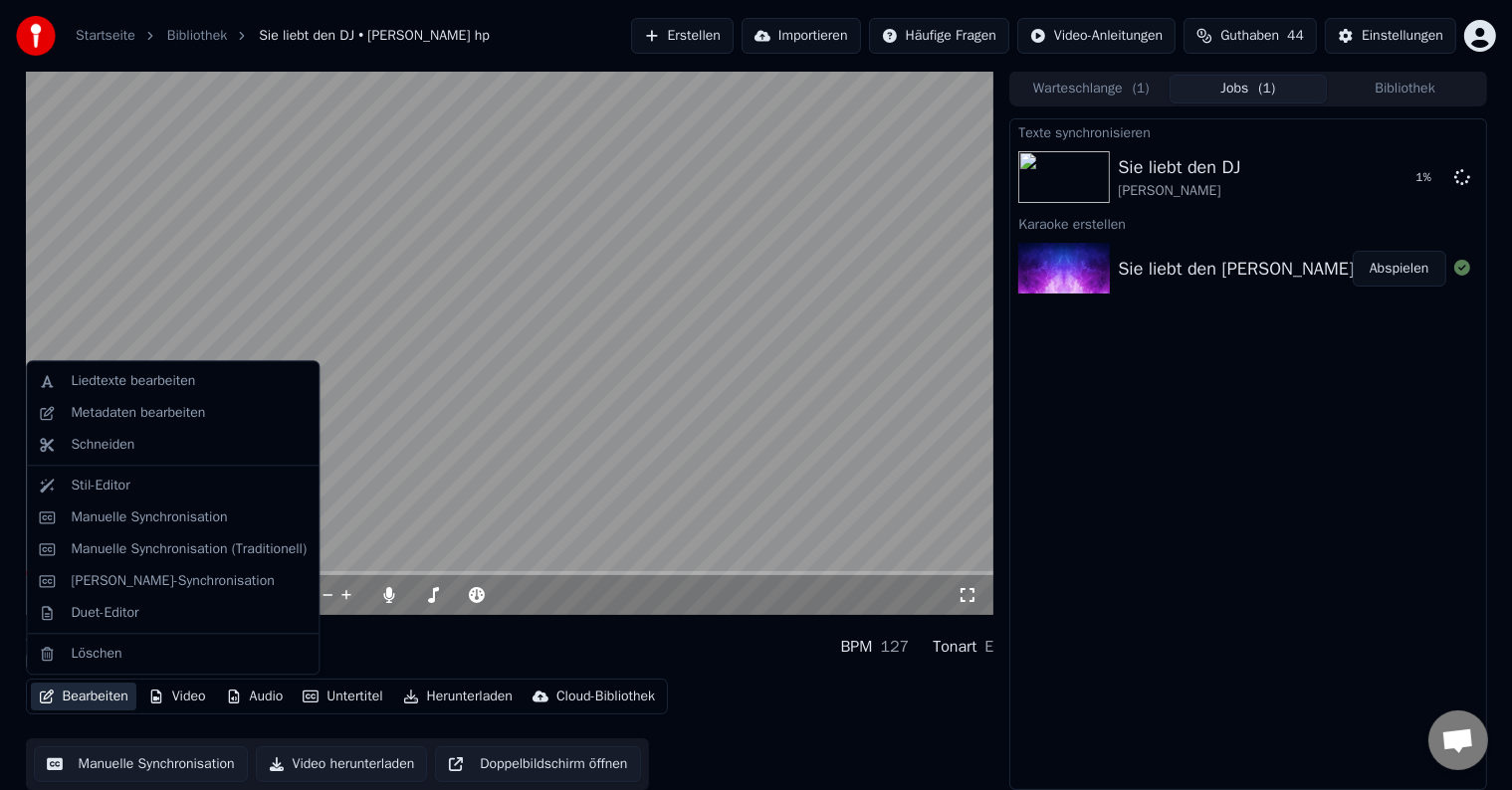 click on "Bearbeiten" at bounding box center [84, 696] 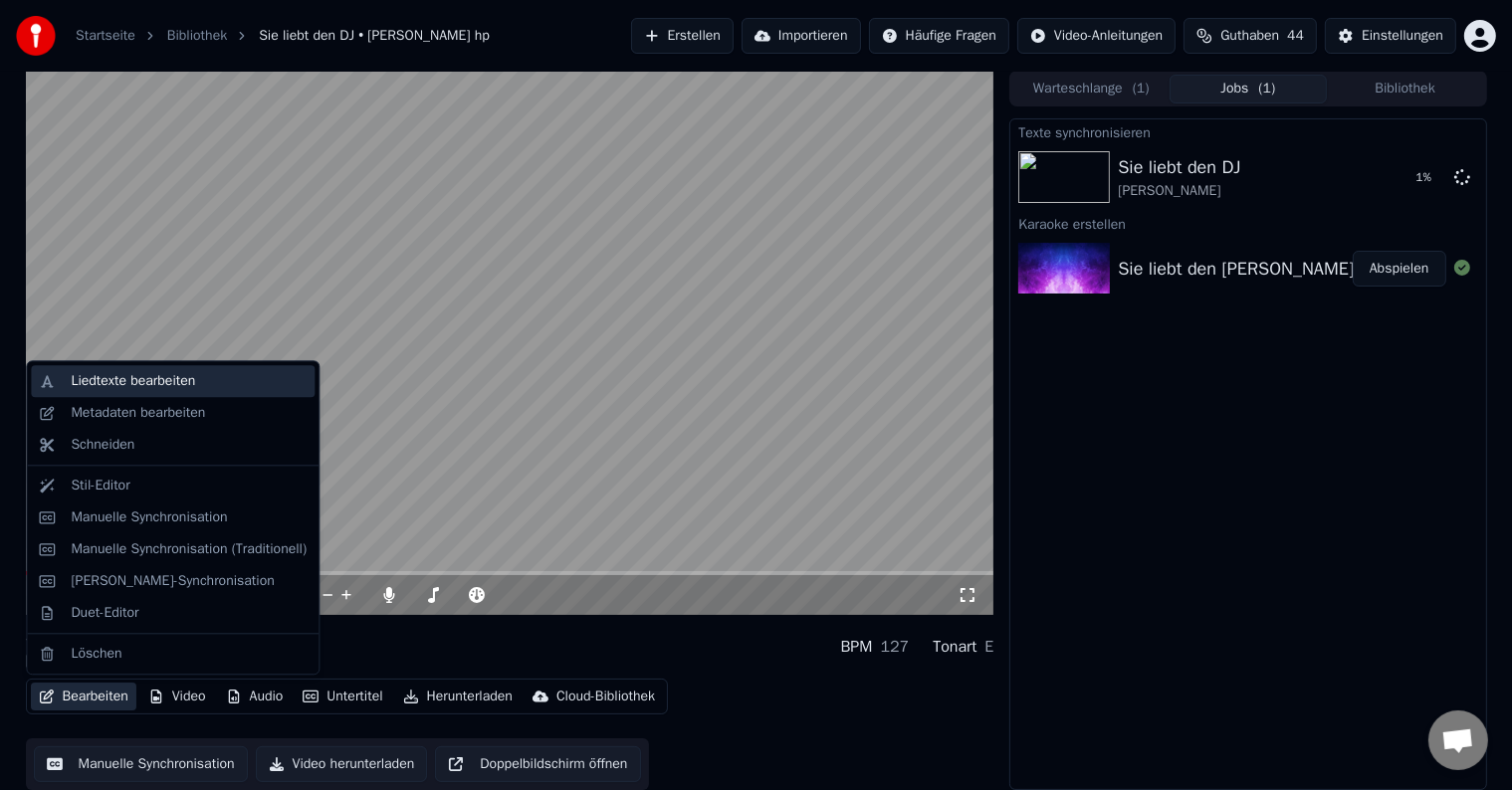 click on "Liedtexte bearbeiten" at bounding box center [132, 381] 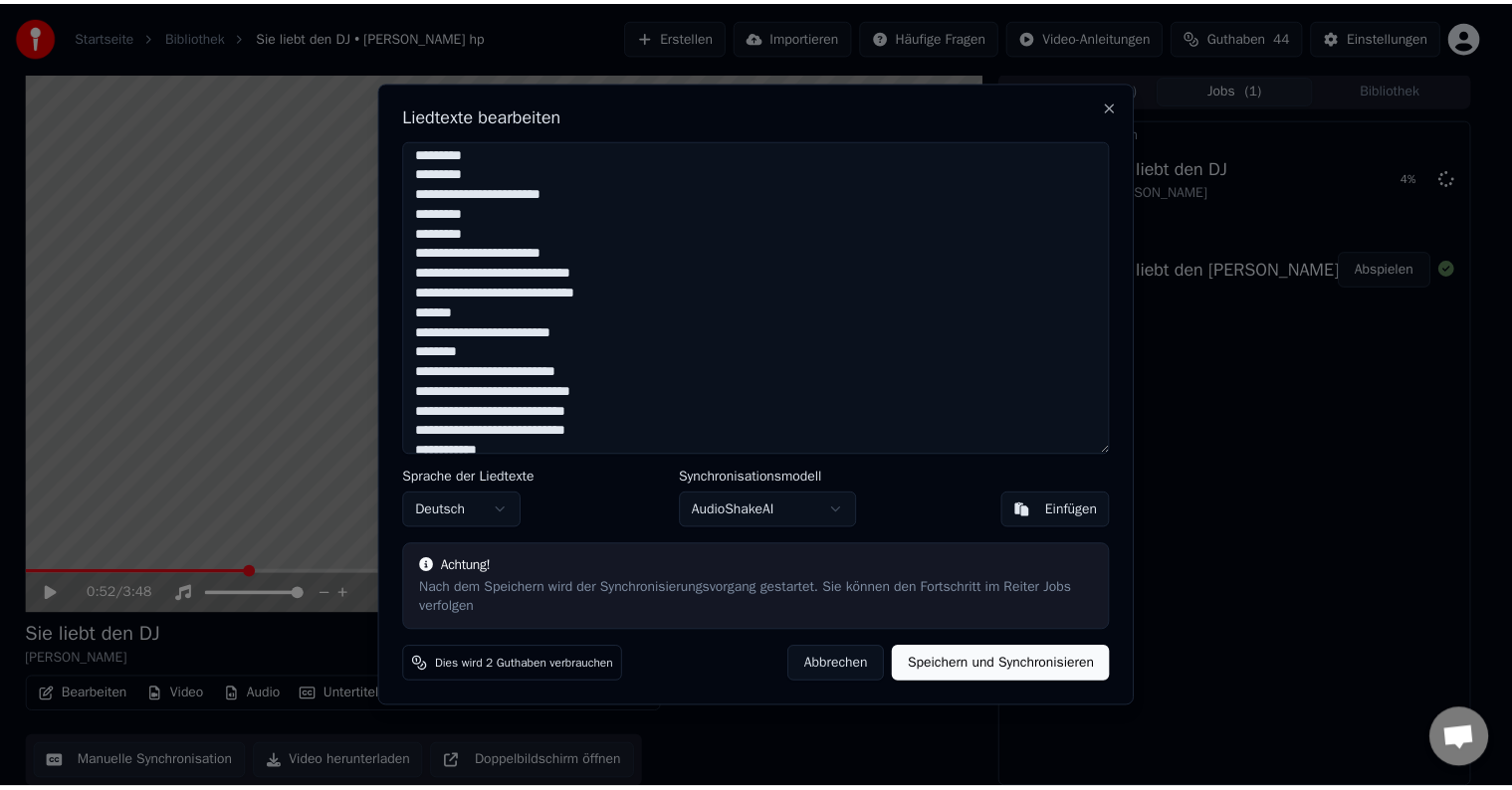 scroll, scrollTop: 0, scrollLeft: 0, axis: both 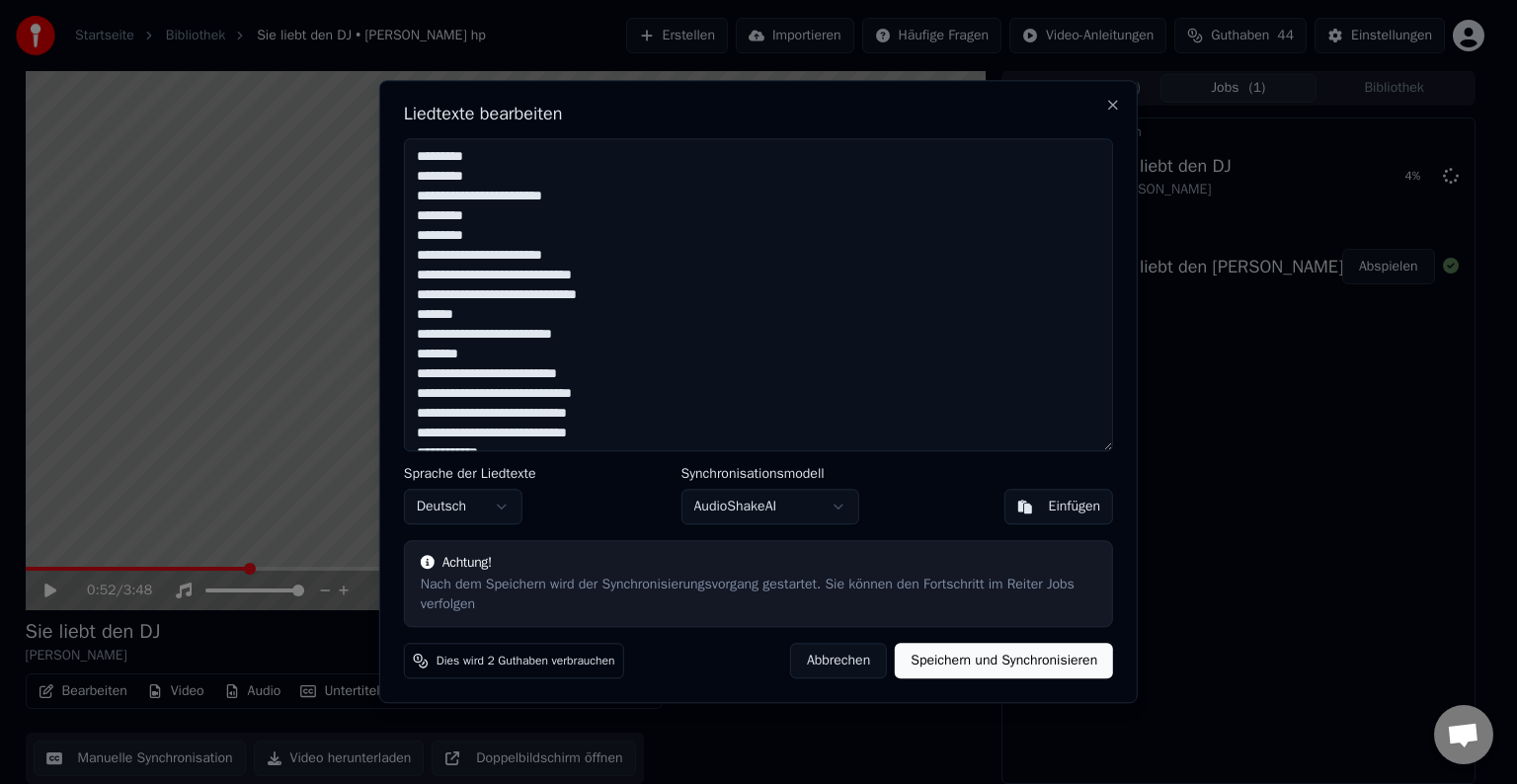 click on "Speichern und Synchronisieren" at bounding box center [1003, 662] 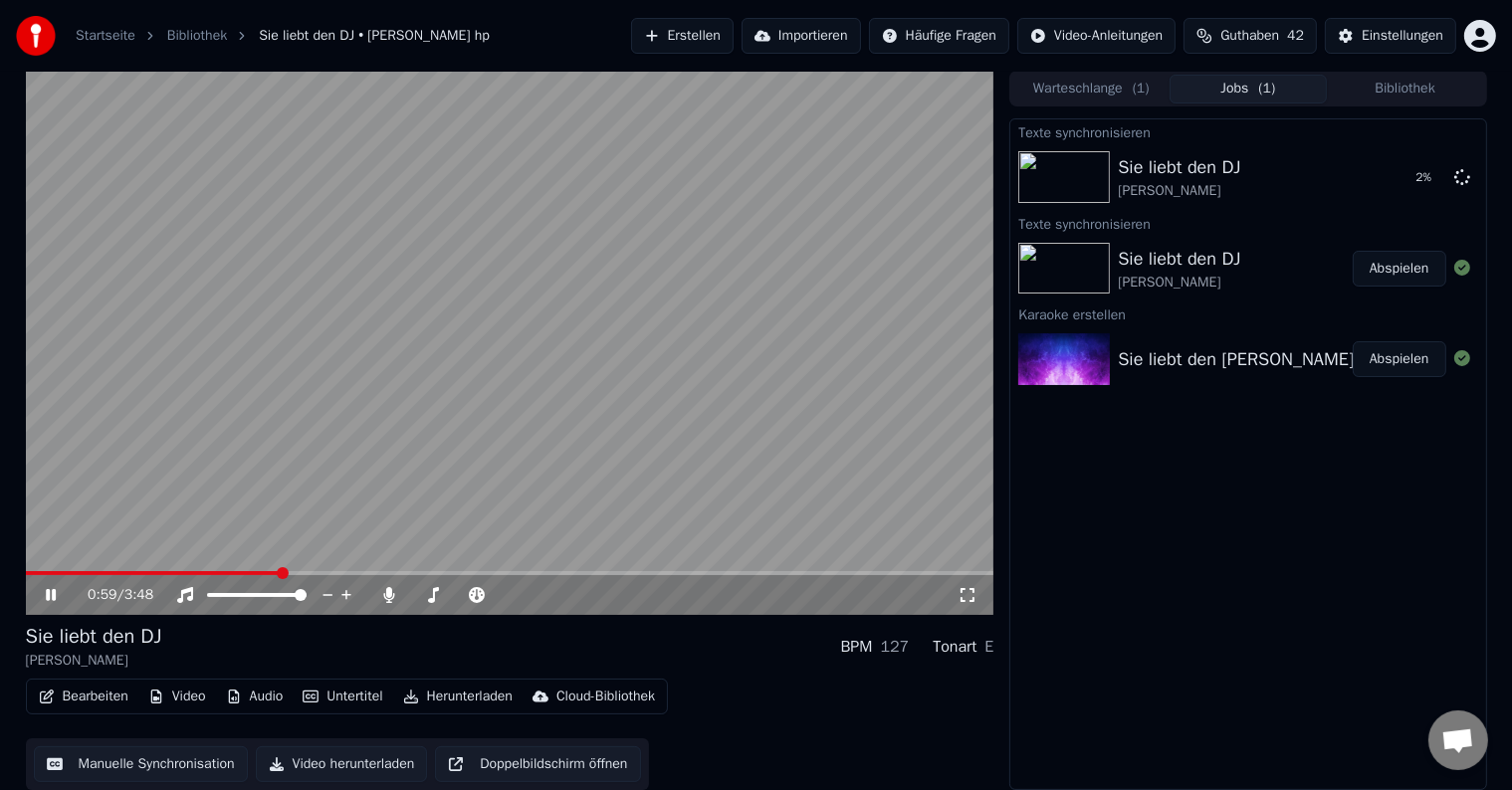 click at bounding box center [153, 573] 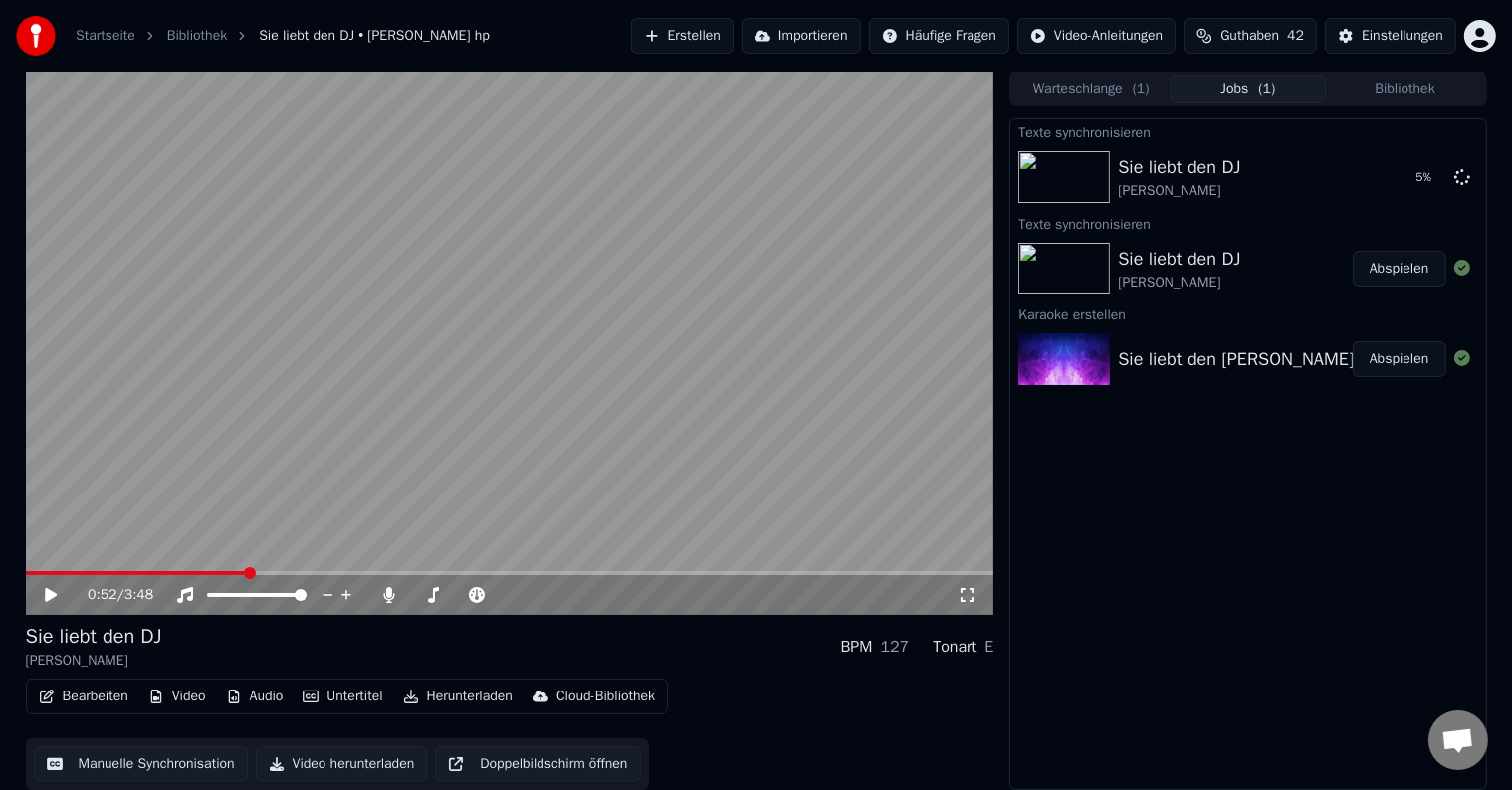 click on "Bearbeiten" at bounding box center (84, 696) 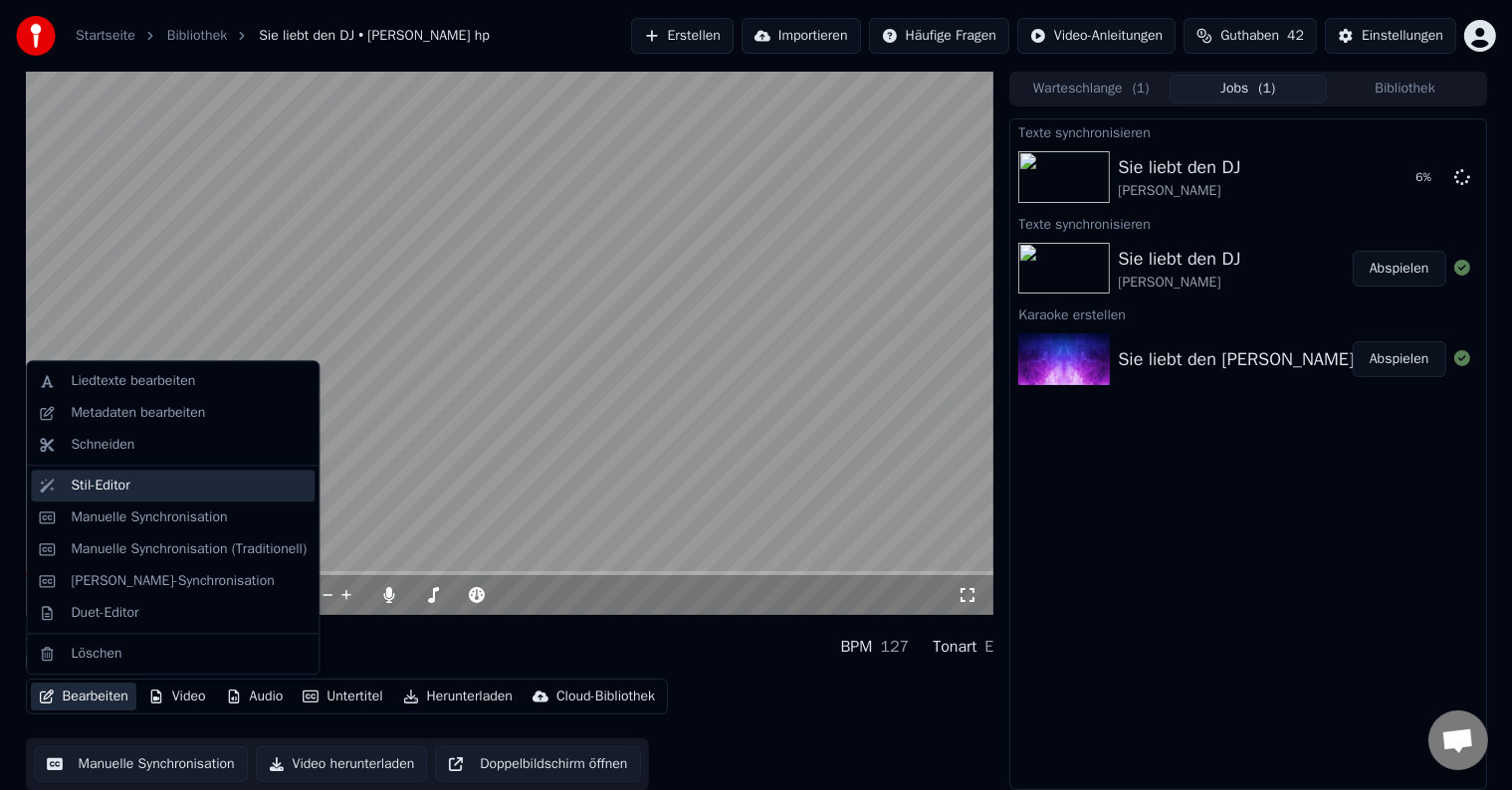 click on "Stil-Editor" at bounding box center (100, 486) 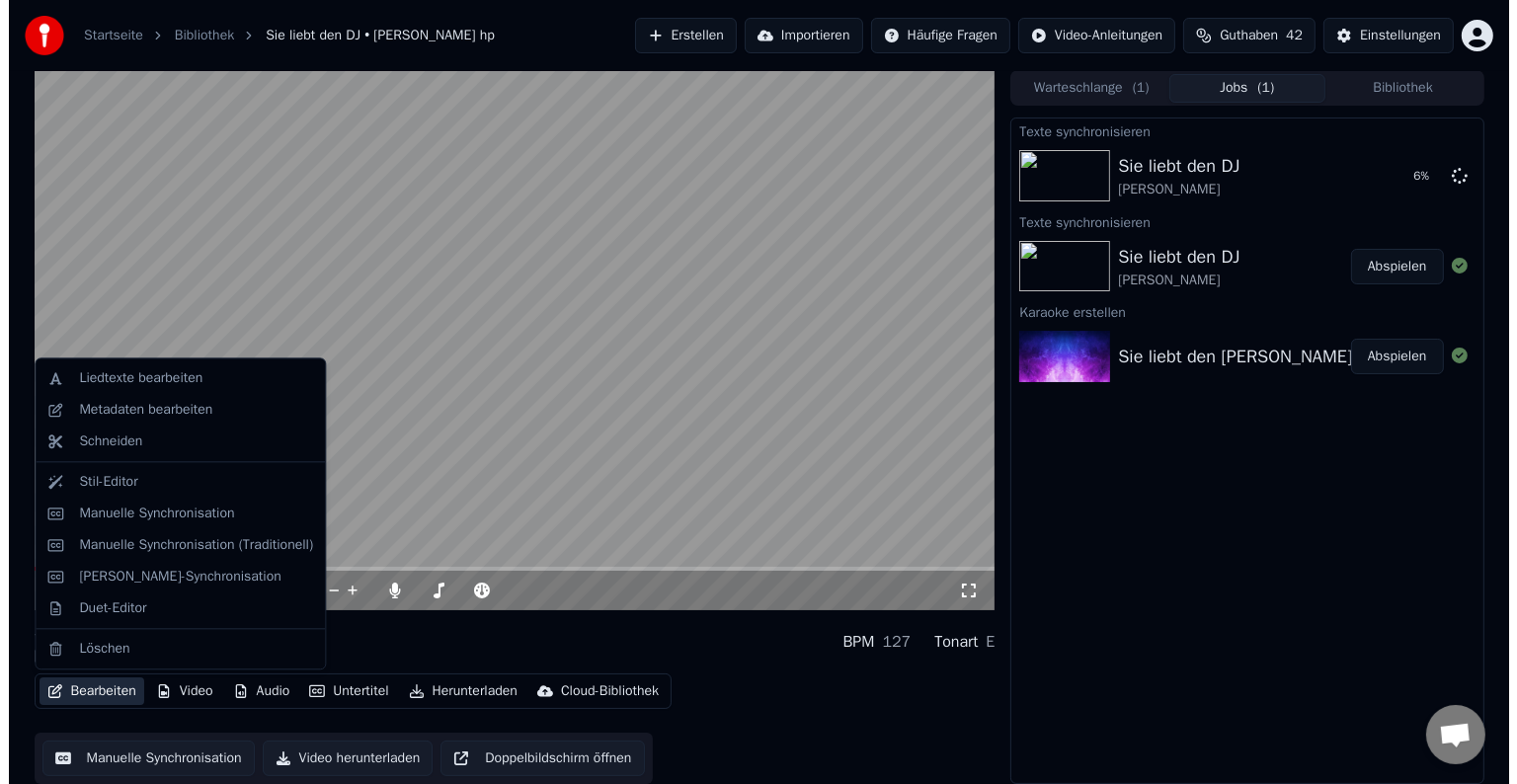 scroll, scrollTop: 0, scrollLeft: 0, axis: both 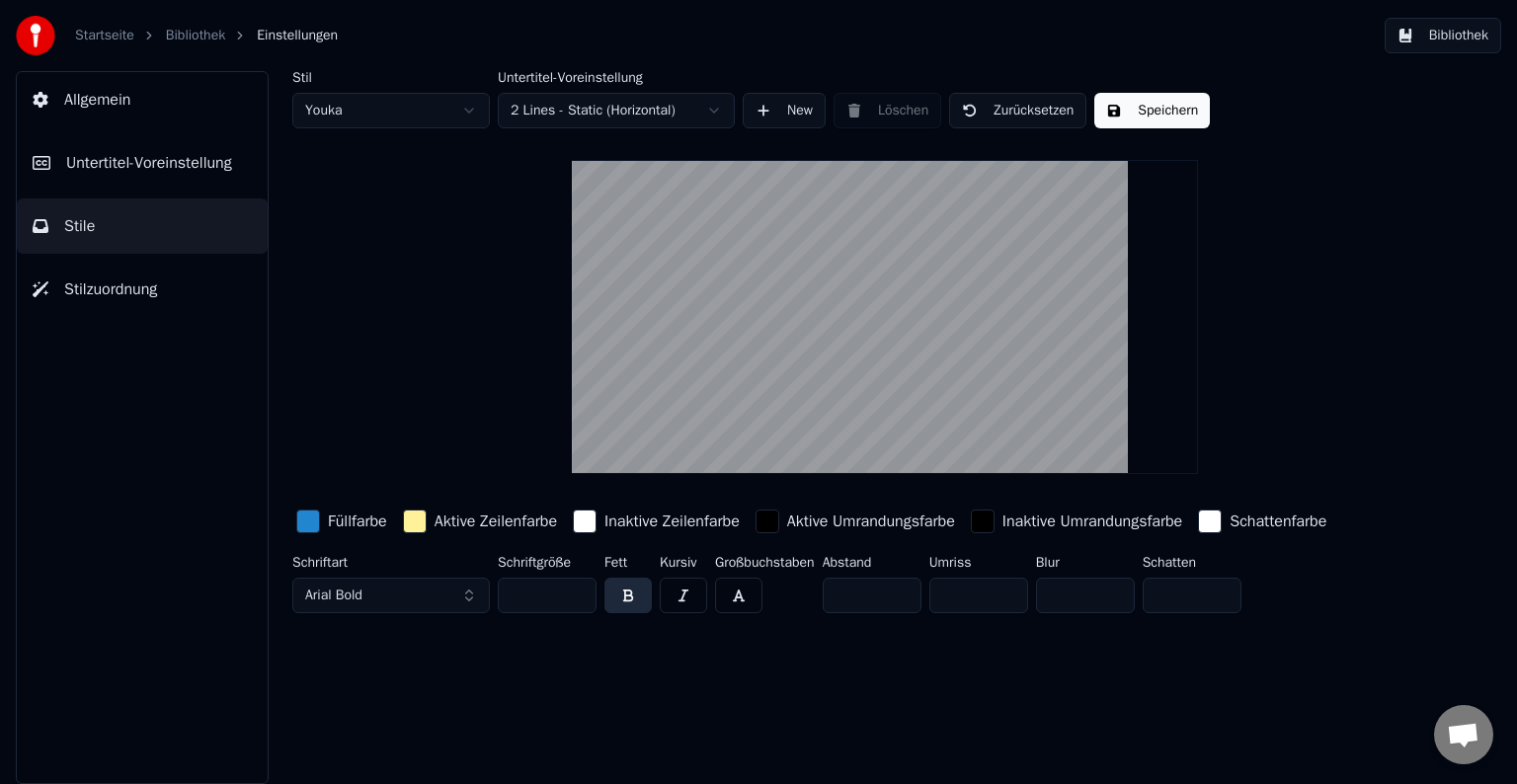 click at bounding box center (884, 317) 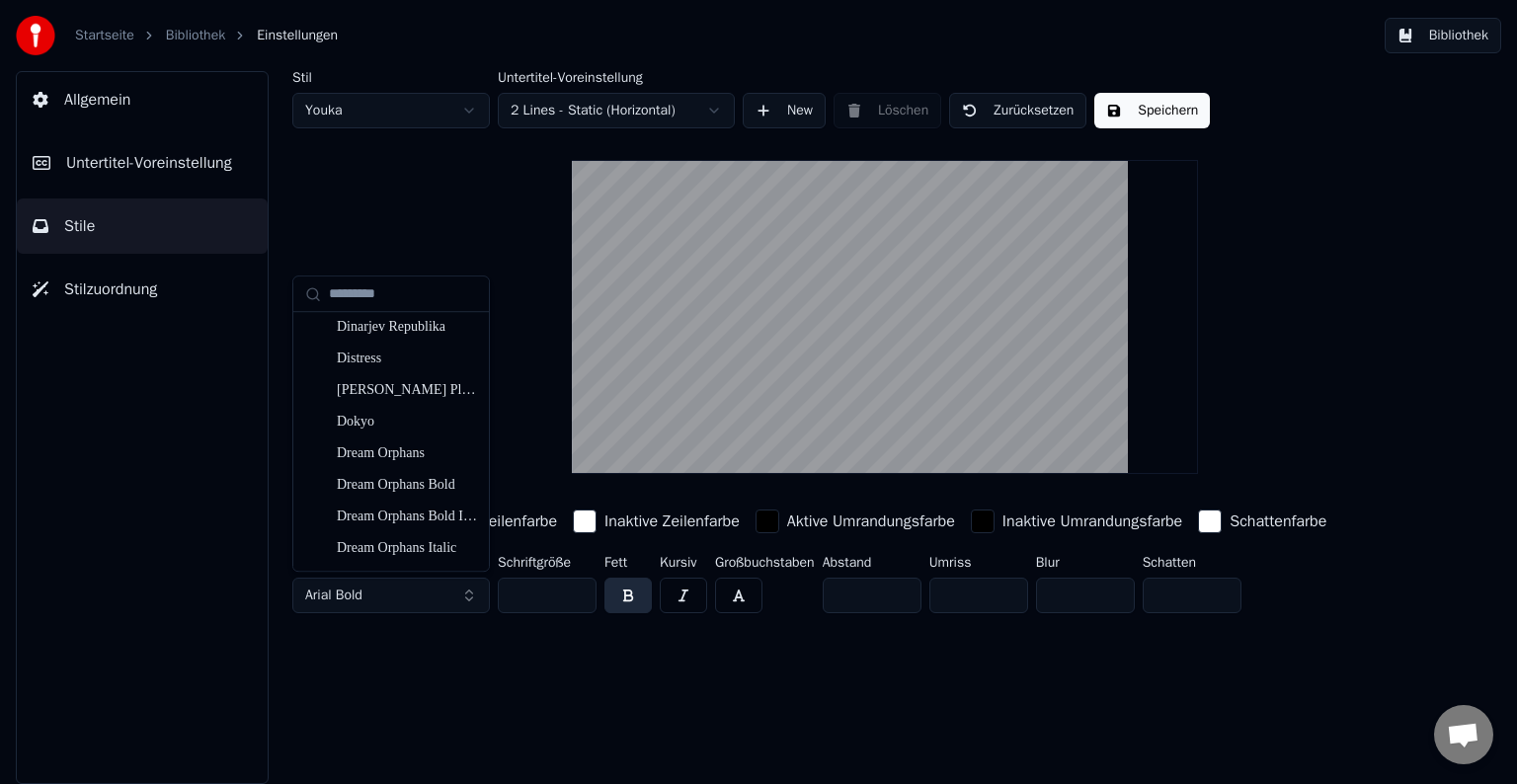 scroll, scrollTop: 7208, scrollLeft: 0, axis: vertical 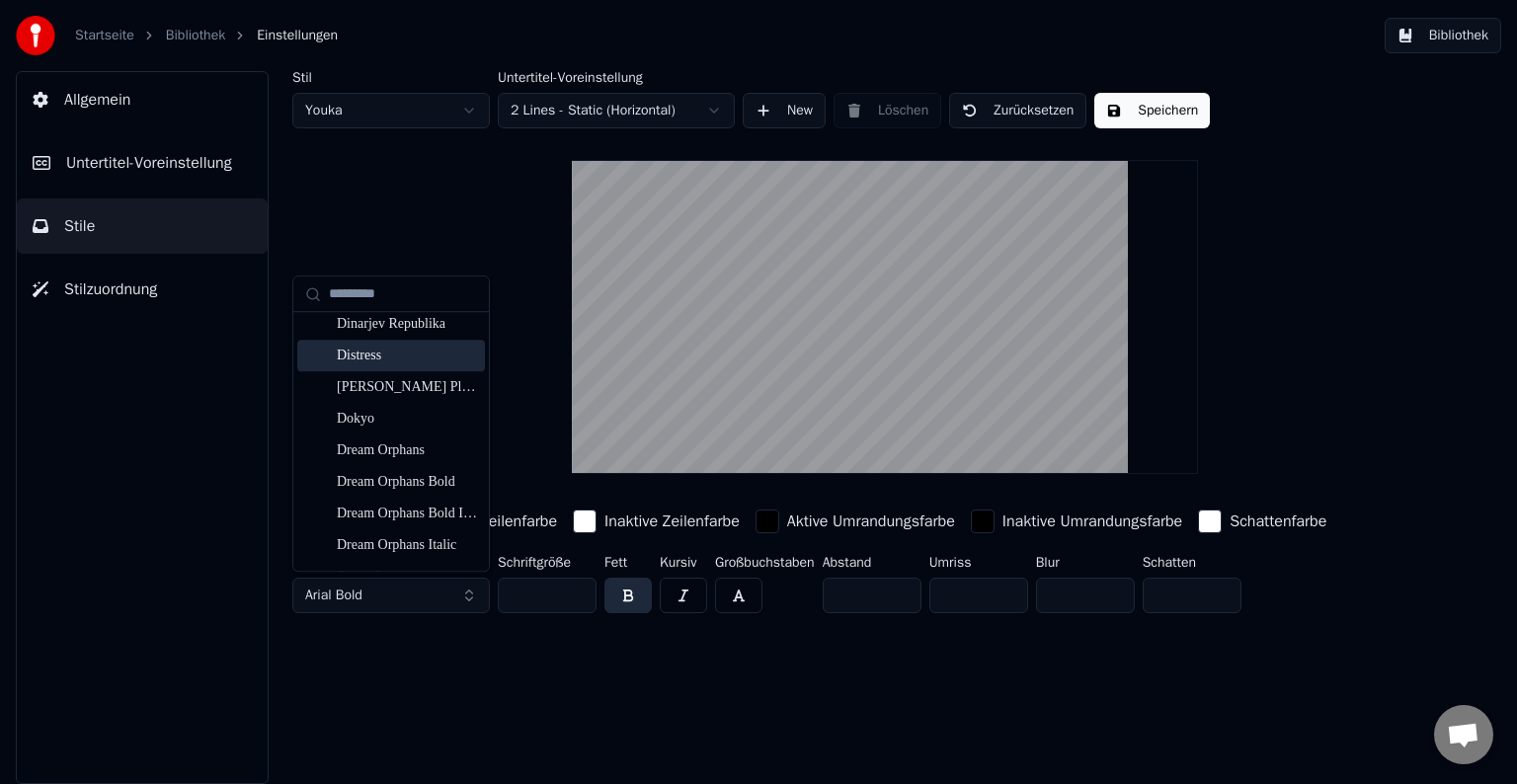 click on "Distress" at bounding box center (407, 356) 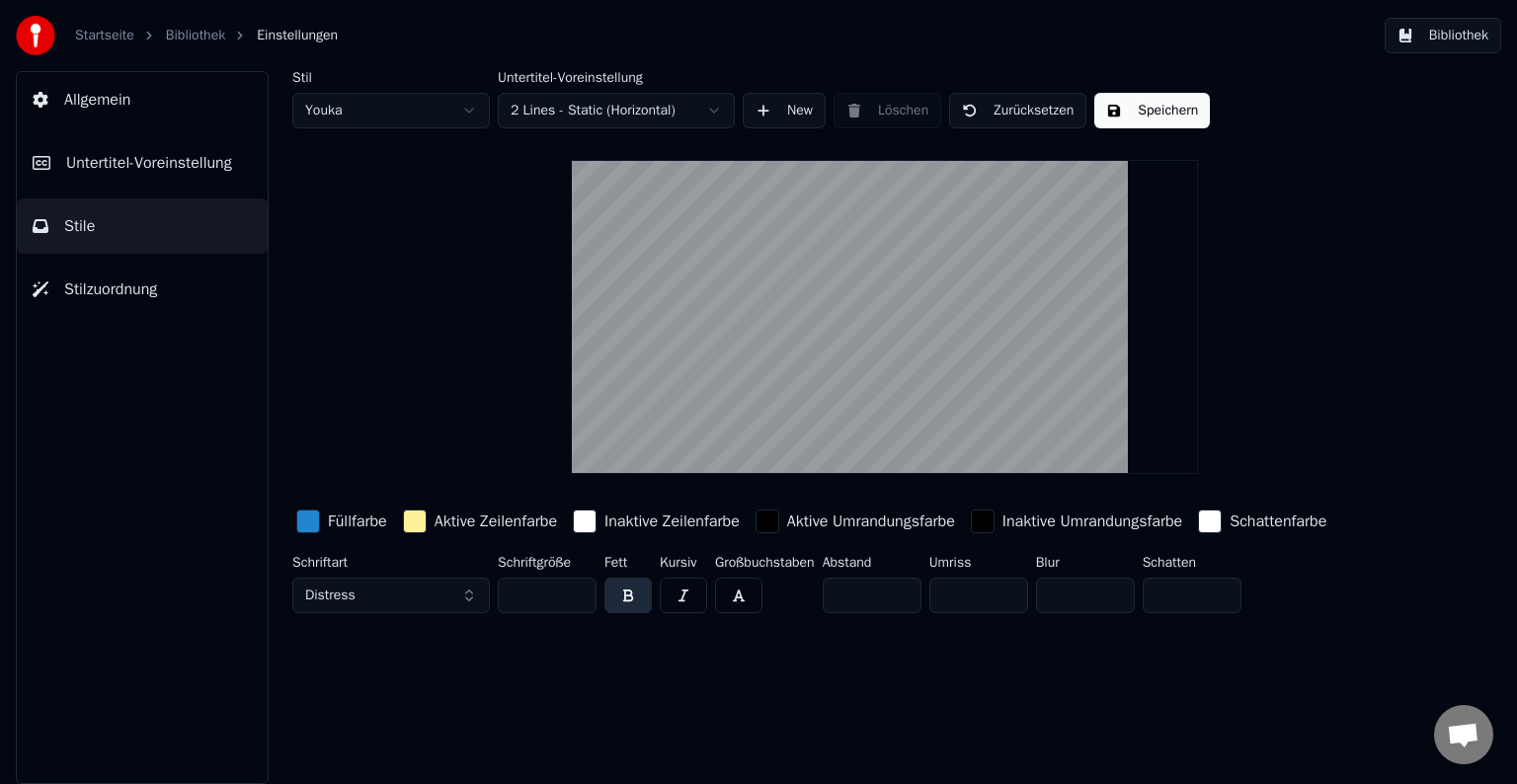 click on "Distress" at bounding box center (391, 595) 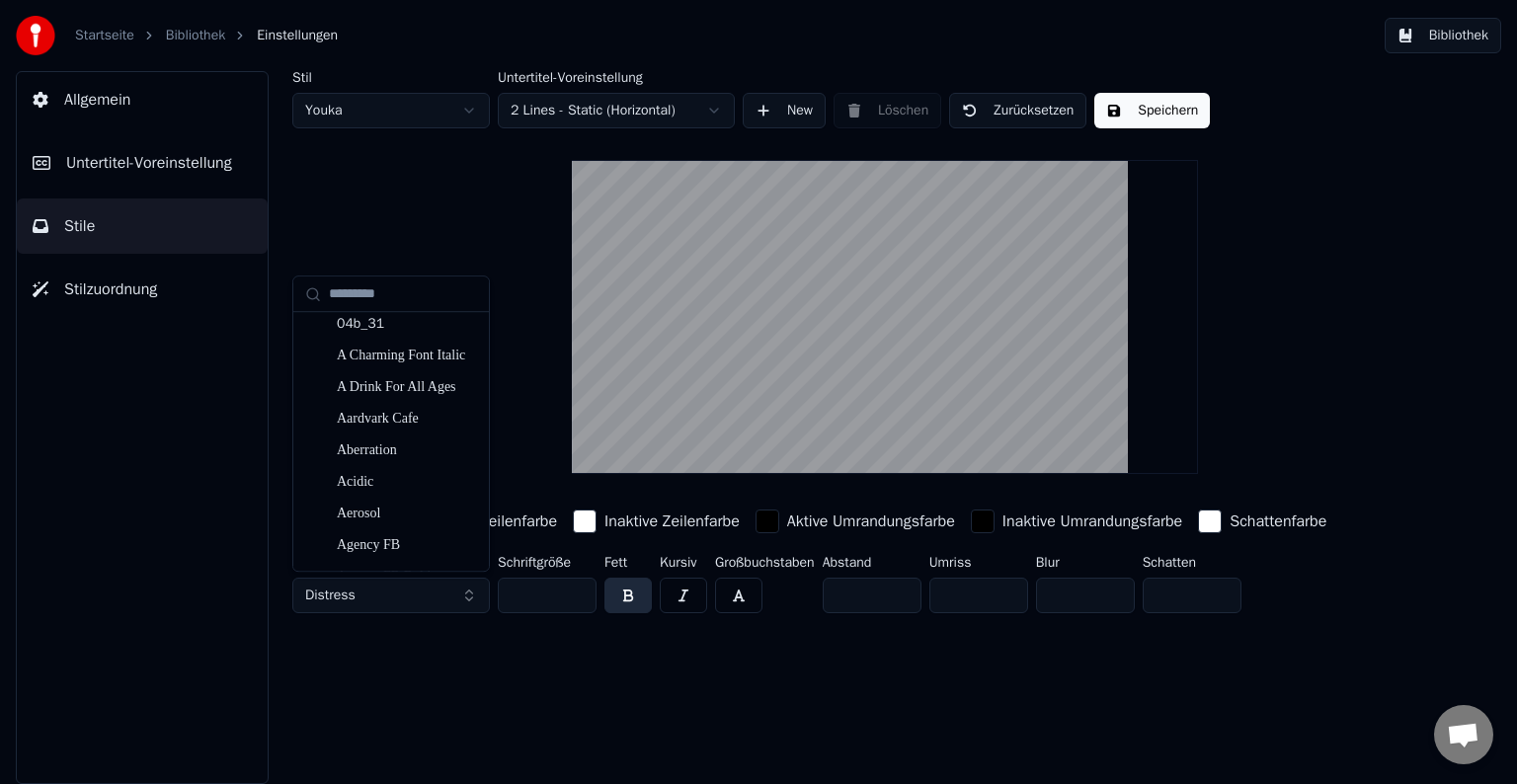 scroll, scrollTop: 395, scrollLeft: 0, axis: vertical 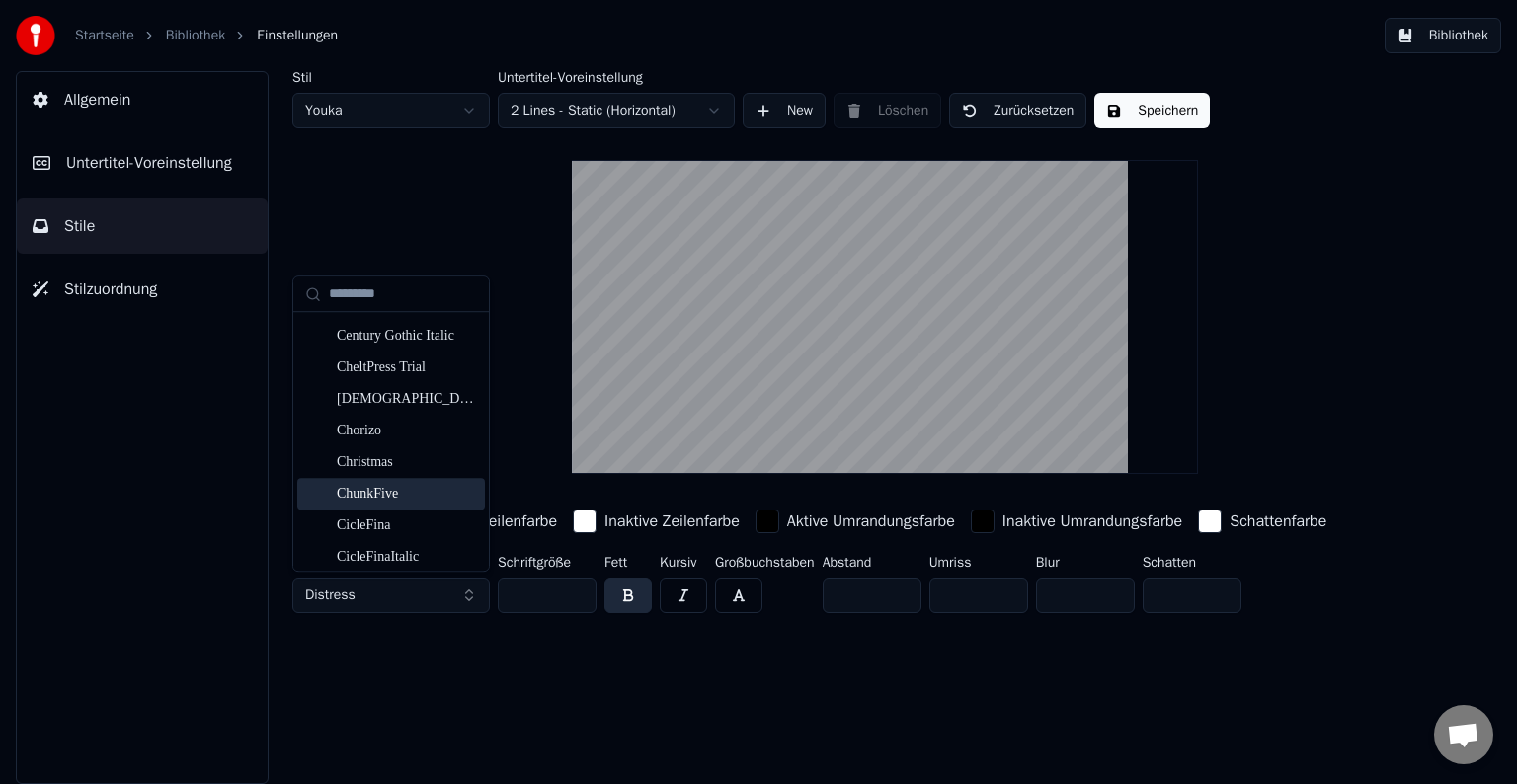 click on "ChunkFive" at bounding box center (407, 494) 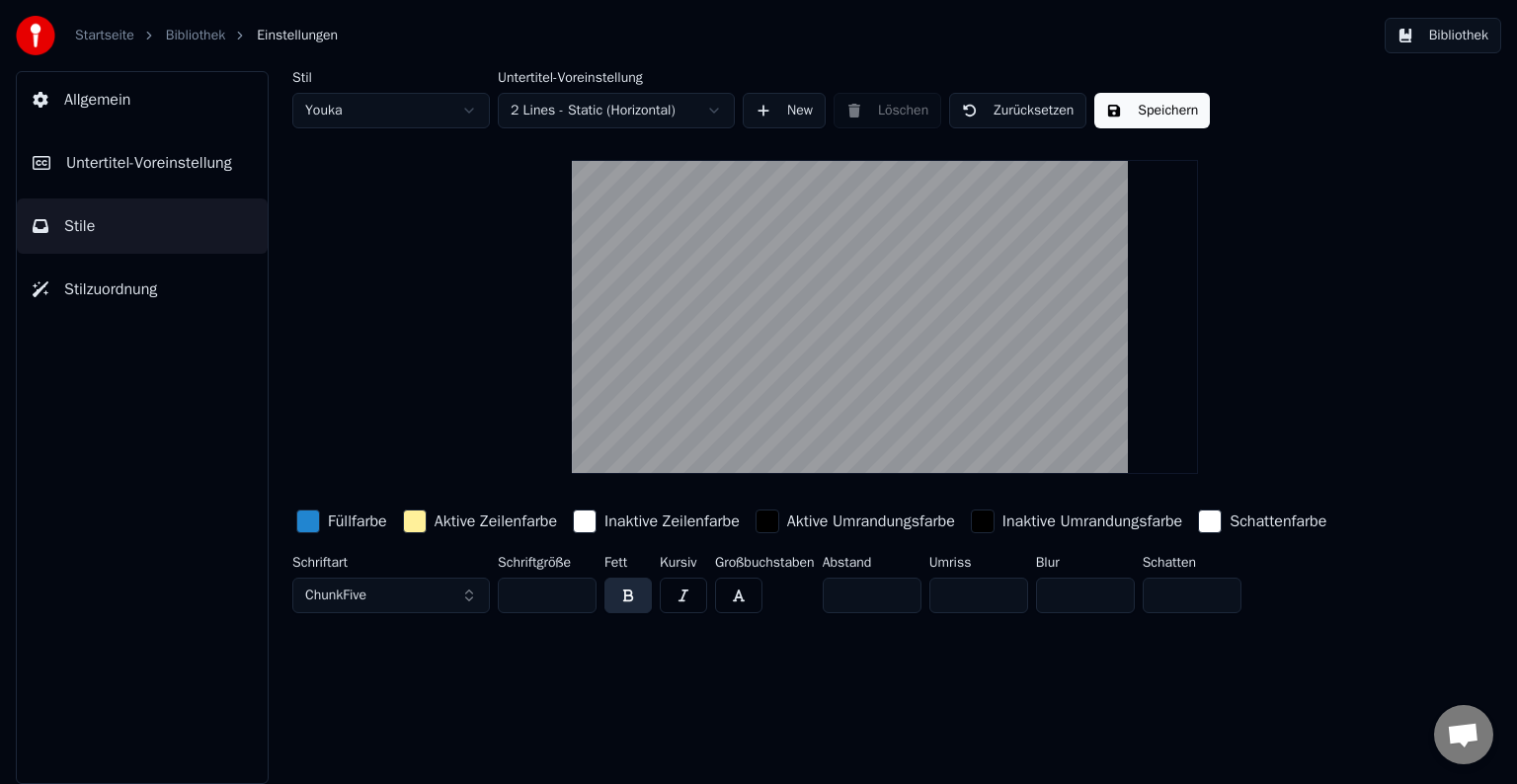 click at bounding box center (415, 521) 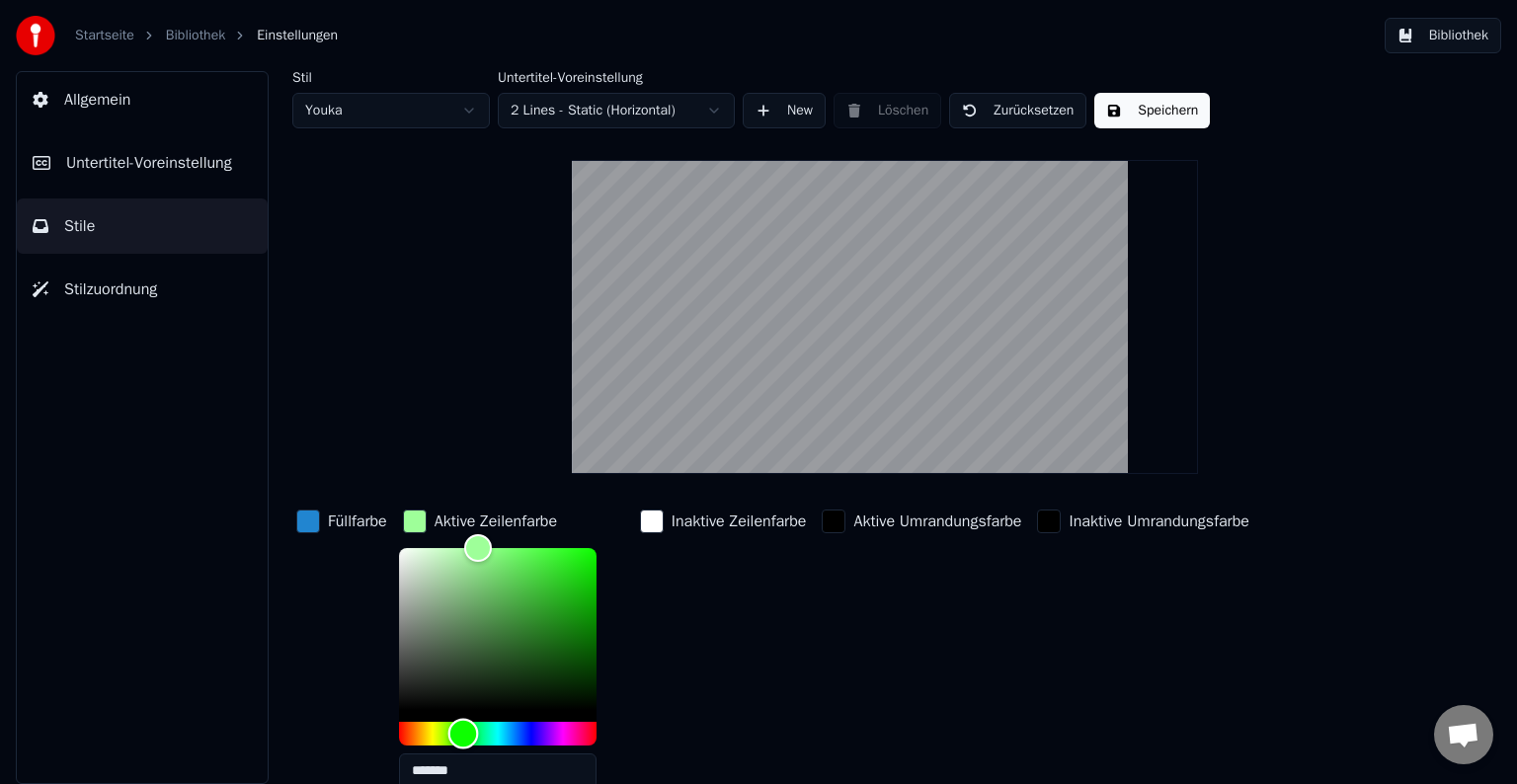 drag, startPoint x: 428, startPoint y: 731, endPoint x: 464, endPoint y: 734, distance: 36.12478 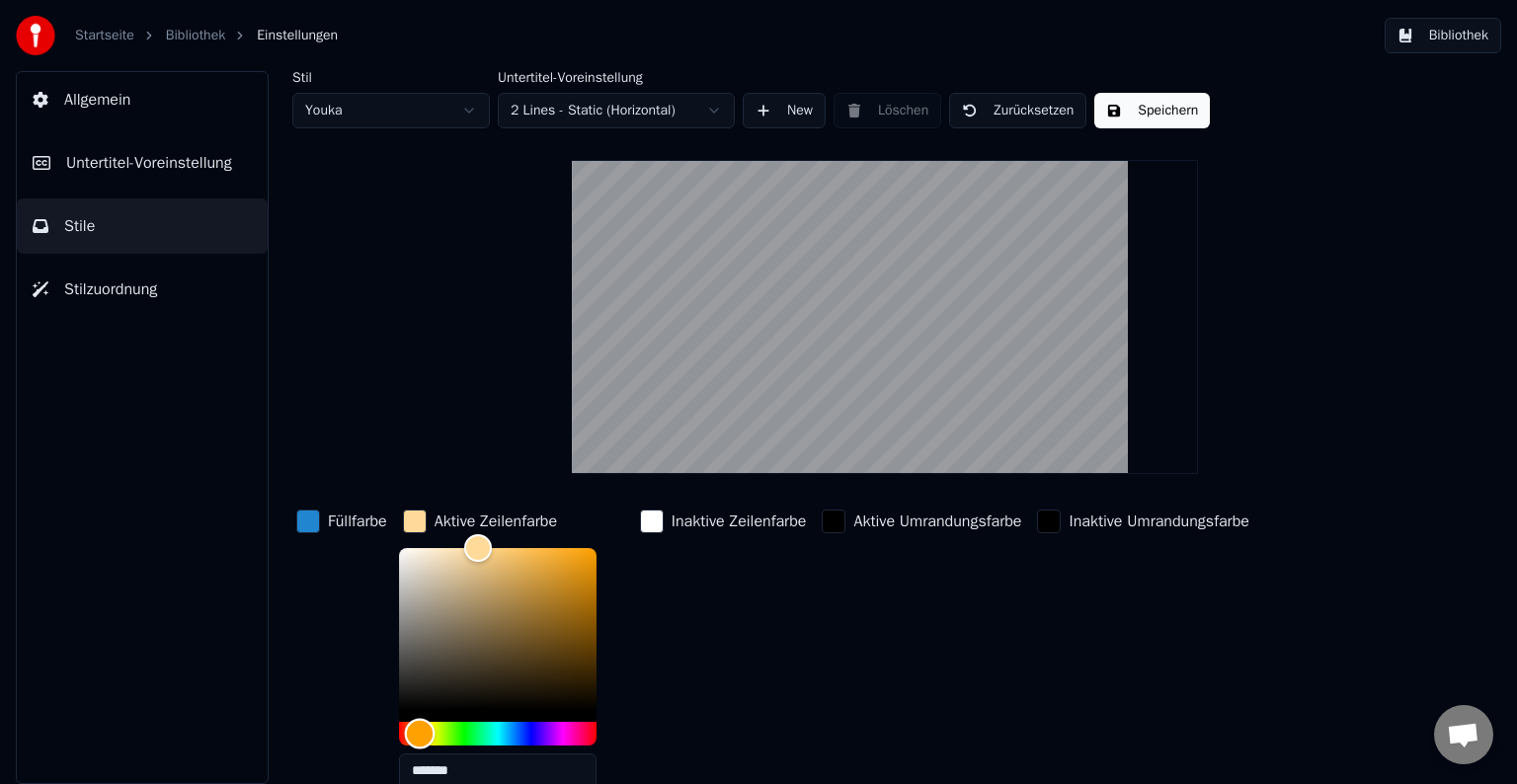 type on "*******" 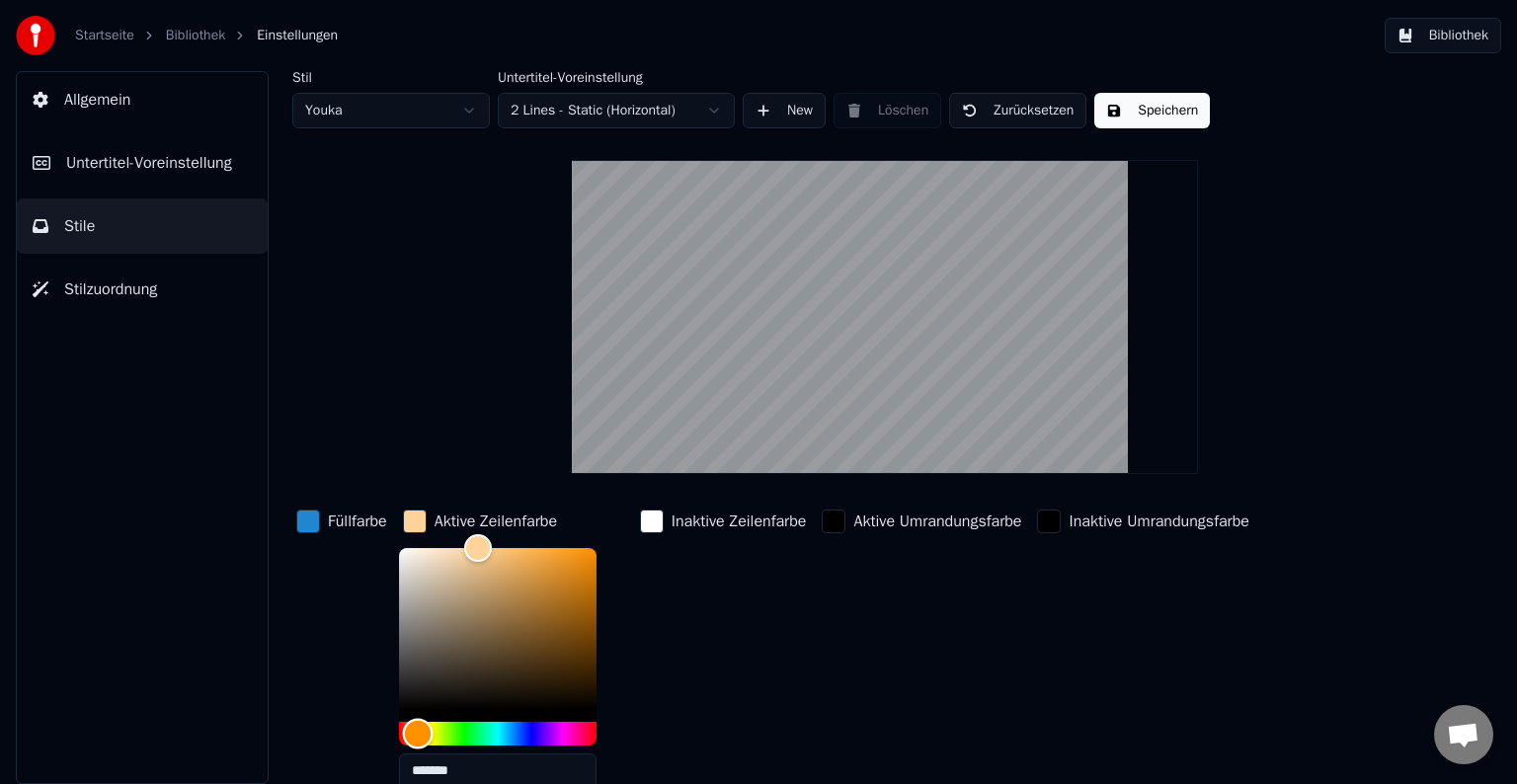 drag, startPoint x: 465, startPoint y: 728, endPoint x: 419, endPoint y: 722, distance: 46.38965 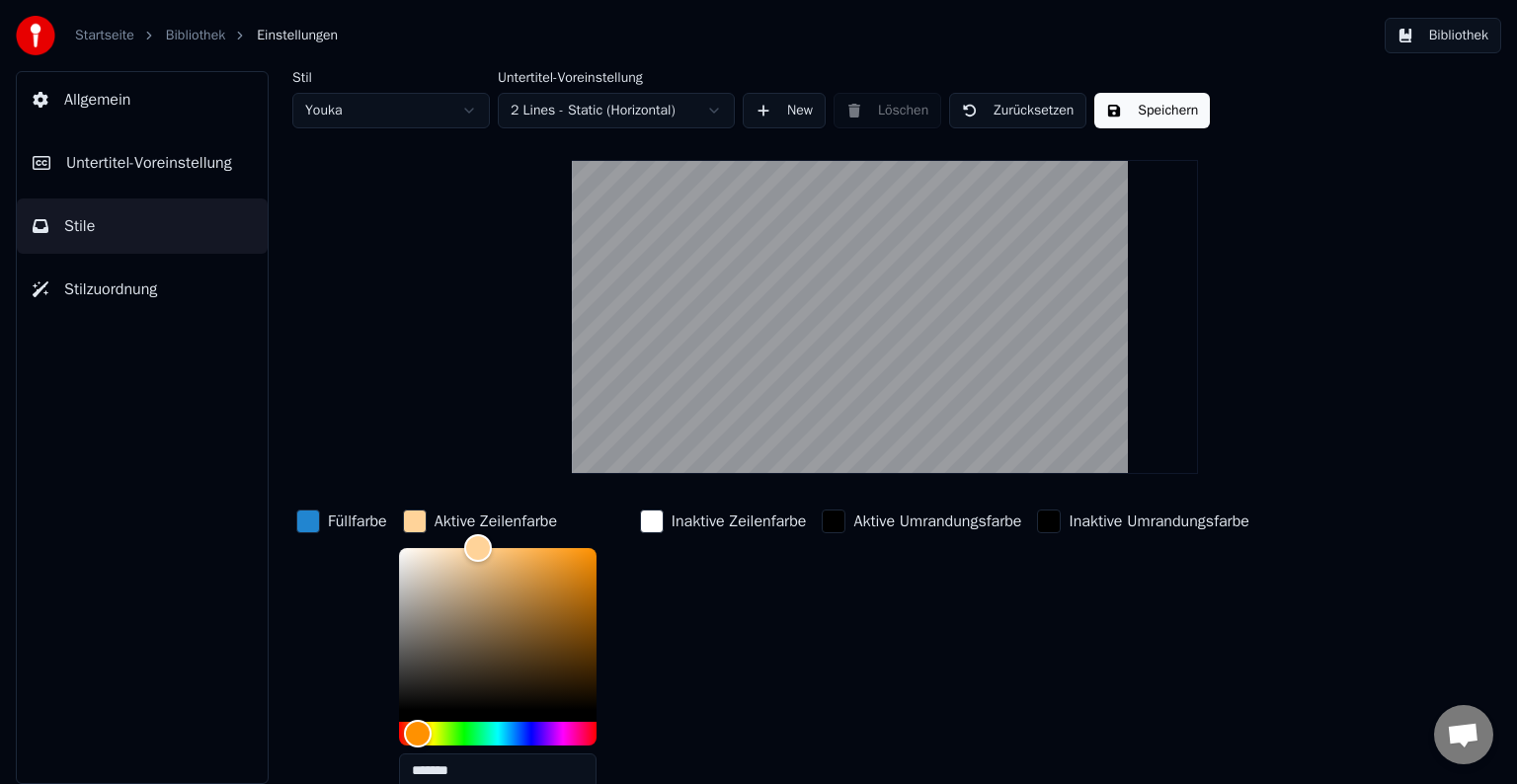 click on "Füllfarbe Aktive Zeilenfarbe ******* Inaktive Zeilenfarbe Aktive Umrandungsfarbe Inaktive Umrandungsfarbe Schattenfarbe" at bounding box center [823, 676] 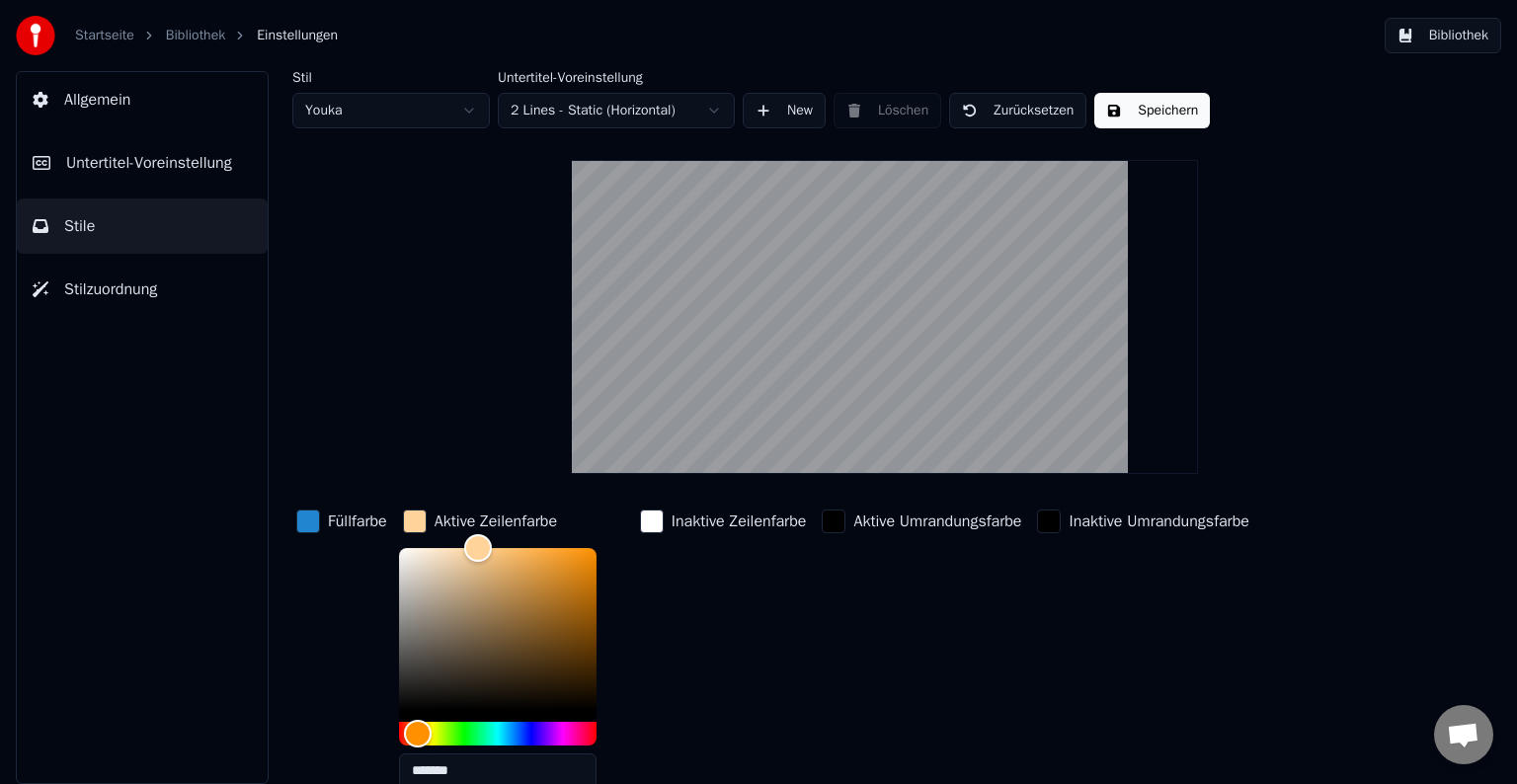 click on "Speichern" at bounding box center [1152, 111] 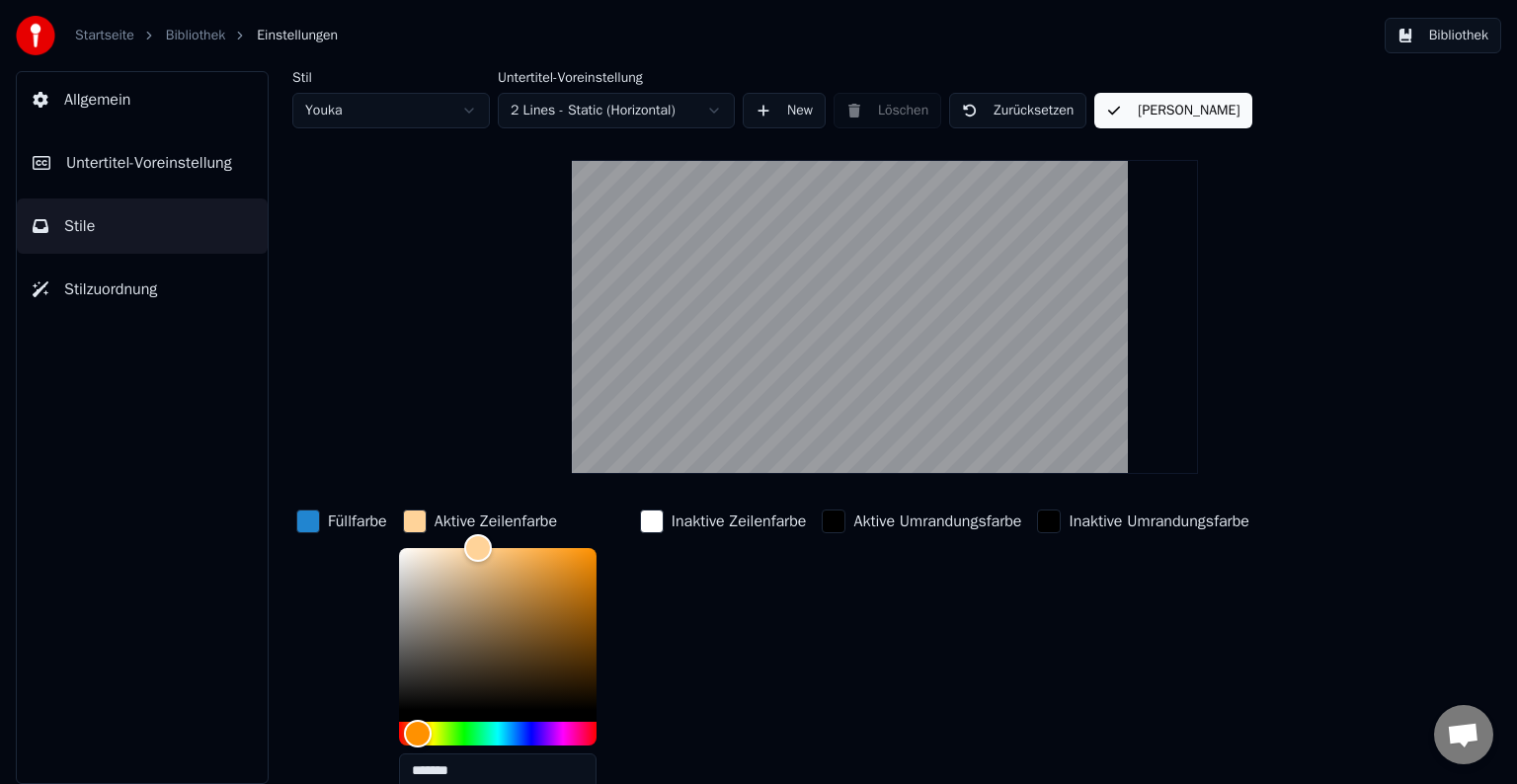click on "[PERSON_NAME]" at bounding box center [1172, 111] 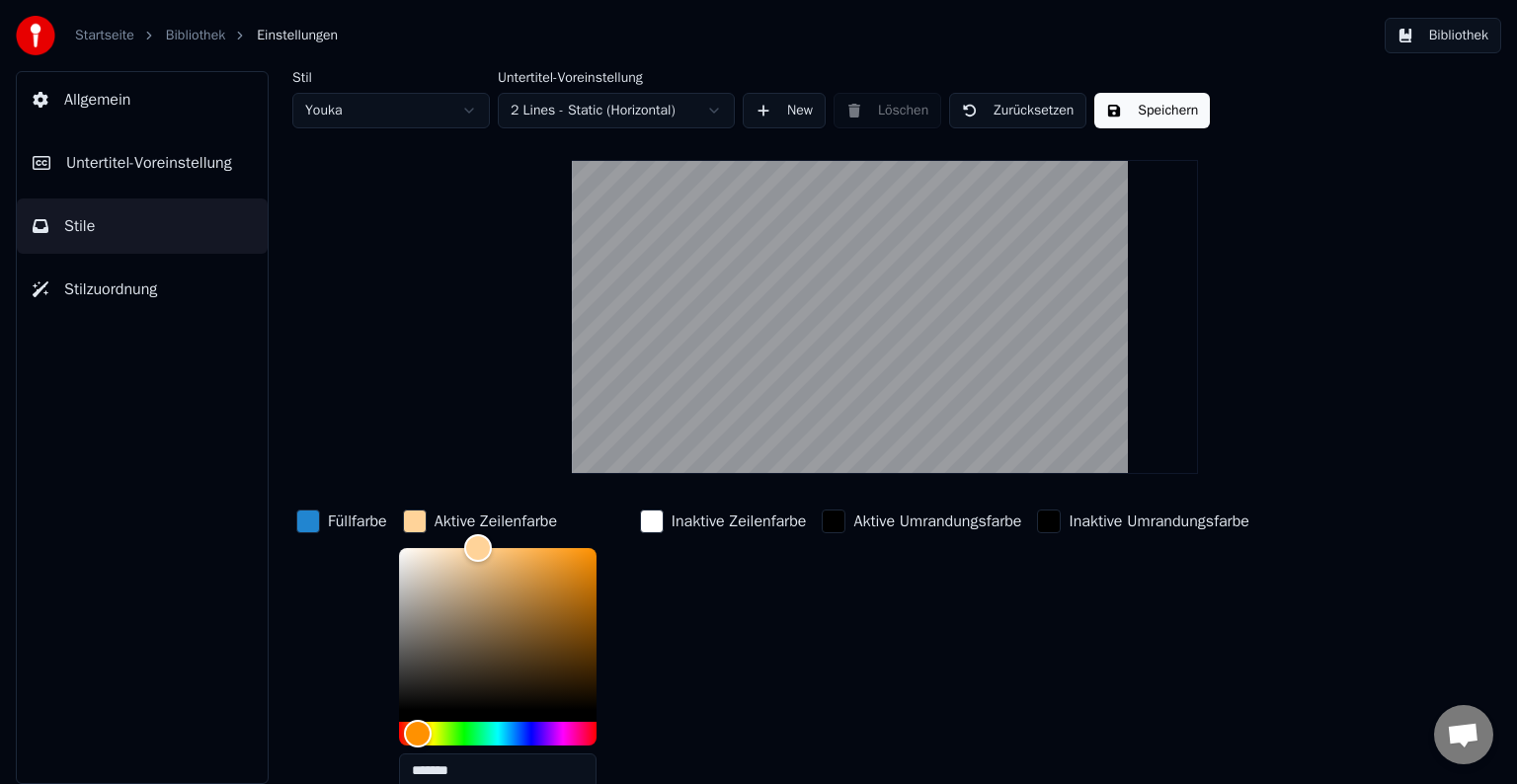 click on "Allgemein" at bounding box center [97, 100] 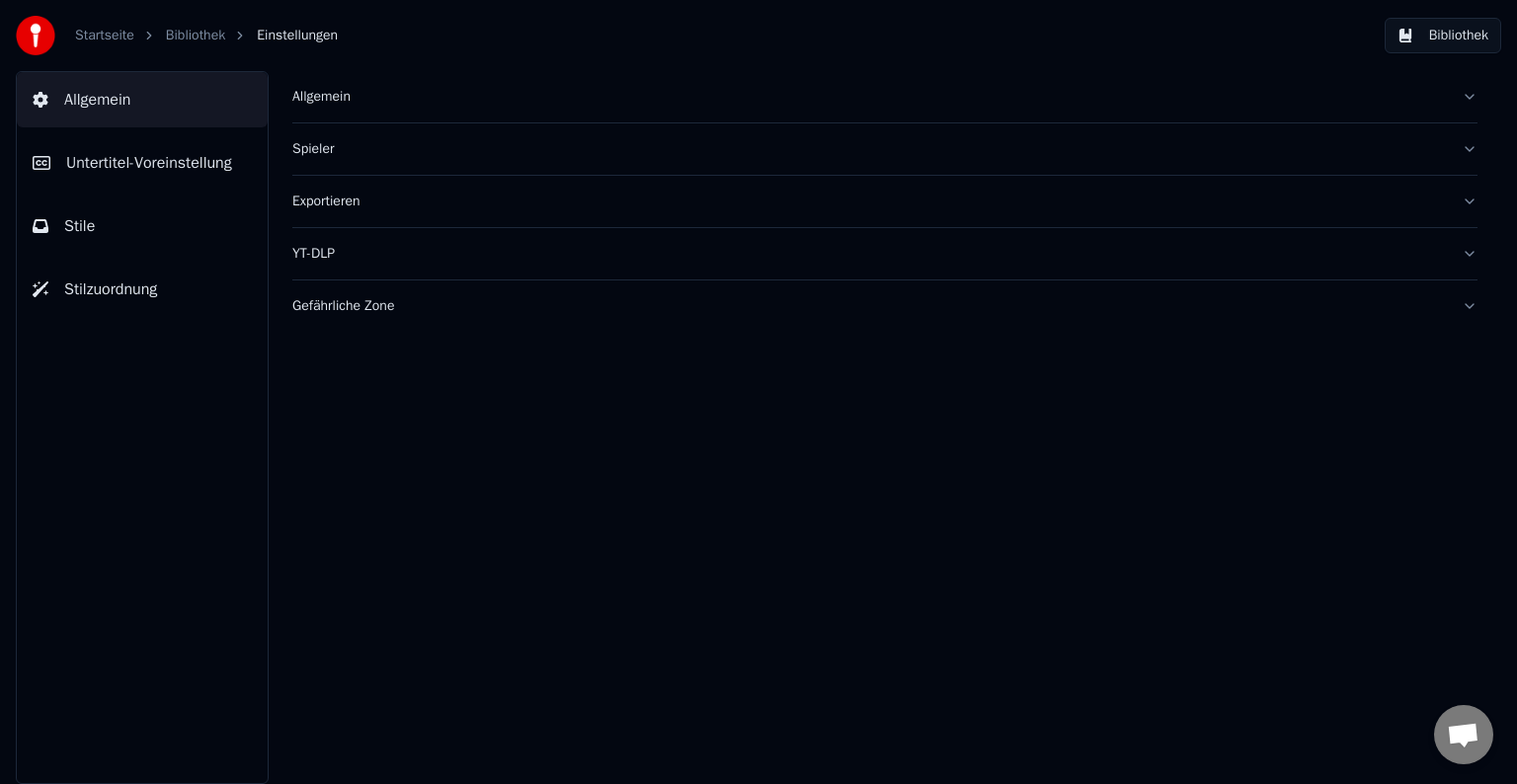 click on "Bibliothek" at bounding box center (1443, 36) 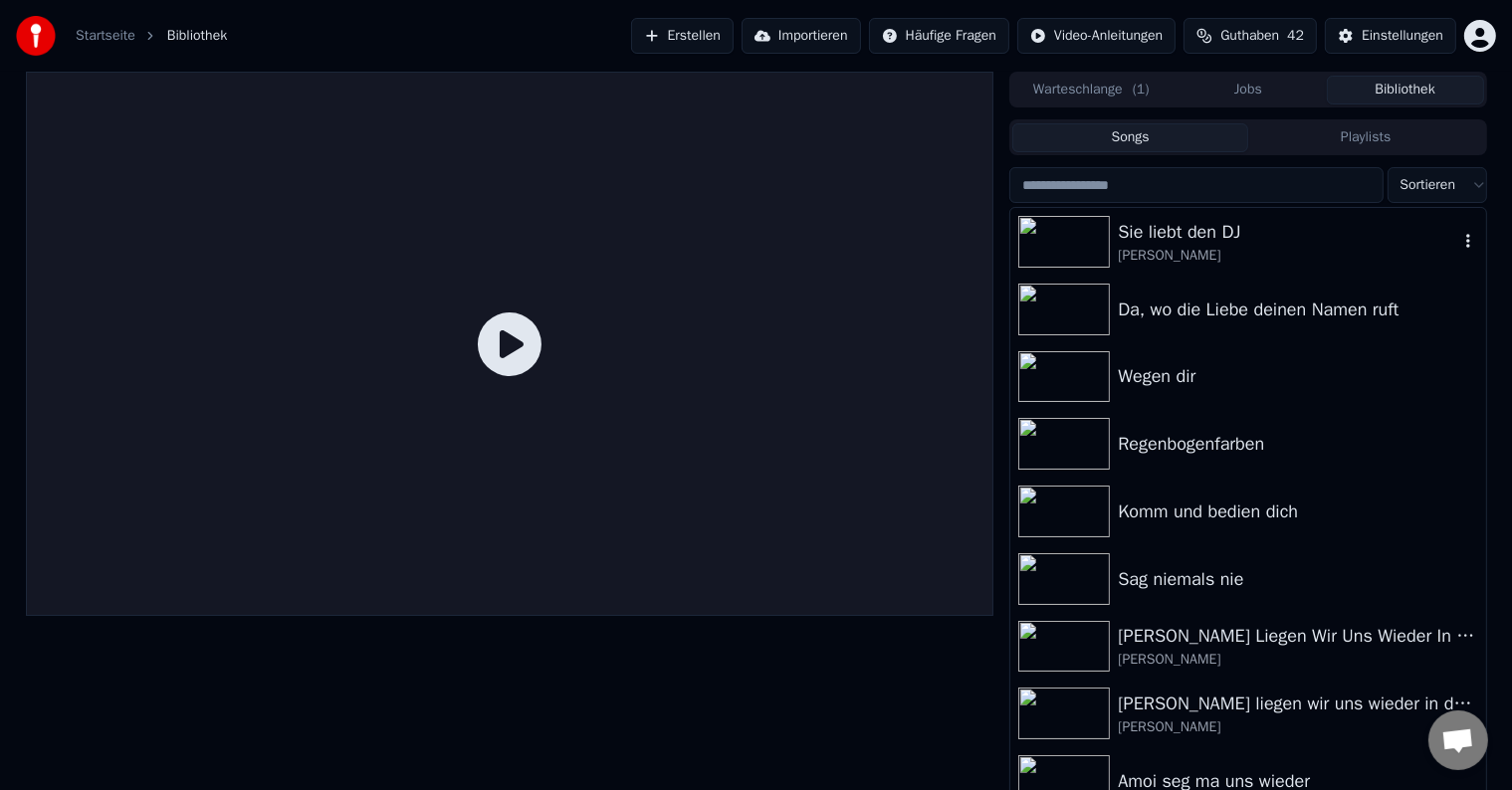 click on "Sie liebt den DJ" at bounding box center (1287, 232) 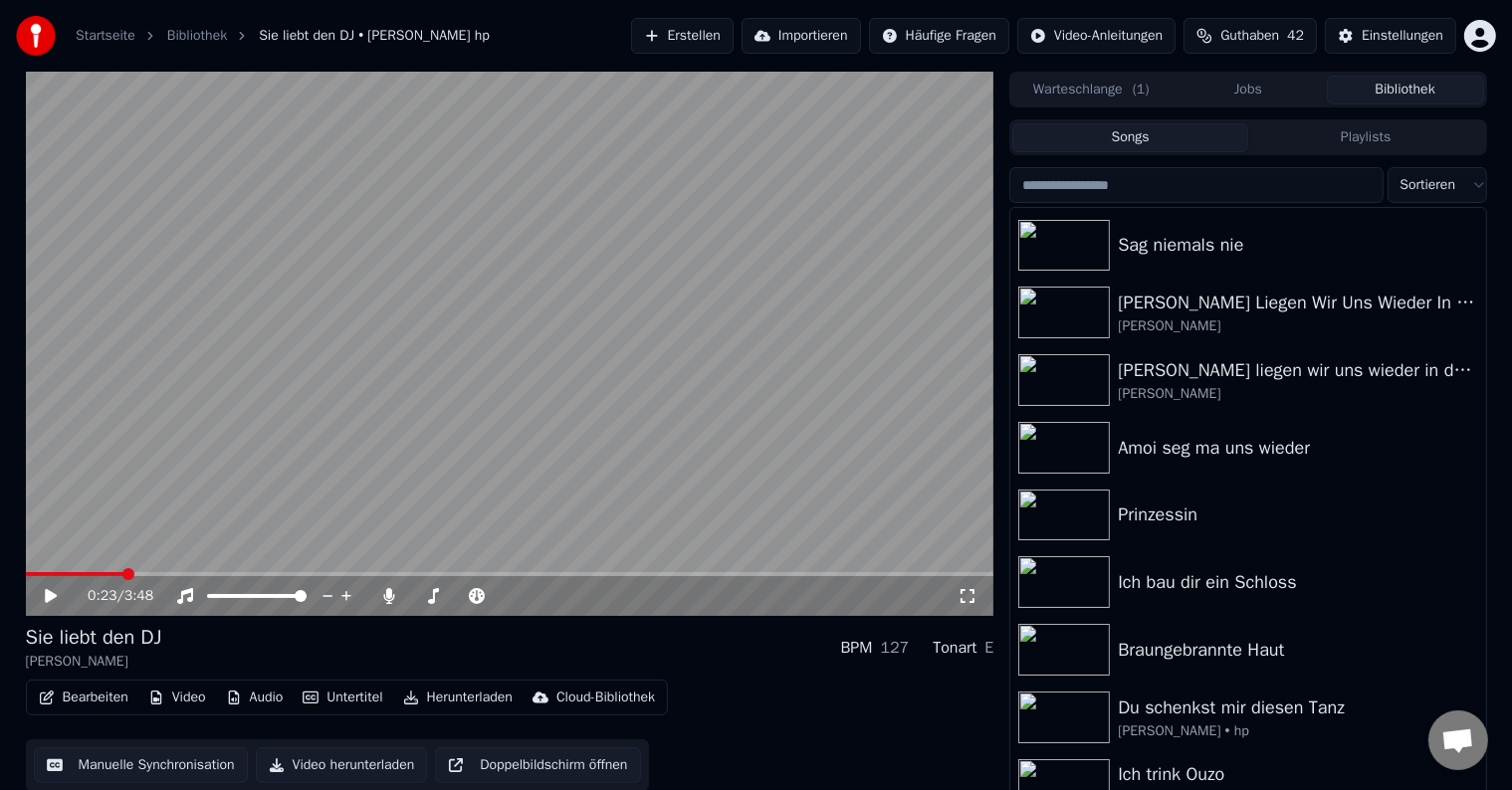 scroll, scrollTop: 516, scrollLeft: 0, axis: vertical 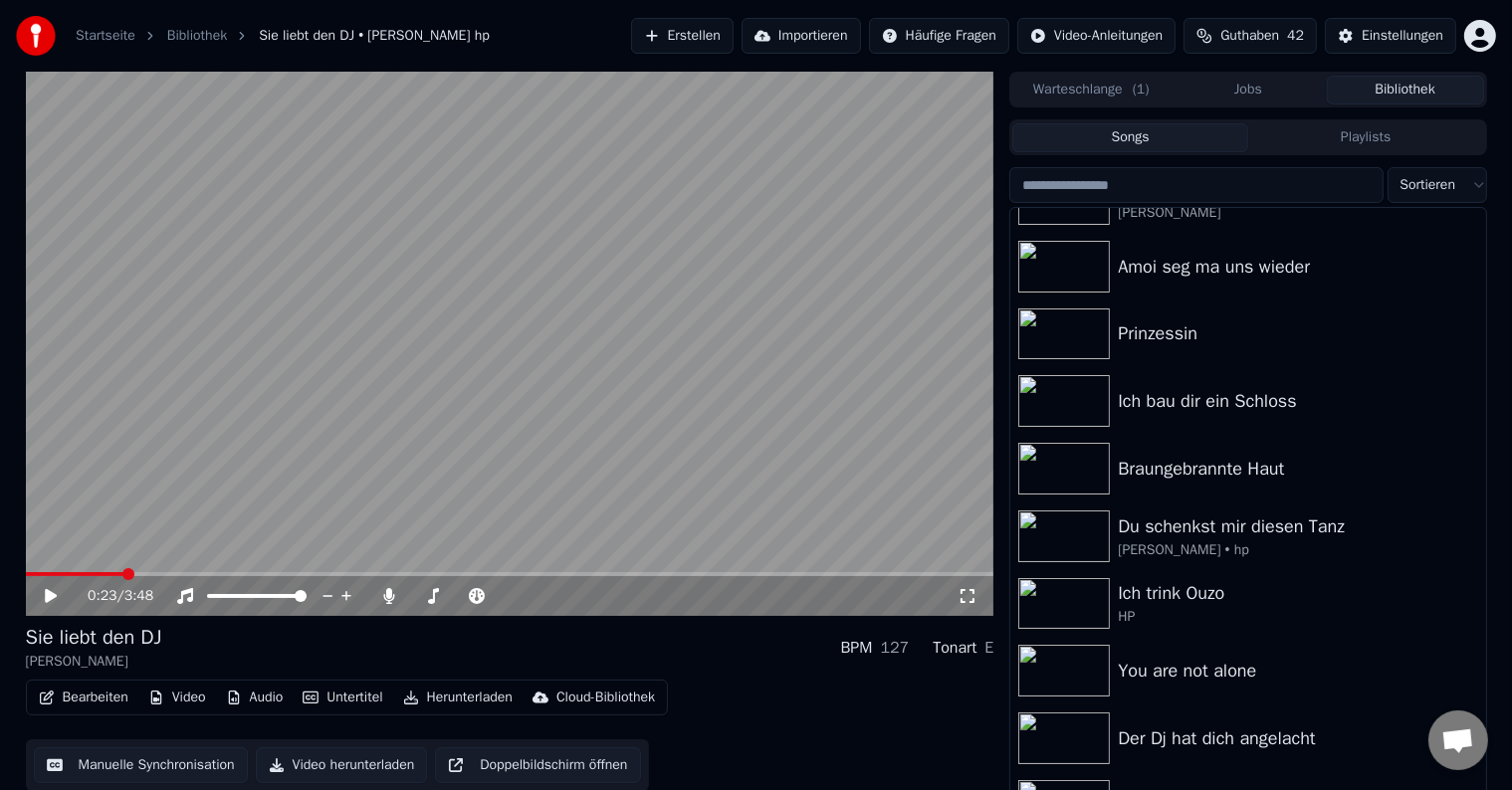 click on "Bearbeiten" at bounding box center (84, 697) 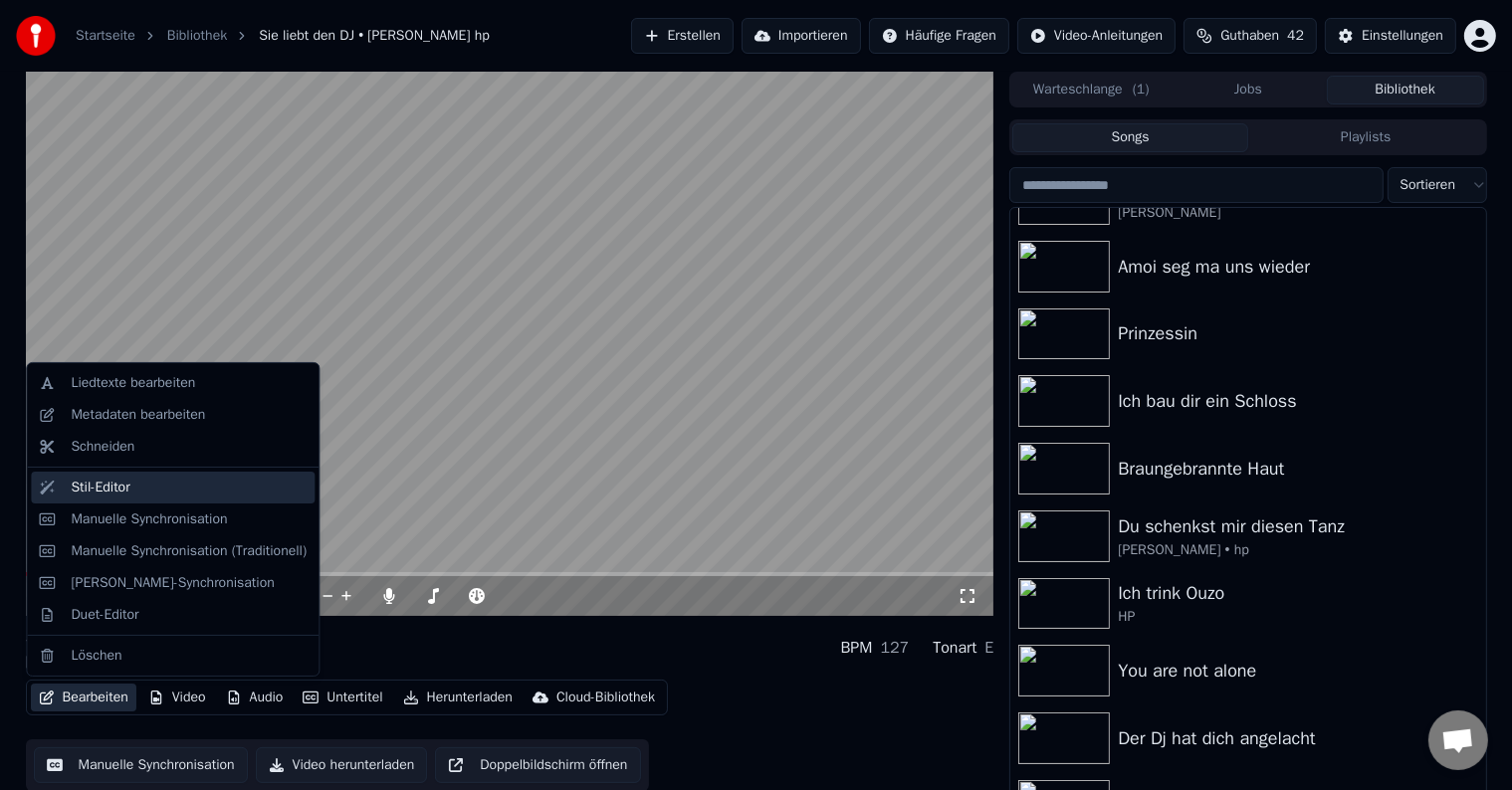 click on "Stil-Editor" at bounding box center [100, 488] 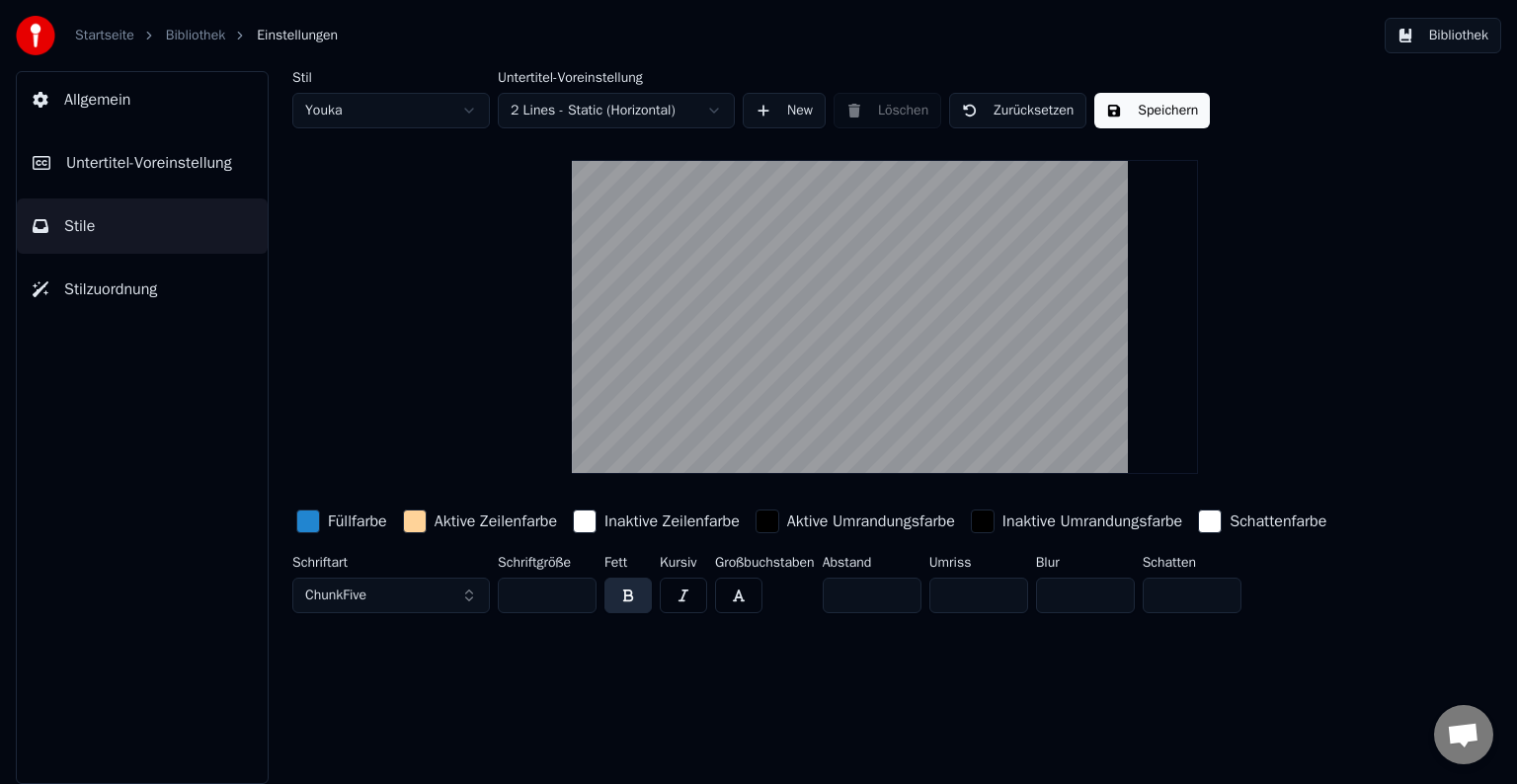 click at bounding box center (585, 521) 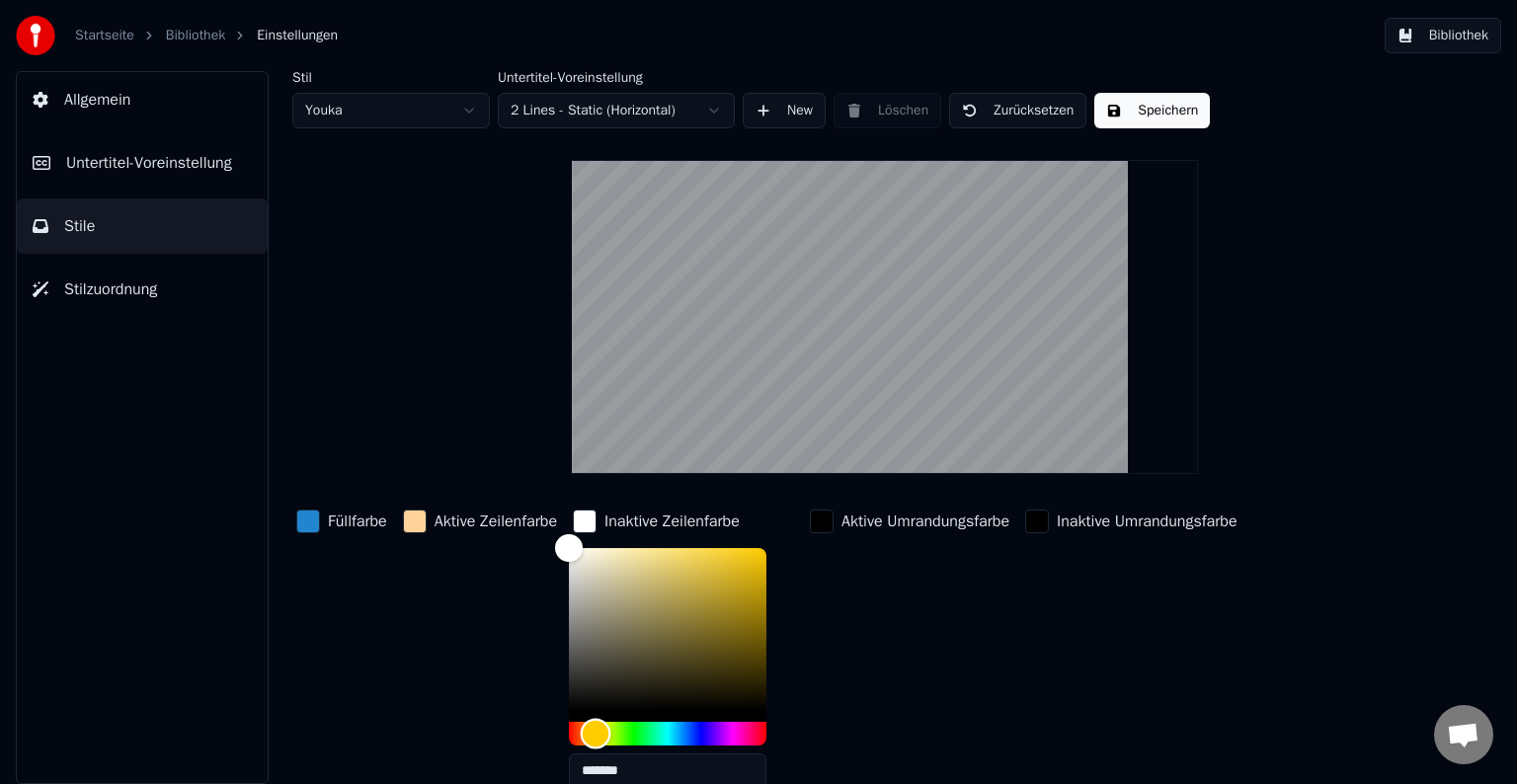 drag, startPoint x: 573, startPoint y: 729, endPoint x: 599, endPoint y: 748, distance: 32.202484 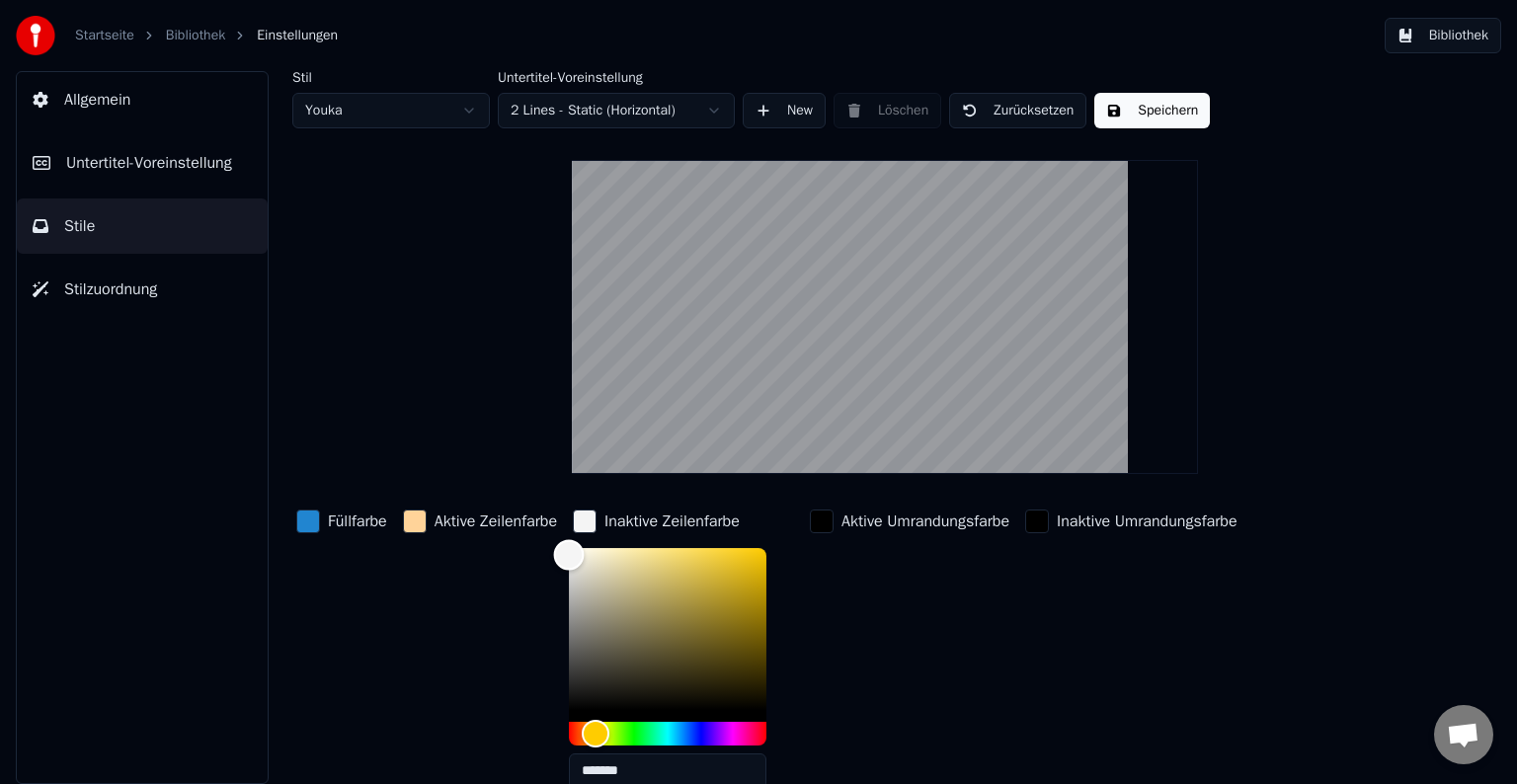 click at bounding box center (569, 554) 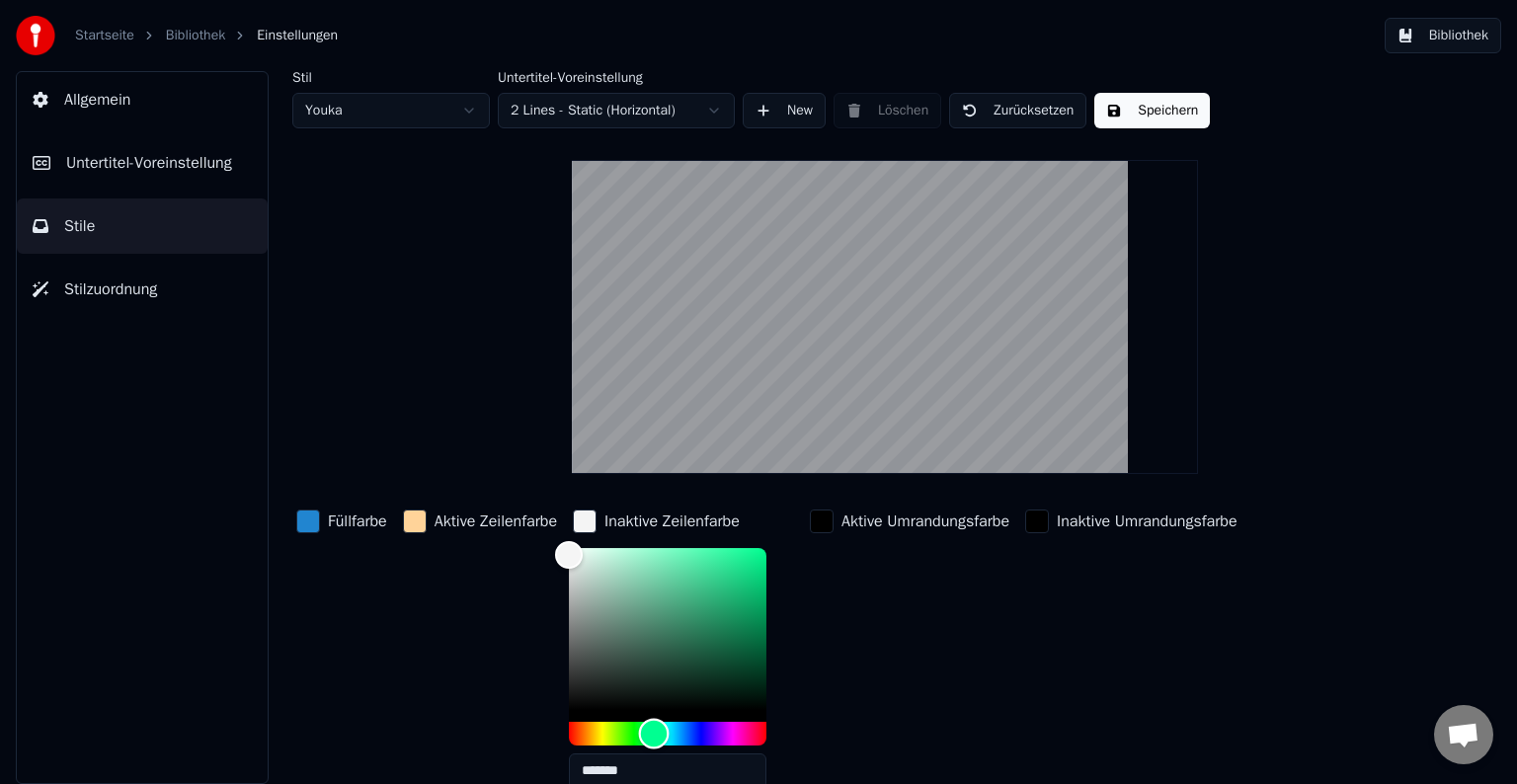 drag, startPoint x: 598, startPoint y: 733, endPoint x: 658, endPoint y: 750, distance: 62.361847 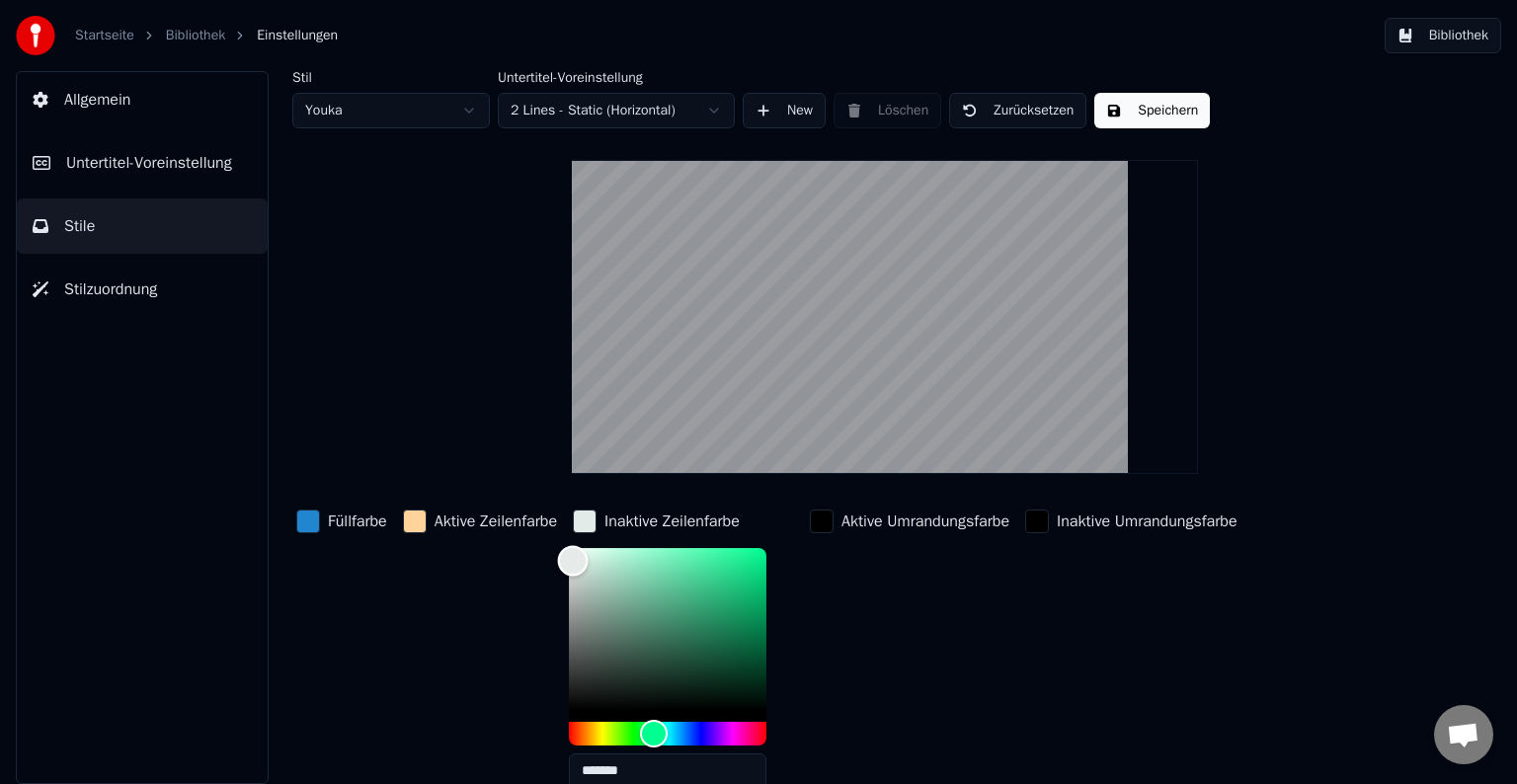type on "*******" 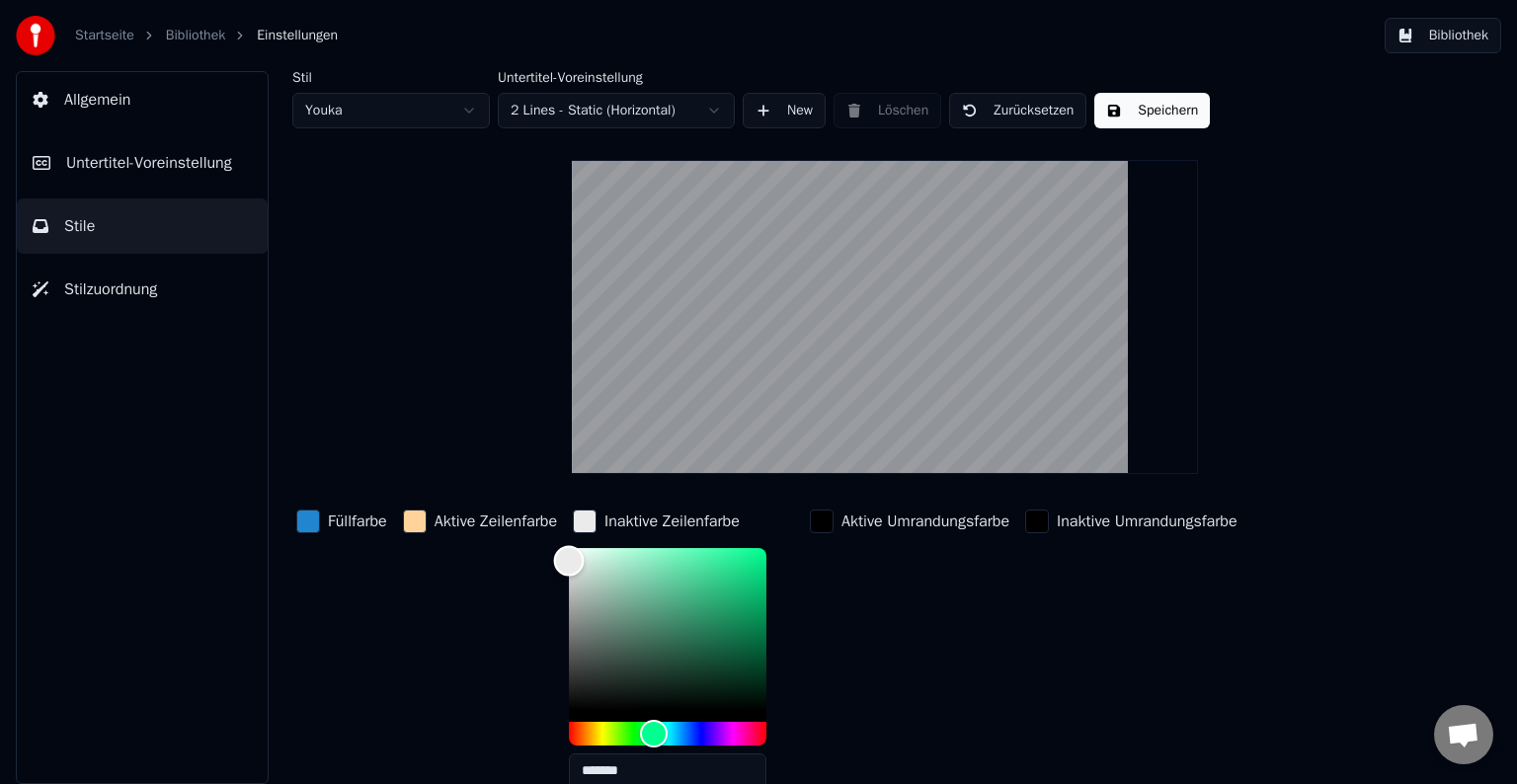 click at bounding box center [569, 560] 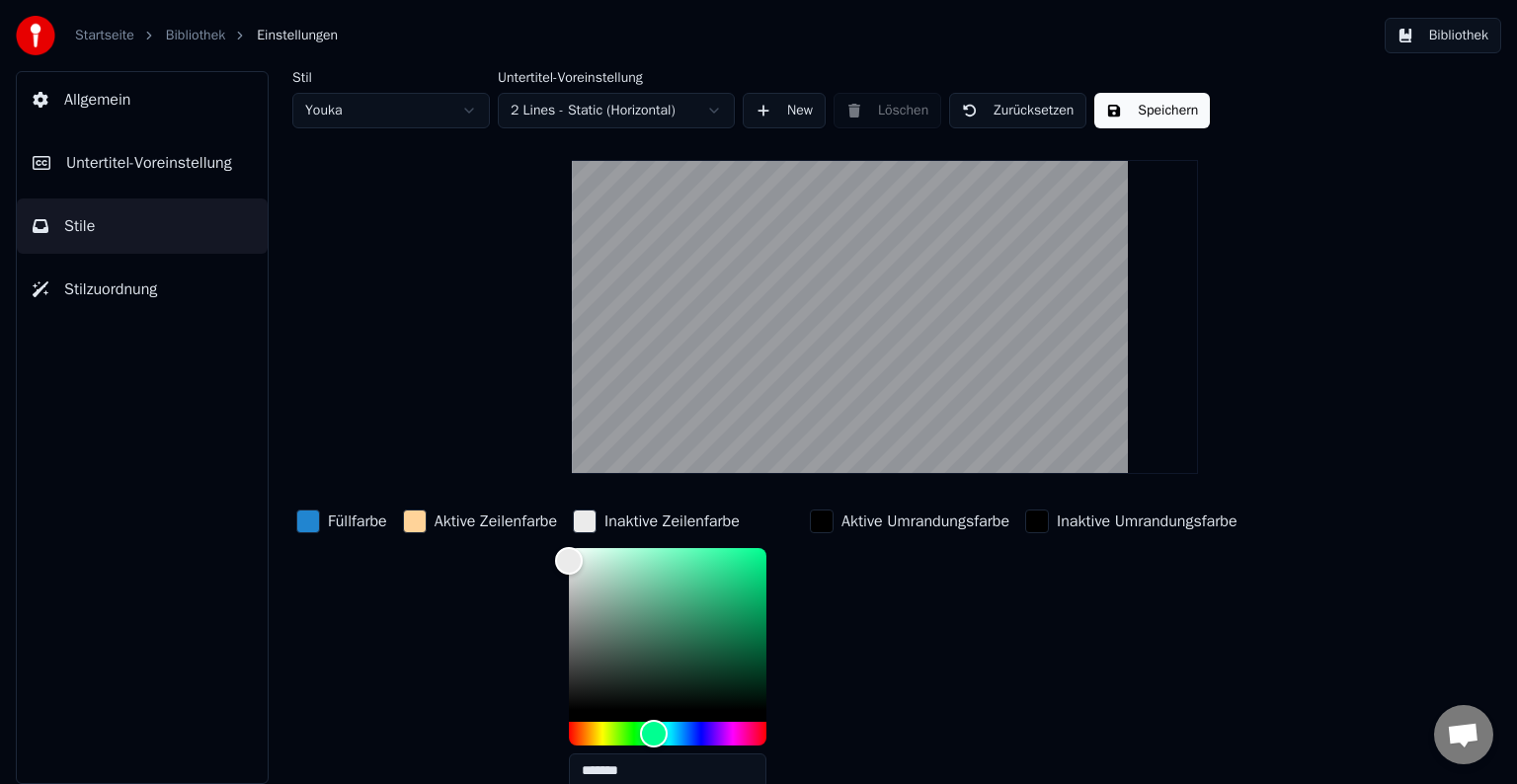 click at bounding box center [585, 521] 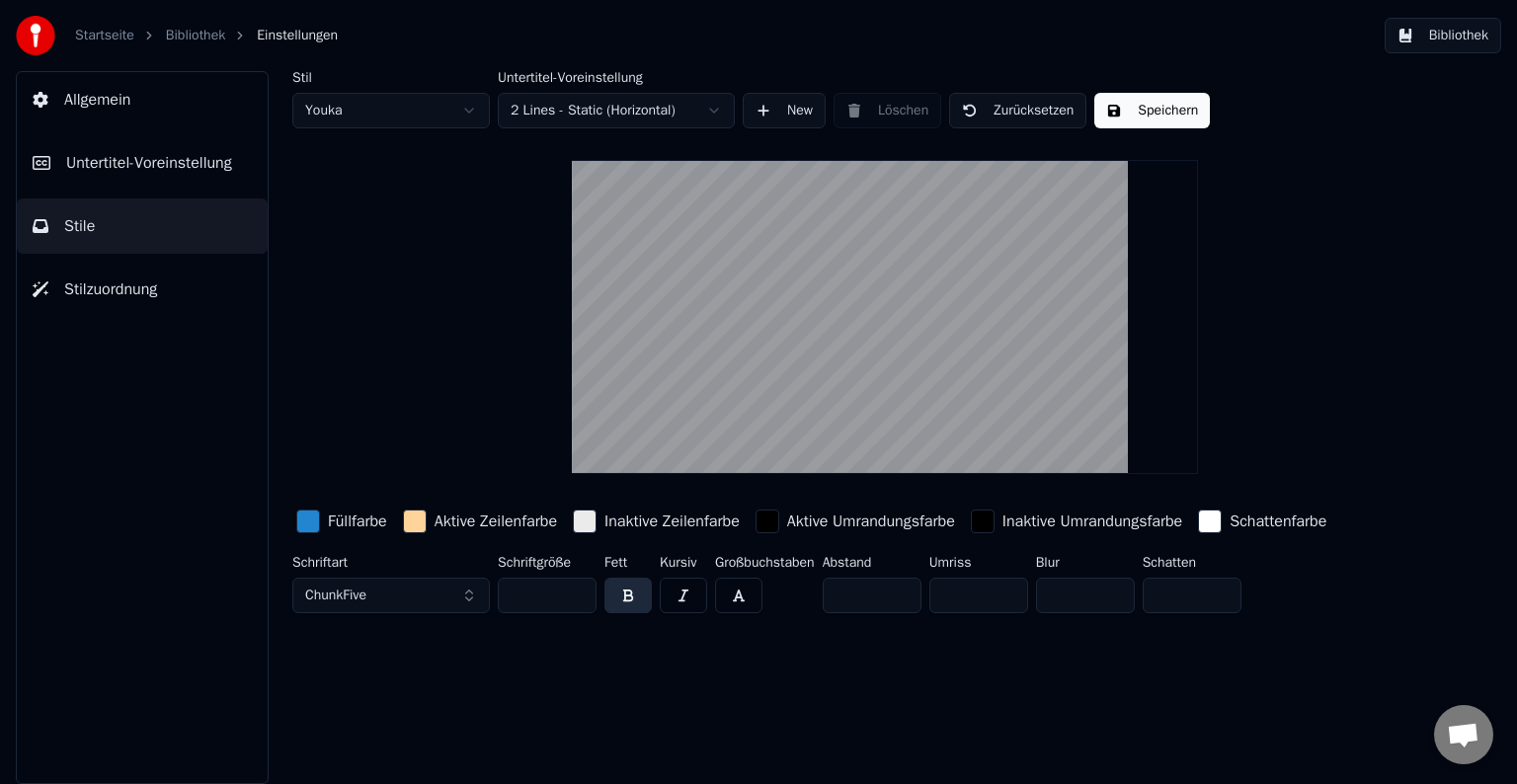 click at bounding box center (585, 521) 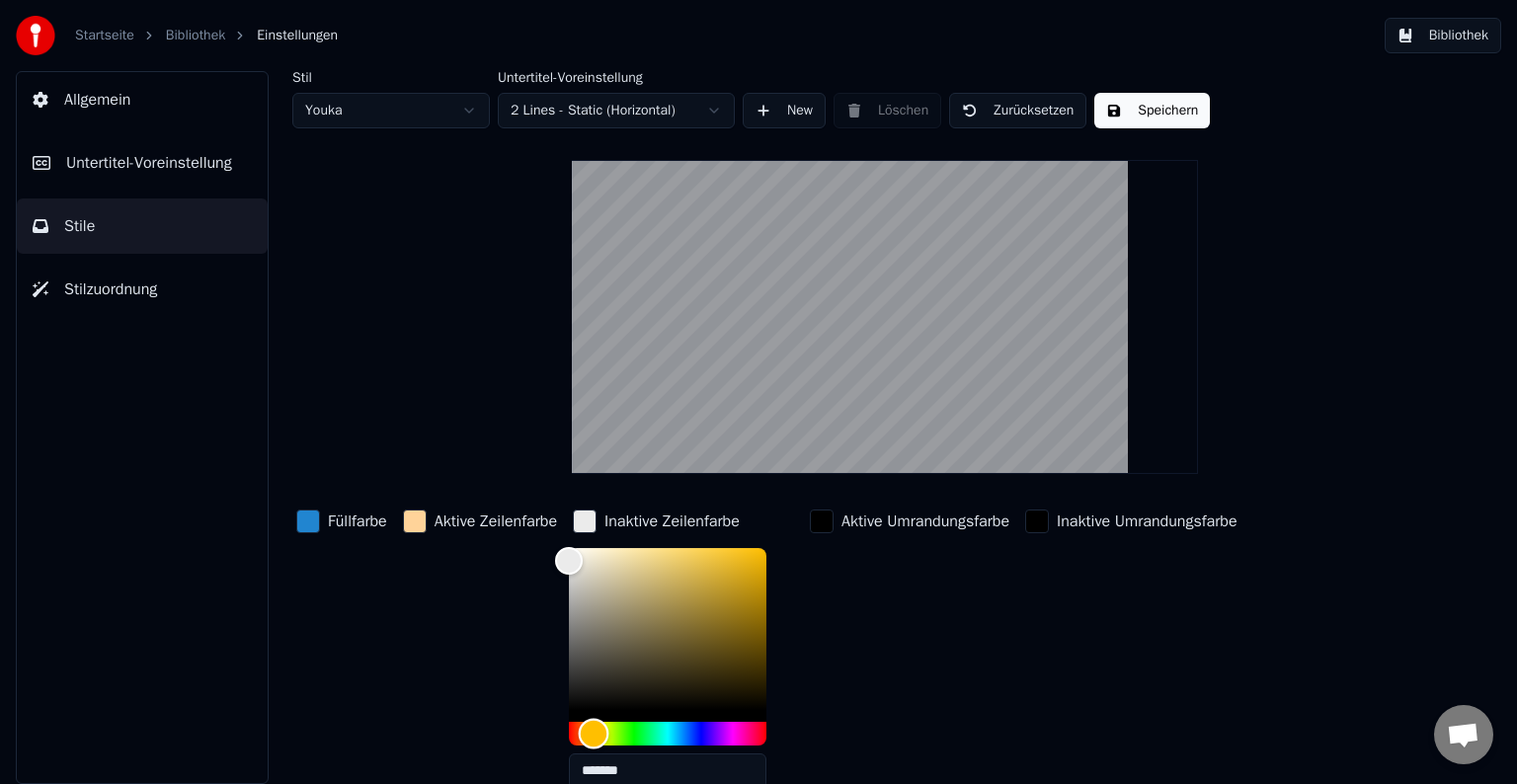 drag, startPoint x: 570, startPoint y: 724, endPoint x: 598, endPoint y: 734, distance: 29.732137 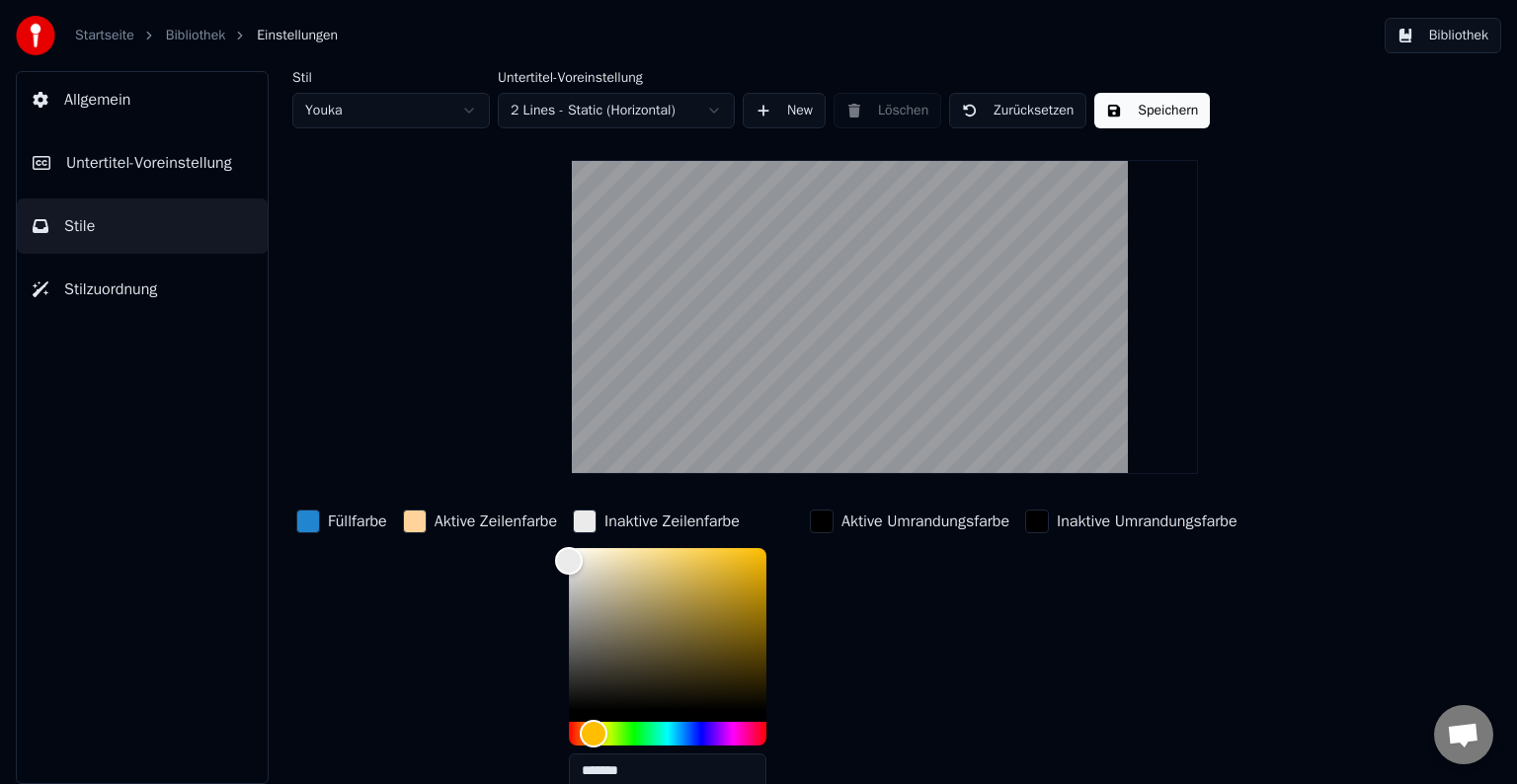 click on "Speichern" at bounding box center [1152, 111] 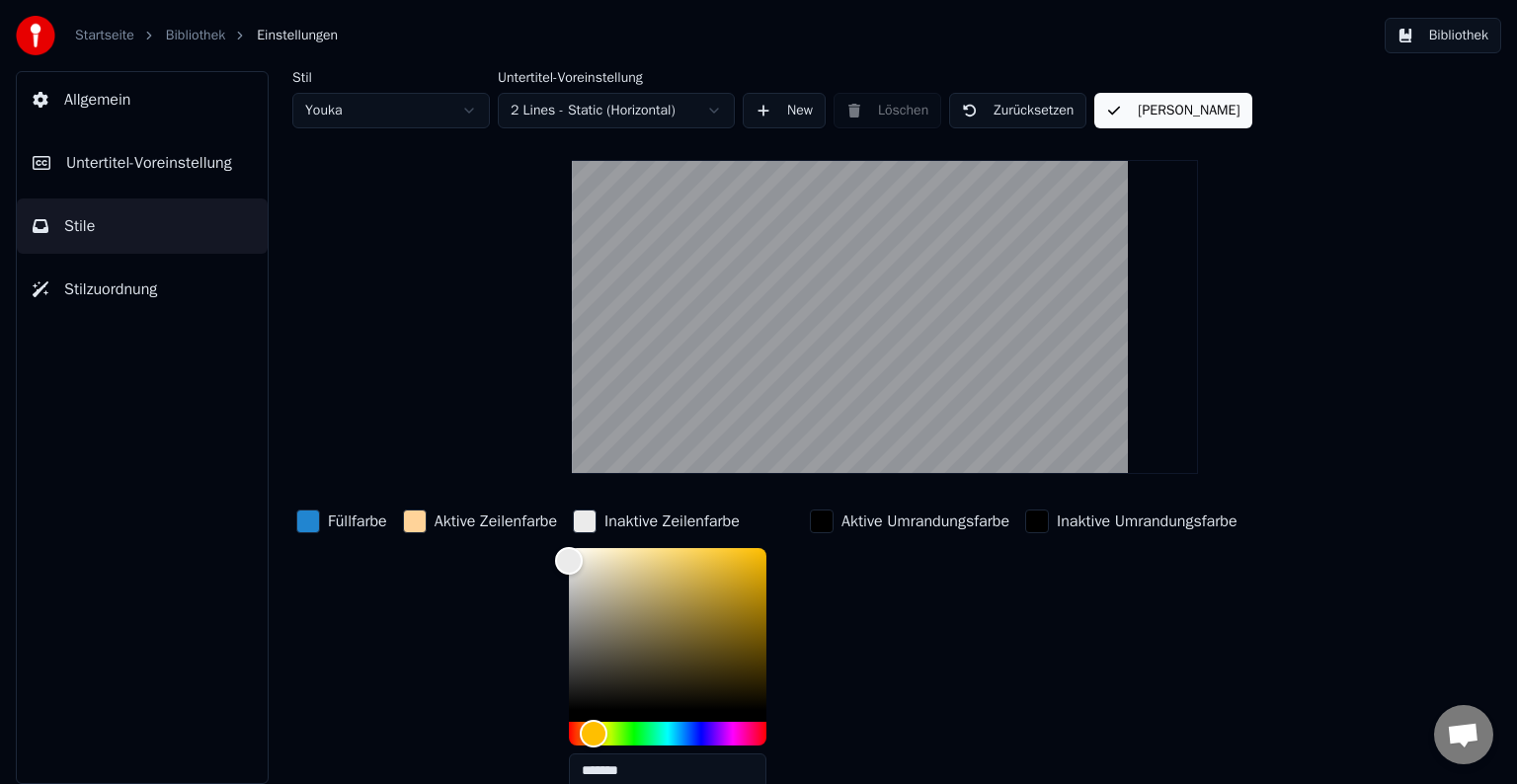 click on "[PERSON_NAME]" at bounding box center [1172, 111] 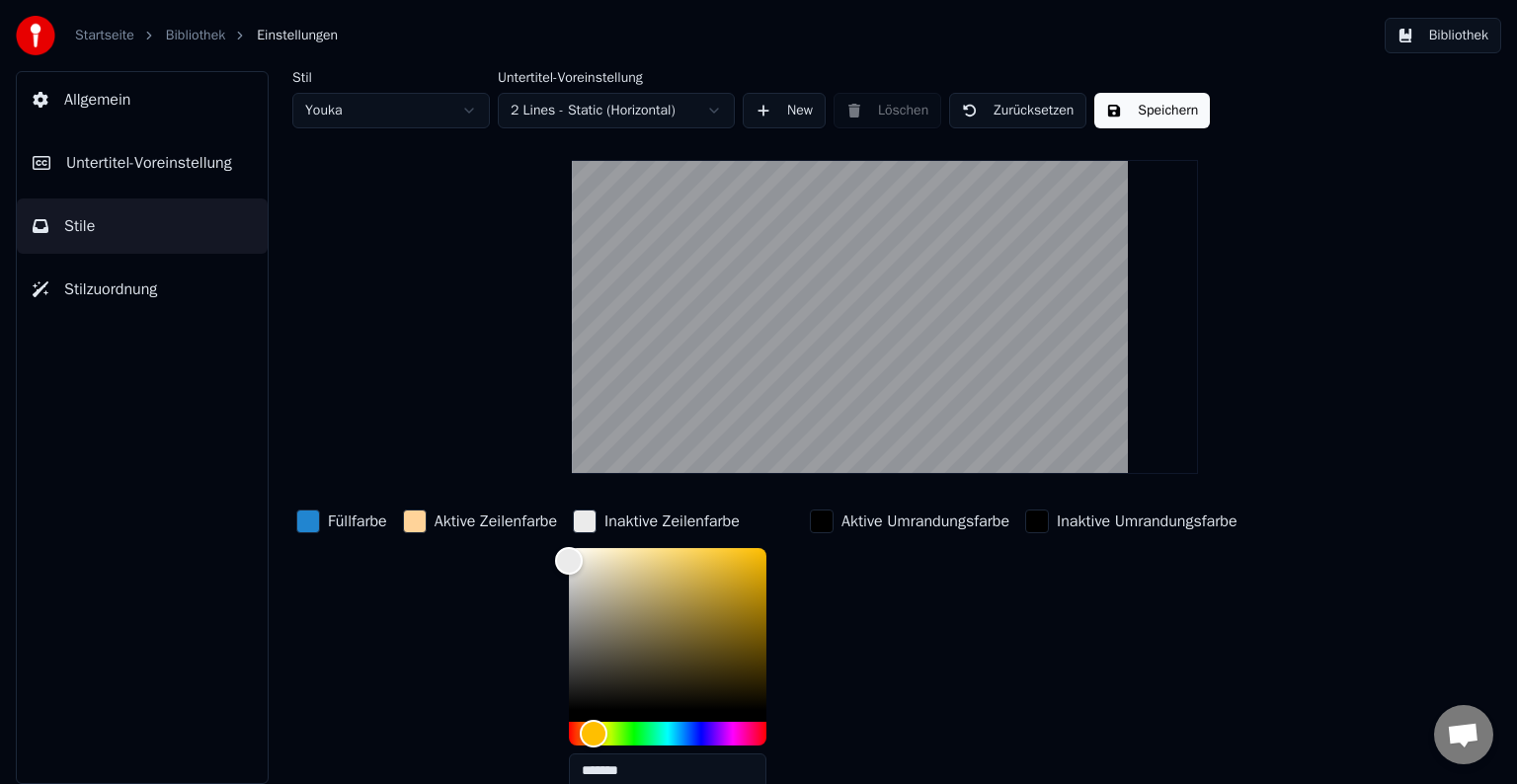 click on "Bibliothek" at bounding box center [1443, 36] 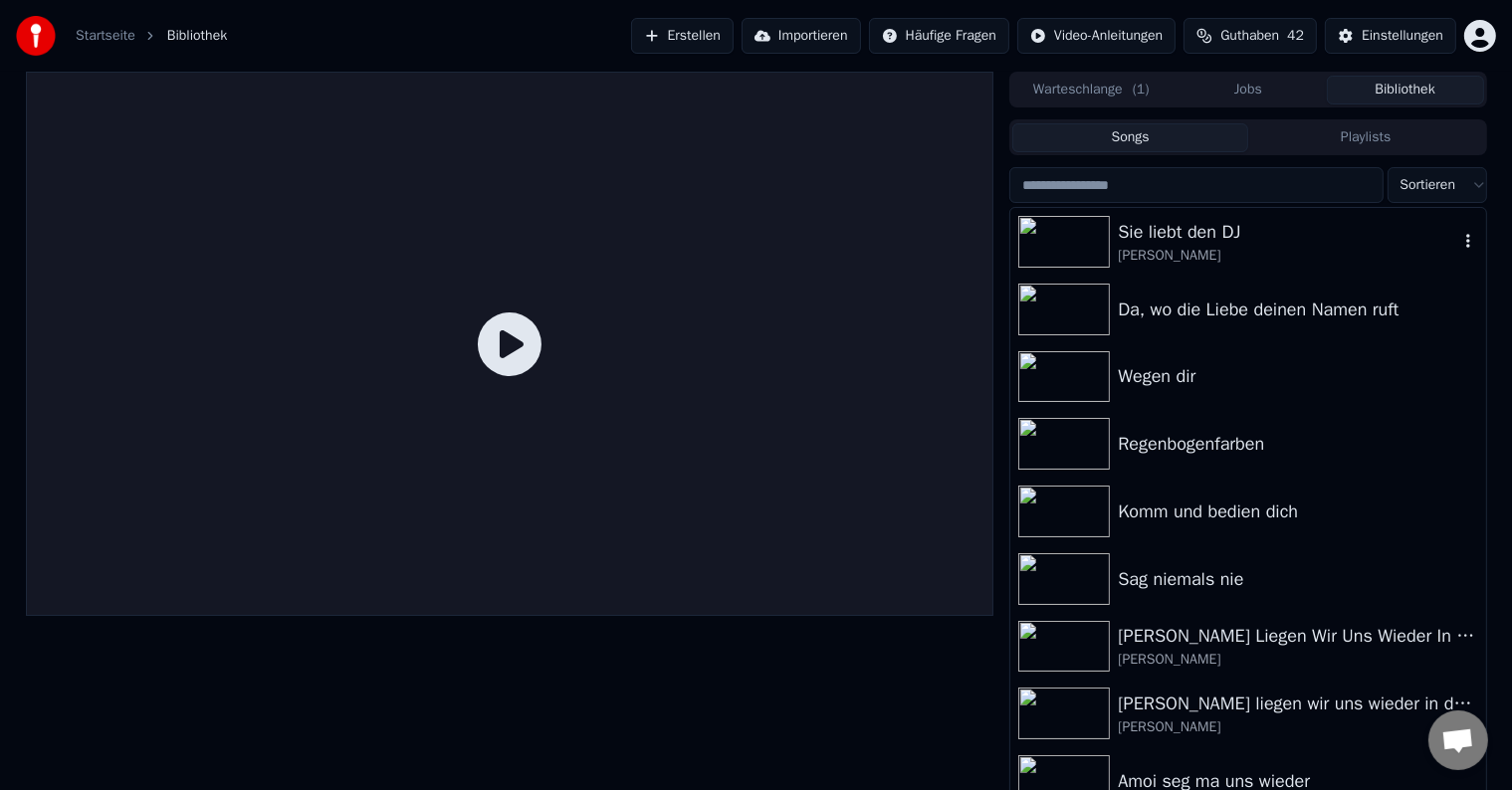 click on "Sie liebt den DJ" at bounding box center [1287, 232] 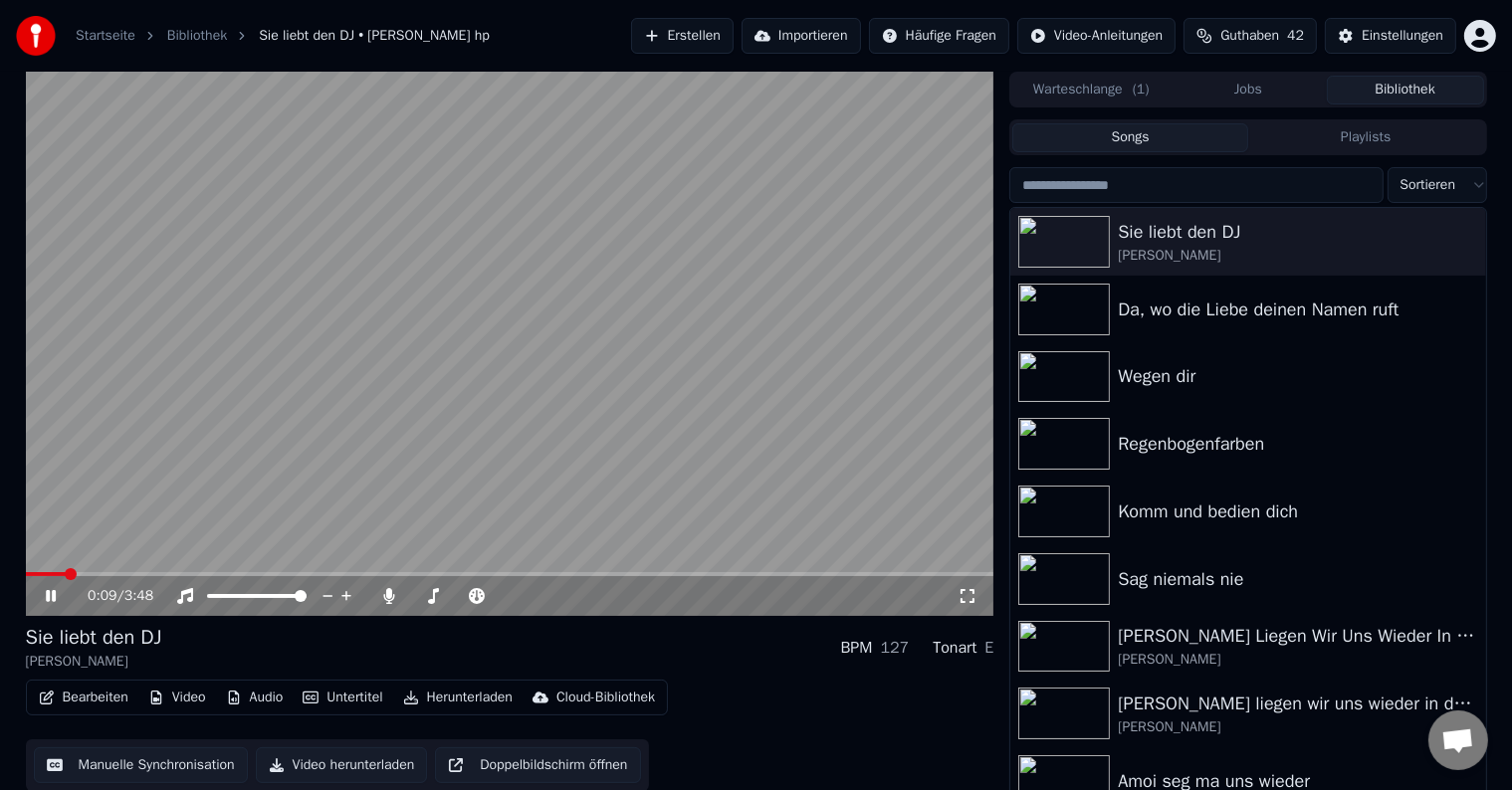 click on "Bearbeiten" at bounding box center [84, 697] 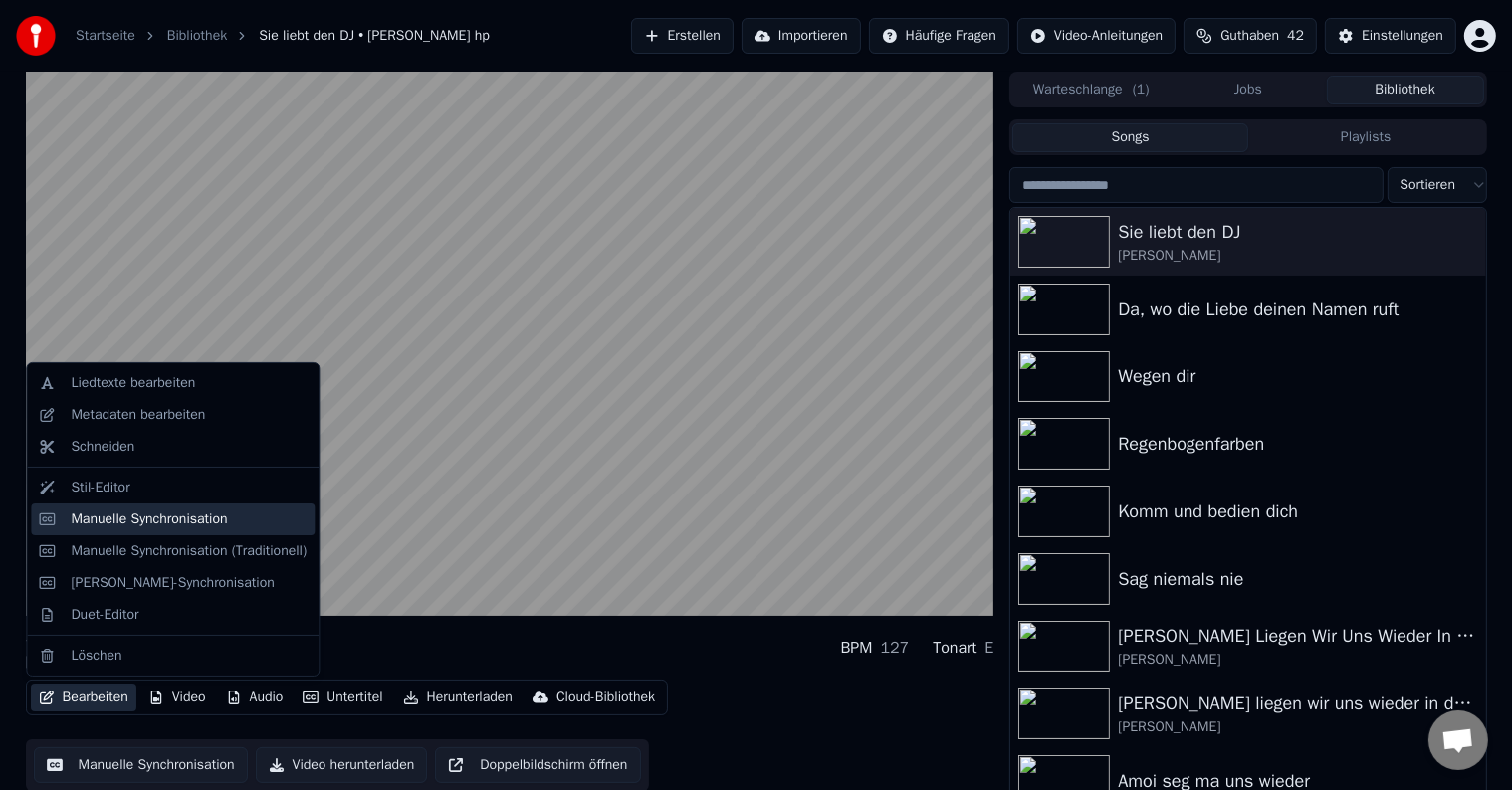 click on "Manuelle Synchronisation" at bounding box center (148, 519) 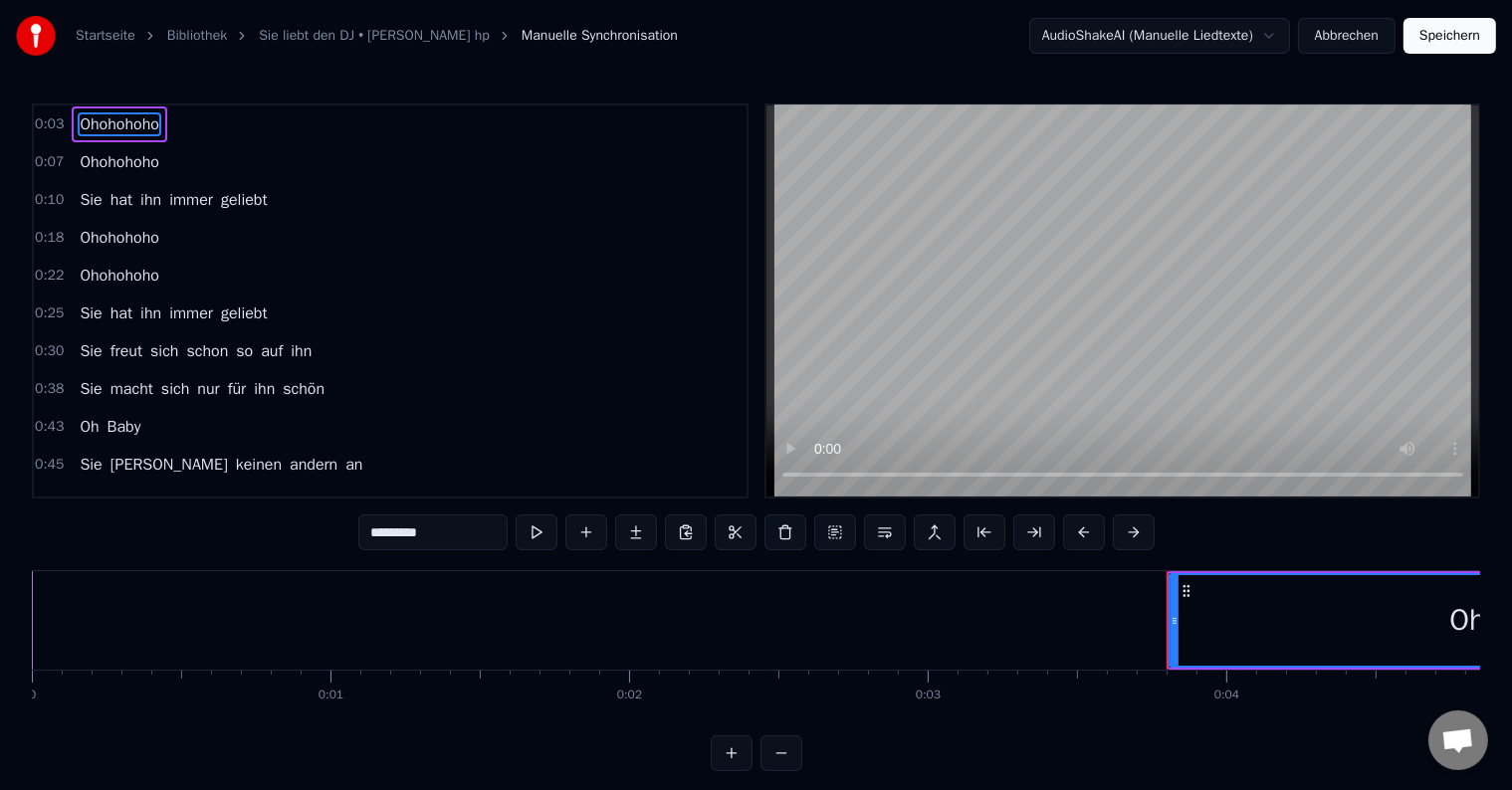 click on "Ohohohoho" at bounding box center (119, 162) 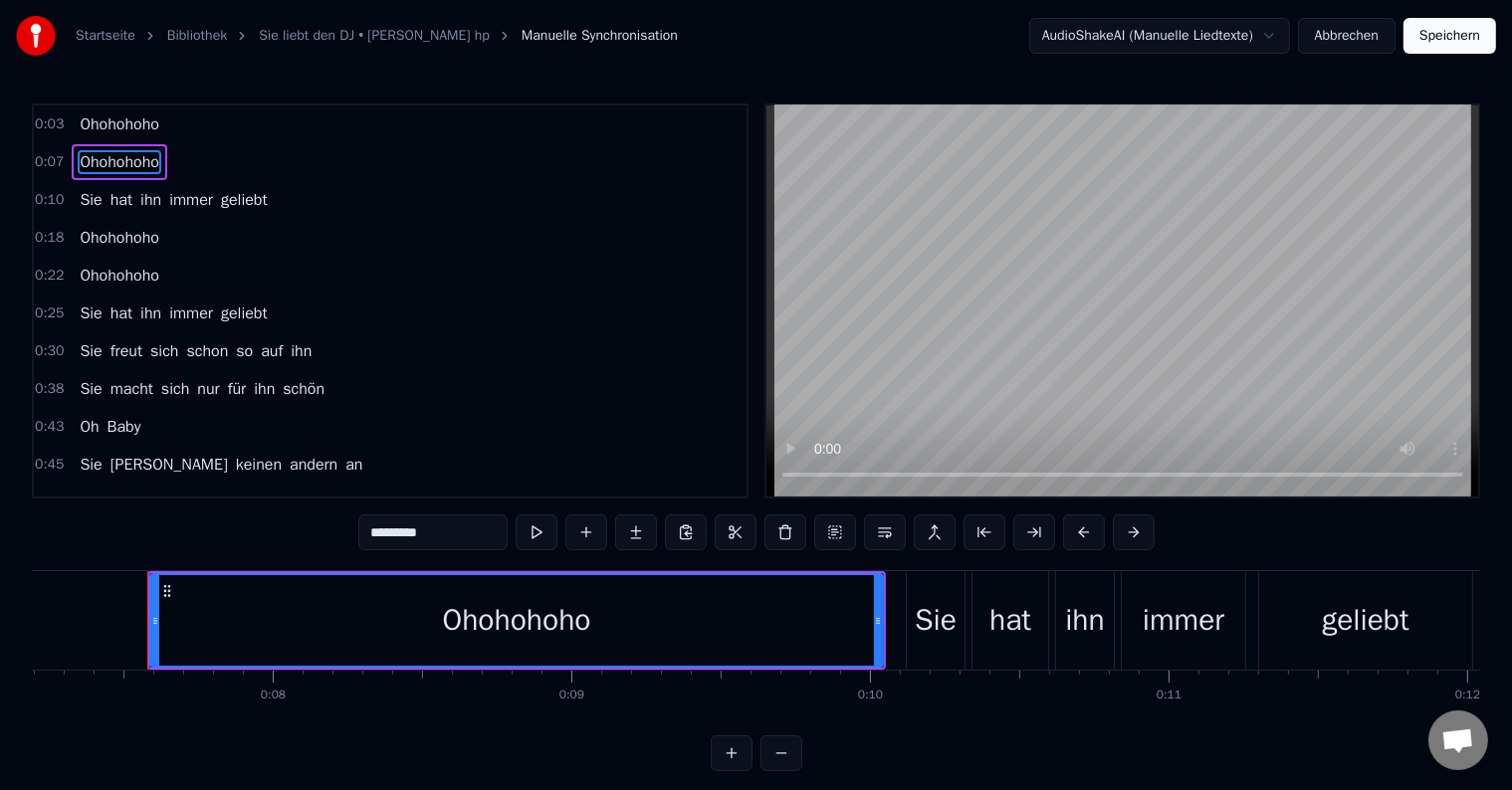scroll, scrollTop: 0, scrollLeft: 2163, axis: horizontal 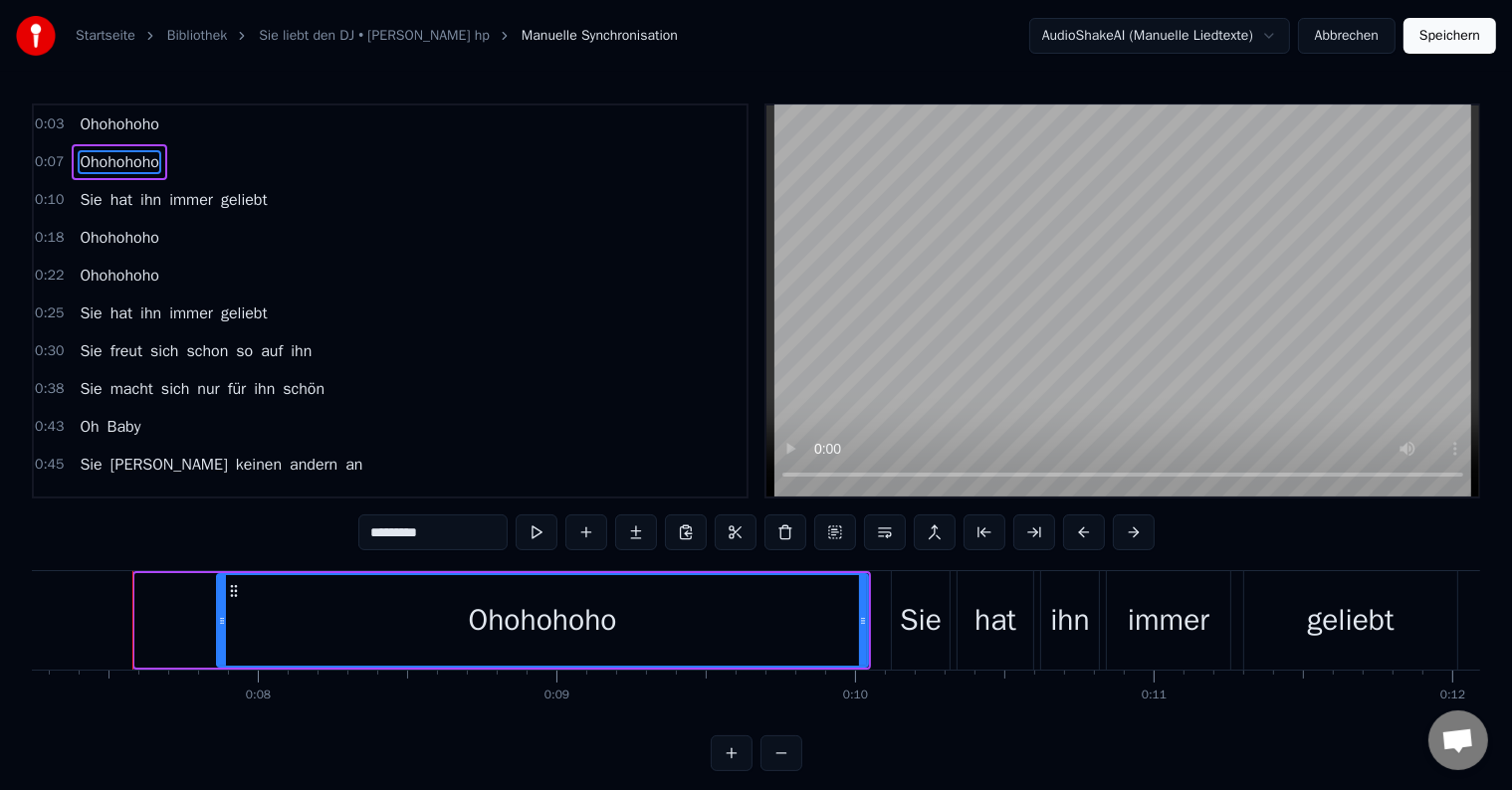 drag, startPoint x: 134, startPoint y: 617, endPoint x: 216, endPoint y: 629, distance: 82.8734 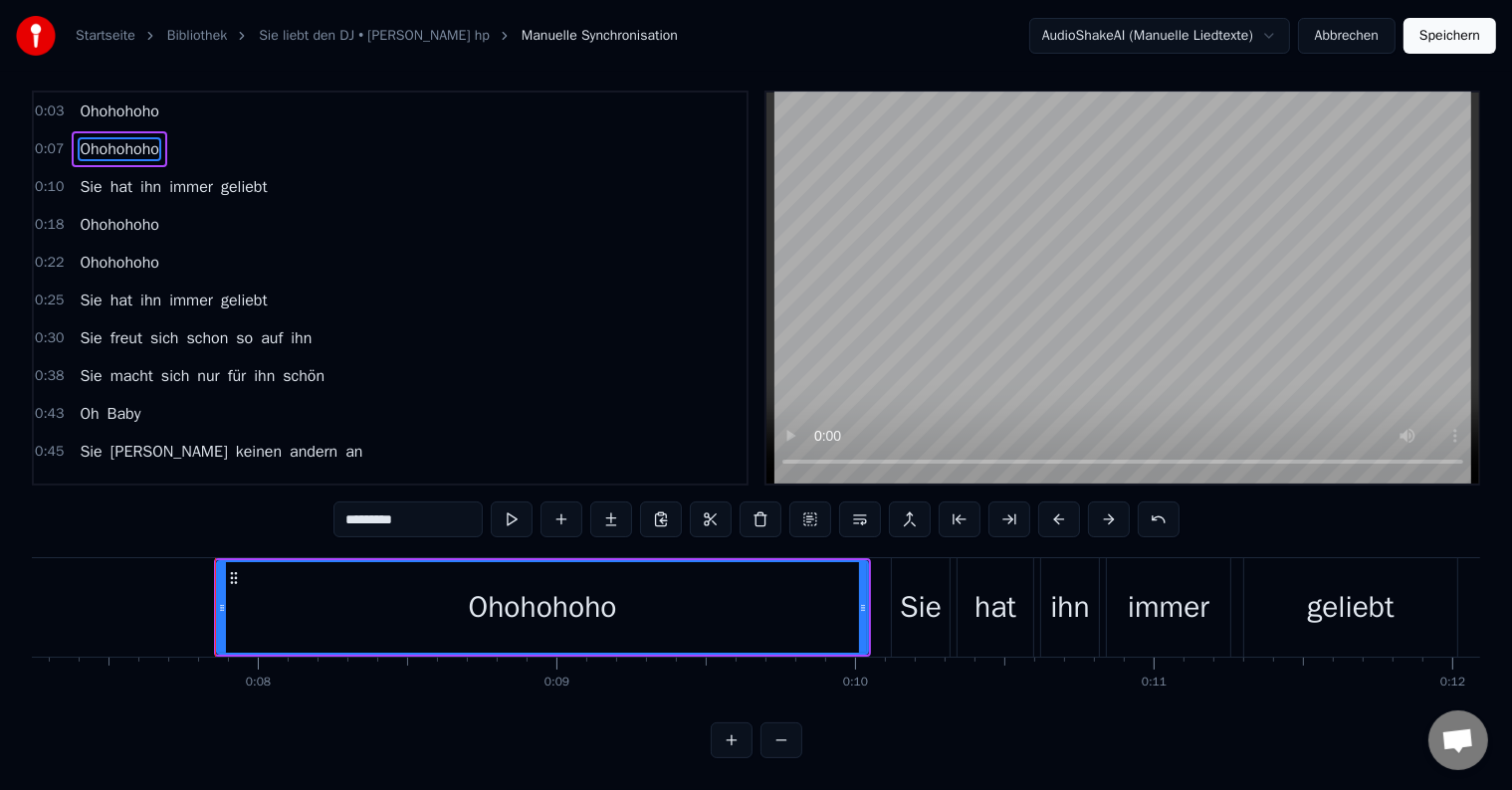 scroll, scrollTop: 30, scrollLeft: 0, axis: vertical 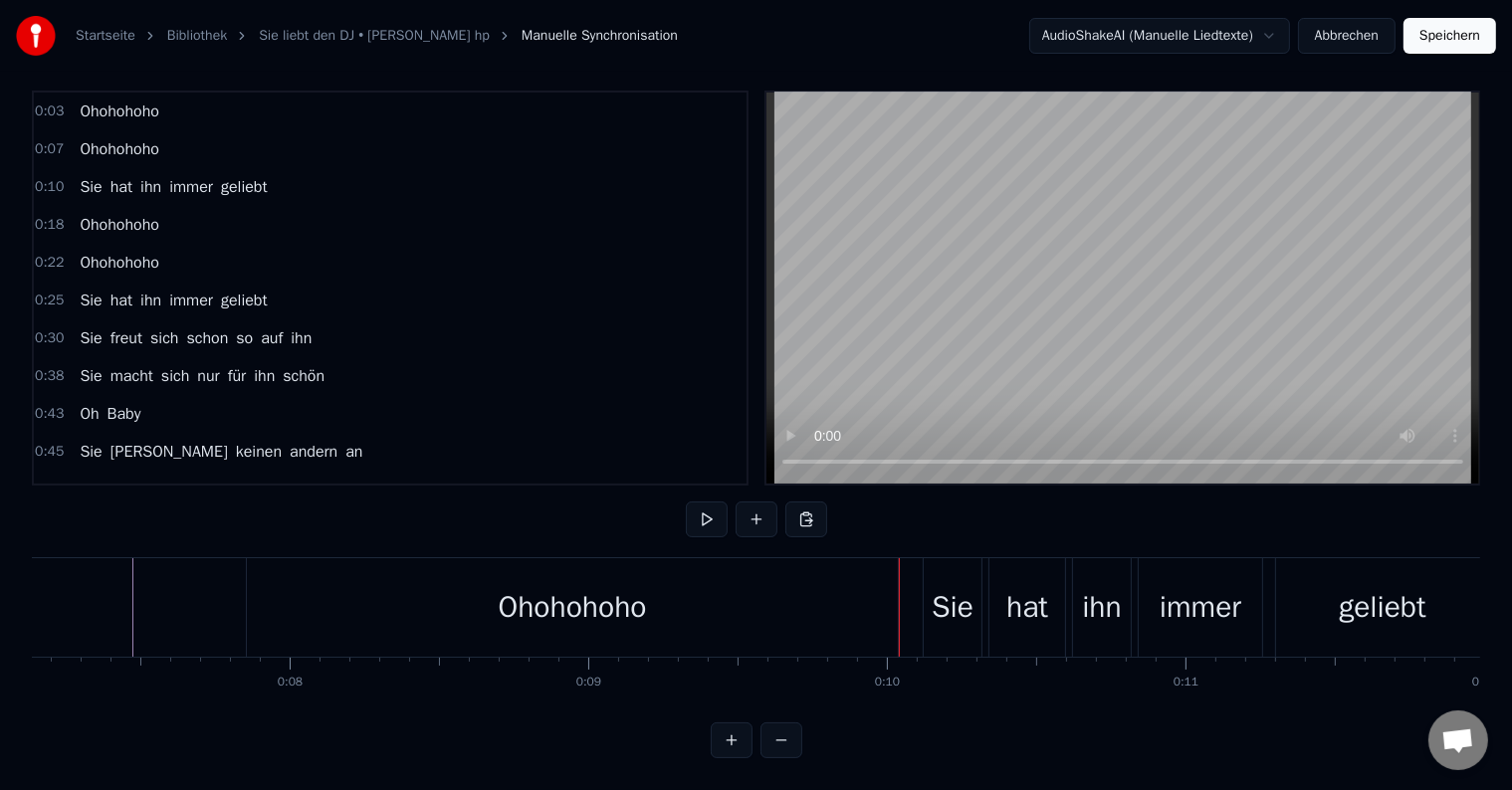 click on "ihn" at bounding box center [150, 300] 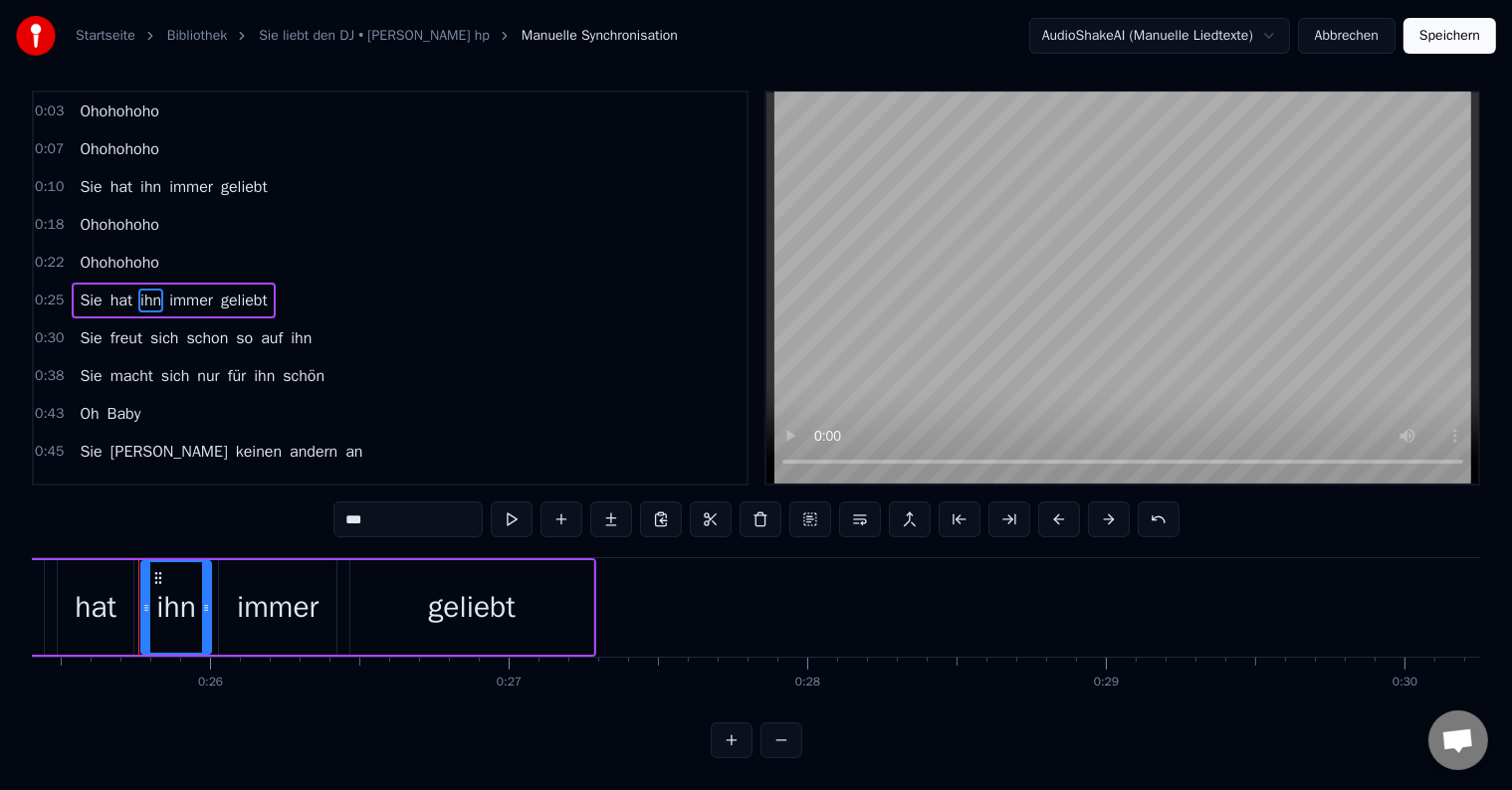 scroll, scrollTop: 0, scrollLeft: 7593, axis: horizontal 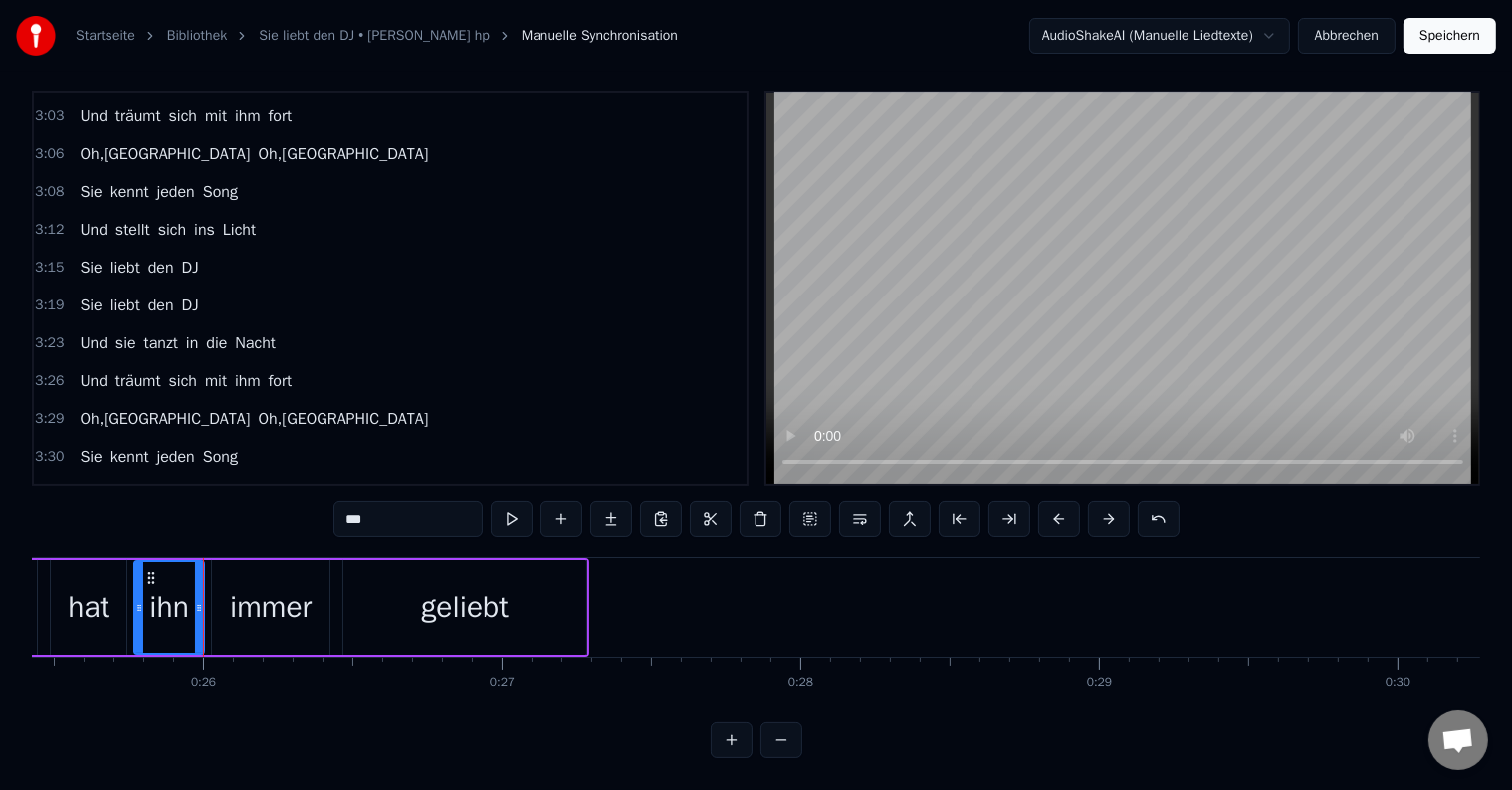click on "0:03 Ohohohoho 0:07 [PERSON_NAME] 0:10 Sie hat ihn immer geliebt 0:18 Ohohohoho 0:22 Ohohohoho 0:25 Sie hat ihn immer geliebt 0:30 Sie freut sich schon so auf ihn 0:38 Sie macht sich nur für ihn schön 0:43 Oh Baby [DEMOGRAPHIC_DATA]:45 Sie [PERSON_NAME] keinen andern an 0:50 No,no,no 0:53 Sie lässt keinen an sich ran 1:00 Und sie bleibt bis früh um vier 1:03 Und sie hofft, er kommt zu ihr 1:07 Doch sie geht allein nach Haus 1:11 Wie jedes Ma 1:14 Sie liebt den DJ 1:18 Sie liebt den DJ 1:22 Und sie tanzt in die Nacht 1:25 Und träumt sich mit ihm fort 1:28 Oh oh,oh,oh 1:29 Sie kennt jeden Song 1:33 Und stellt sich ins Licht 1:37 Doch er sieht sie nicht 1:42 Er, er sieht verdammt gut aus 1:50 Er, er heizt die Stimmung auf 1:55 Oh Baby [DEMOGRAPHIC_DATA]:57 Er, er ist ihr Weekend- Star 2:05 Er ist ihr zum Greifen nah 2:12 Und dann spielt er dieses Lied 2:15 In dem Liebe wieder siegt 2:19 Und er dämpft das Discolicht 2:22 Und sieht sie nicht 2:26 Sie liebt den DJ 2:30 Sie liebt den DJ 2:34 Und sie tanzt in die Nacht 2:37 Und träumt sich mit ihm fort 0" at bounding box center [756, 424] 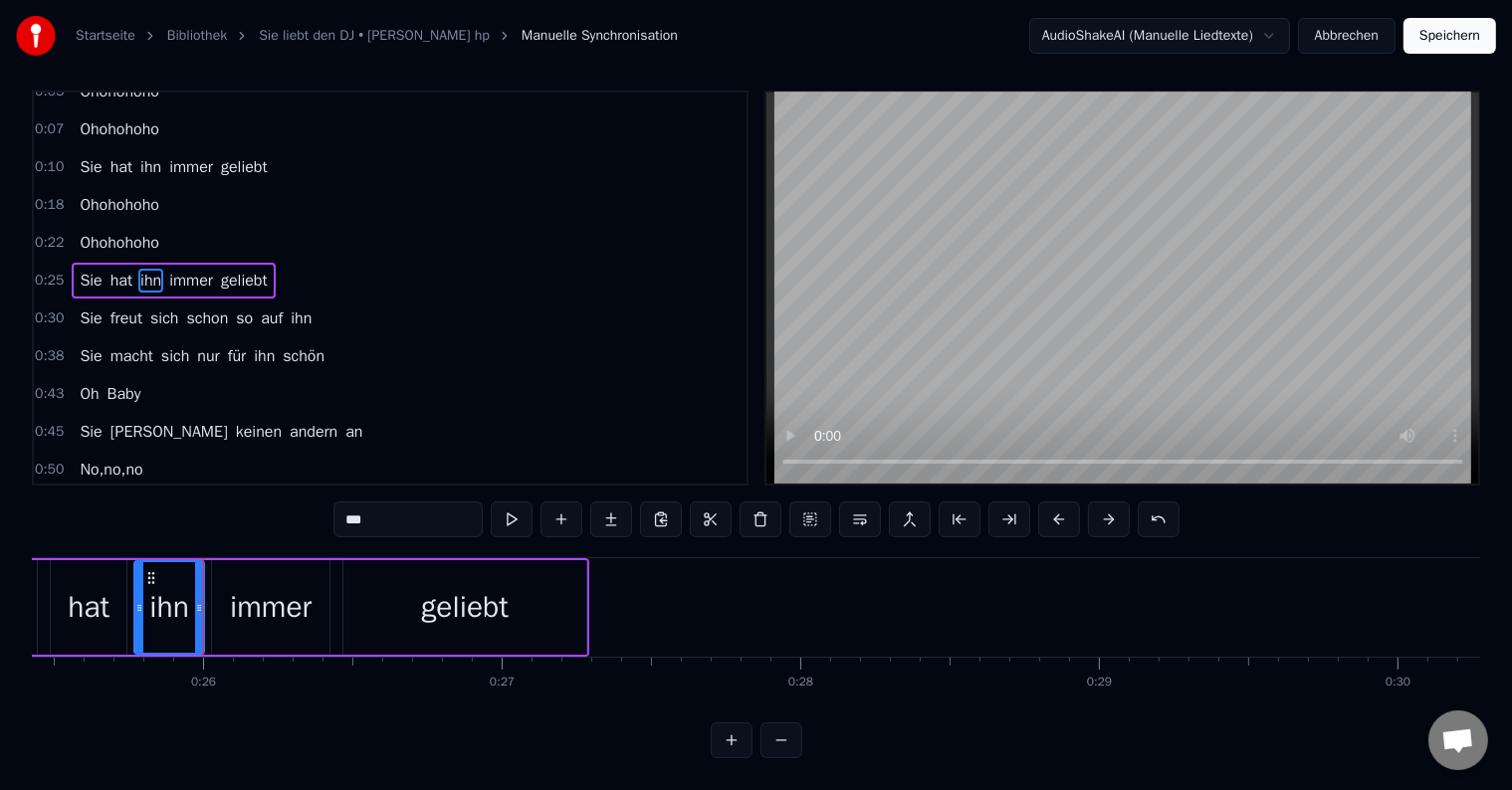 scroll, scrollTop: 0, scrollLeft: 0, axis: both 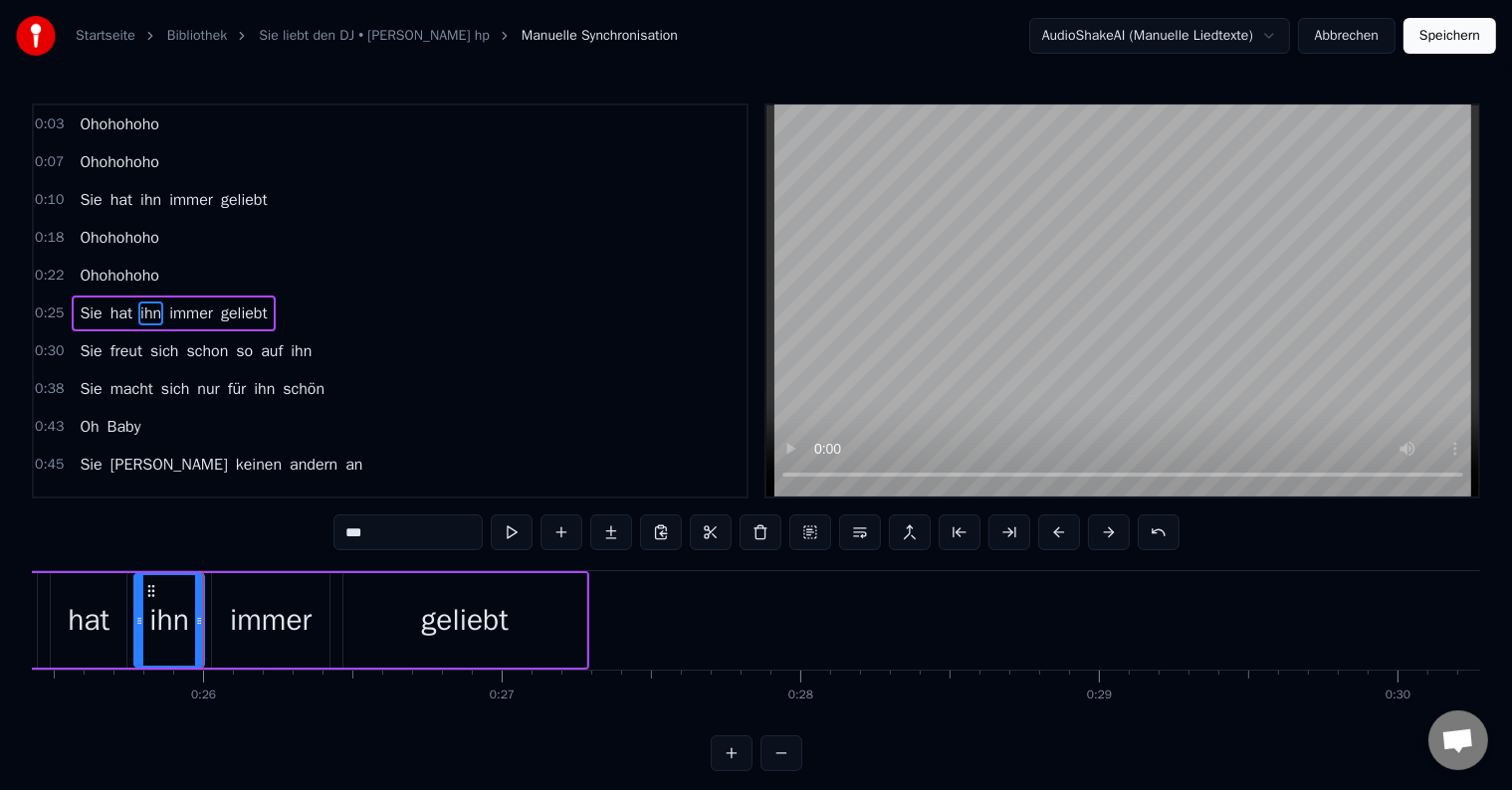 click on "geliebt" at bounding box center (244, 200) 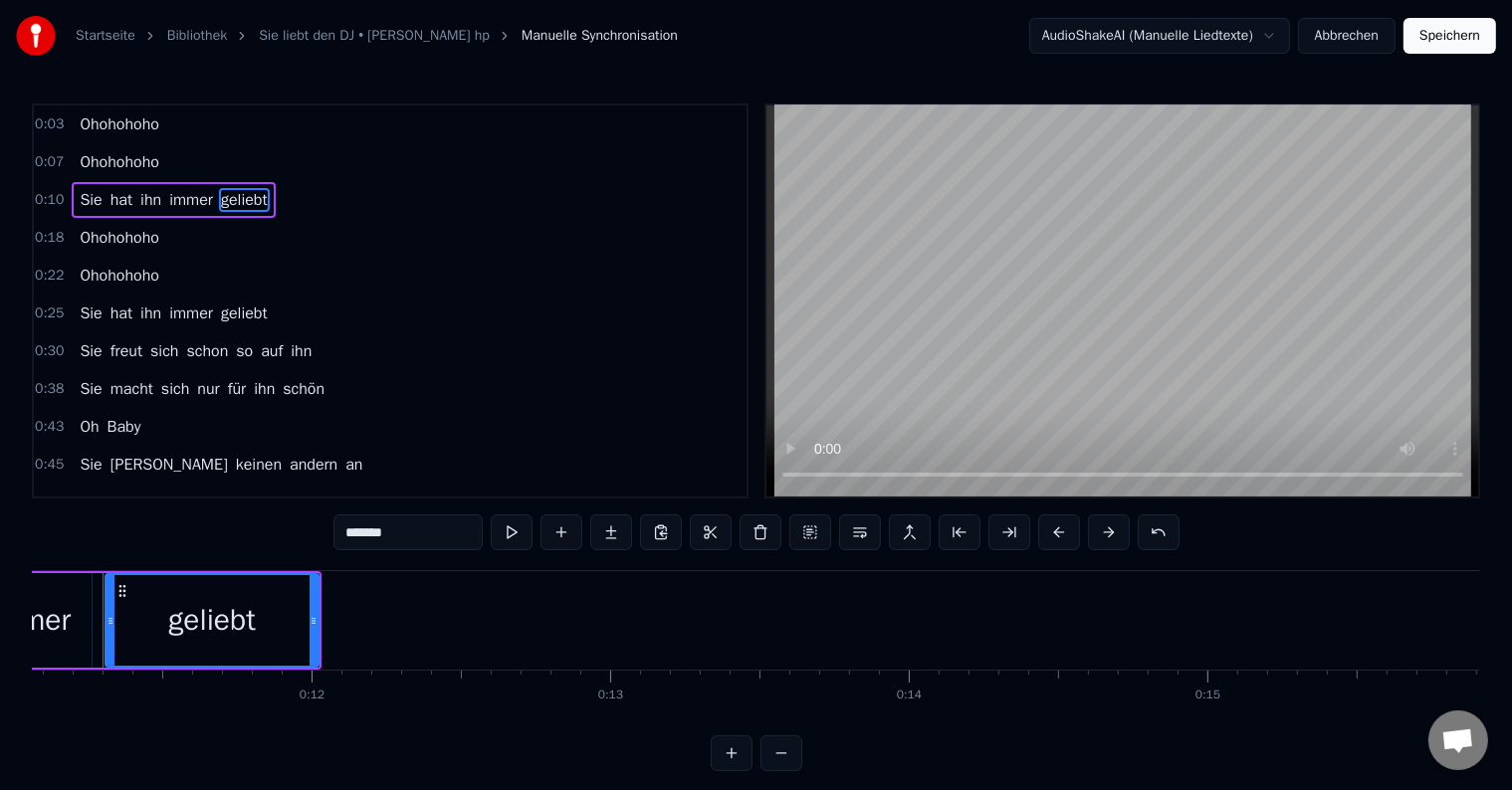 scroll, scrollTop: 0, scrollLeft: 3274, axis: horizontal 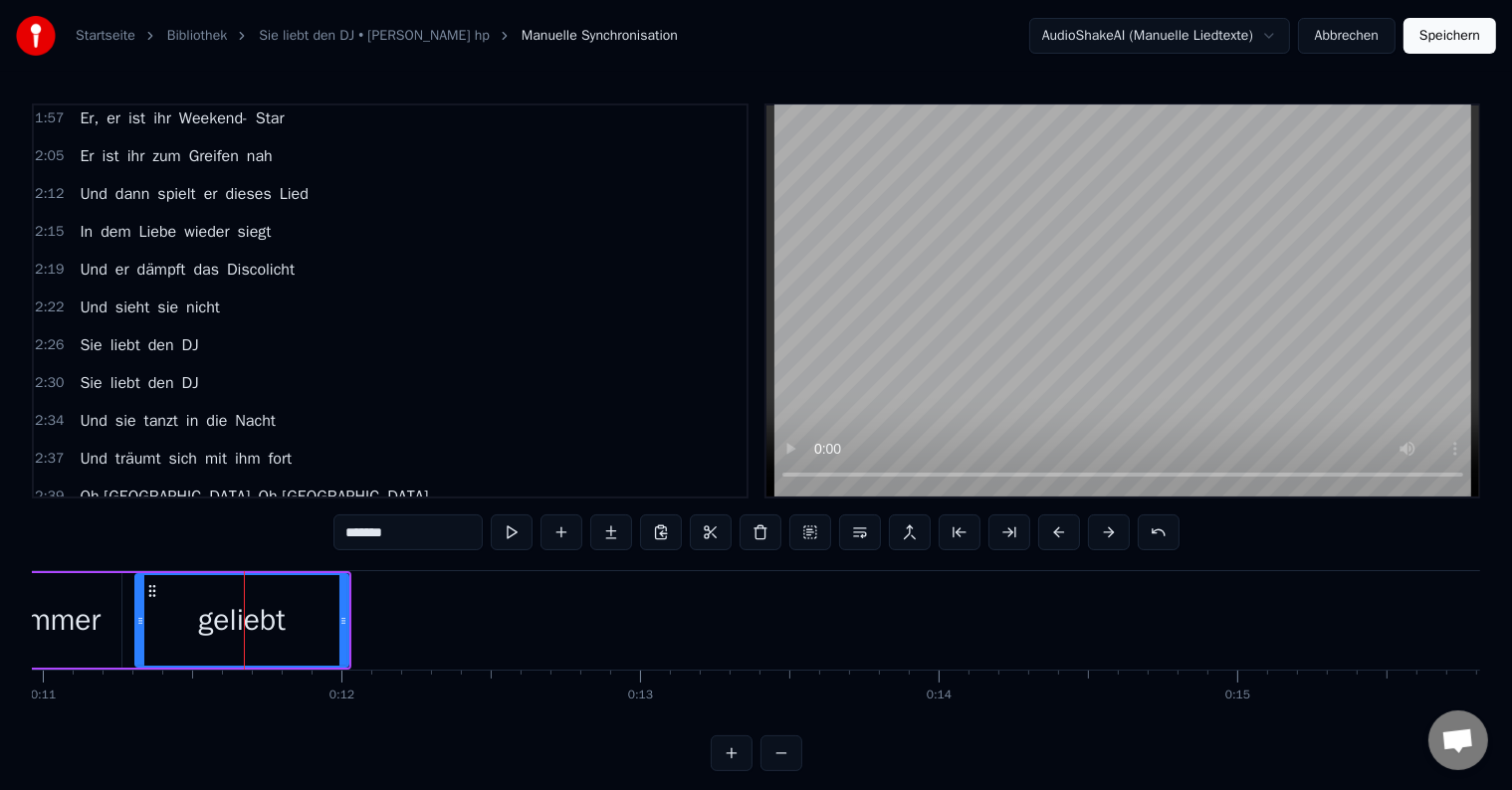 click on "Speichern" at bounding box center (1449, 36) 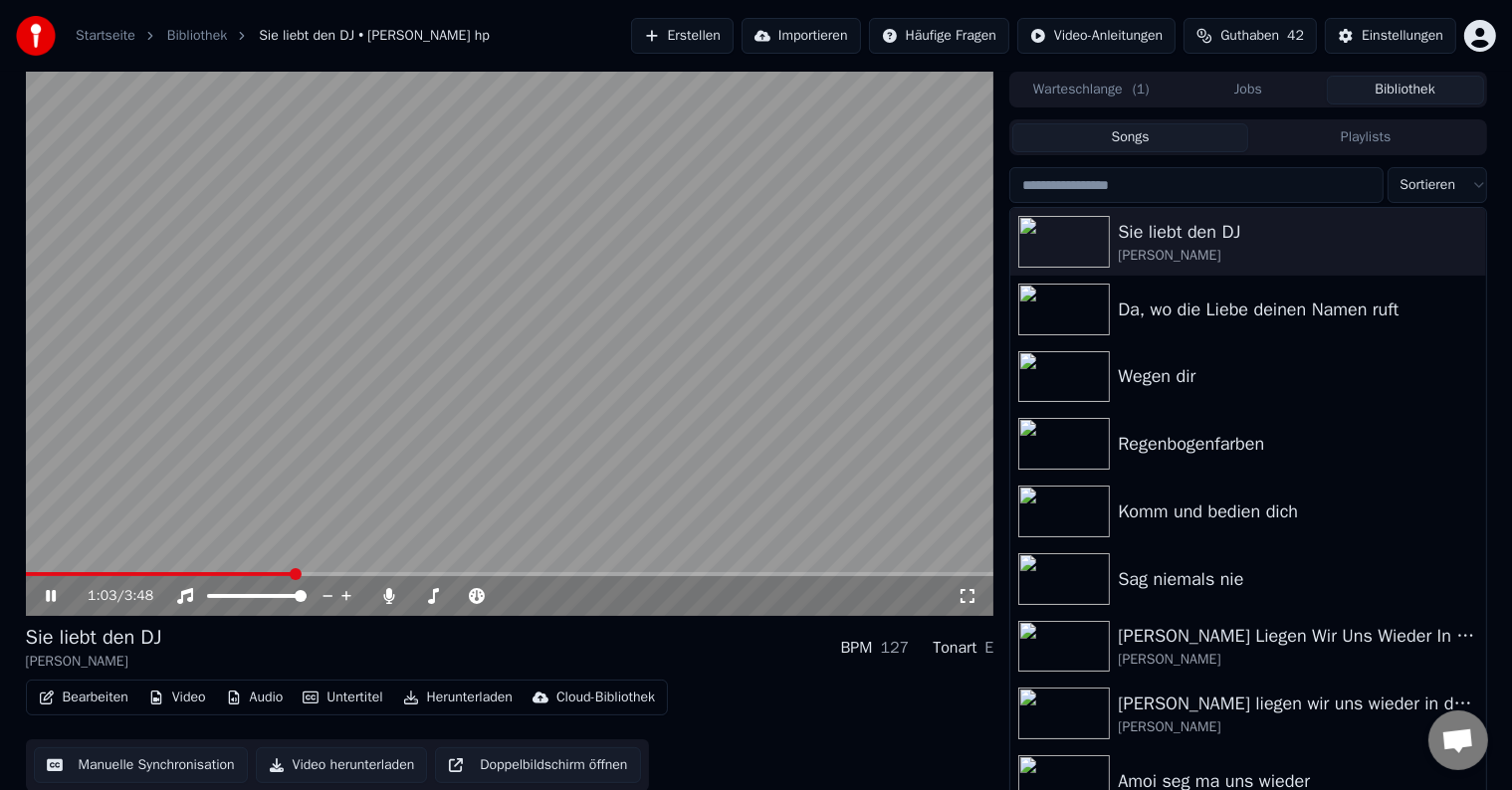 click 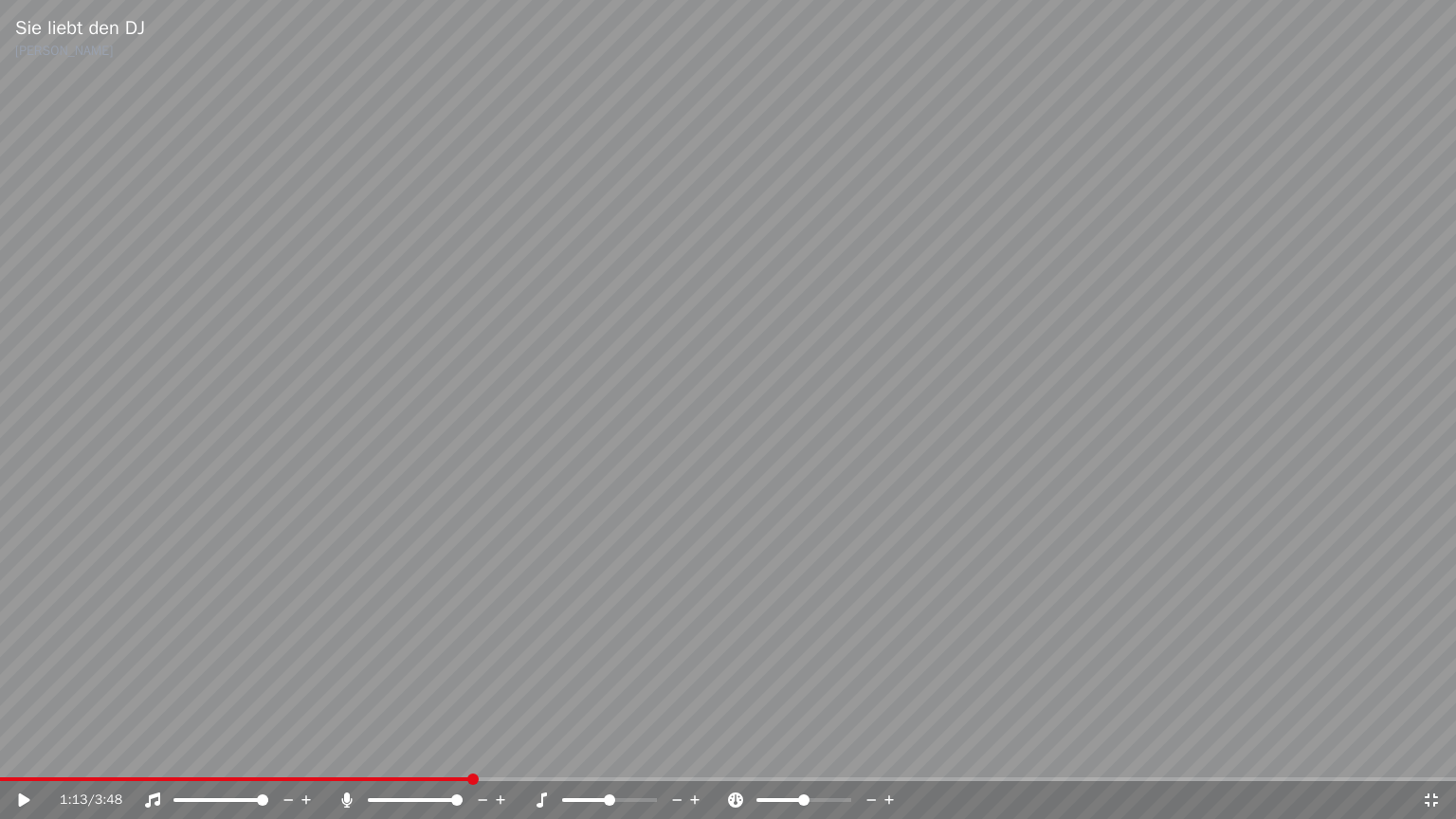 click on "Sie liebt den DJ" at bounding box center [80, 28] 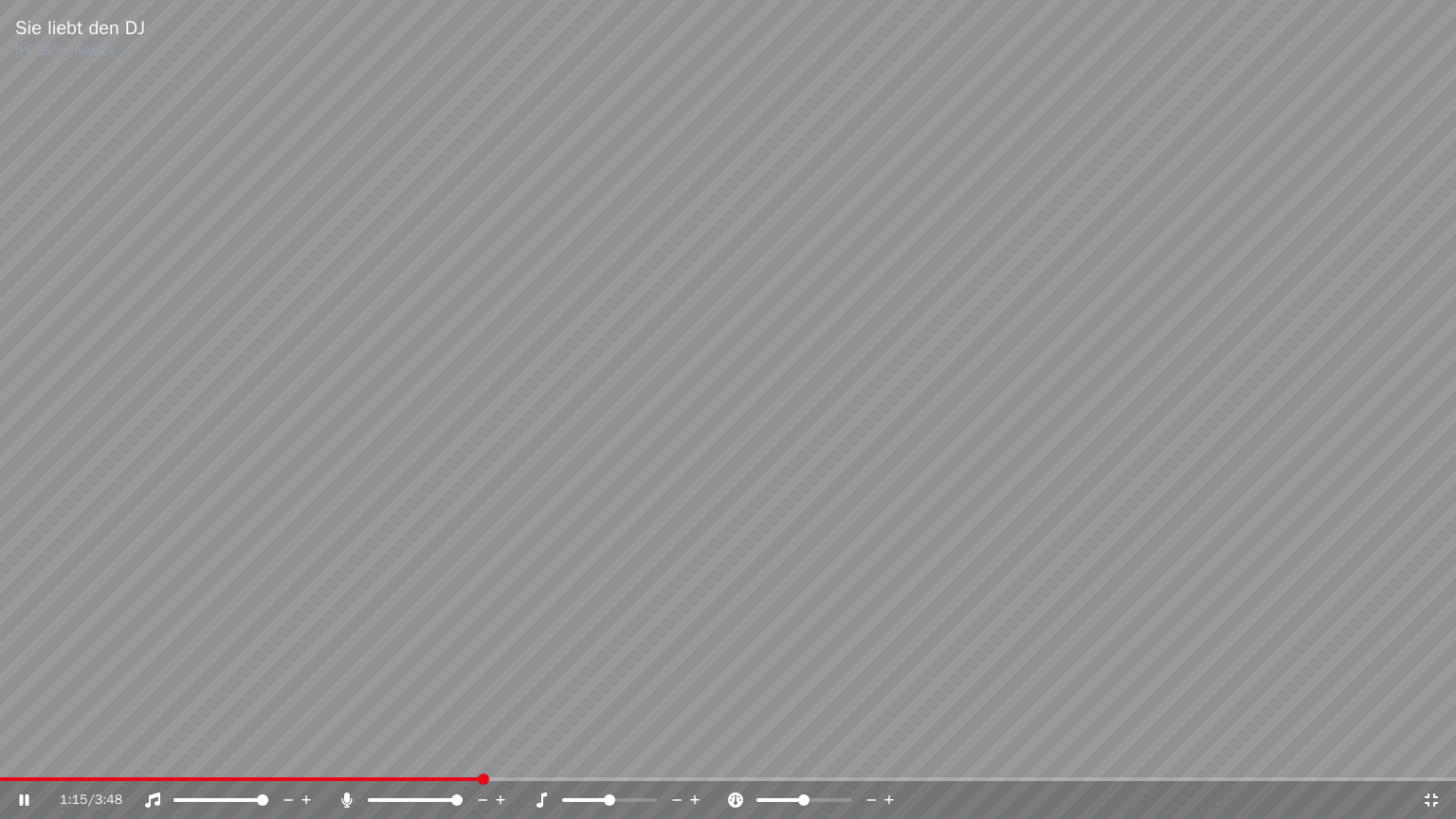 click 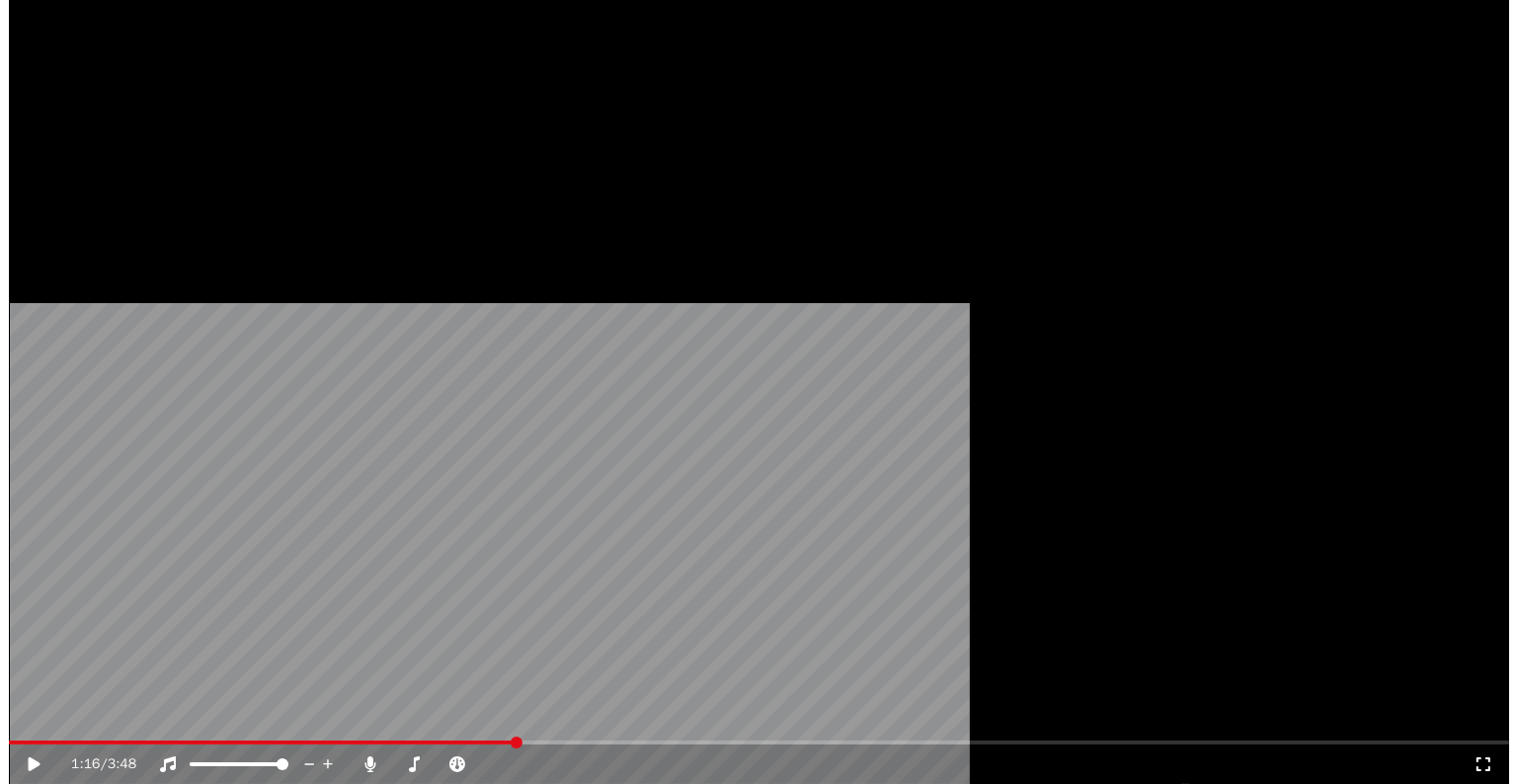 scroll, scrollTop: 9, scrollLeft: 0, axis: vertical 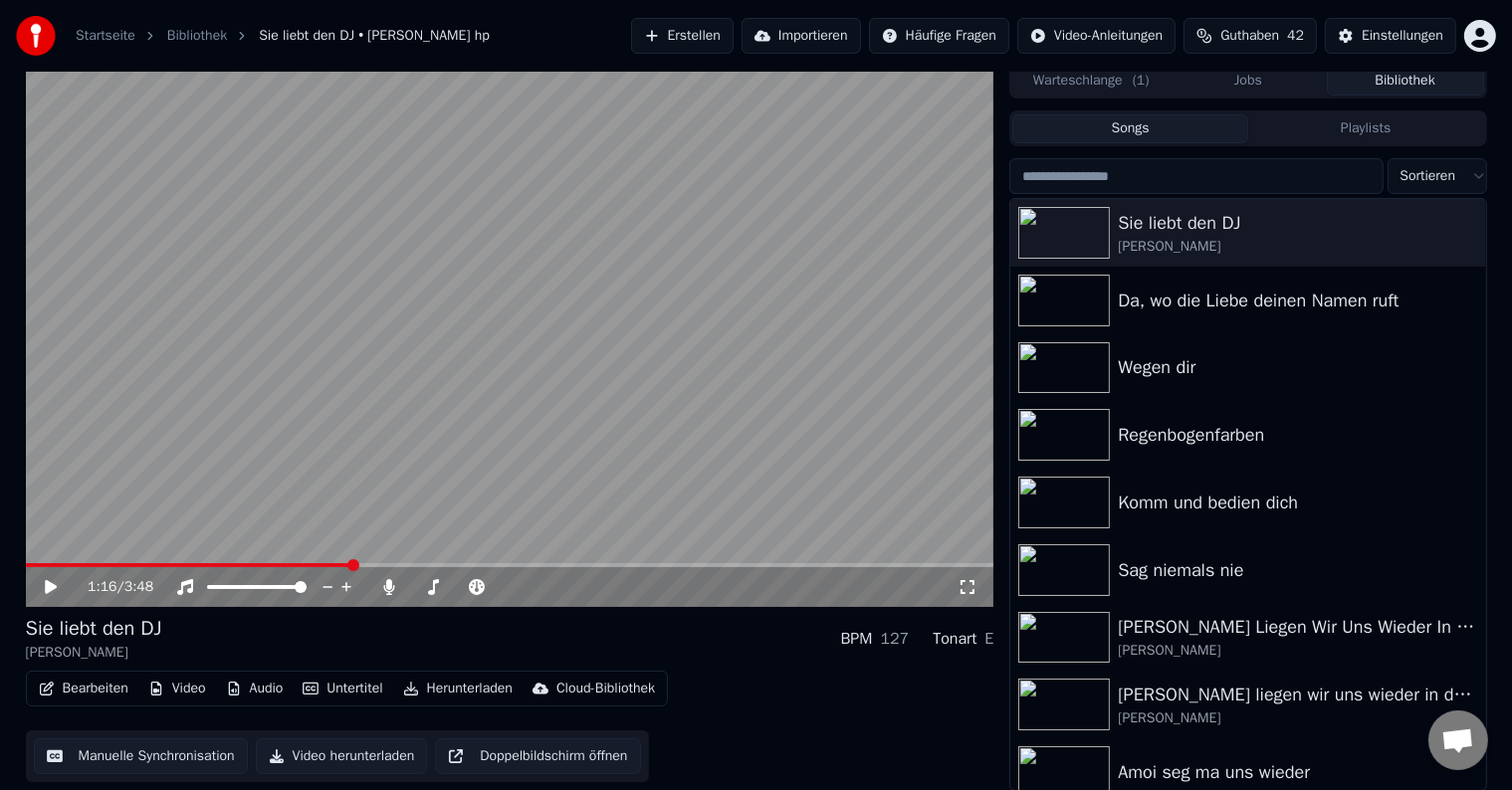 click on "Bearbeiten" at bounding box center [84, 689] 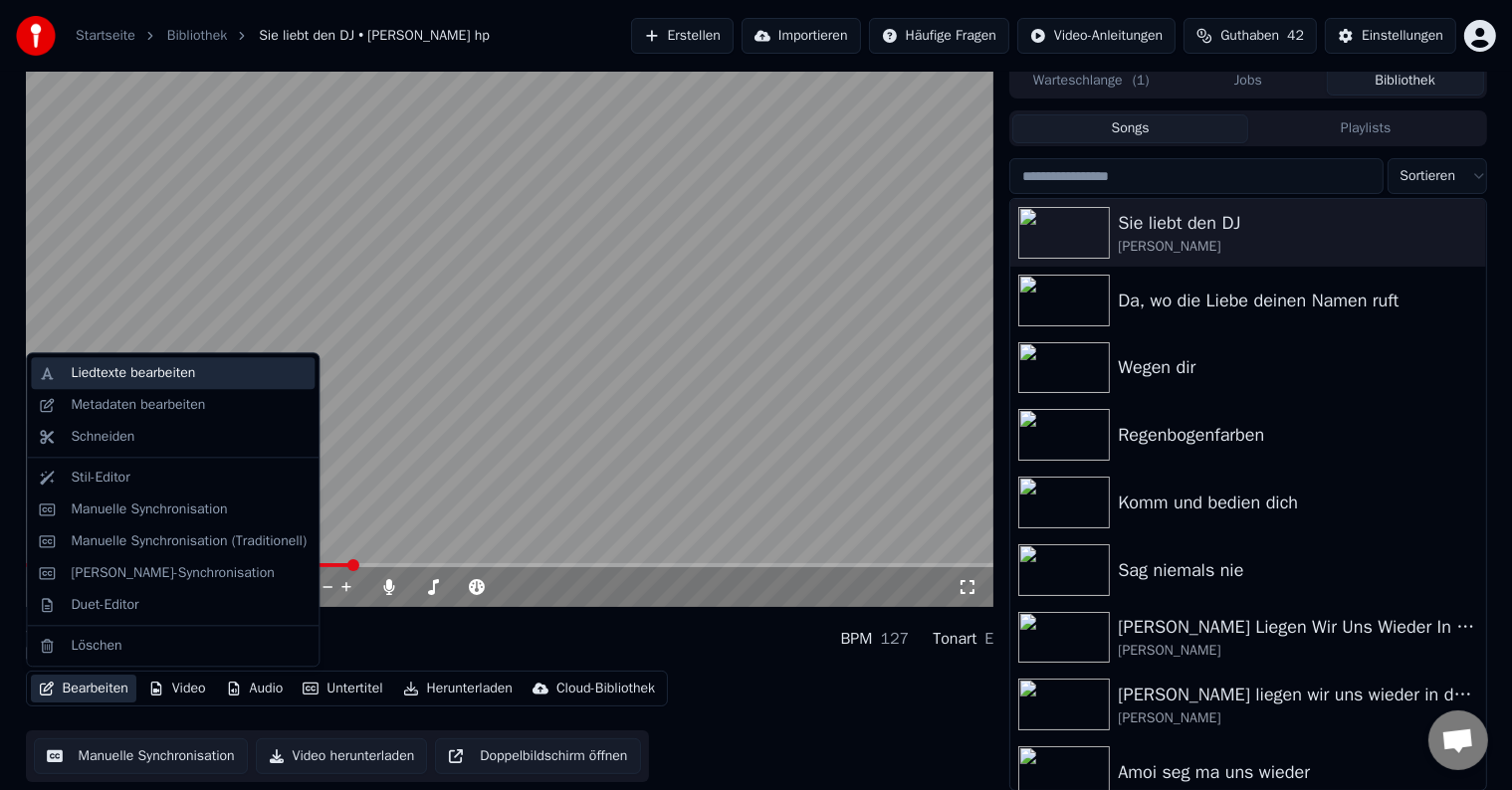click on "Liedtexte bearbeiten" at bounding box center (132, 373) 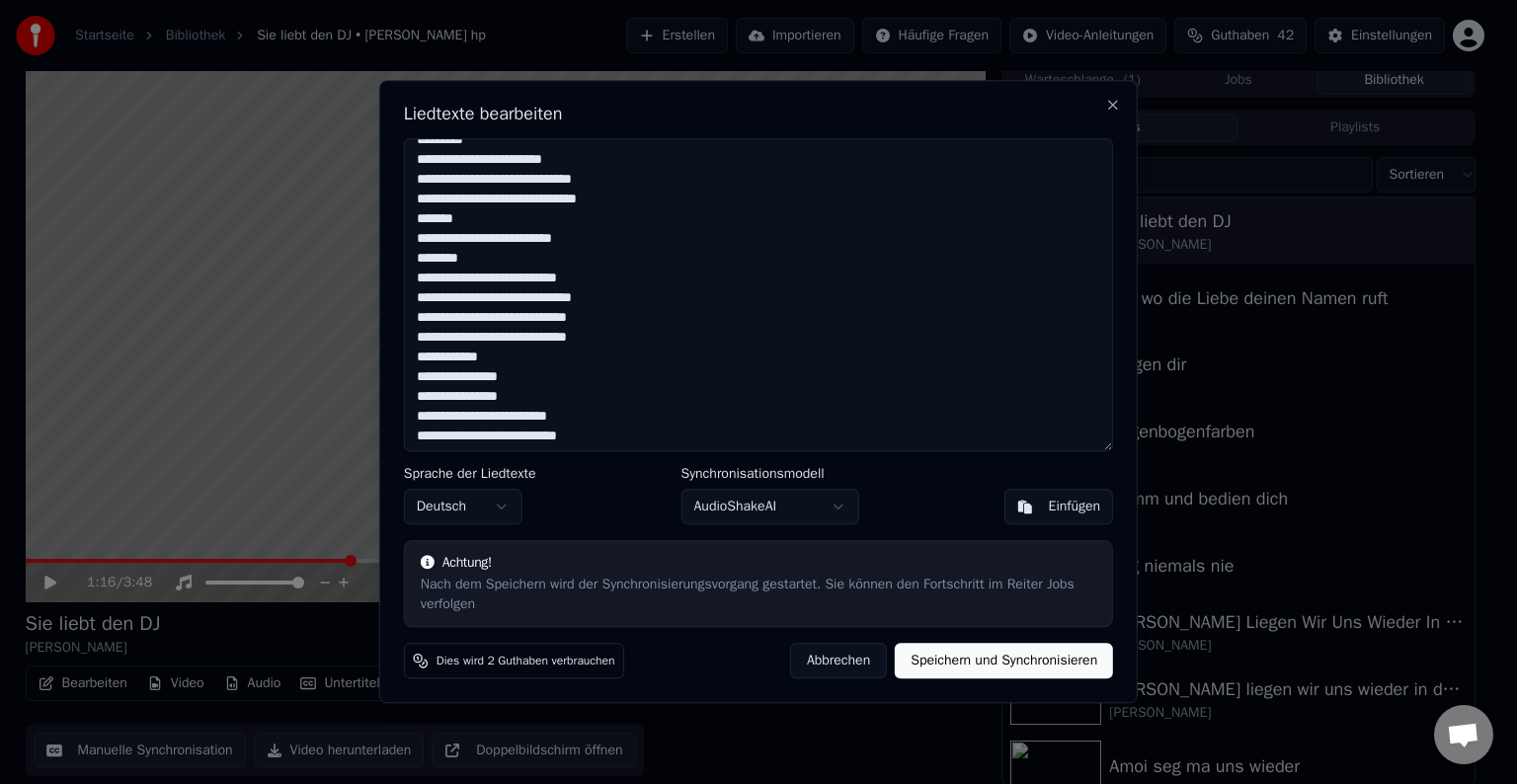 scroll, scrollTop: 99, scrollLeft: 0, axis: vertical 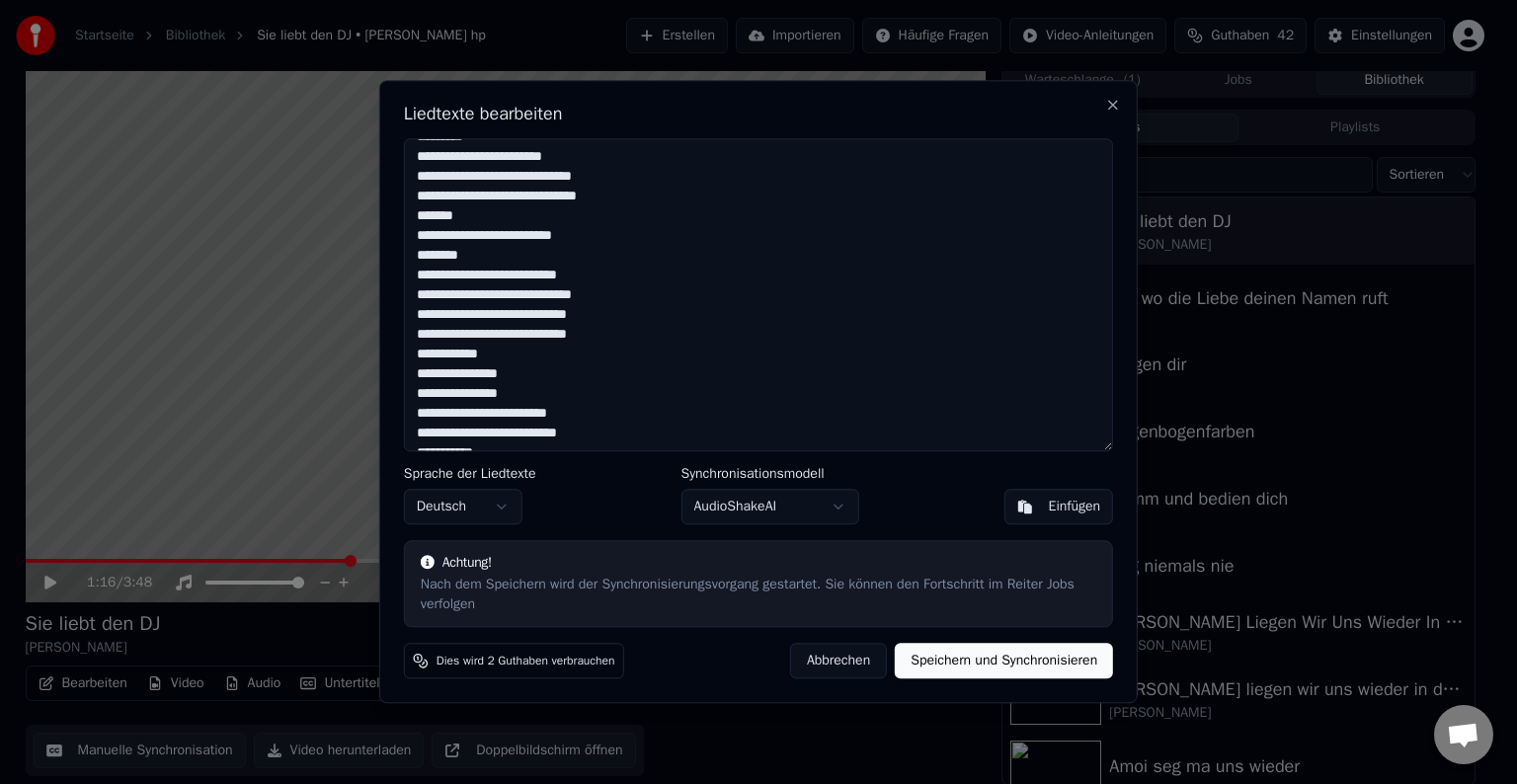 click at bounding box center (758, 294) 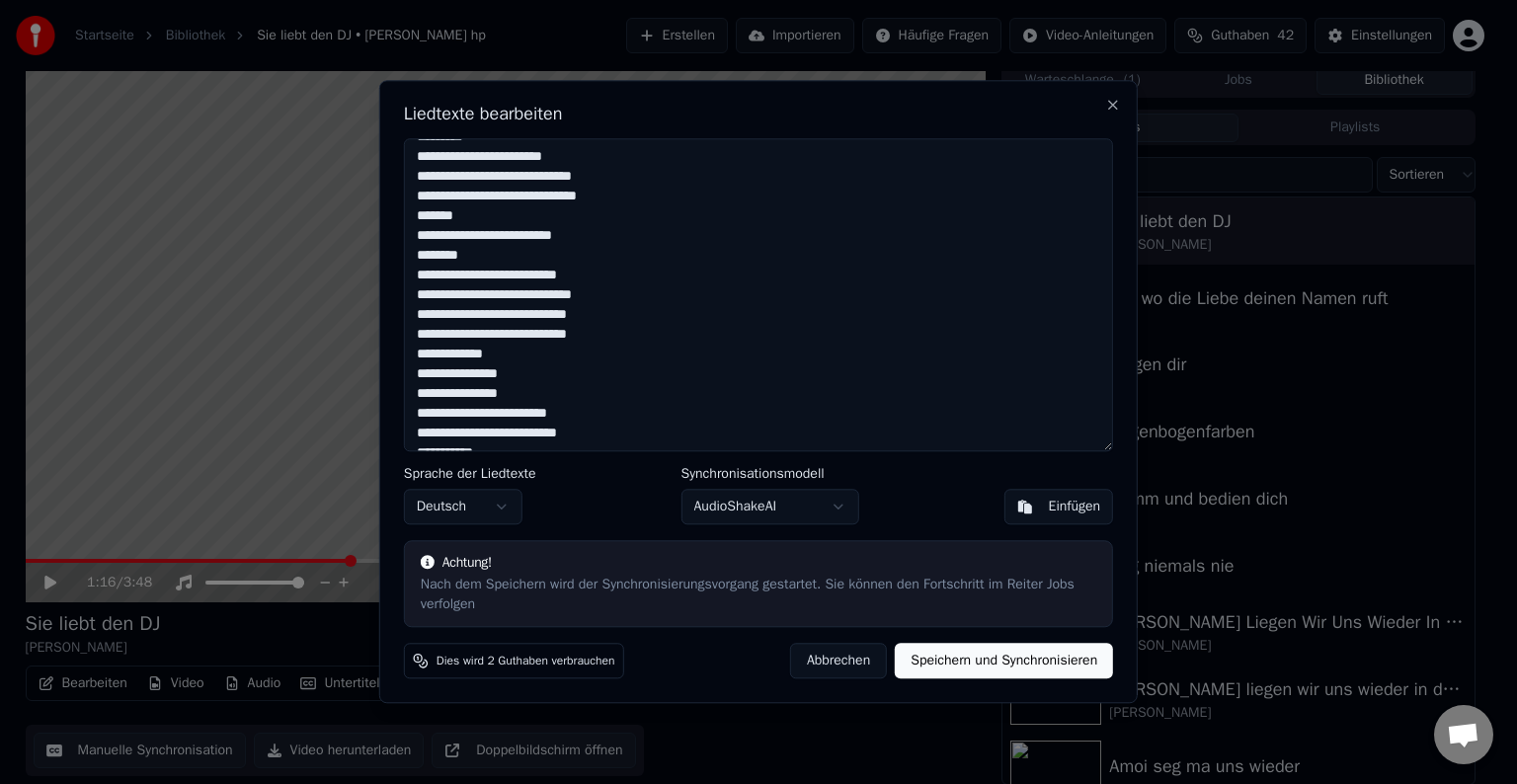 type on "**********" 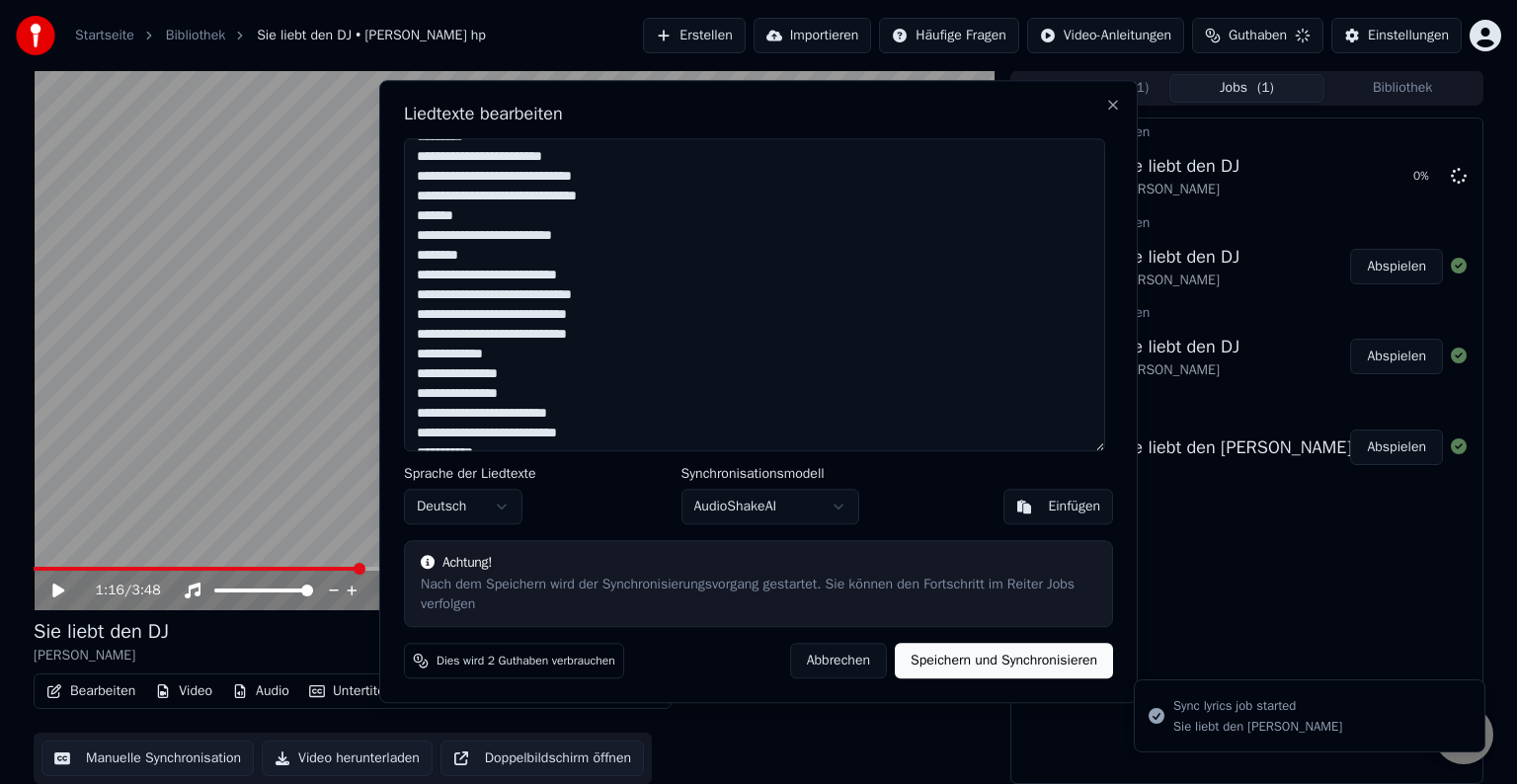 scroll, scrollTop: 1, scrollLeft: 0, axis: vertical 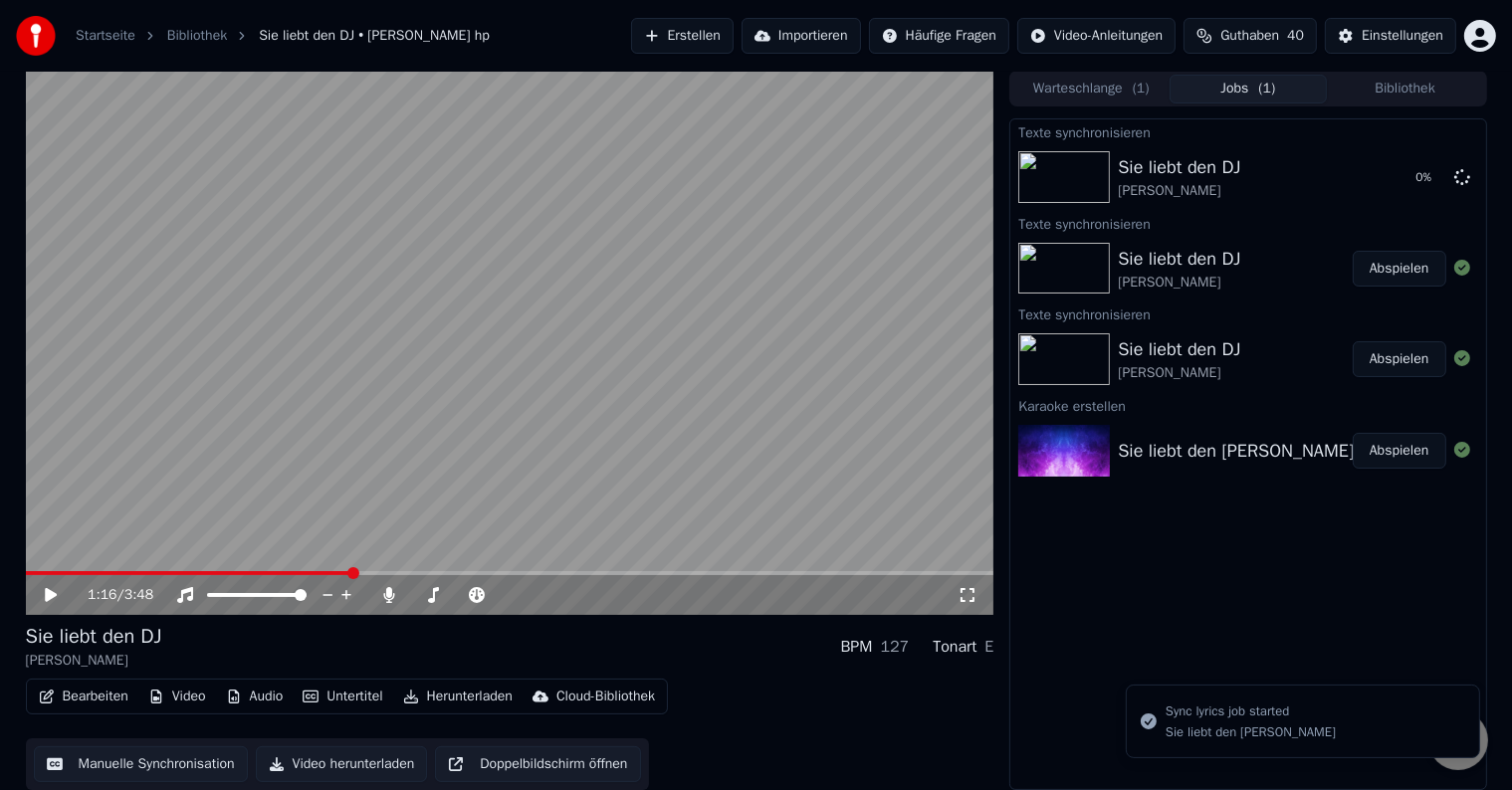 click at bounding box center [189, 573] 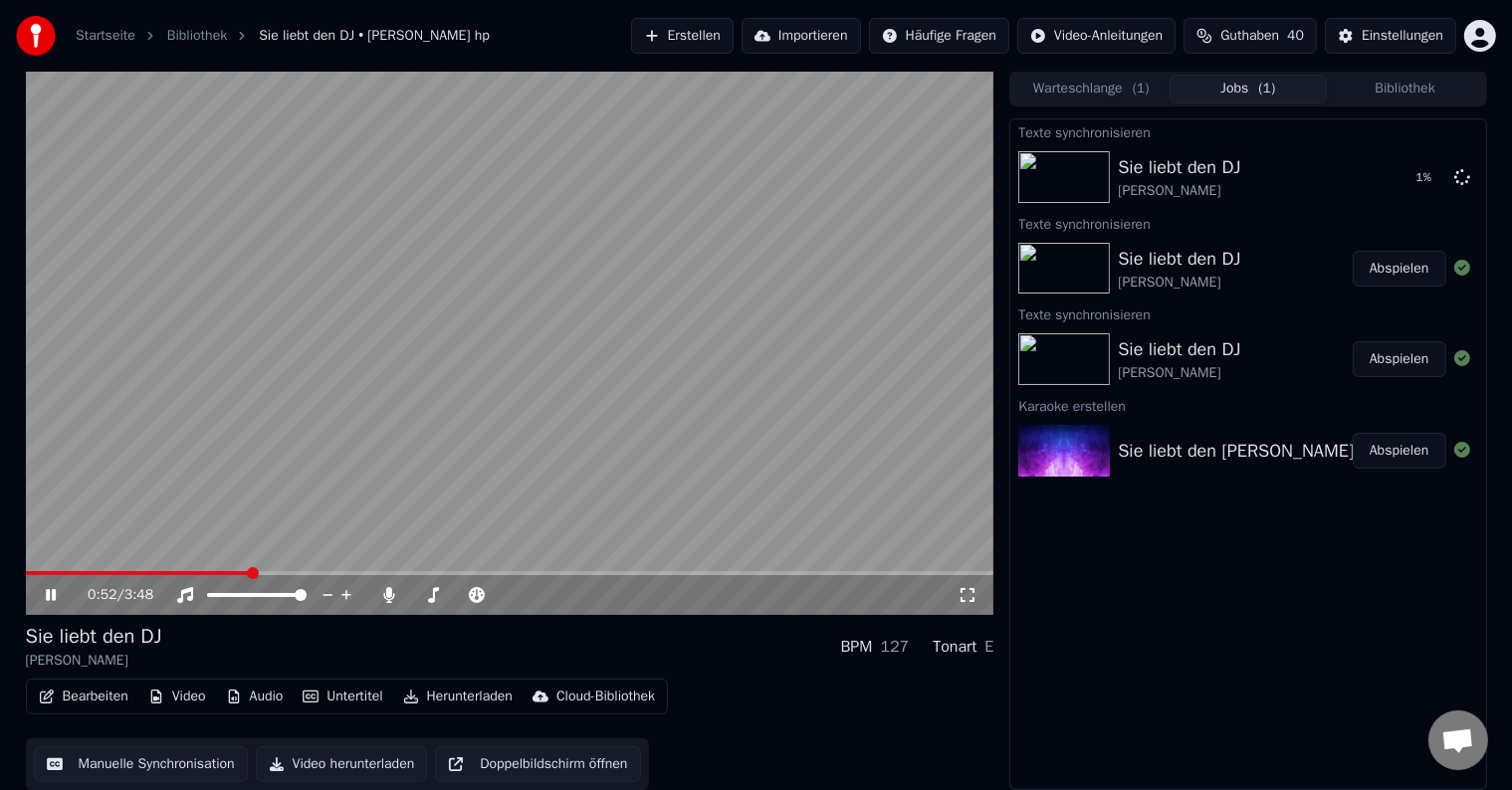 click at bounding box center [510, 573] 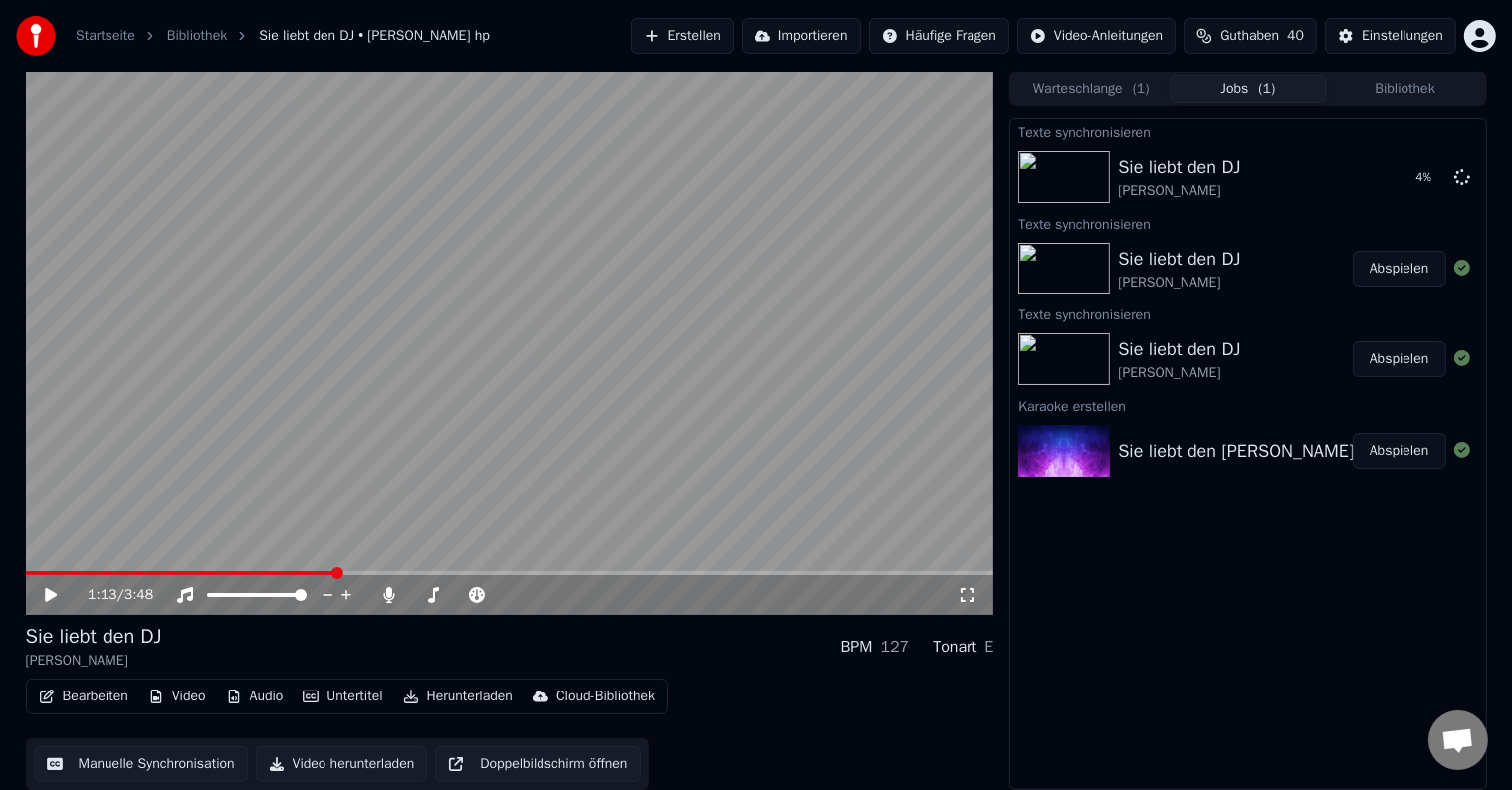 click on "Bearbeiten" at bounding box center [84, 696] 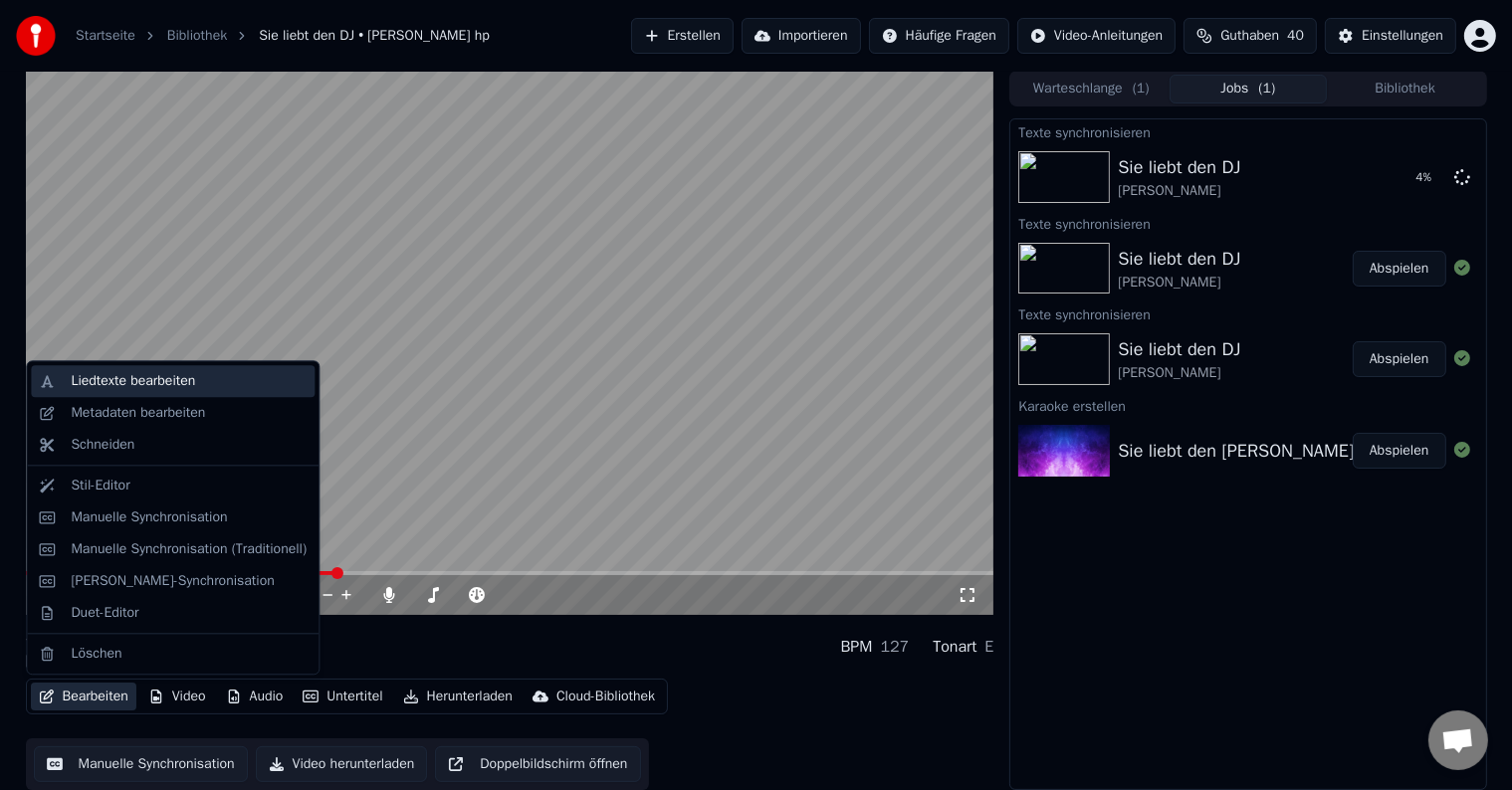 click on "Liedtexte bearbeiten" at bounding box center (132, 381) 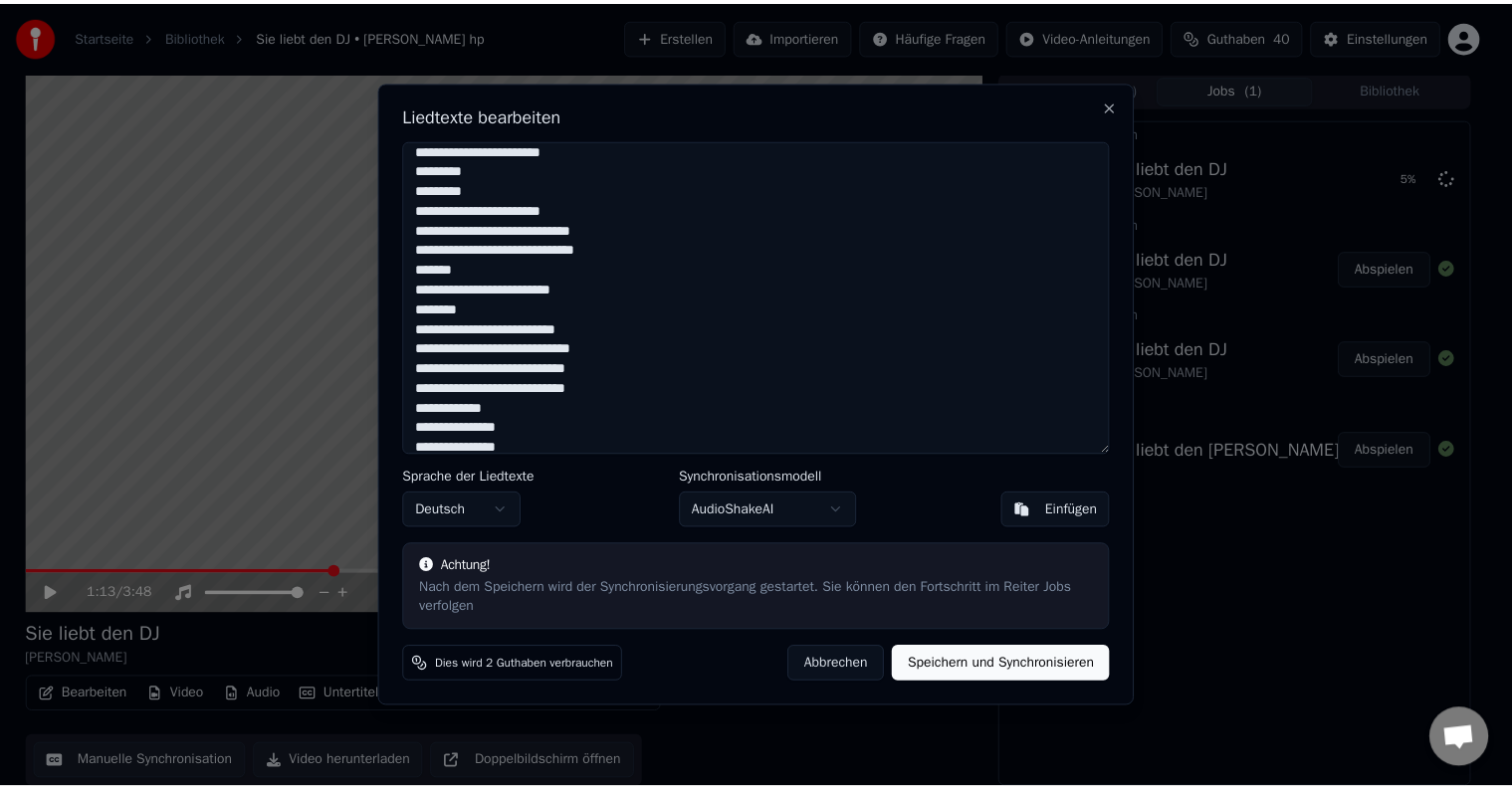 scroll, scrollTop: 199, scrollLeft: 0, axis: vertical 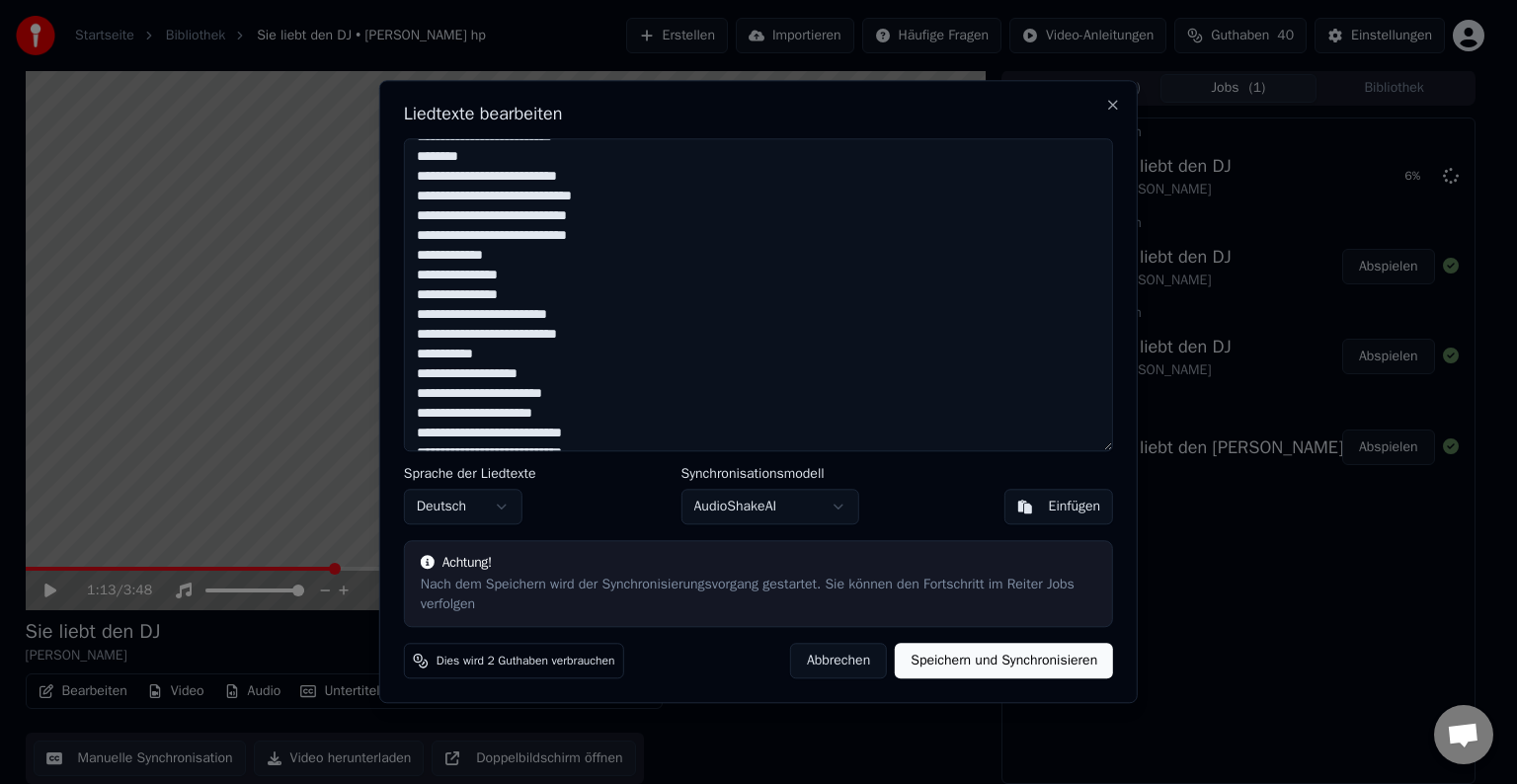 click on "Speichern und Synchronisieren" at bounding box center [1003, 662] 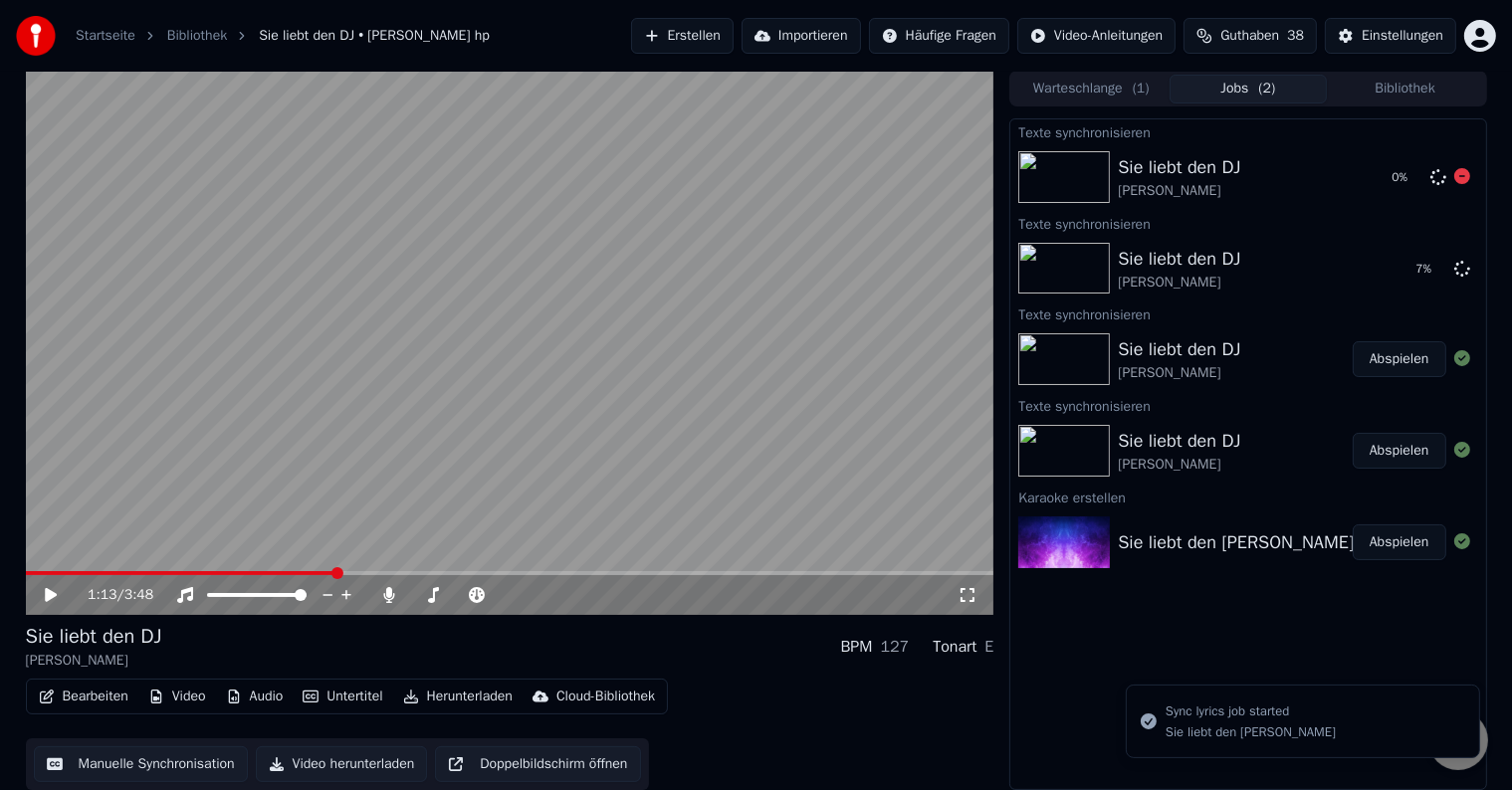click at bounding box center [1064, 177] 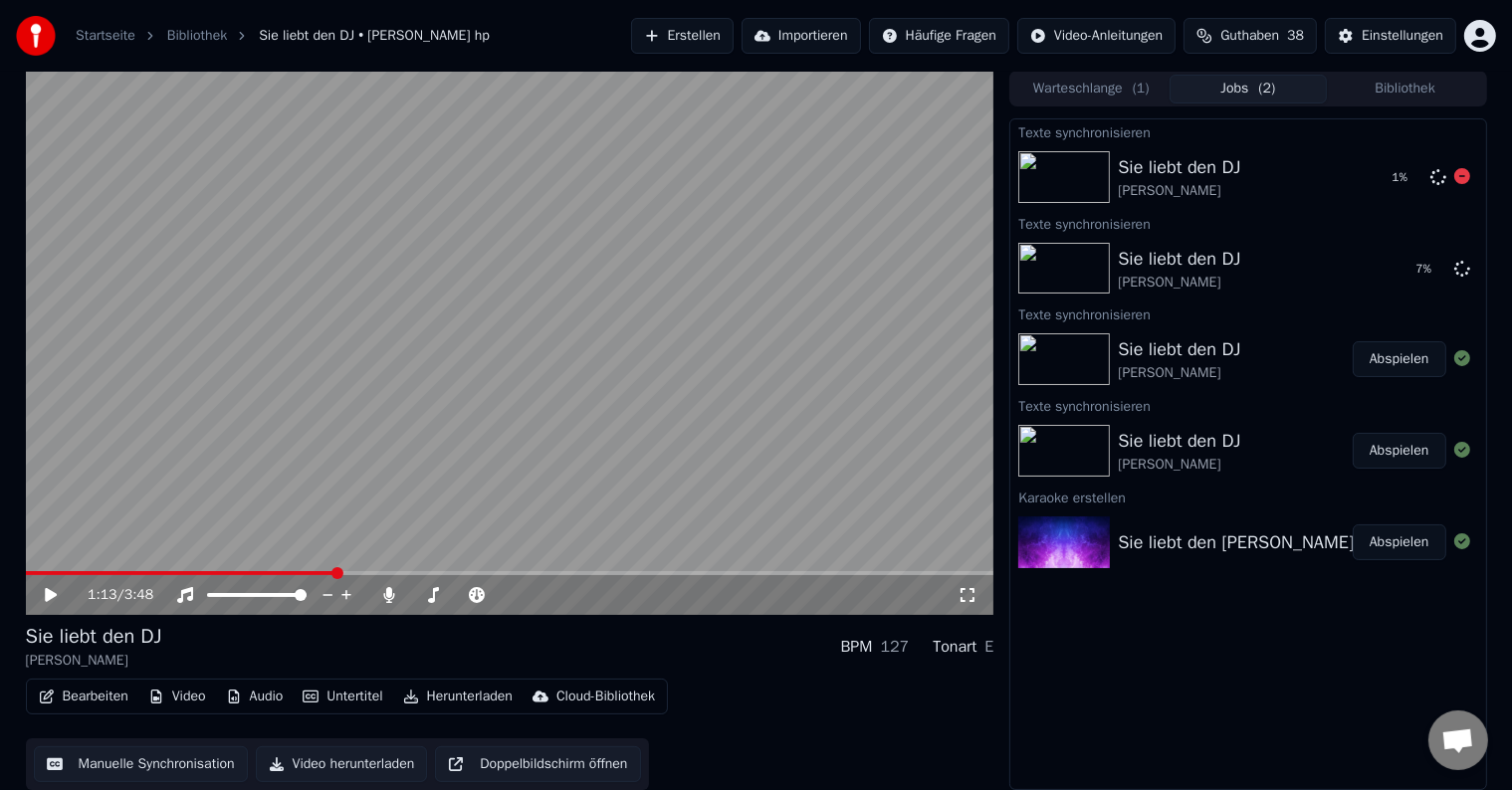 click at bounding box center [1064, 177] 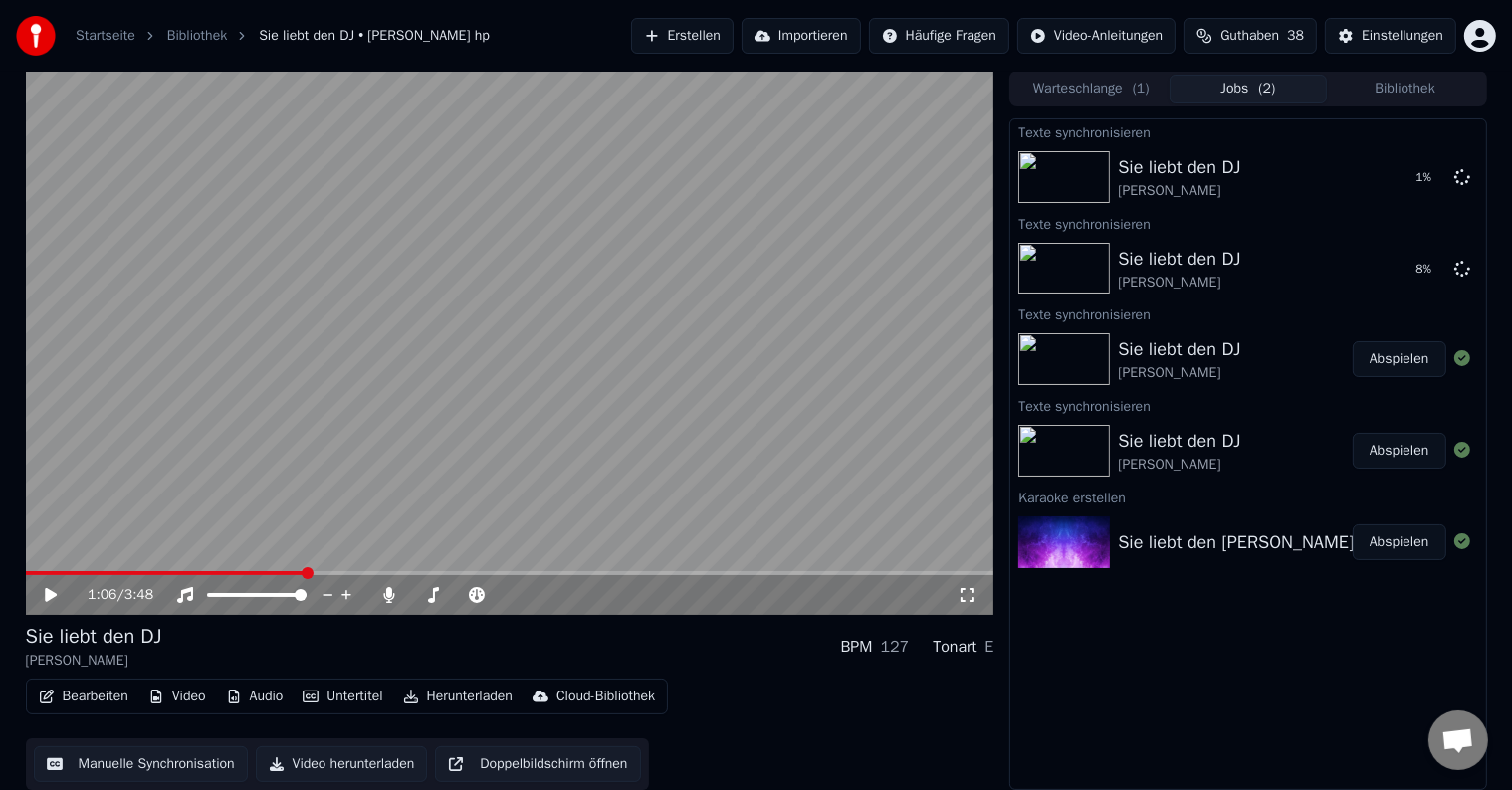 click at bounding box center [165, 573] 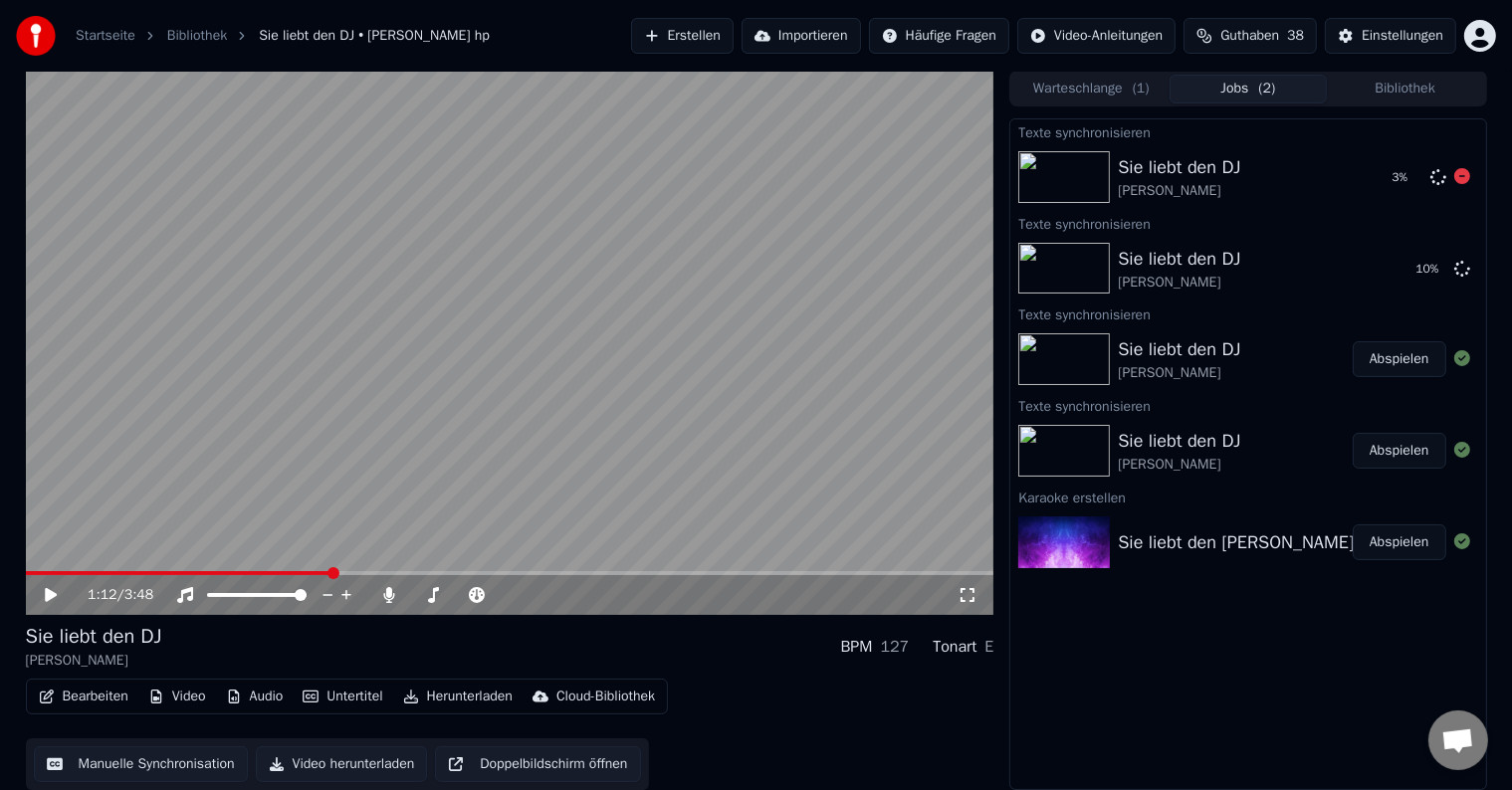 click on "[PERSON_NAME]" at bounding box center [1179, 191] 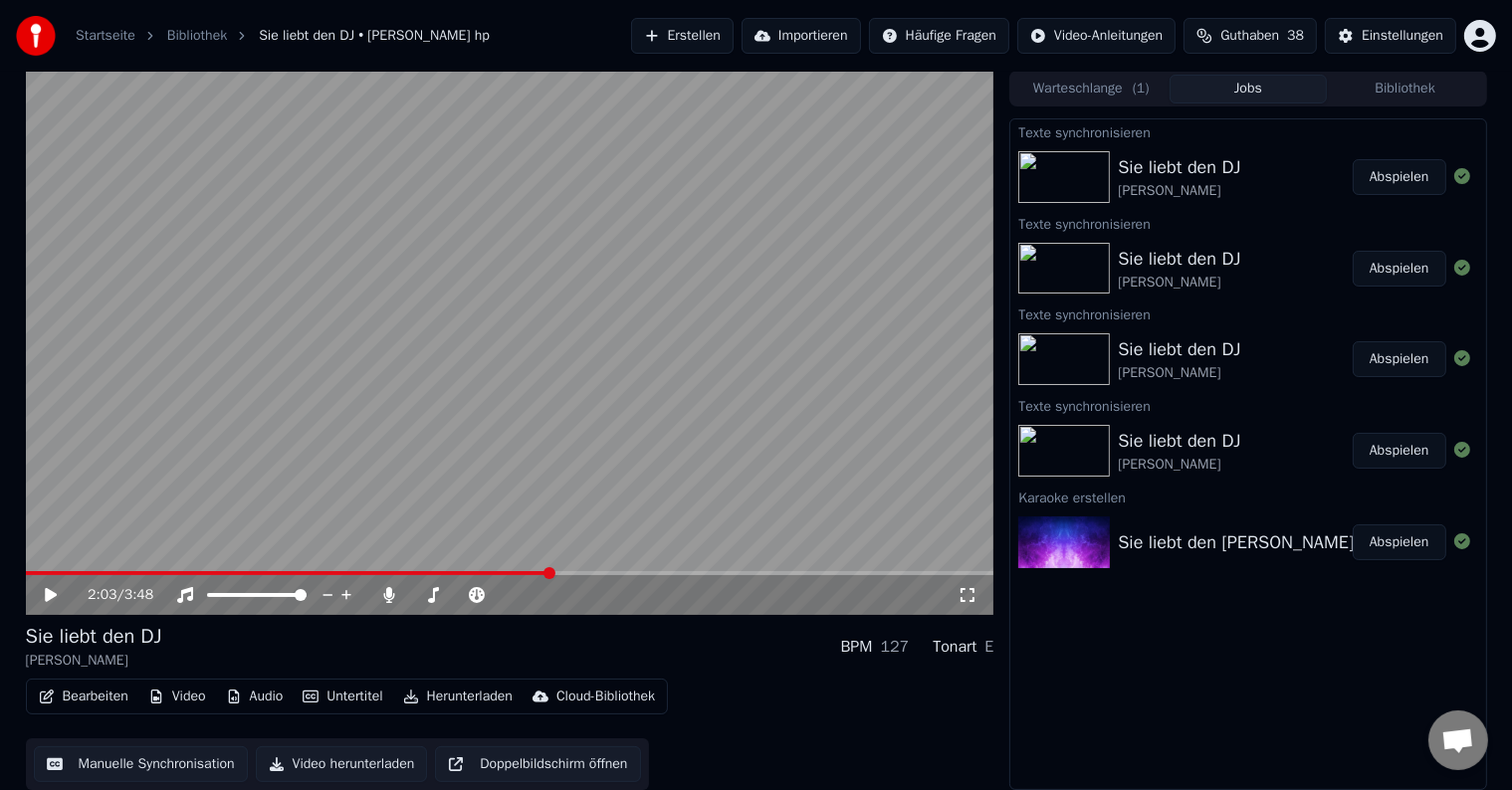 click on "Bearbeiten" at bounding box center [84, 696] 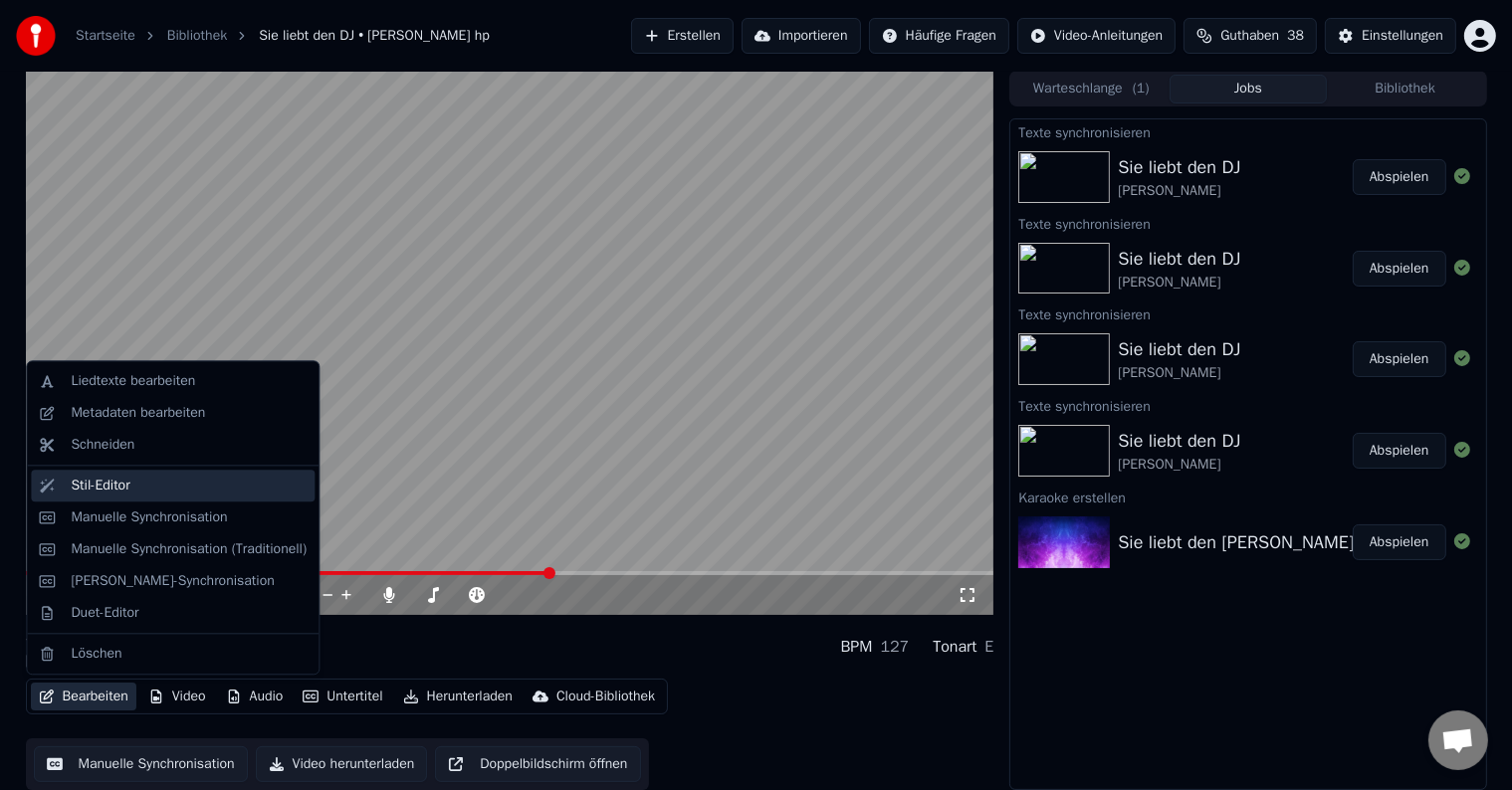 click on "Stil-Editor" at bounding box center [100, 486] 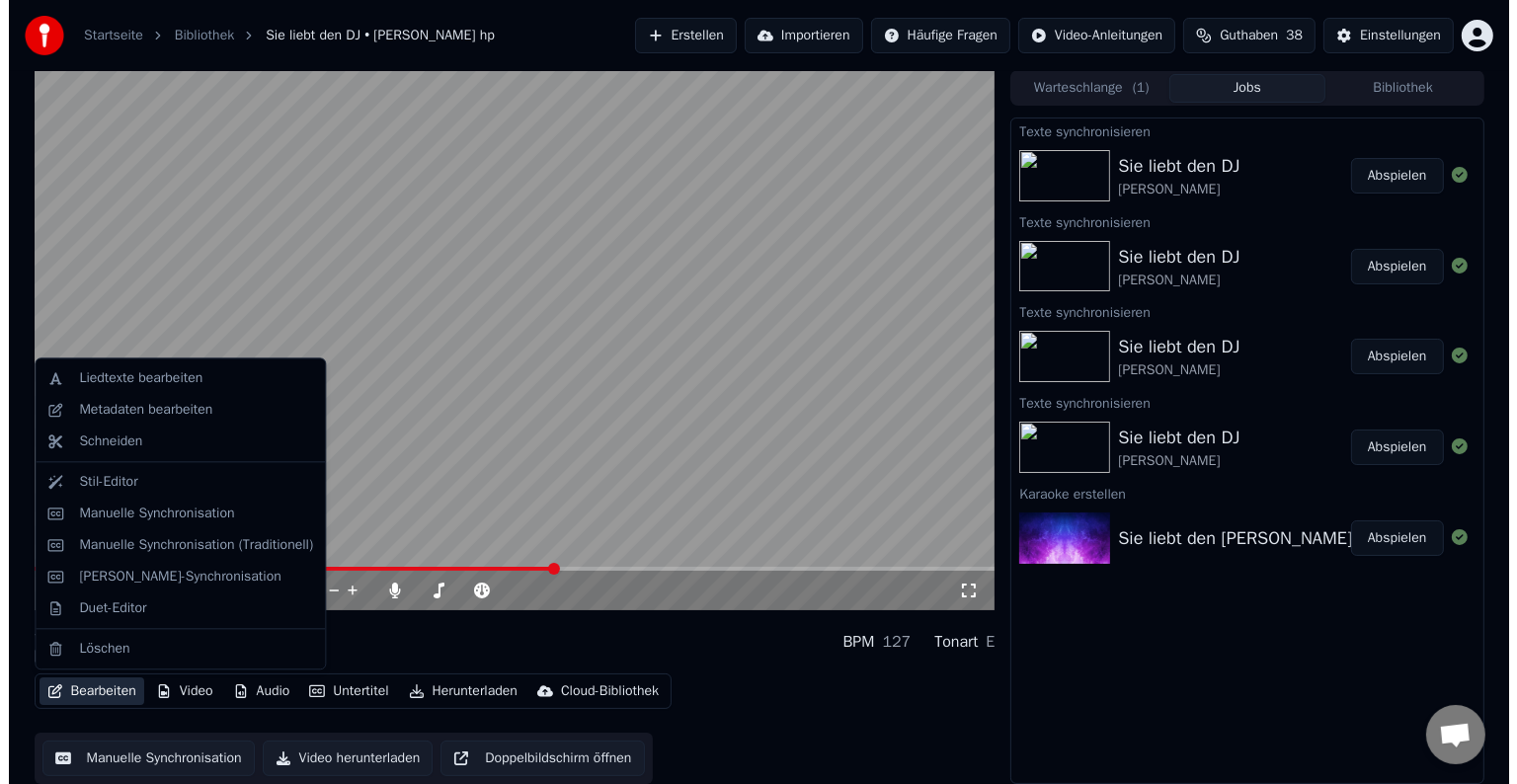 scroll, scrollTop: 0, scrollLeft: 0, axis: both 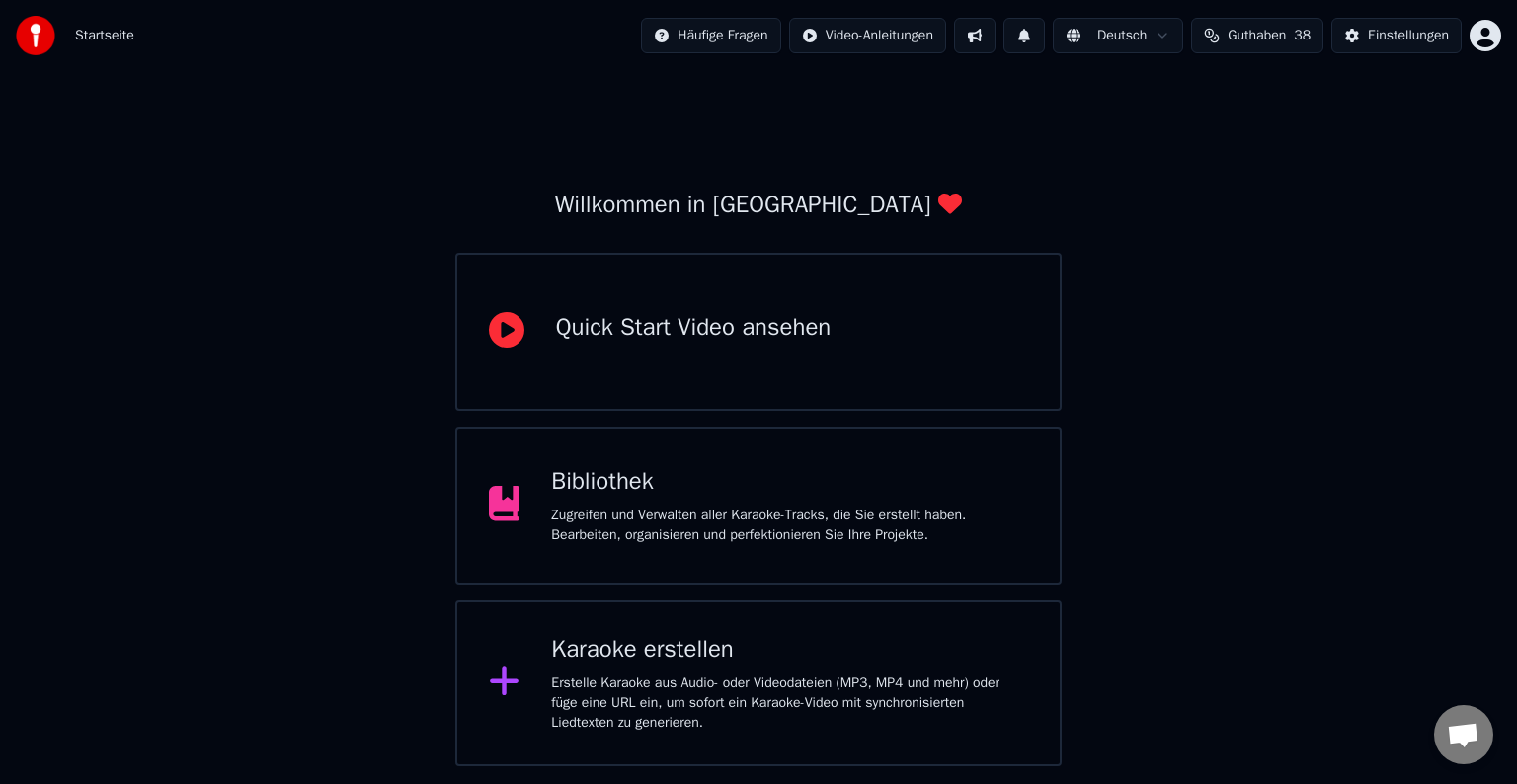 click on "Zugreifen und Verwalten aller Karaoke-Tracks, die Sie erstellt haben. Bearbeiten, organisieren und perfektionieren Sie Ihre Projekte." at bounding box center [789, 525] 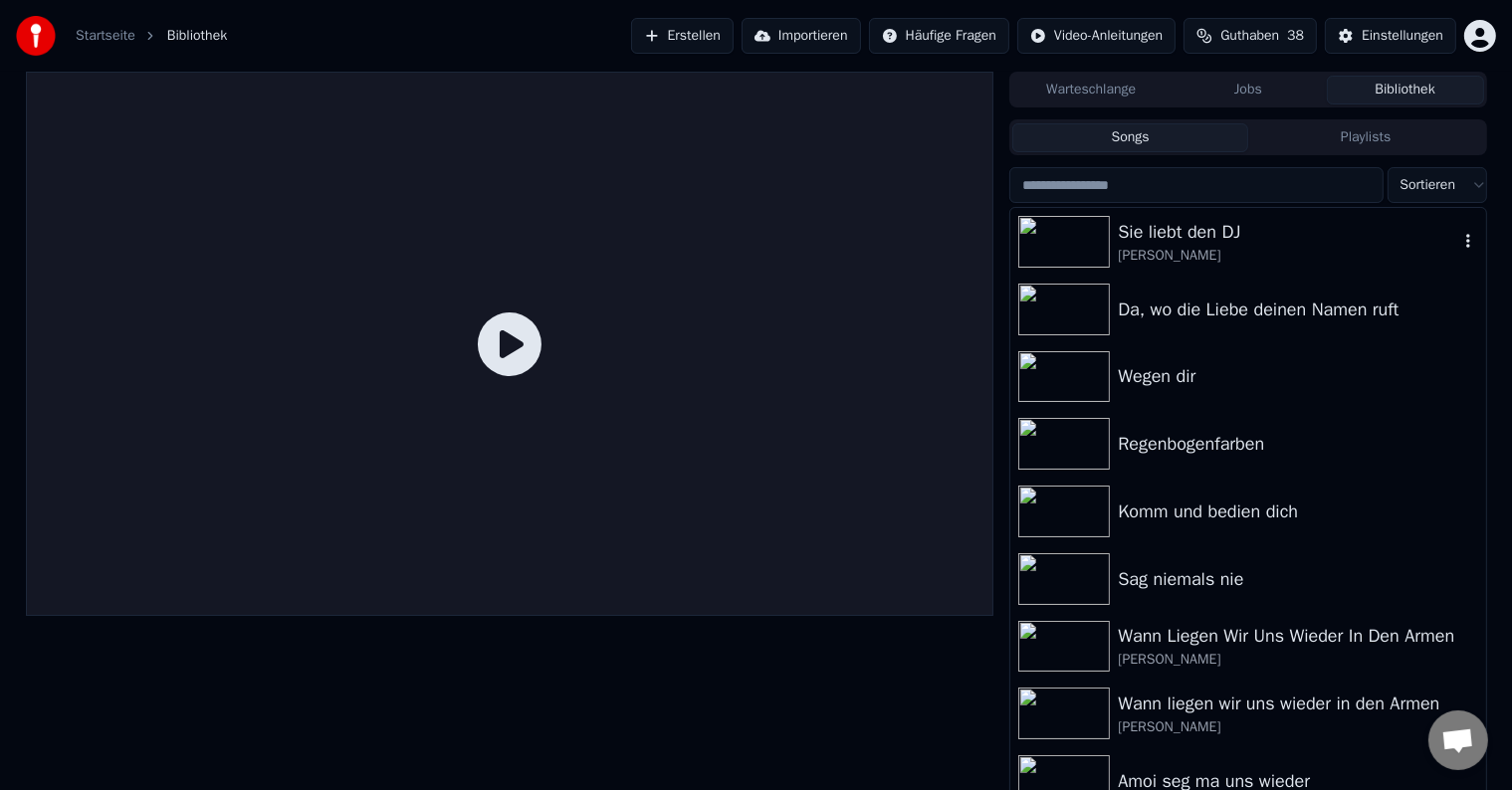 click on "Sie liebt den DJ" at bounding box center (1287, 232) 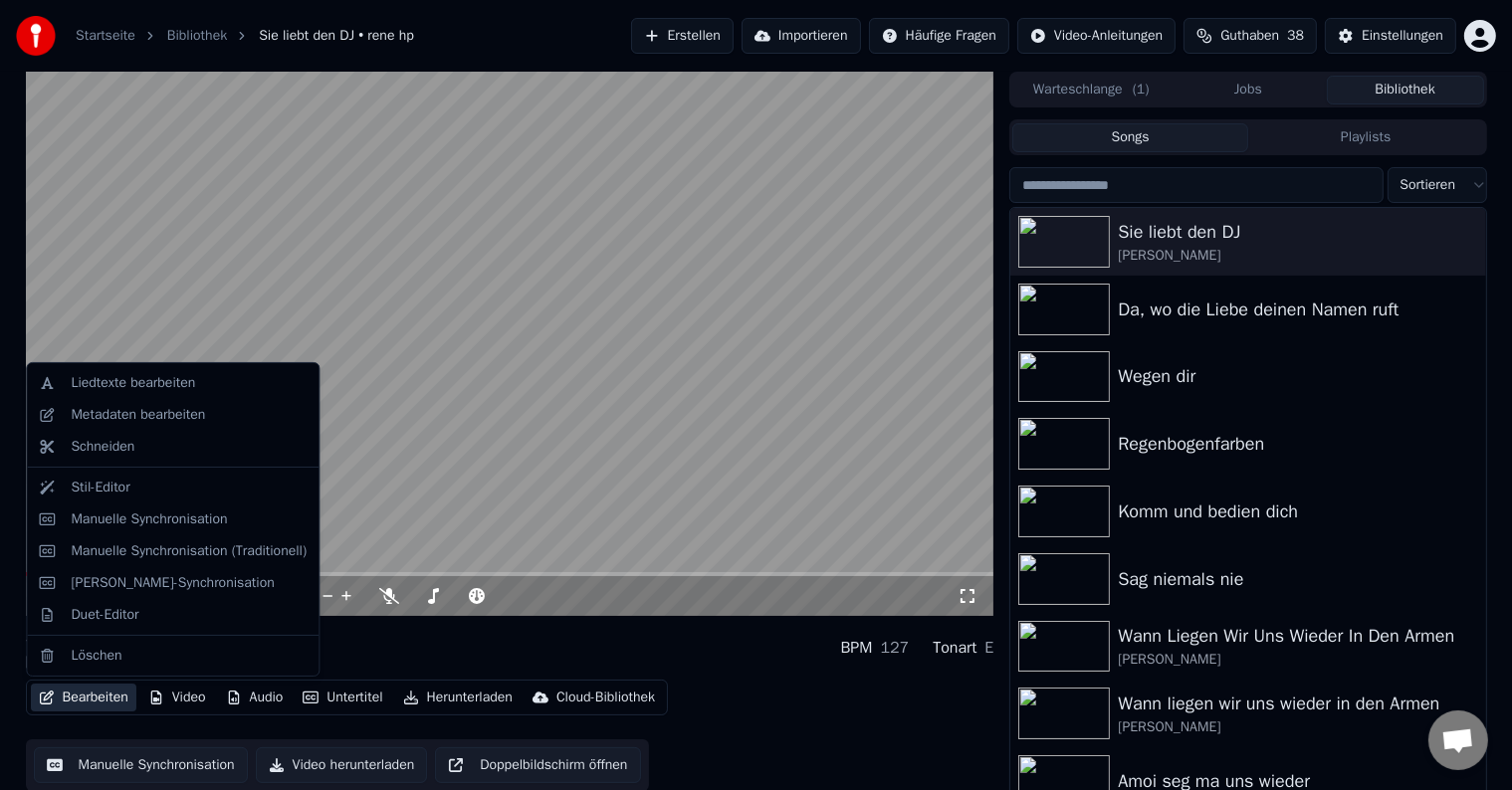 click on "Bearbeiten" at bounding box center (84, 697) 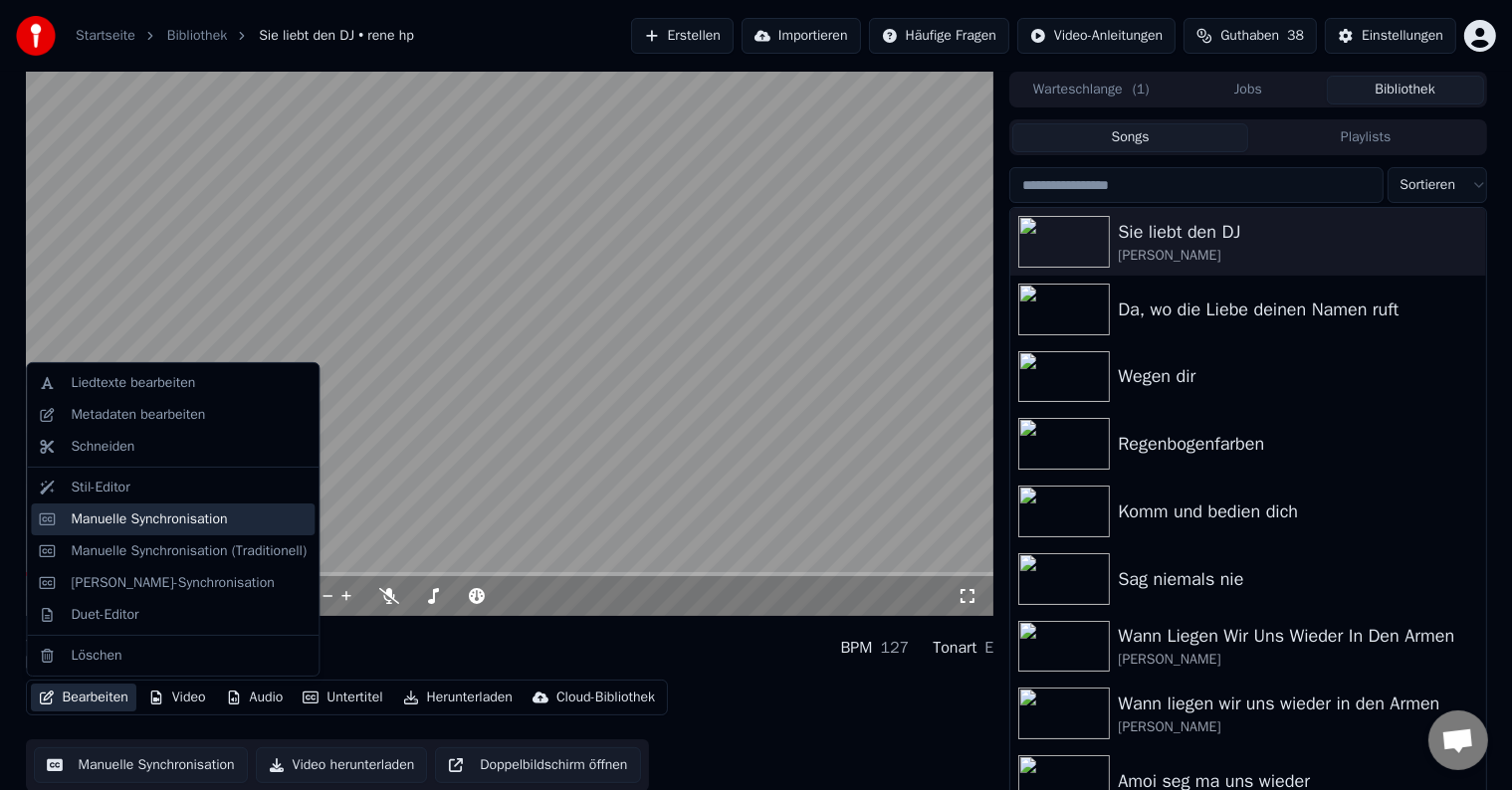 click on "Manuelle Synchronisation" at bounding box center (148, 519) 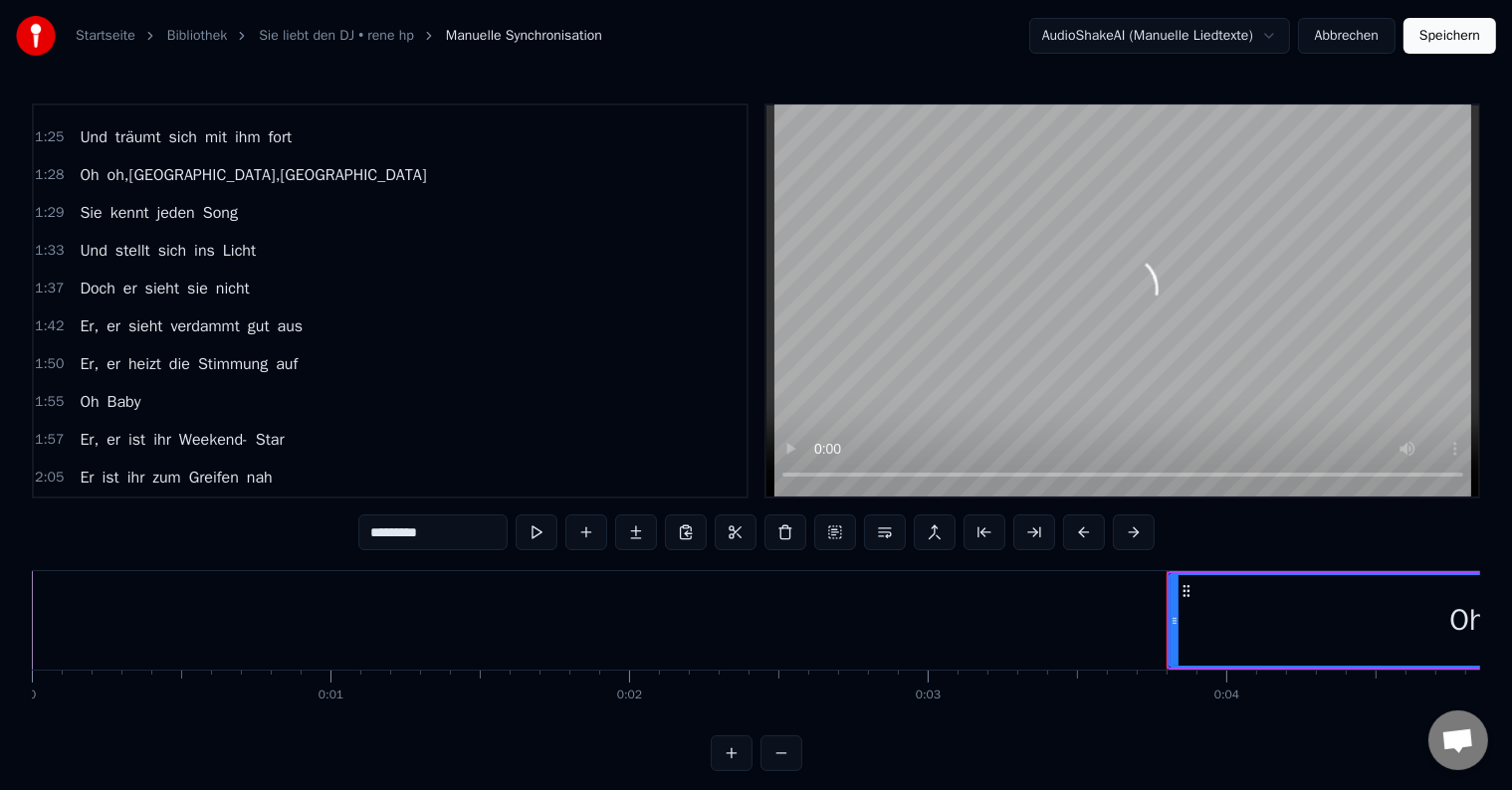 scroll, scrollTop: 696, scrollLeft: 0, axis: vertical 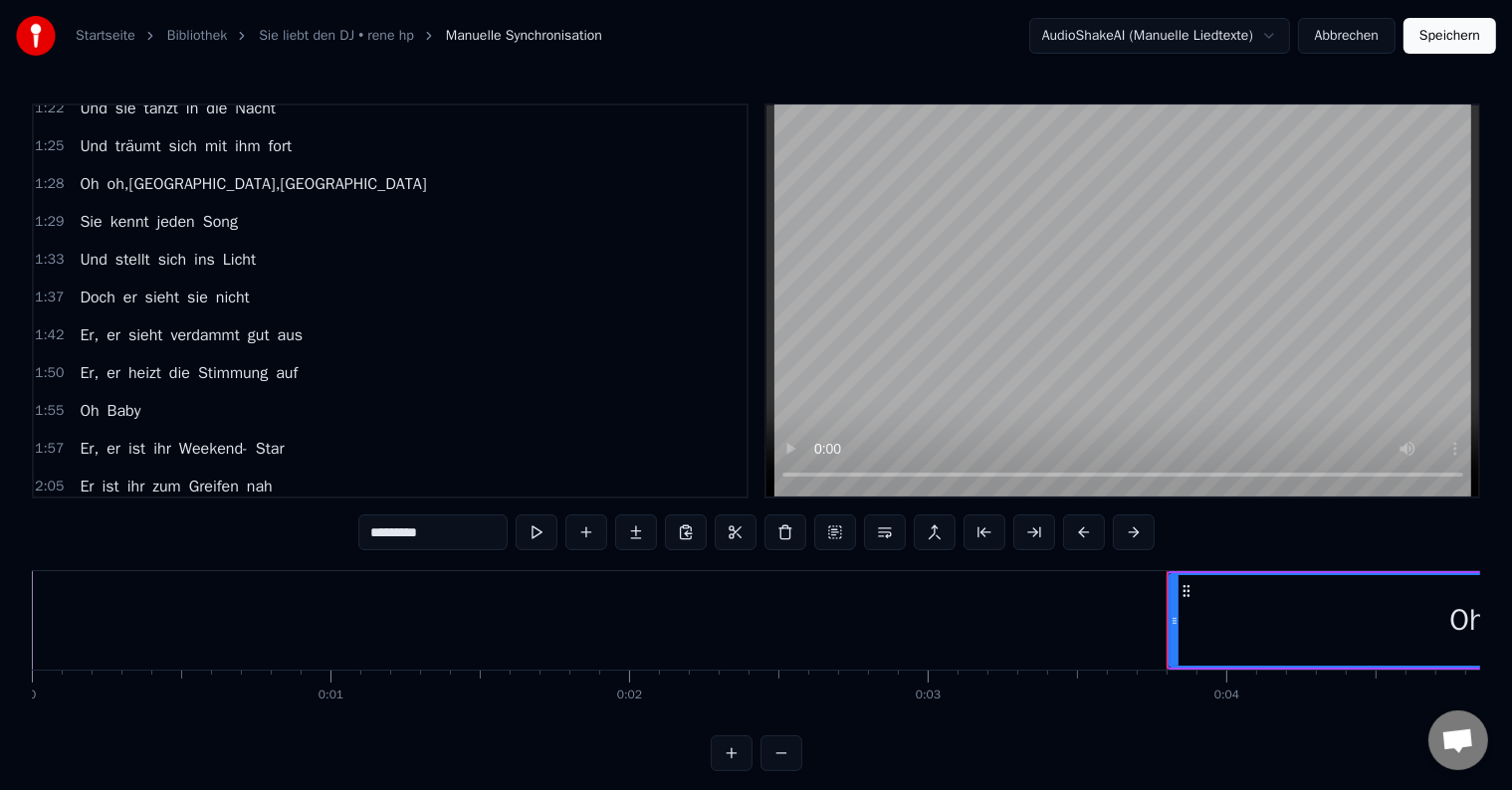 click on "sieht" at bounding box center (145, 335) 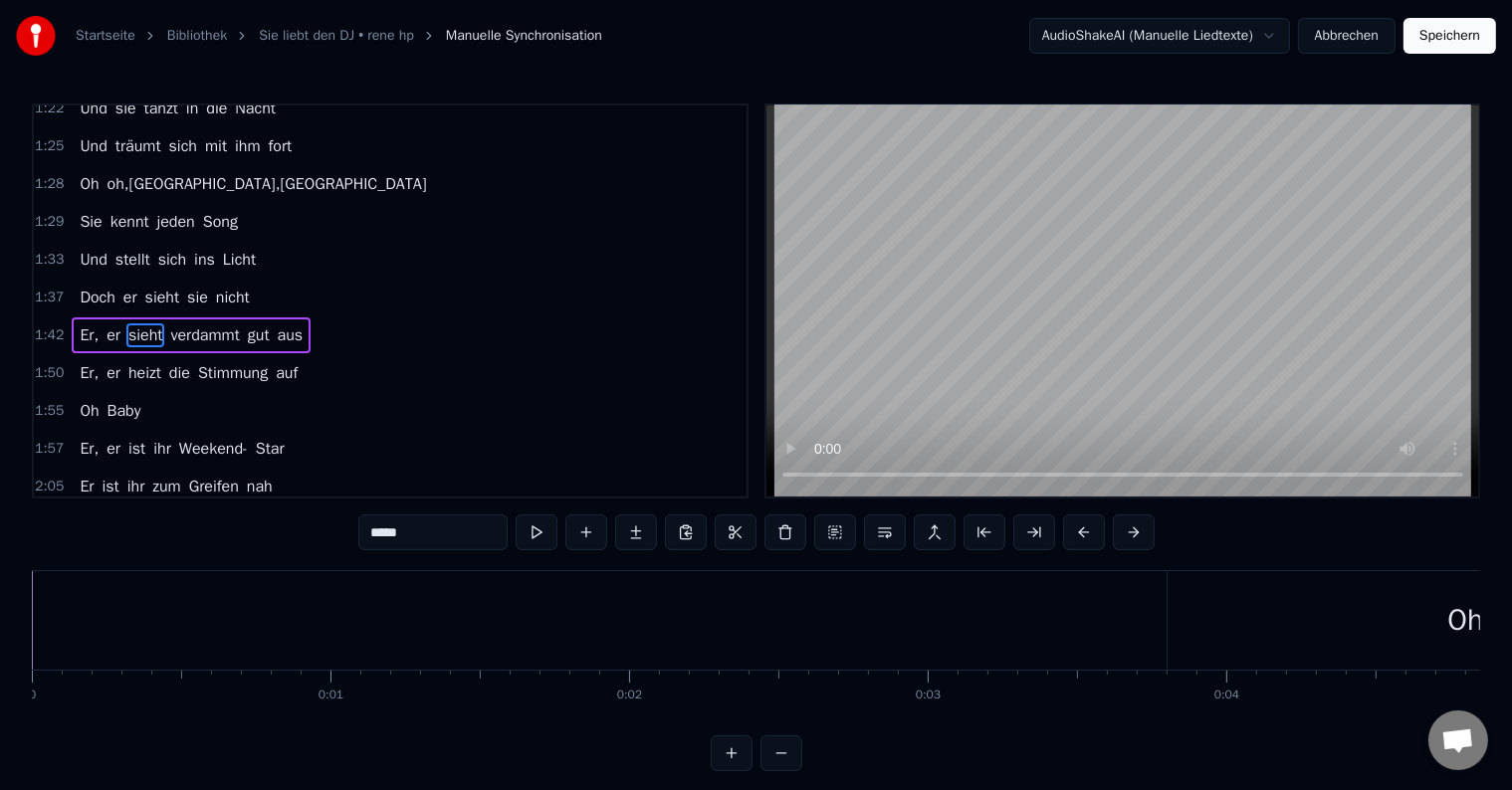 scroll, scrollTop: 700, scrollLeft: 0, axis: vertical 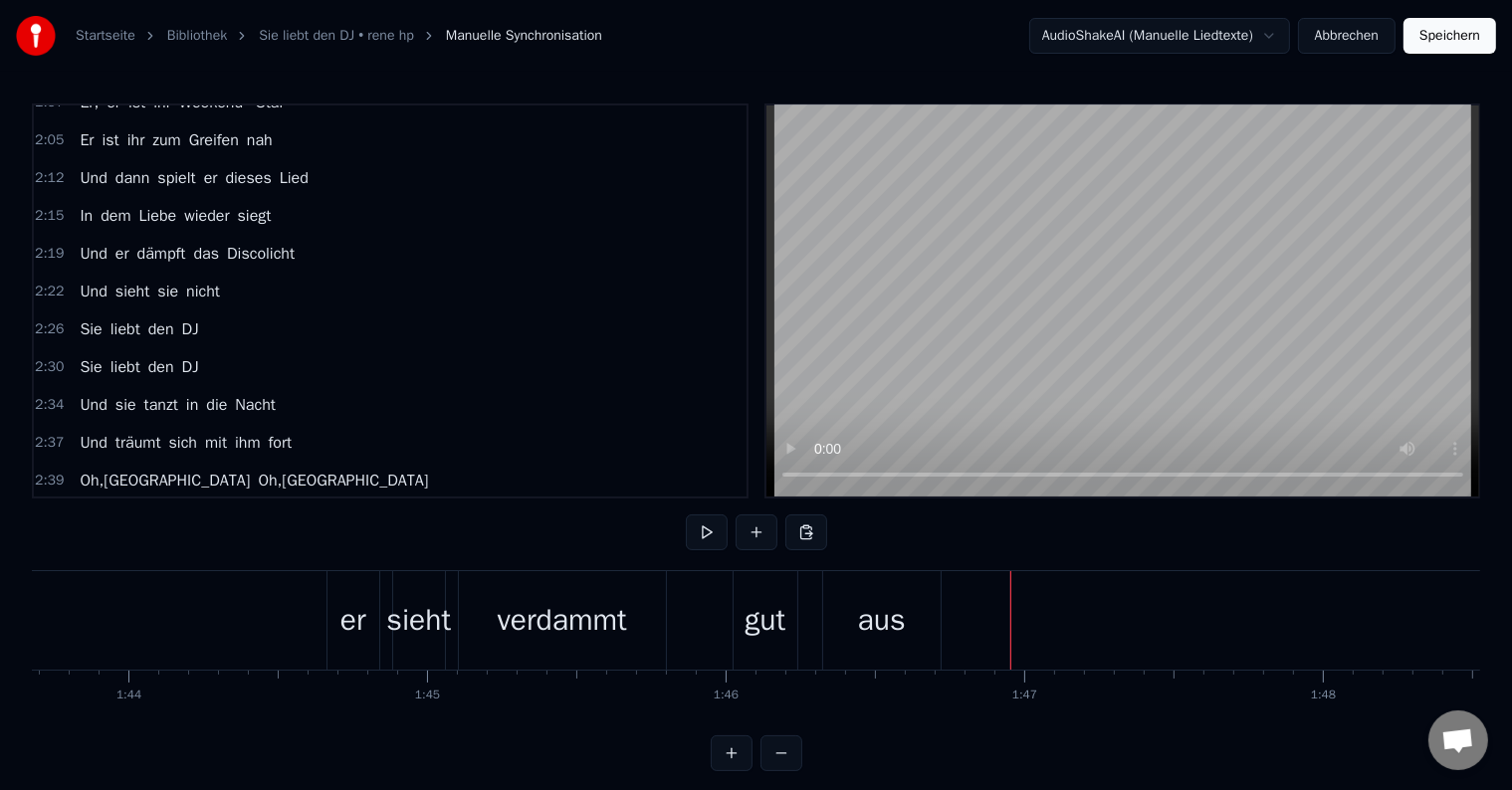 click on "Er, er sieht verdammt gut aus" at bounding box center [314, 620] 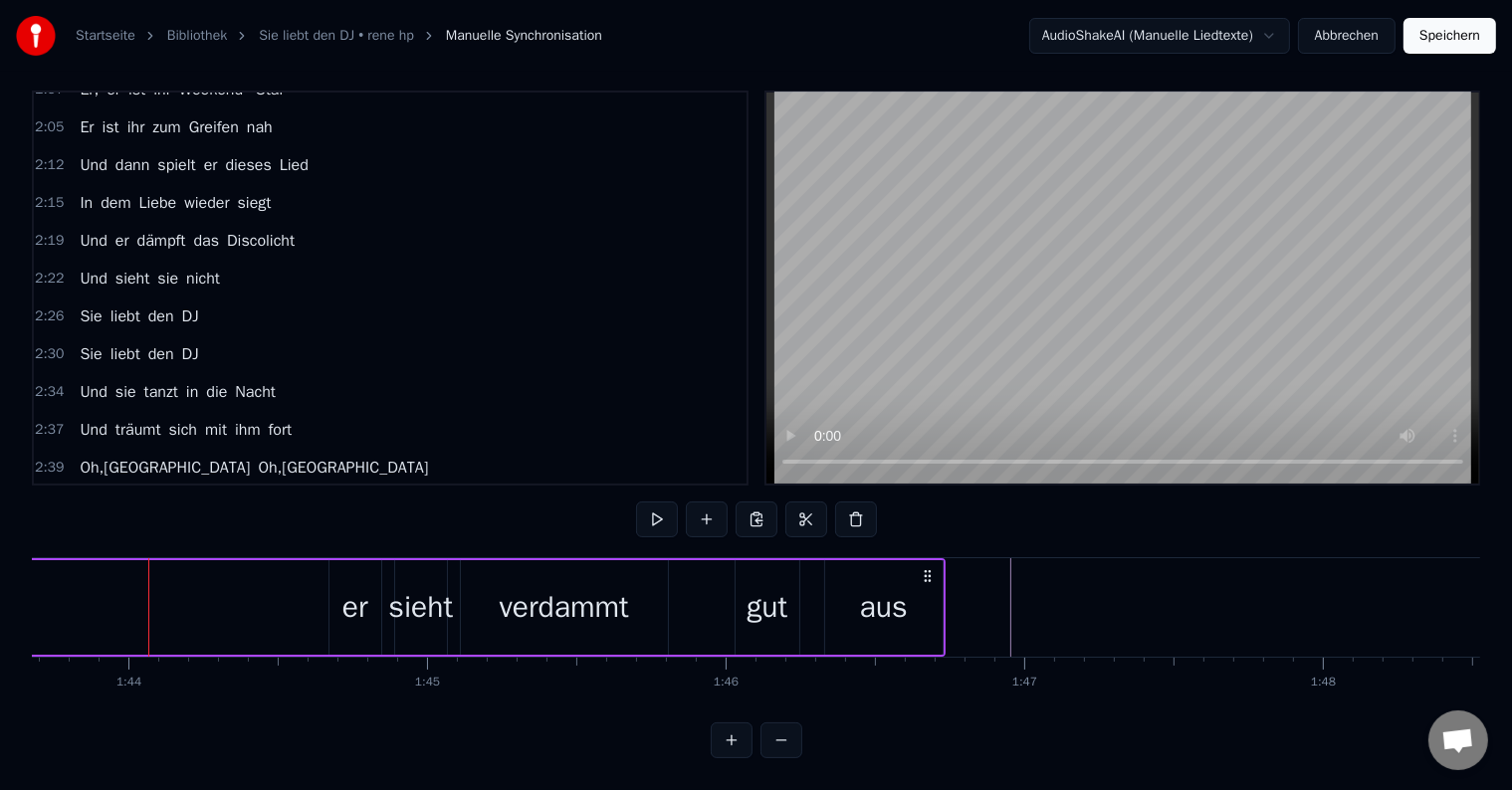 scroll, scrollTop: 30, scrollLeft: 0, axis: vertical 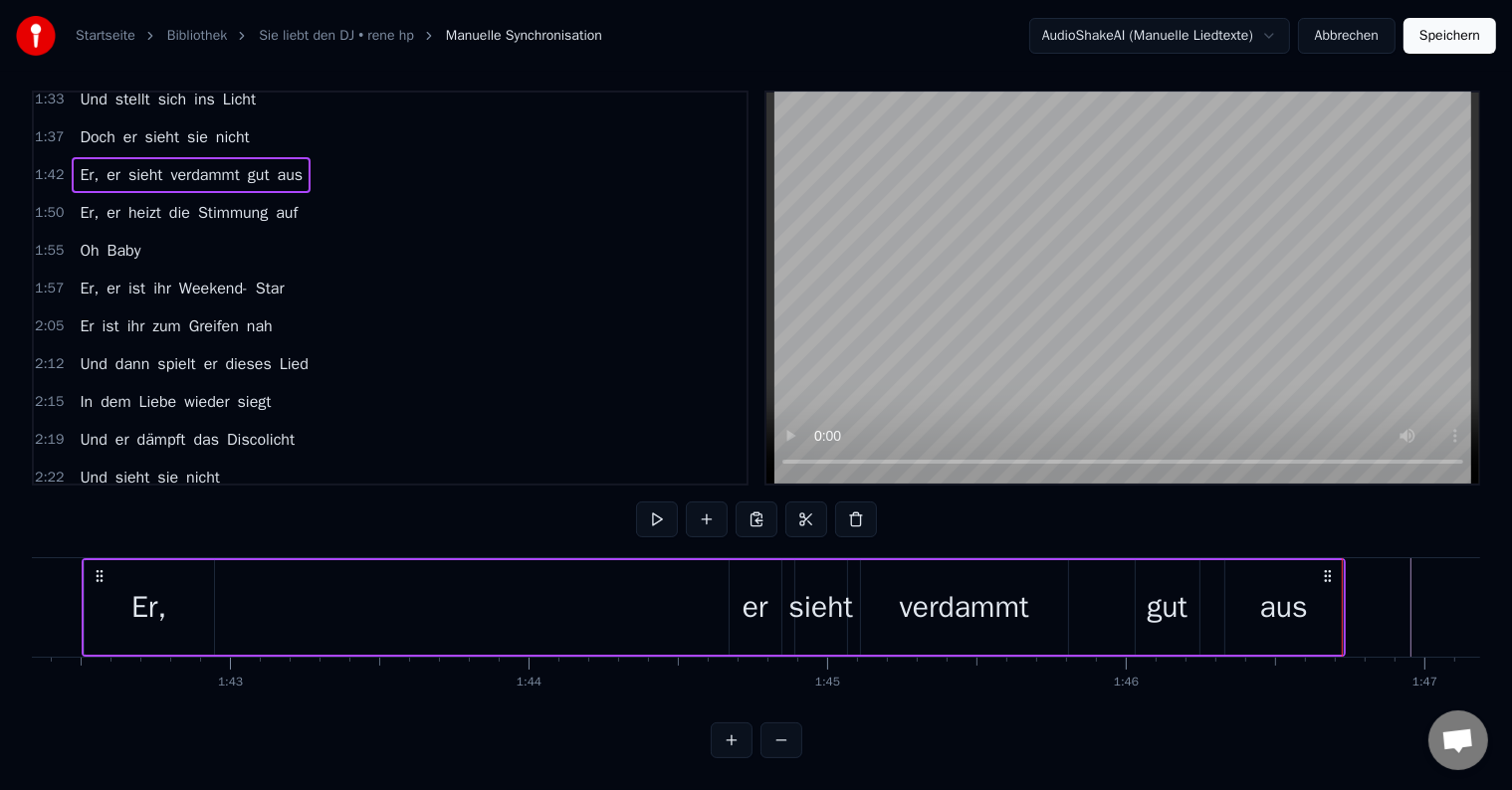 click on "1:50 Er, er heizt die Stimmung auf" at bounding box center [390, 213] 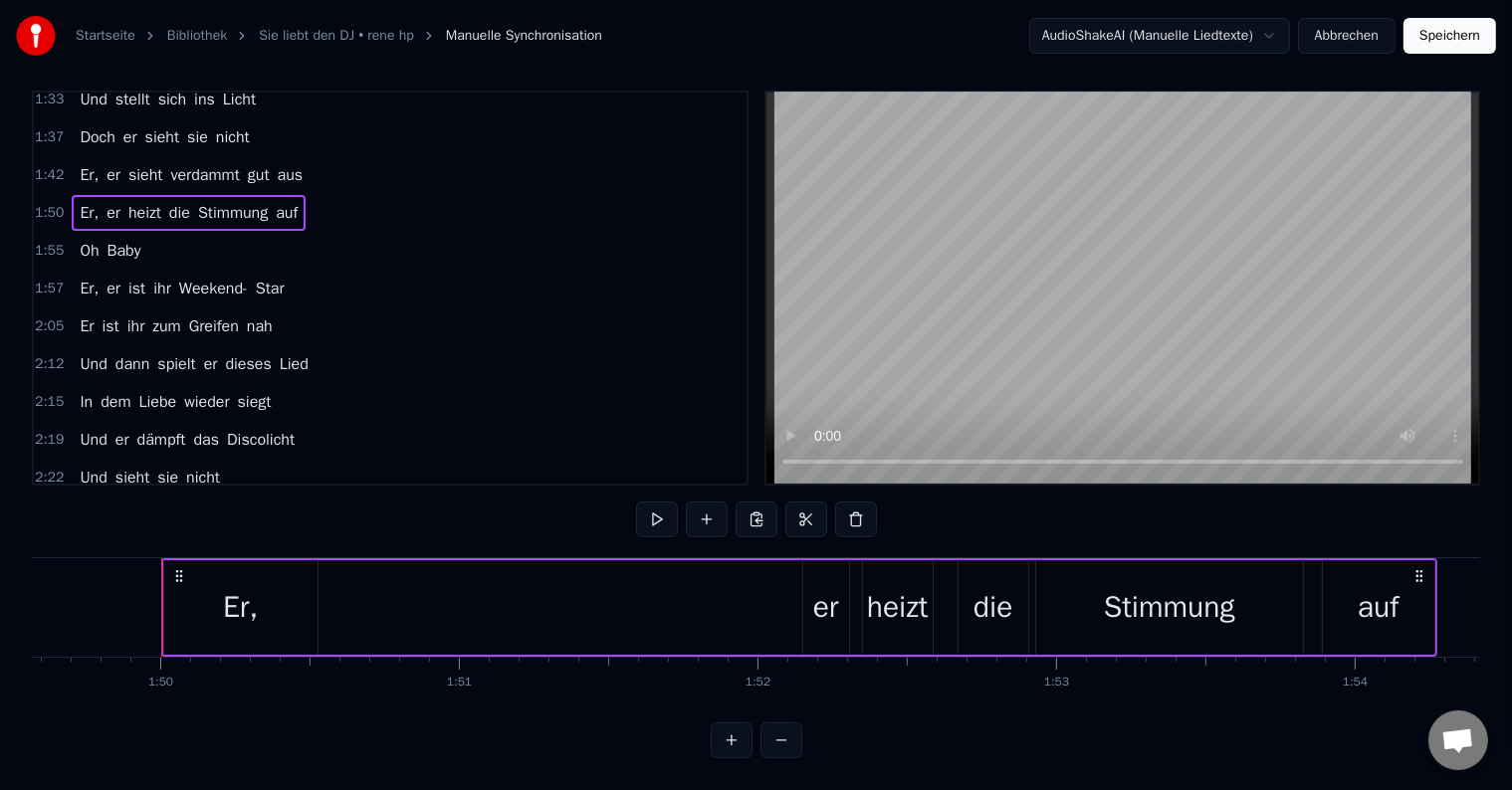 scroll, scrollTop: 0, scrollLeft: 32748, axis: horizontal 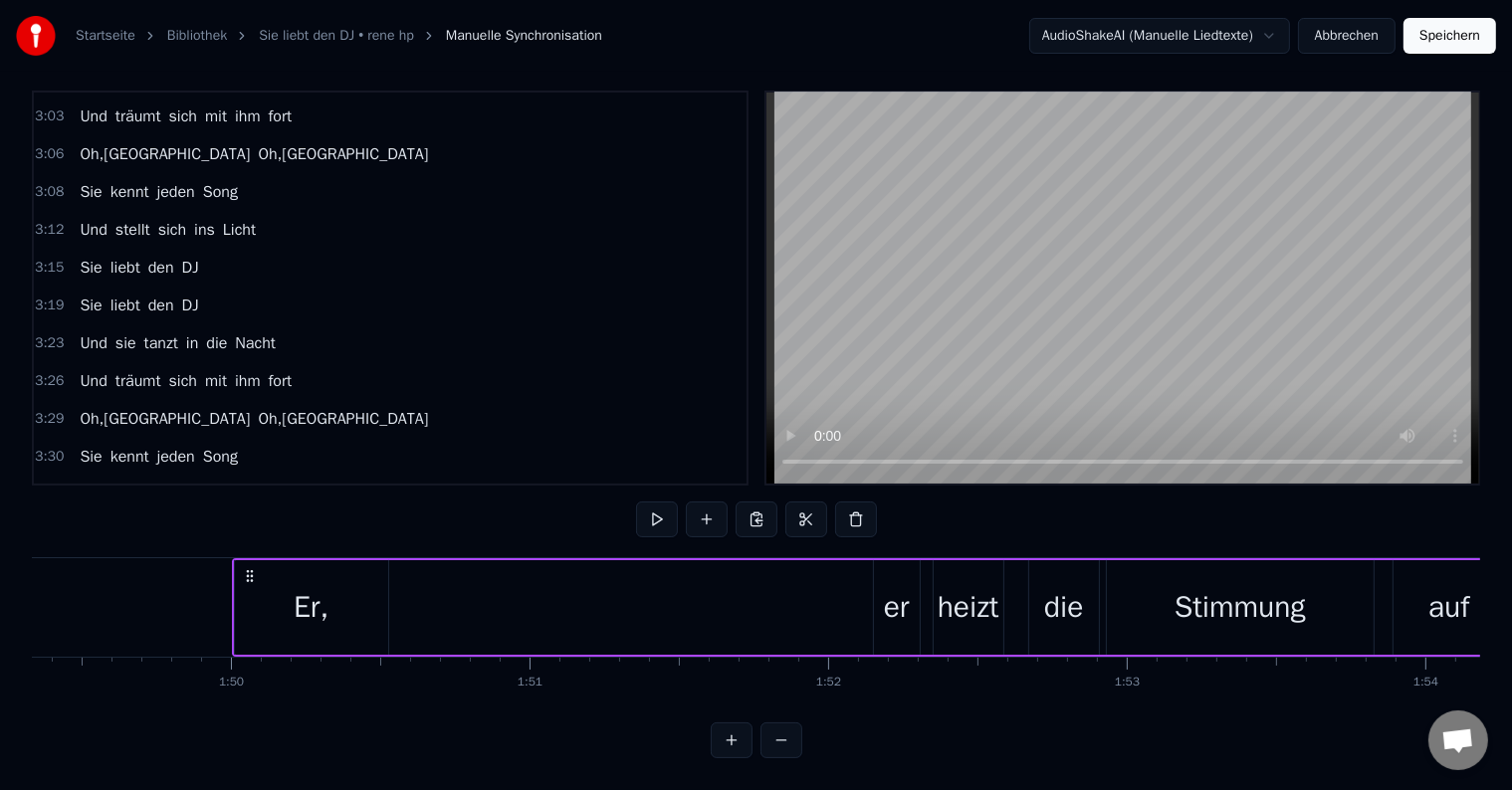 click on "Ohohohoho Ohohohoho Sie hat ihn immer geliebt Ohohohoho Ohohohoho Sie hat ihn immer geliebt Sie freut sich schon so auf ihn Sie macht sich nur für ihn schön Oh Baby Sie schaut keinen andern an No,no,no Sie lässt keinen an sich ran Und sie bleibt bis früh um vier Und sie hofft, er kommt zu ihr Doch sie geht allein nach Haus Wie jedes Mal Sie liebt den DJ Sie liebt den DJ Und sie tanzt in die Nacht Und träumt sich mit ihm fort Oh oh,oh,oh Sie kennt jeden Song Und stellt sich ins Licht Doch er sieht sie nicht Er, er sieht verdammt gut aus Er, er heizt die Stimmung auf Oh Baby Er, er ist ihr Weekend- Star Er ist ihr zum Greifen nah Und dann spielt er dieses Lied In dem Liebe wieder siegt Und er dämpft das Discolicht Und sieht sie nicht Sie liebt den DJ Sie liebt den DJ Und sie tanzt in die Nacht Und träumt sich mit ihm fort Oh,oh Oh,oh Sie kennt jeden Song Und stellt sich ins Licht Doch er sieht sie nicht Sie liebt den DJ Sie liebt den DJ Und sie tanzt in die Nacht Und träumt sich mit ihm fort Oh,oh Oh,oh" at bounding box center [1507, 607] 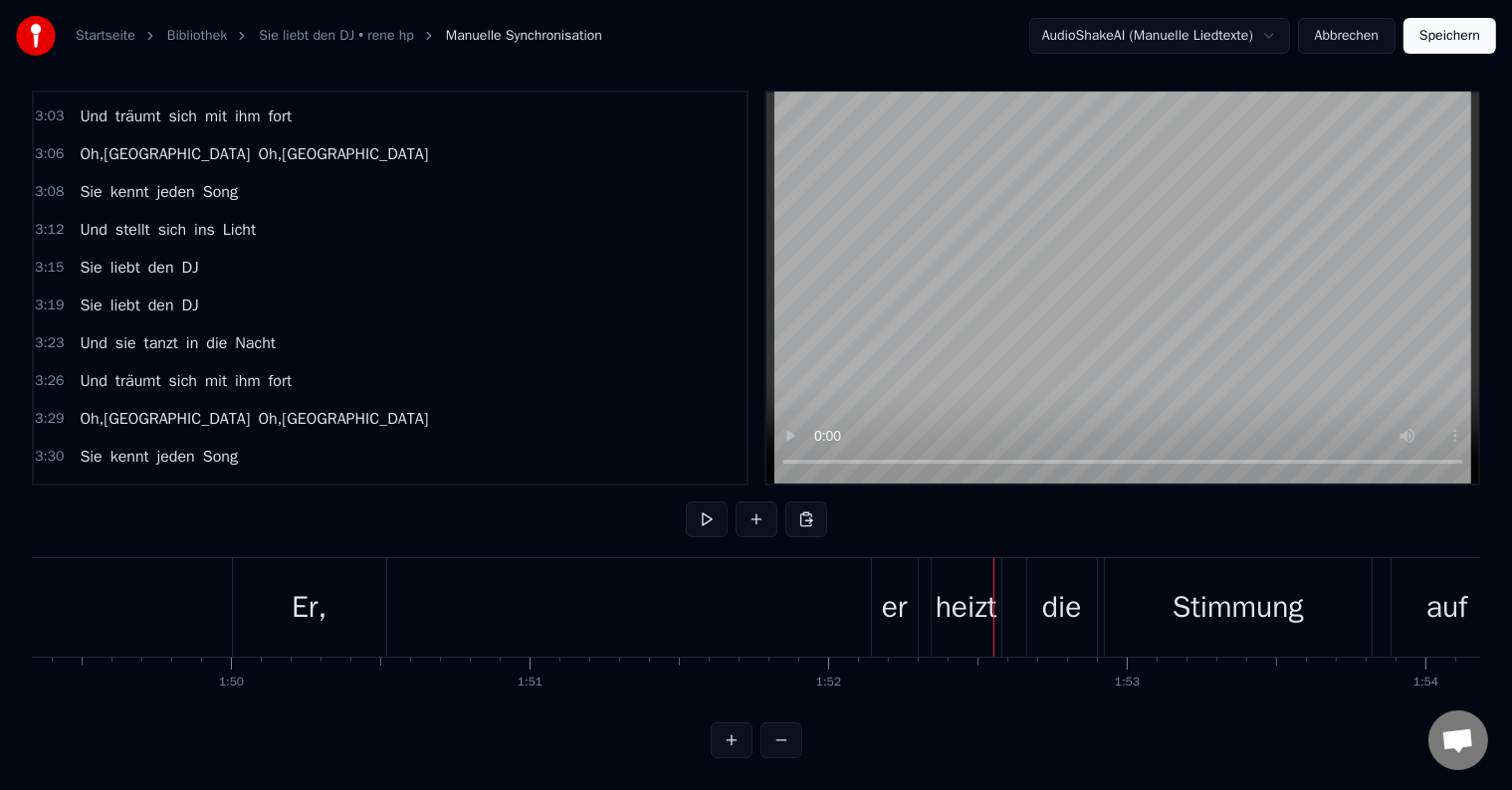 drag, startPoint x: 892, startPoint y: 589, endPoint x: 857, endPoint y: 599, distance: 36.40055 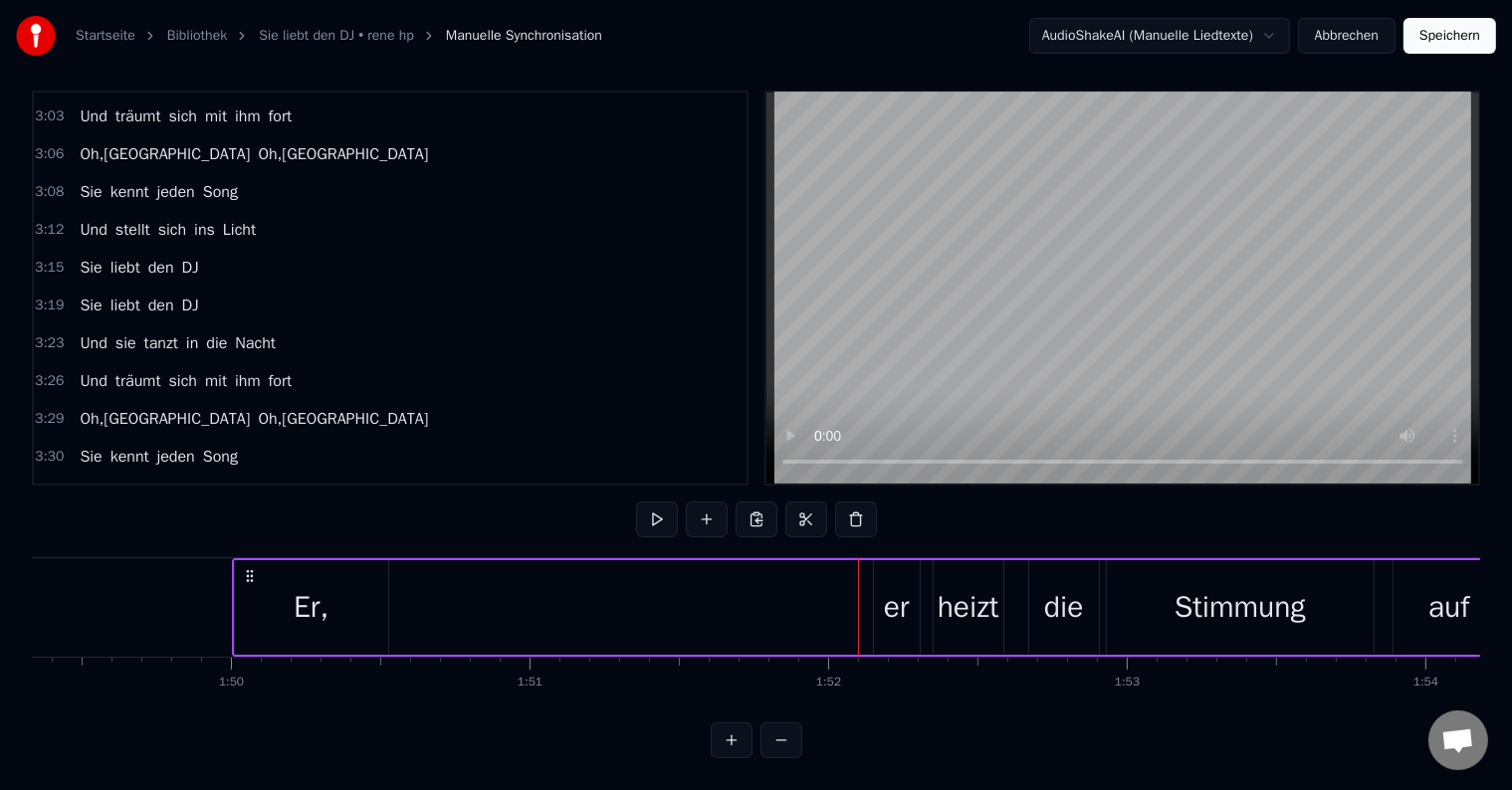 click on "er" at bounding box center [897, 607] 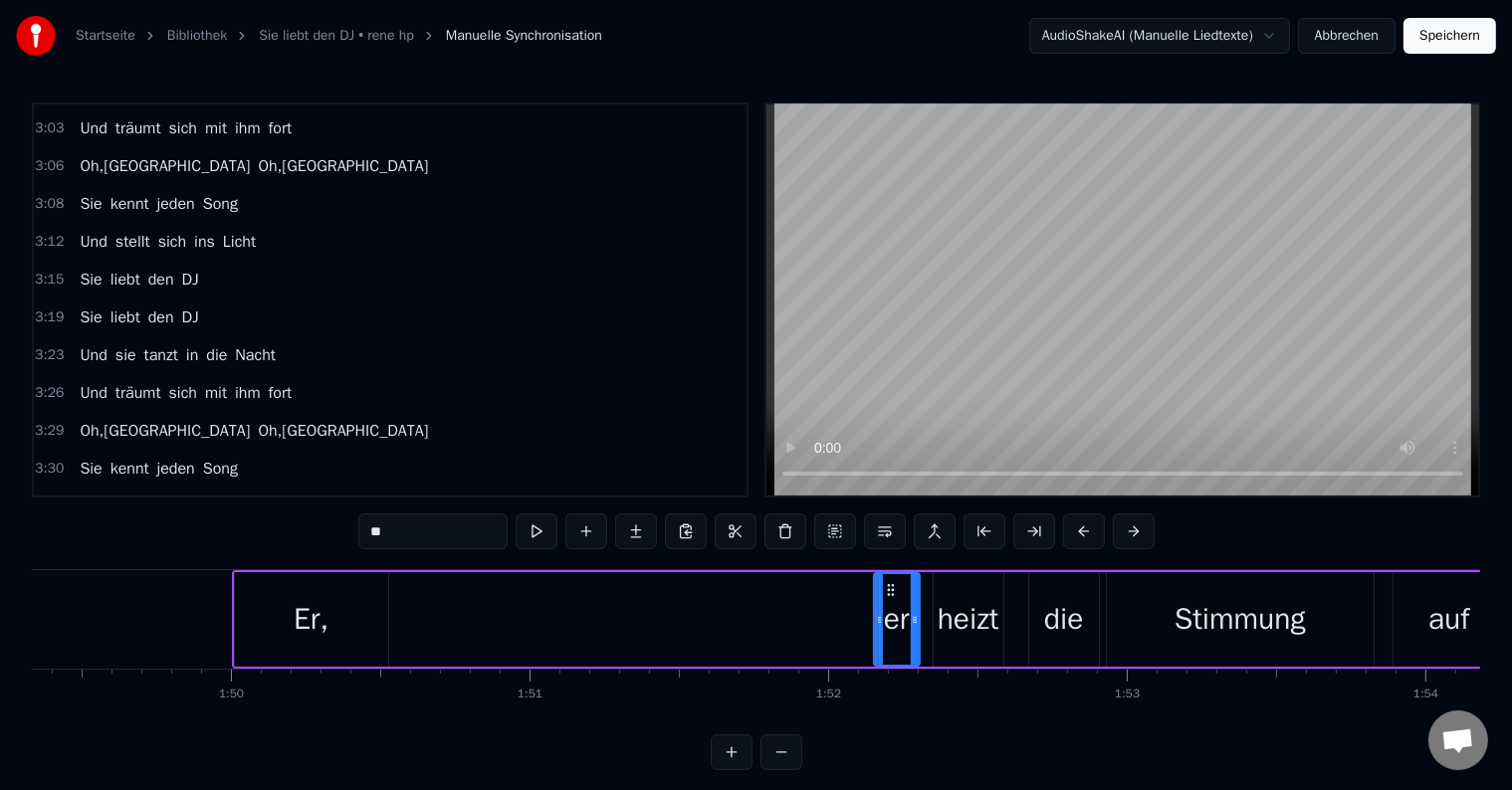 scroll, scrollTop: 0, scrollLeft: 0, axis: both 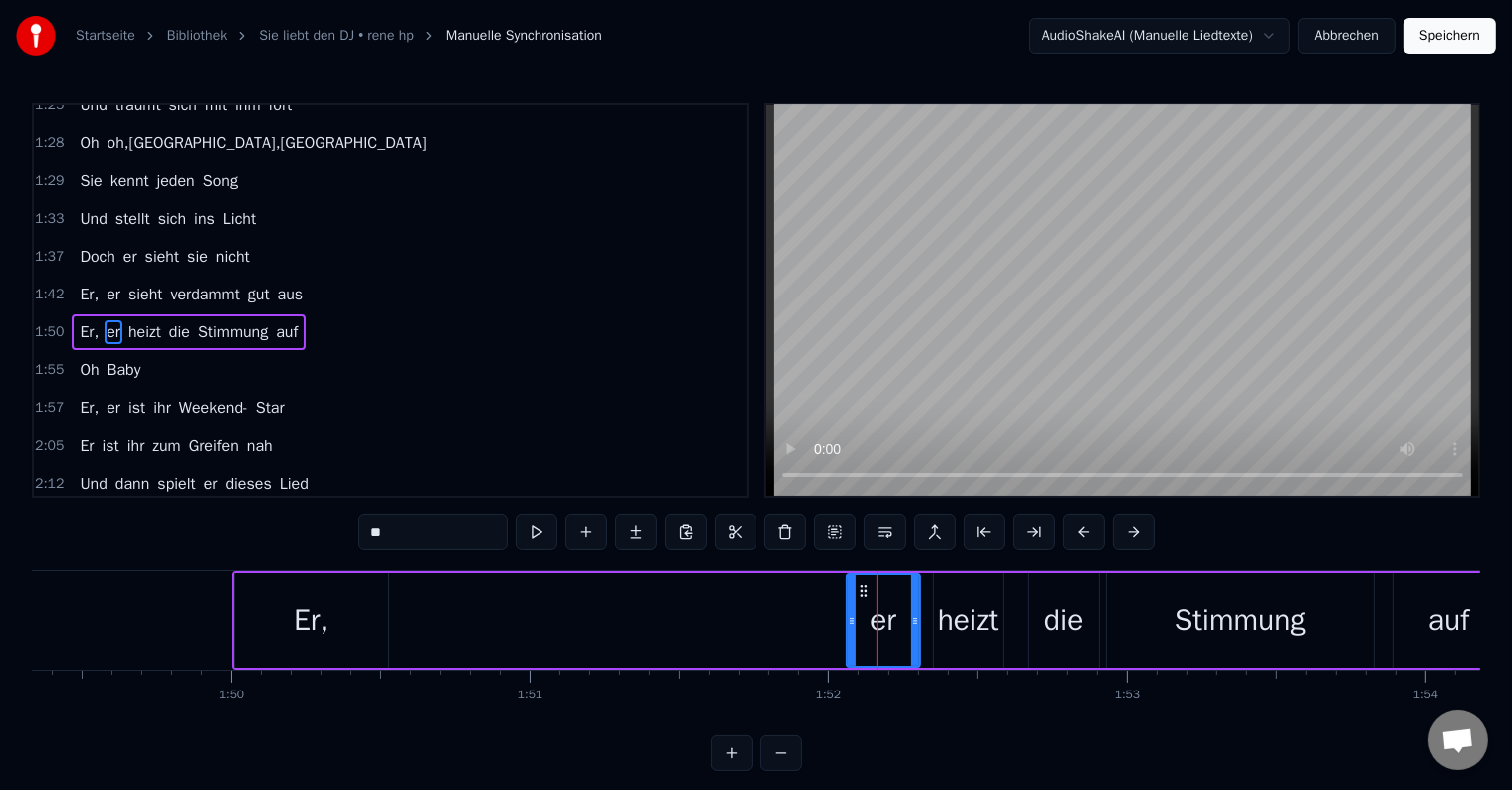 drag, startPoint x: 875, startPoint y: 619, endPoint x: 848, endPoint y: 625, distance: 27.658633 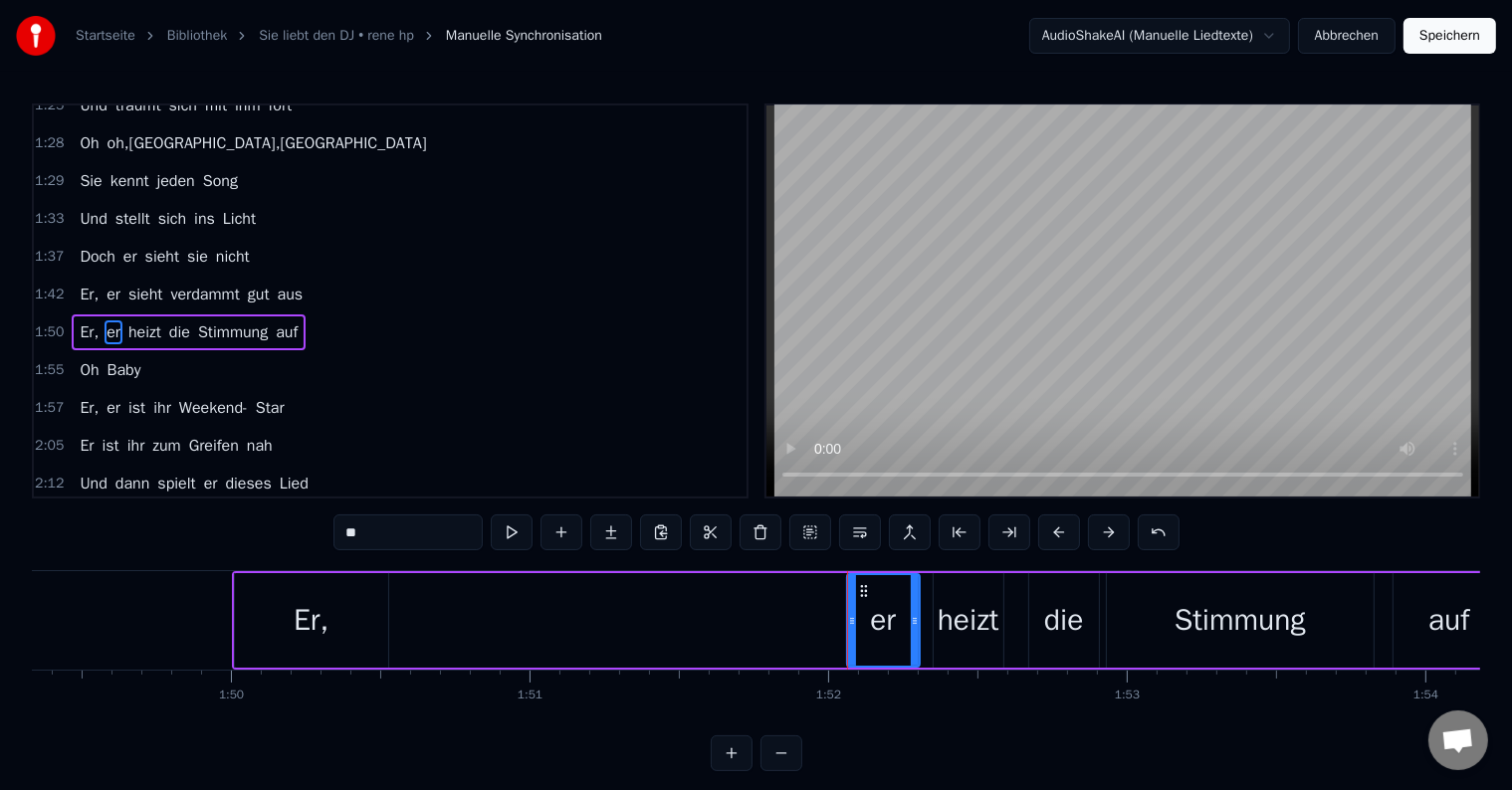 scroll, scrollTop: 30, scrollLeft: 0, axis: vertical 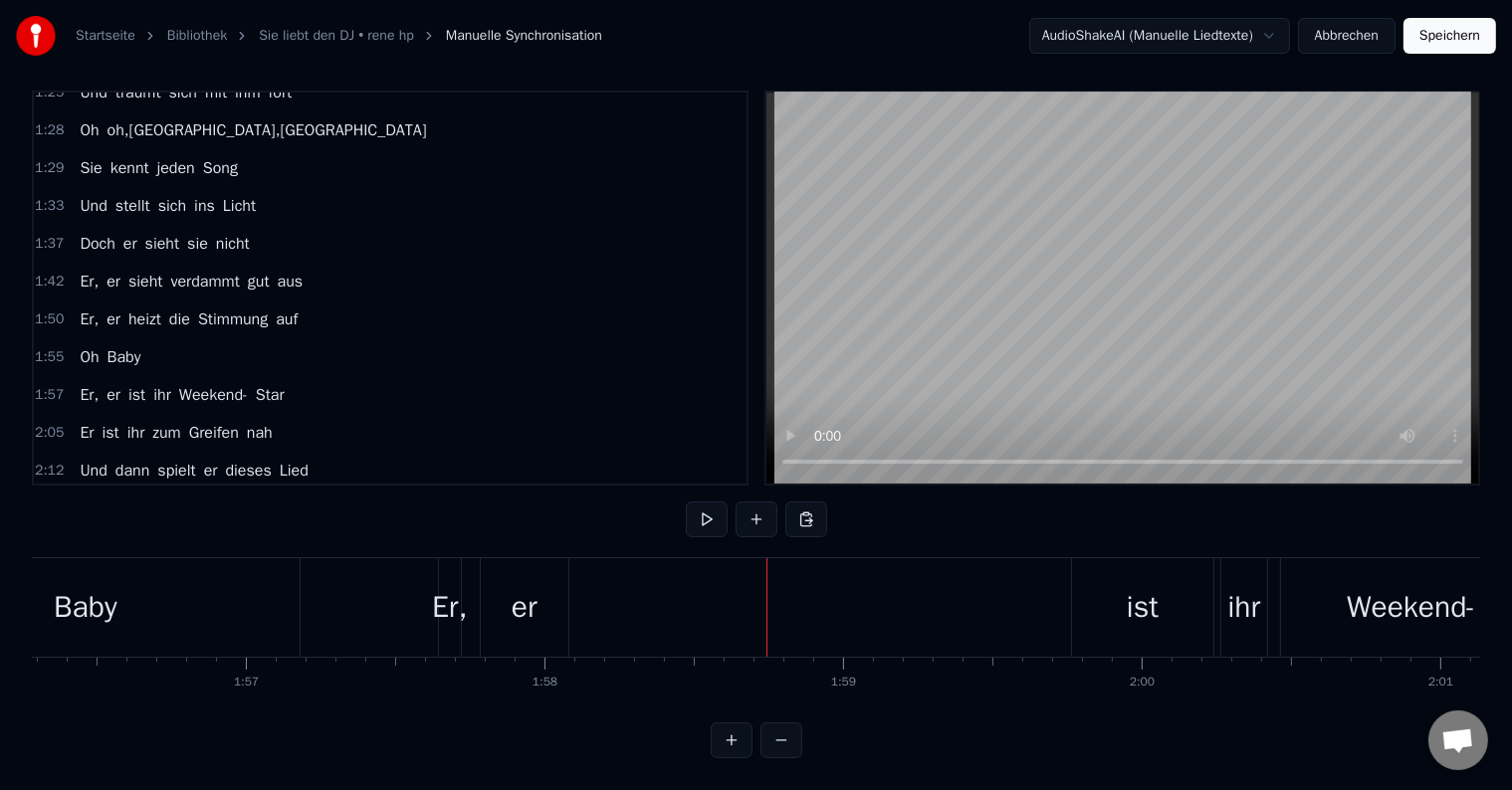 click on "er" at bounding box center [525, 607] 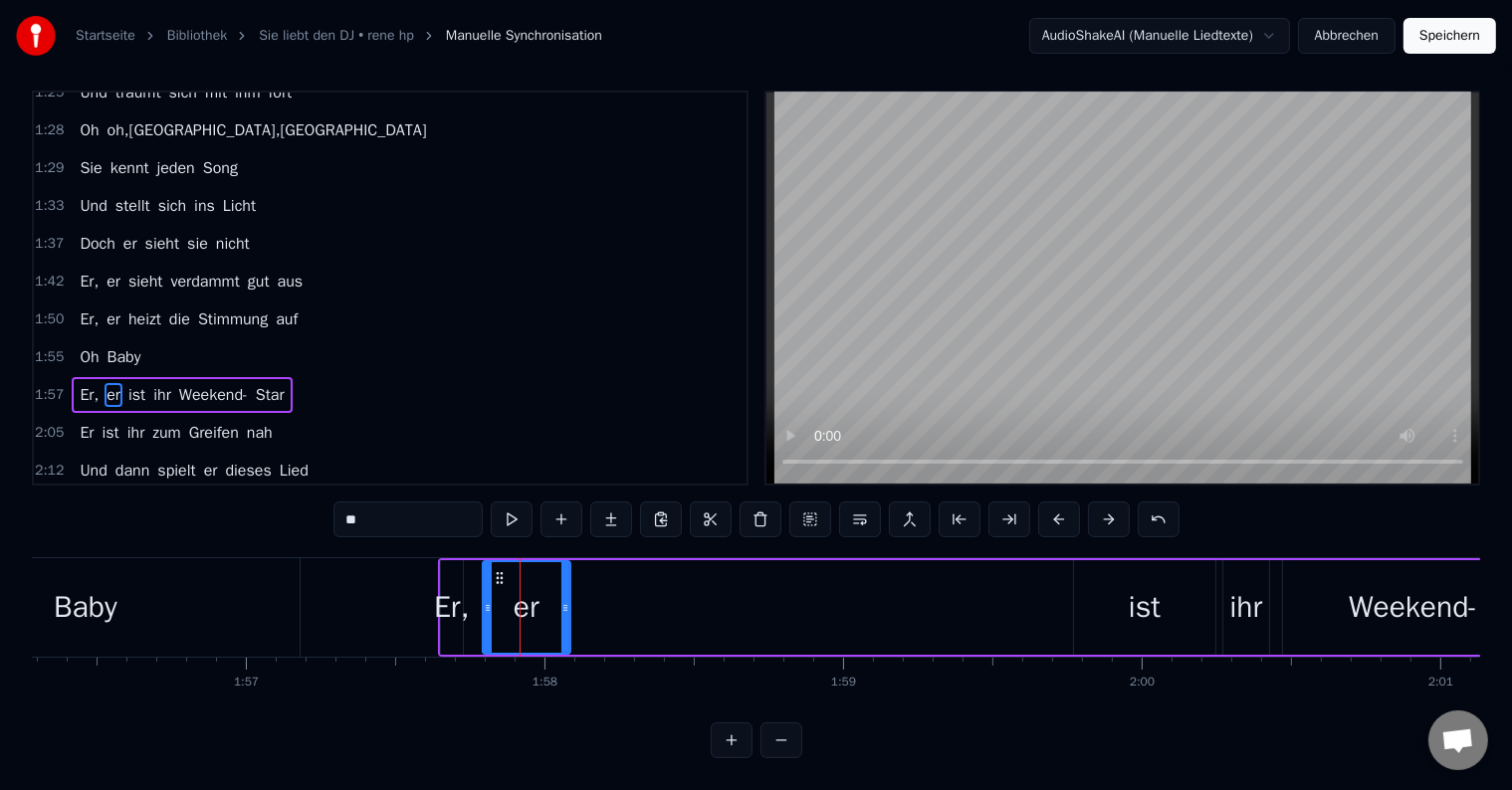 scroll, scrollTop: 0, scrollLeft: 0, axis: both 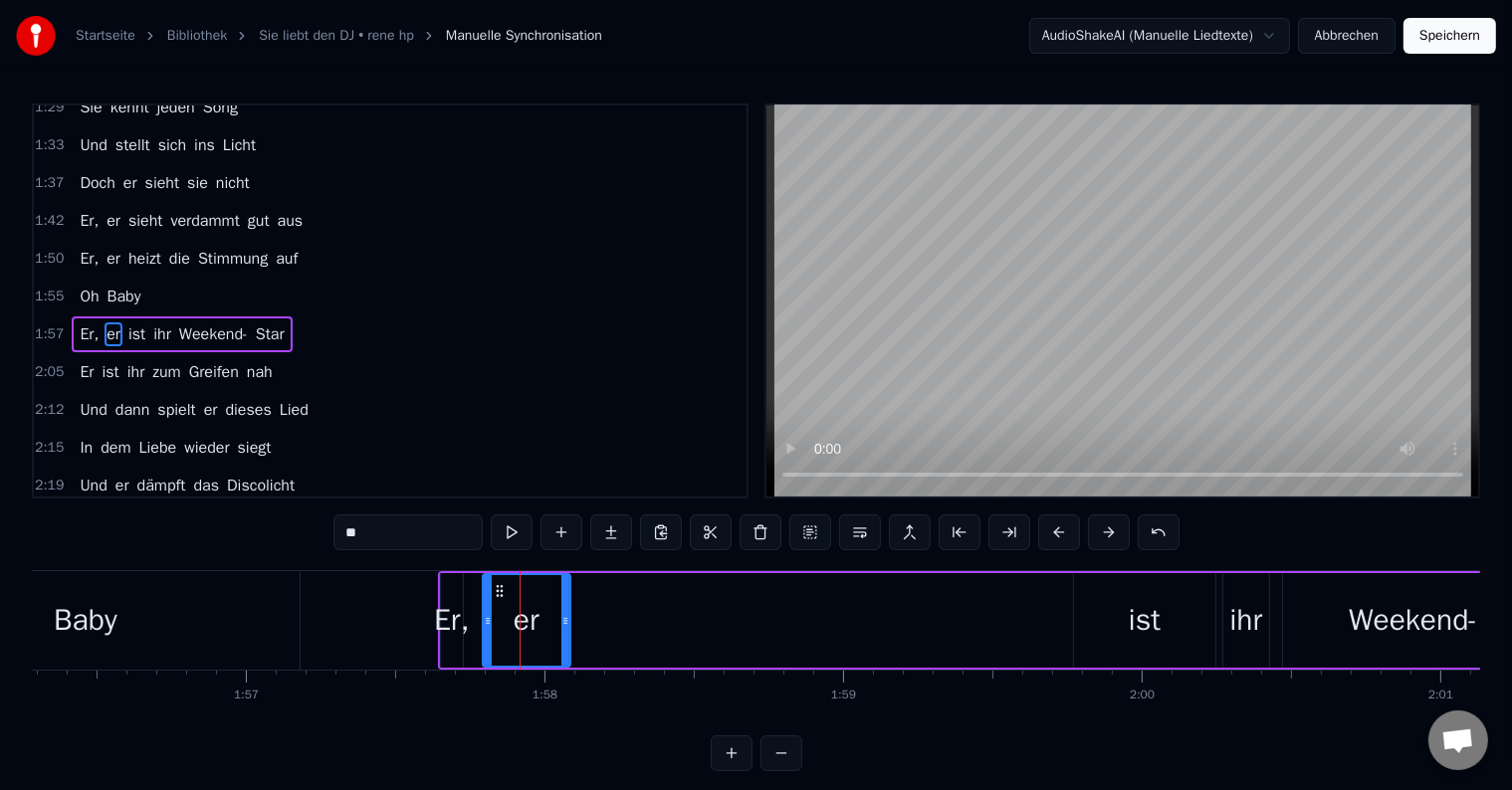 drag, startPoint x: 545, startPoint y: 595, endPoint x: 597, endPoint y: 593, distance: 52.03845 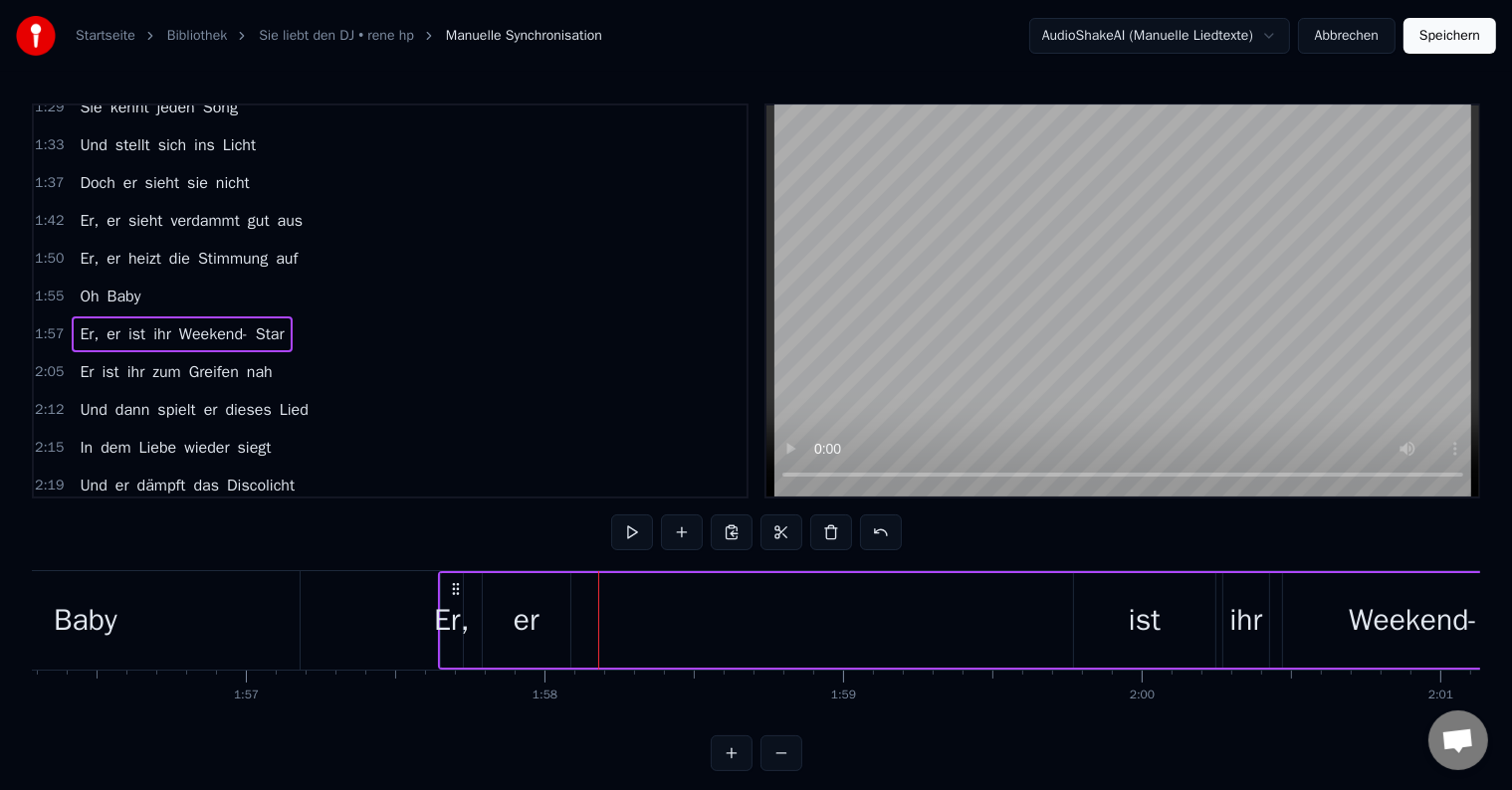 drag, startPoint x: 541, startPoint y: 623, endPoint x: 566, endPoint y: 625, distance: 25.079872 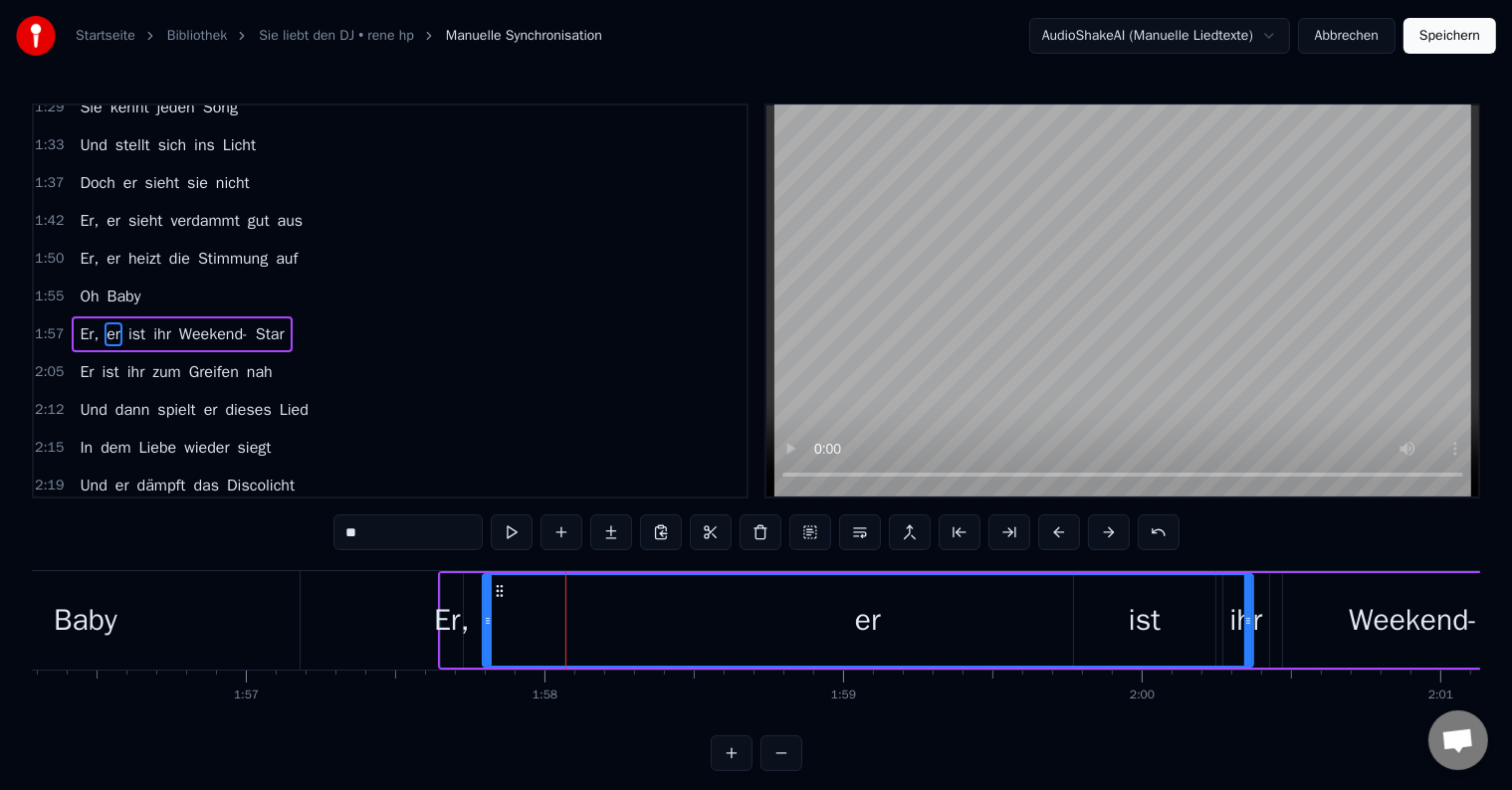 drag, startPoint x: 562, startPoint y: 622, endPoint x: 1245, endPoint y: 581, distance: 684.2295 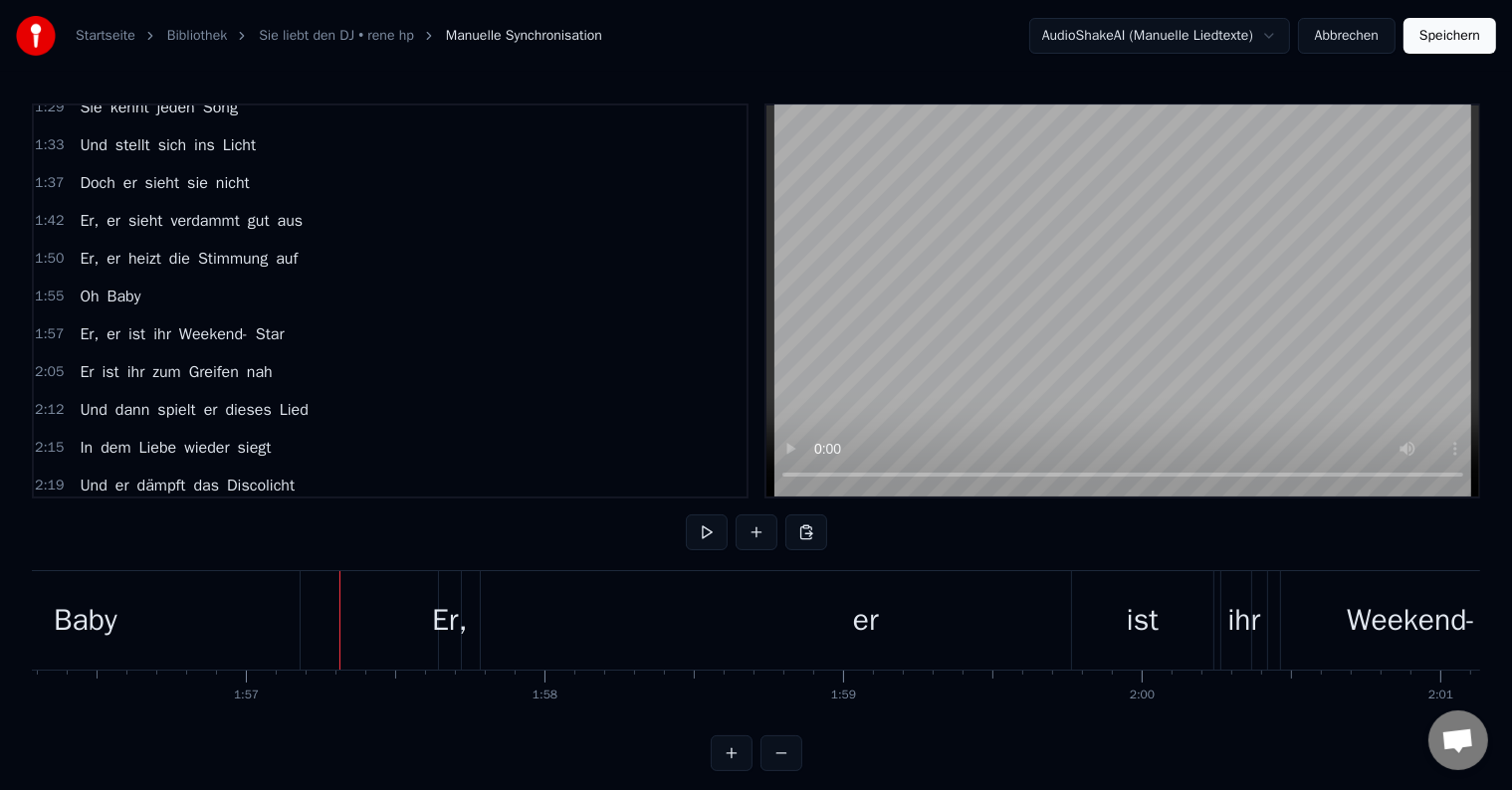 scroll, scrollTop: 30, scrollLeft: 0, axis: vertical 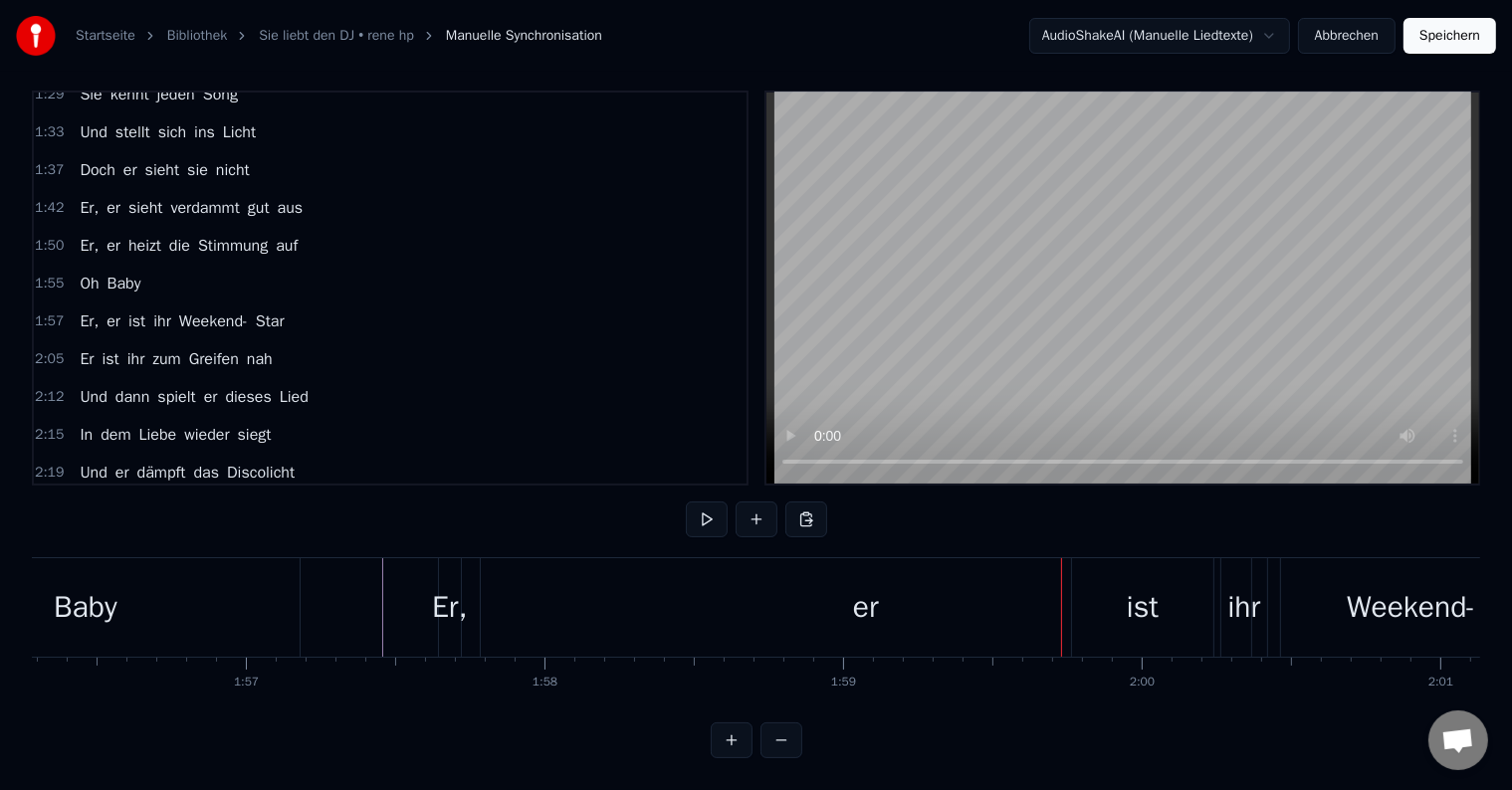 click on "er" at bounding box center [866, 607] 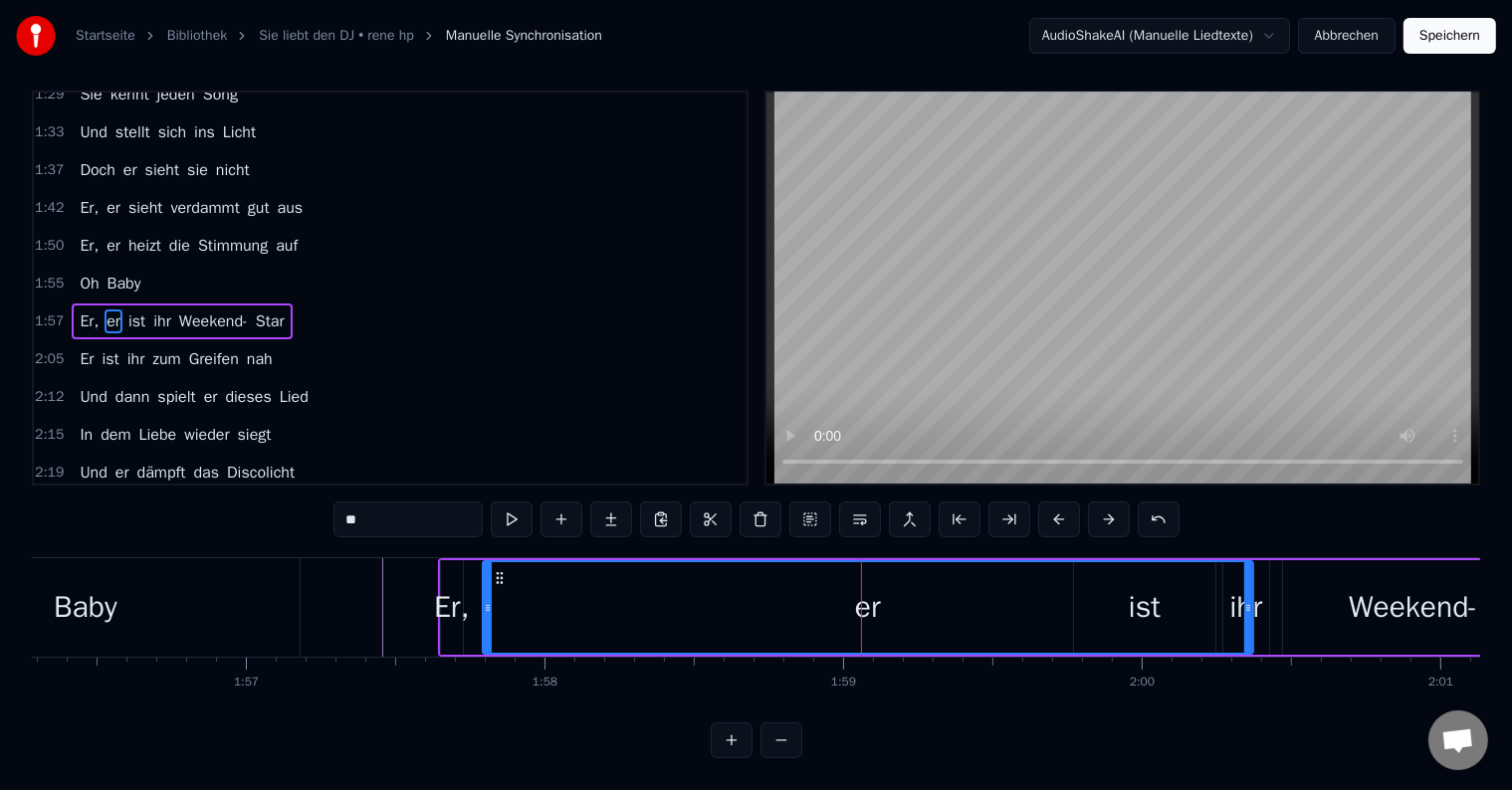 scroll, scrollTop: 0, scrollLeft: 0, axis: both 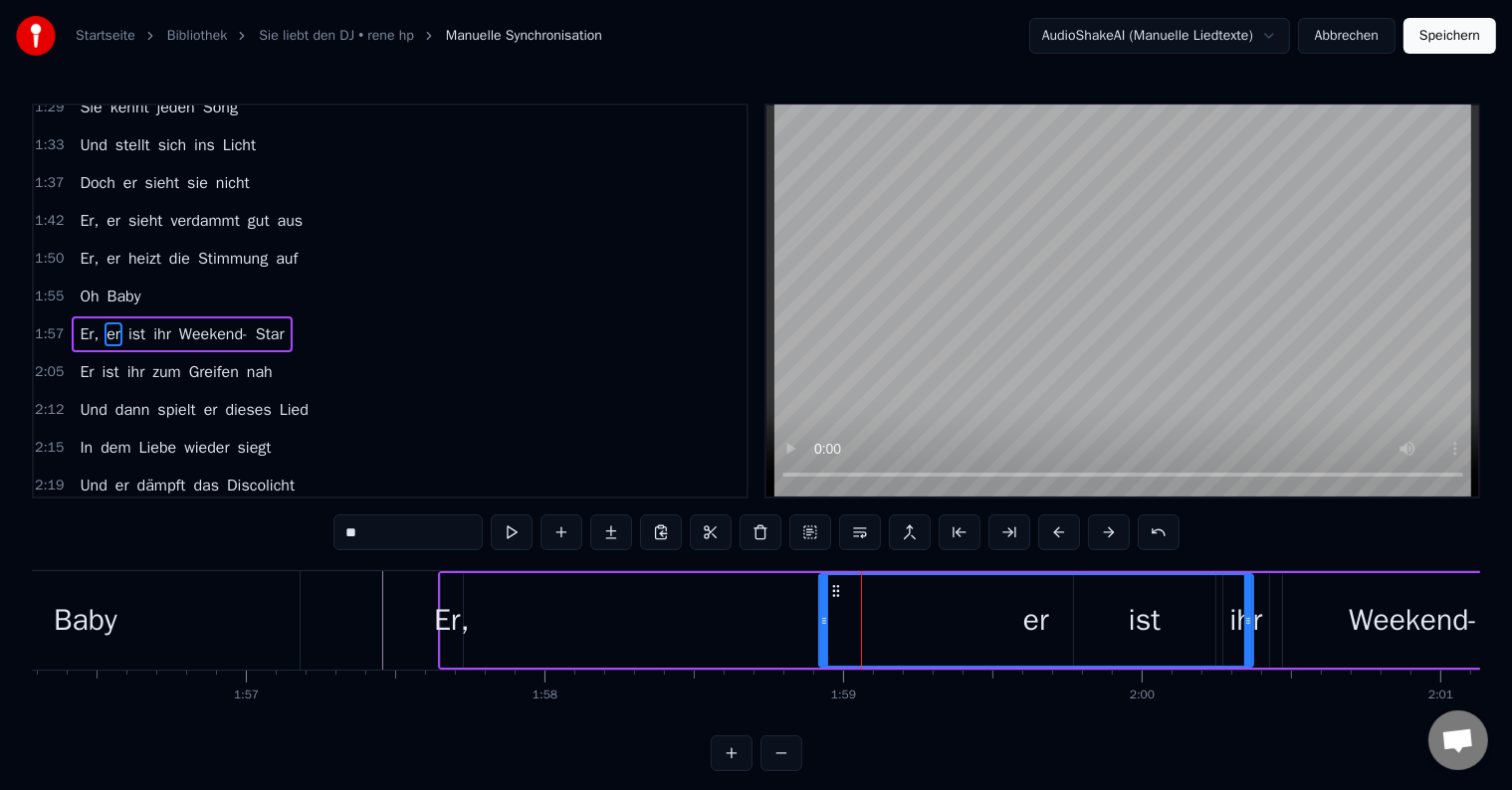 drag, startPoint x: 485, startPoint y: 618, endPoint x: 821, endPoint y: 613, distance: 336.037 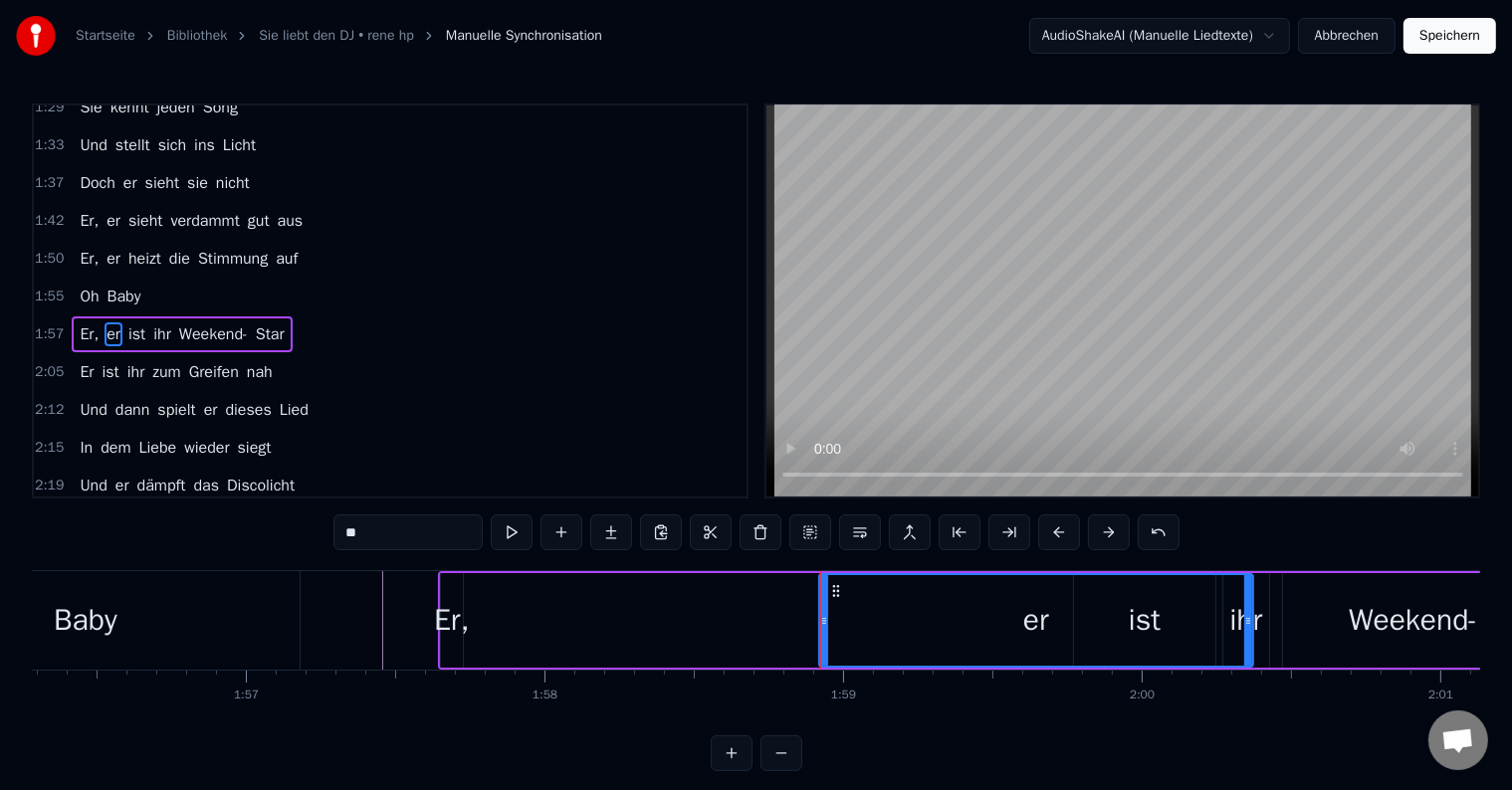 click at bounding box center (-568, 620) 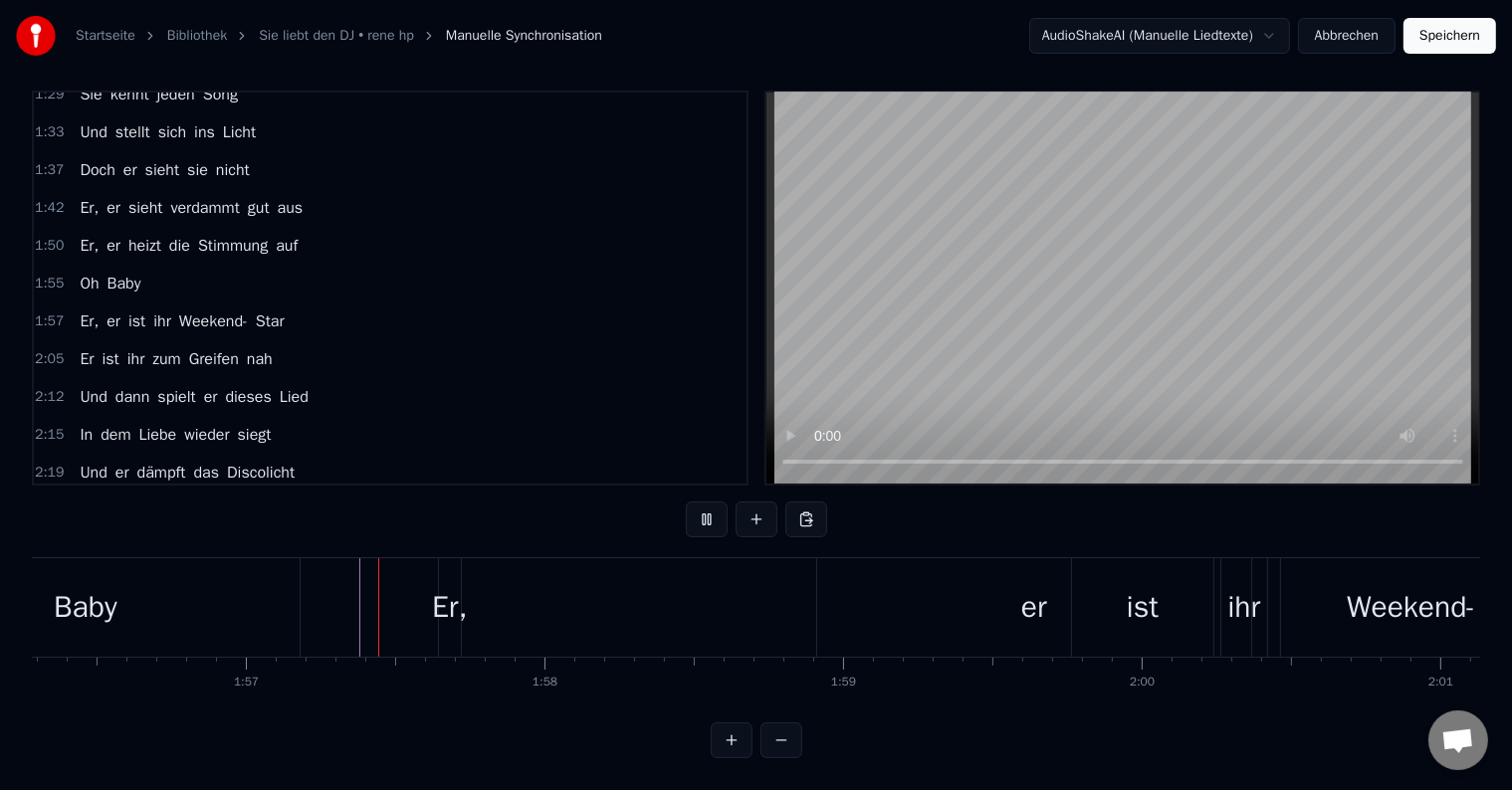 scroll, scrollTop: 30, scrollLeft: 0, axis: vertical 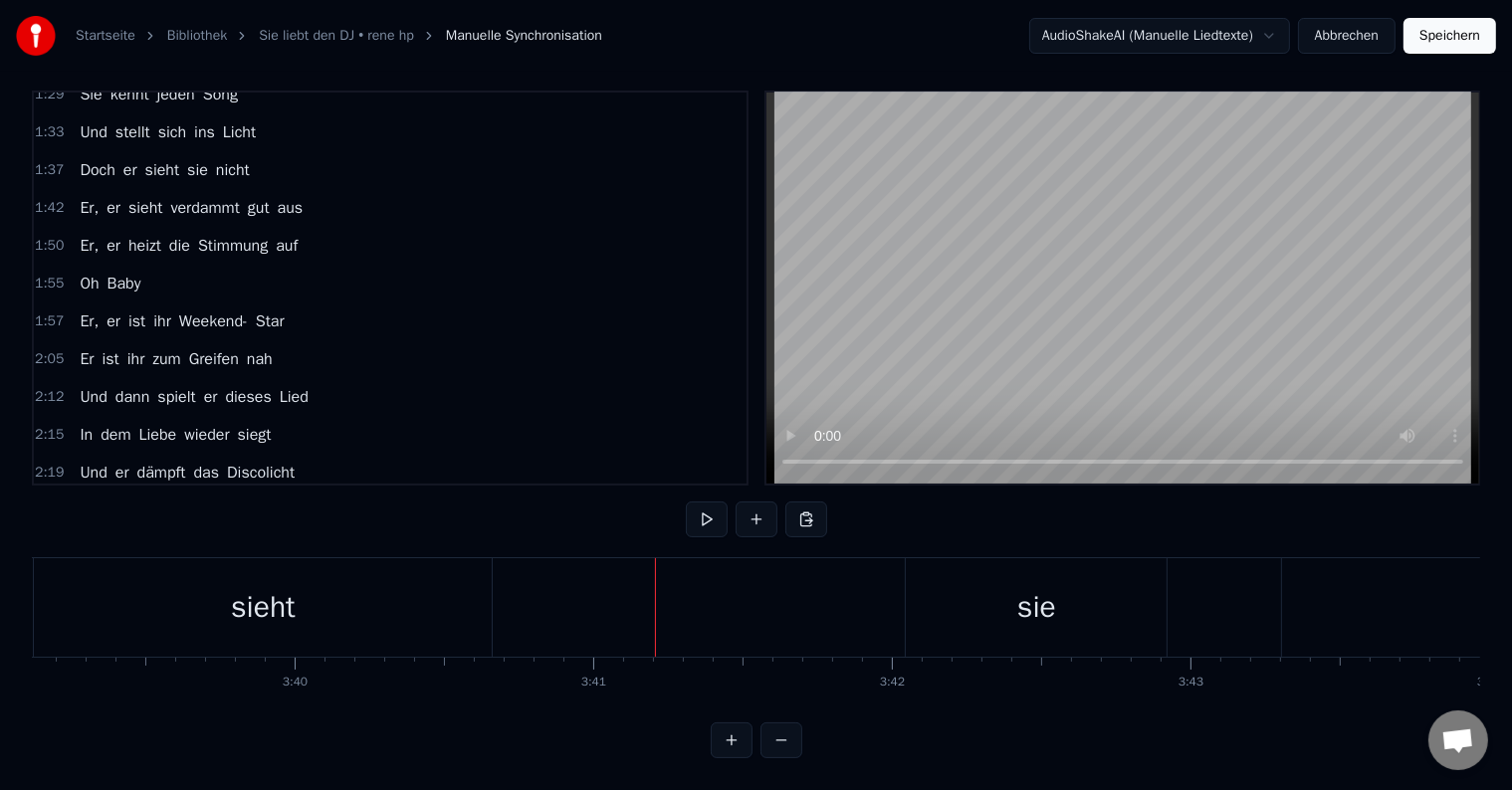 click on "sie" at bounding box center (1036, 607) 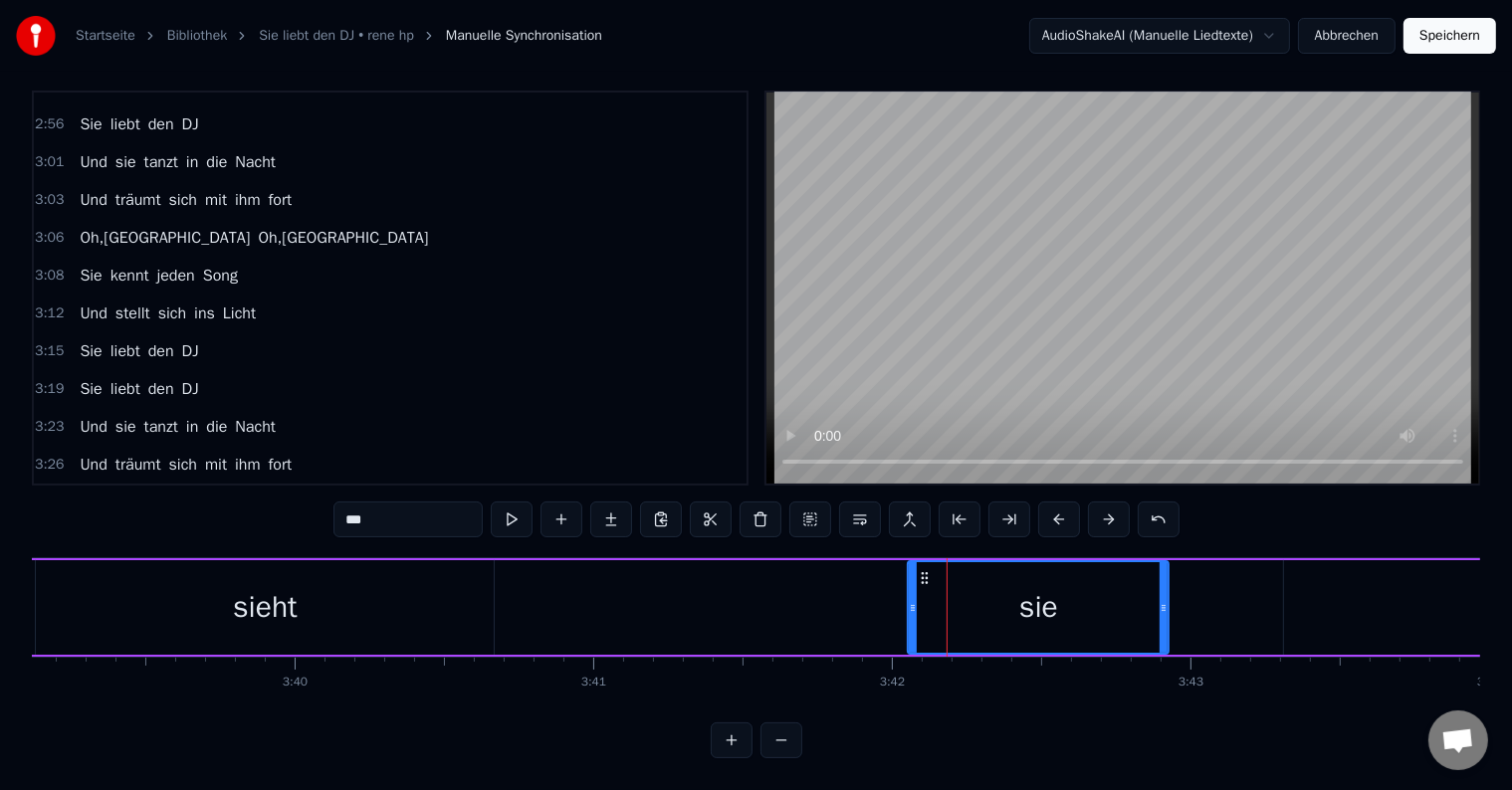 scroll, scrollTop: 1659, scrollLeft: 0, axis: vertical 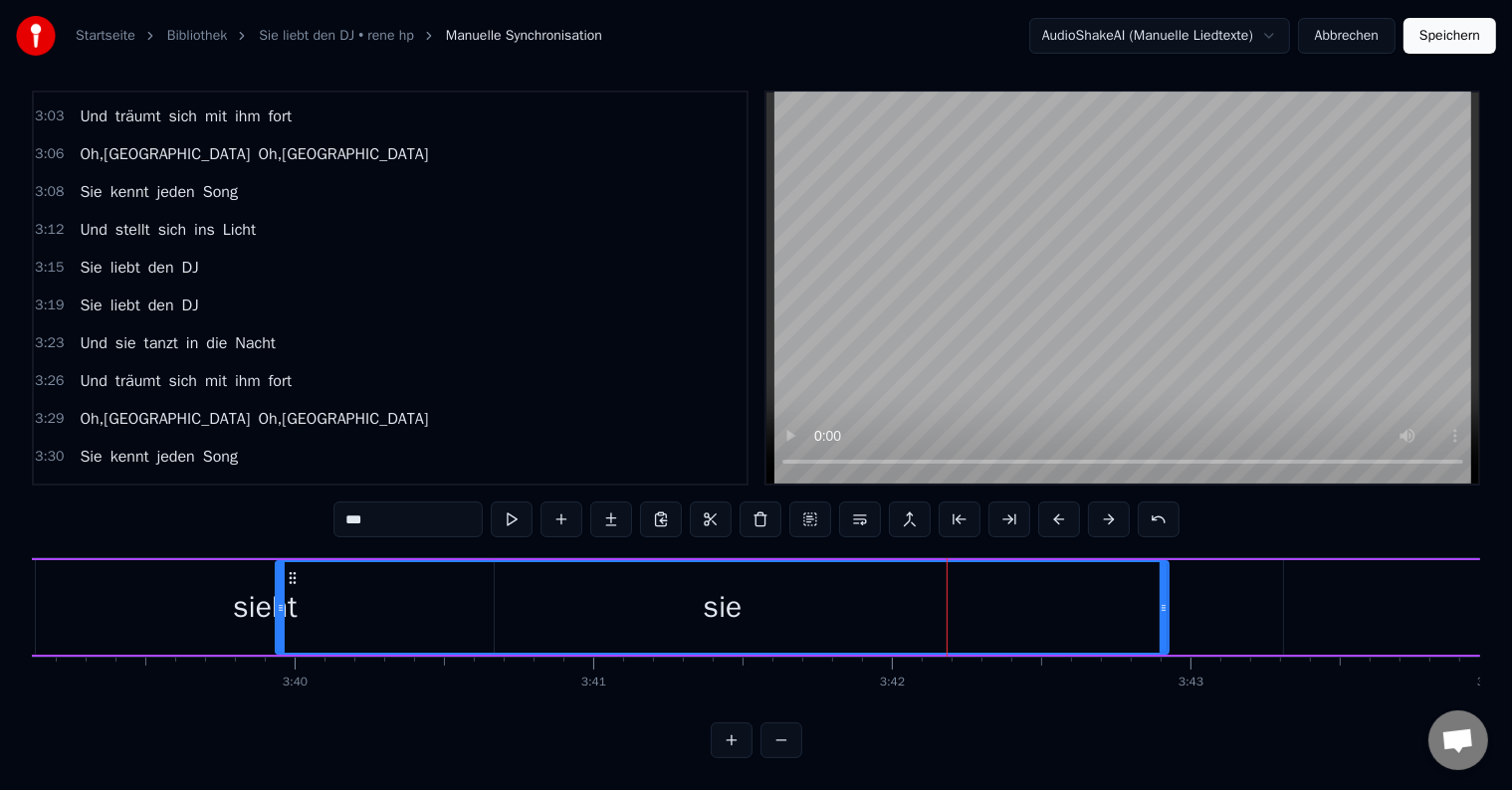drag, startPoint x: 910, startPoint y: 589, endPoint x: 302, endPoint y: 633, distance: 609.59 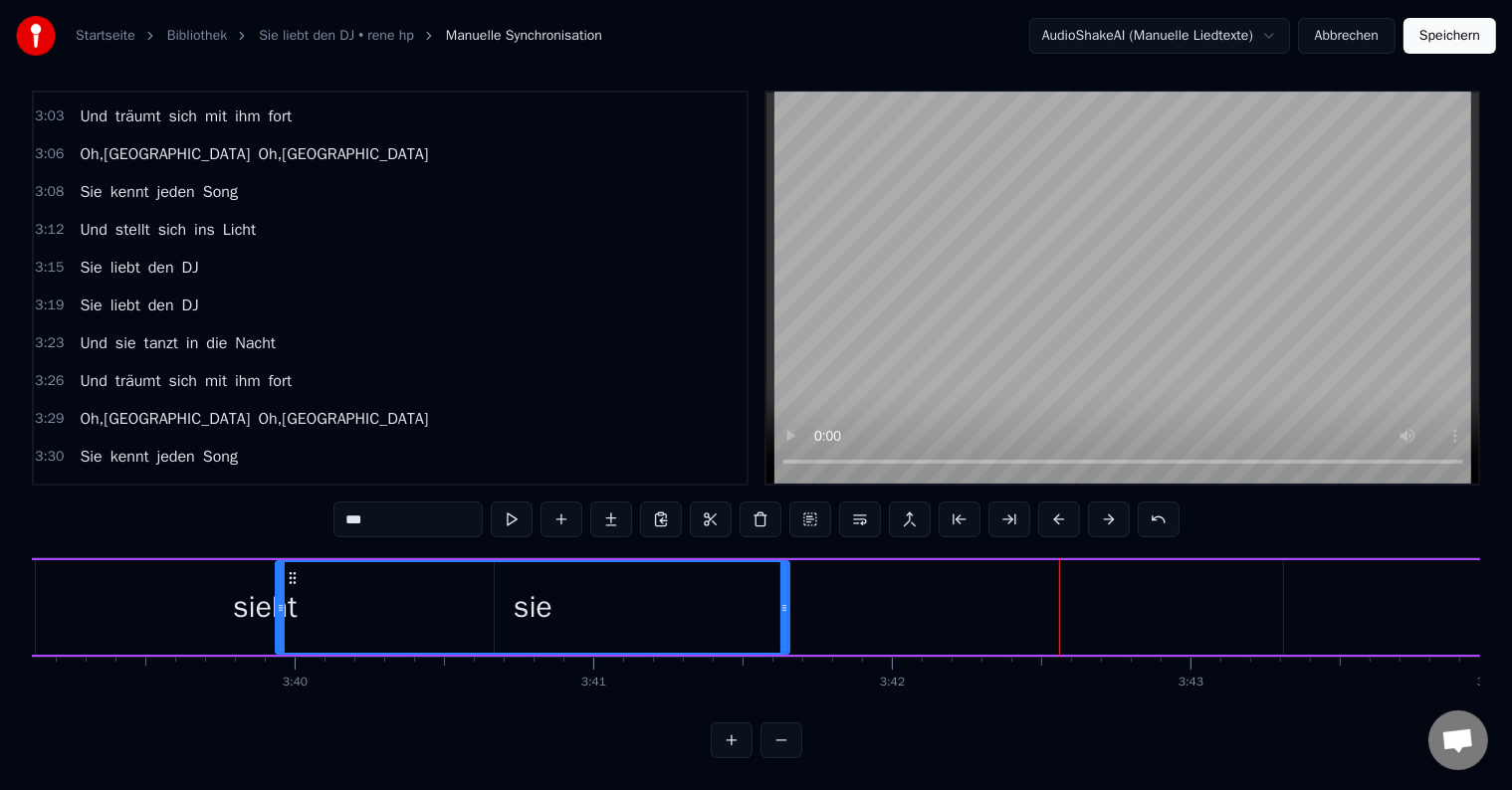 drag, startPoint x: 1167, startPoint y: 589, endPoint x: 787, endPoint y: 629, distance: 382.099 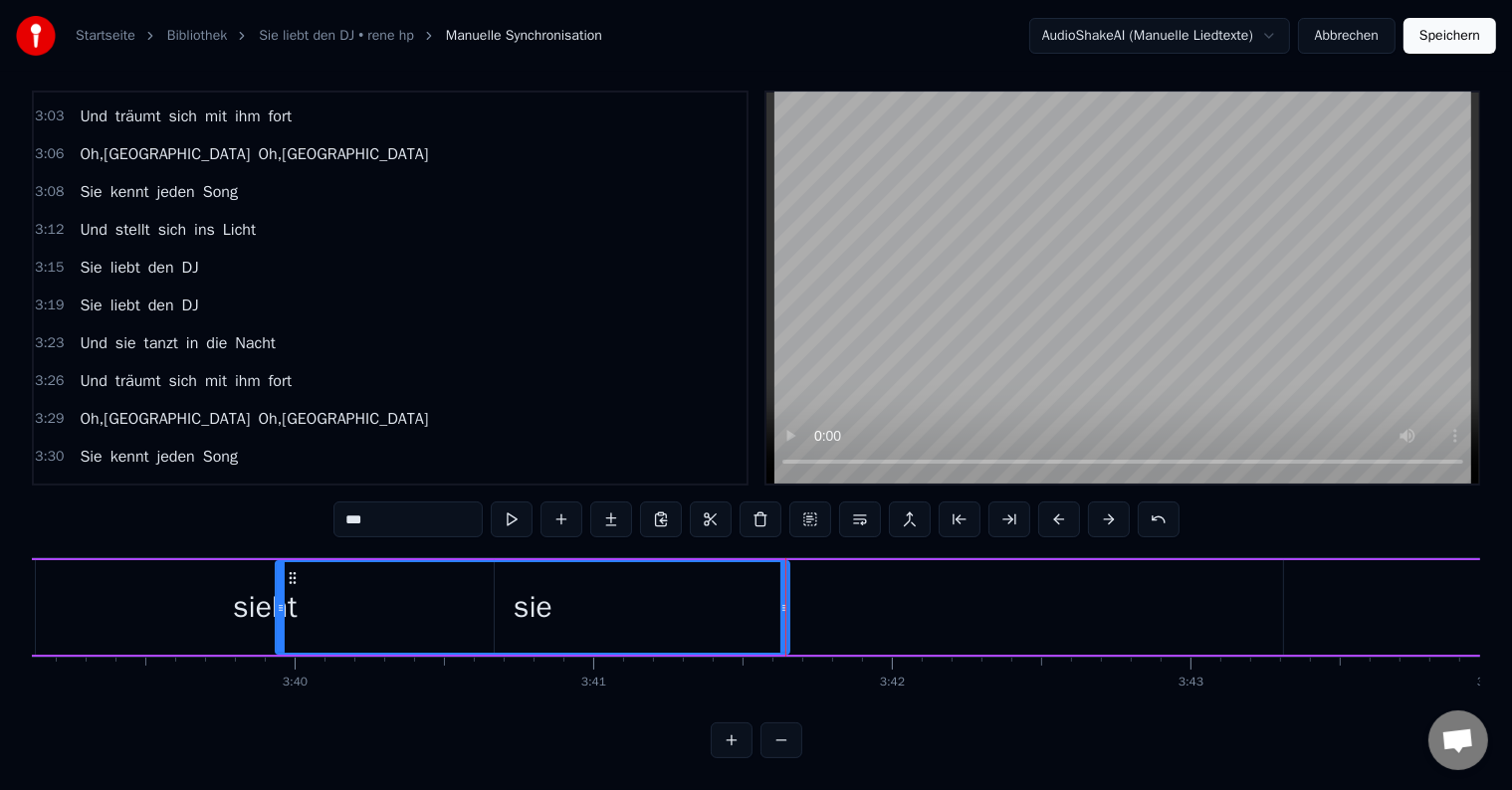 click on "sieht" at bounding box center [265, 607] 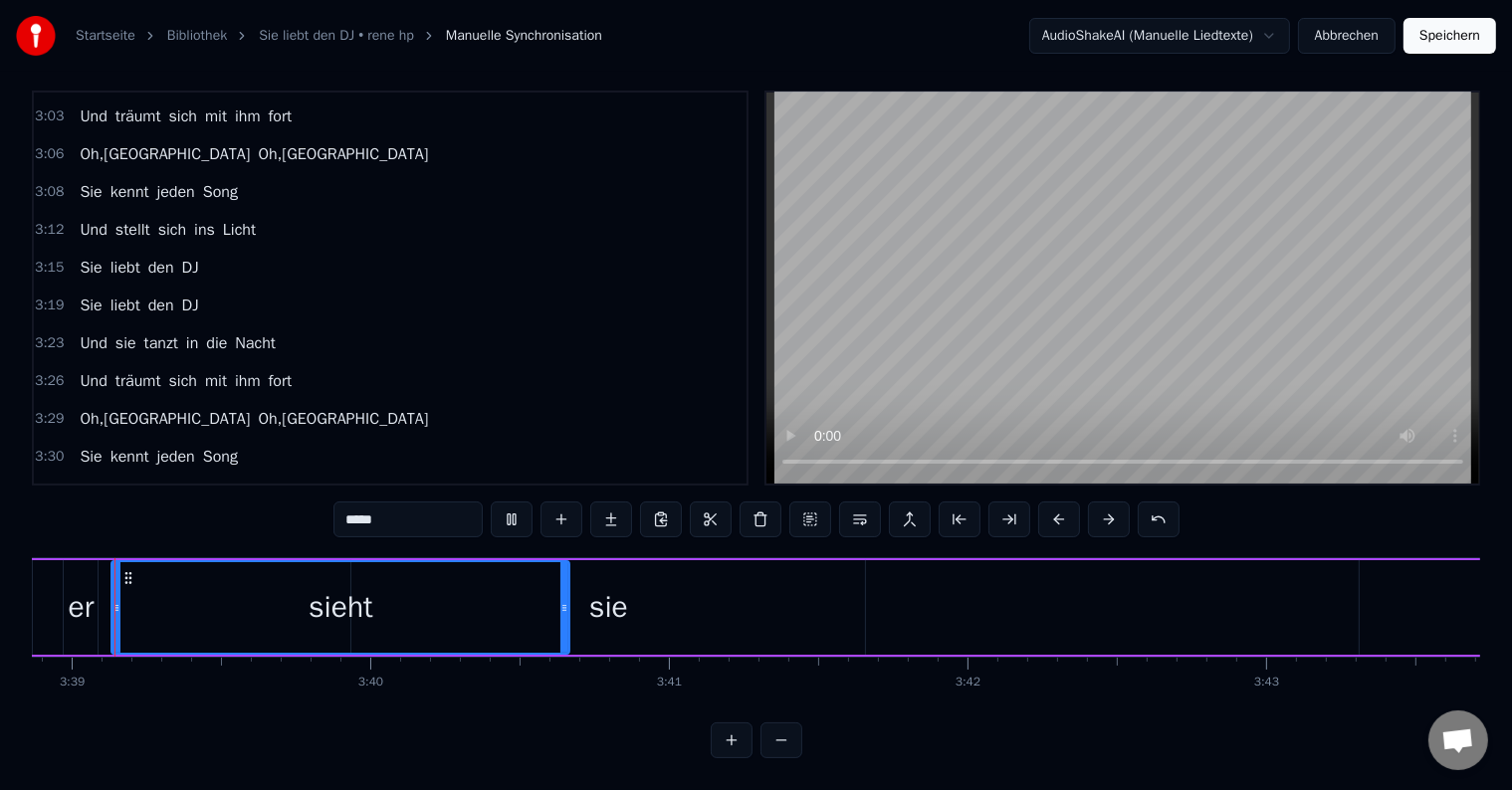 scroll, scrollTop: 0, scrollLeft: 65334, axis: horizontal 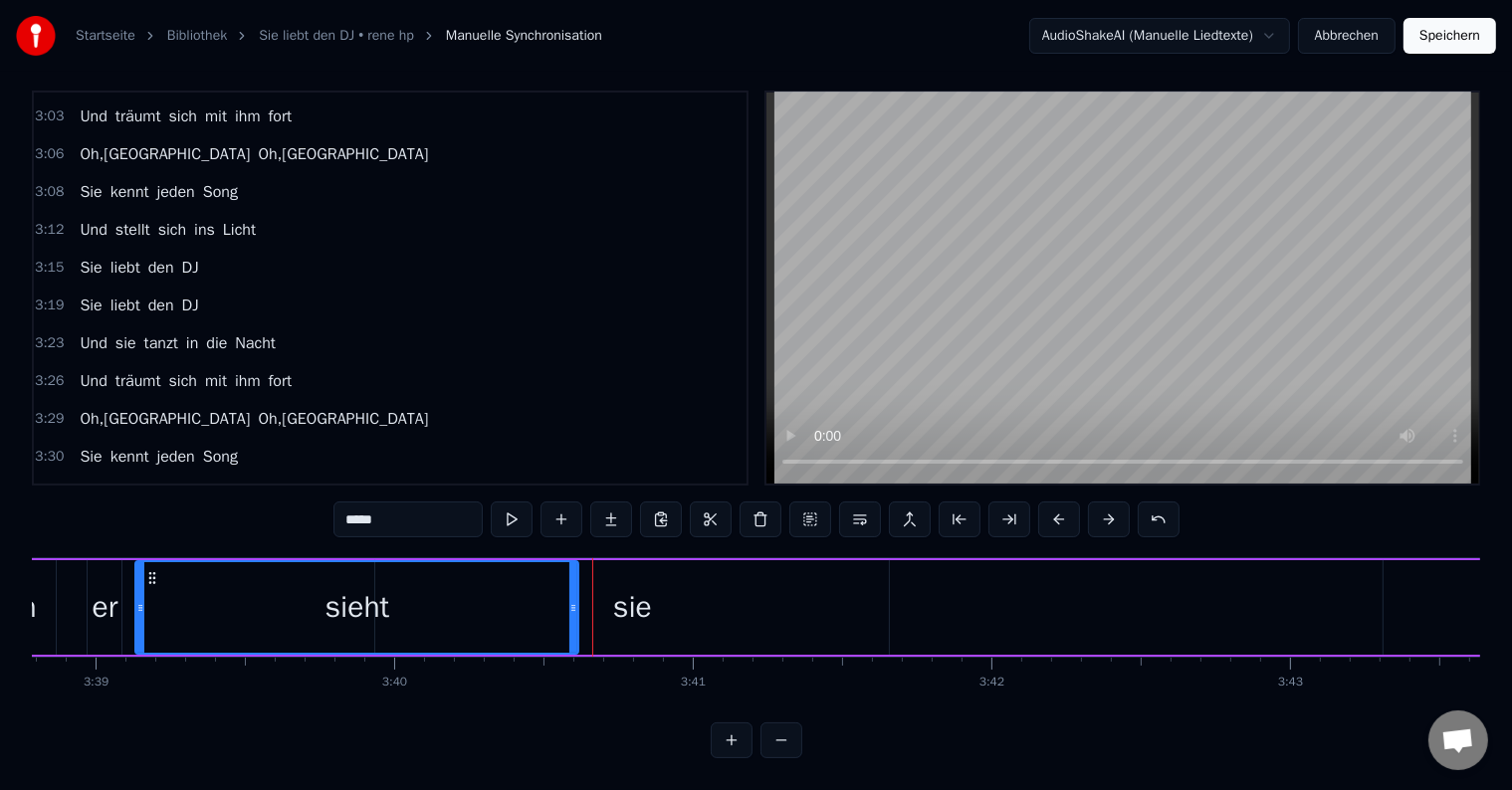 drag, startPoint x: 588, startPoint y: 588, endPoint x: 613, endPoint y: 594, distance: 25.70992 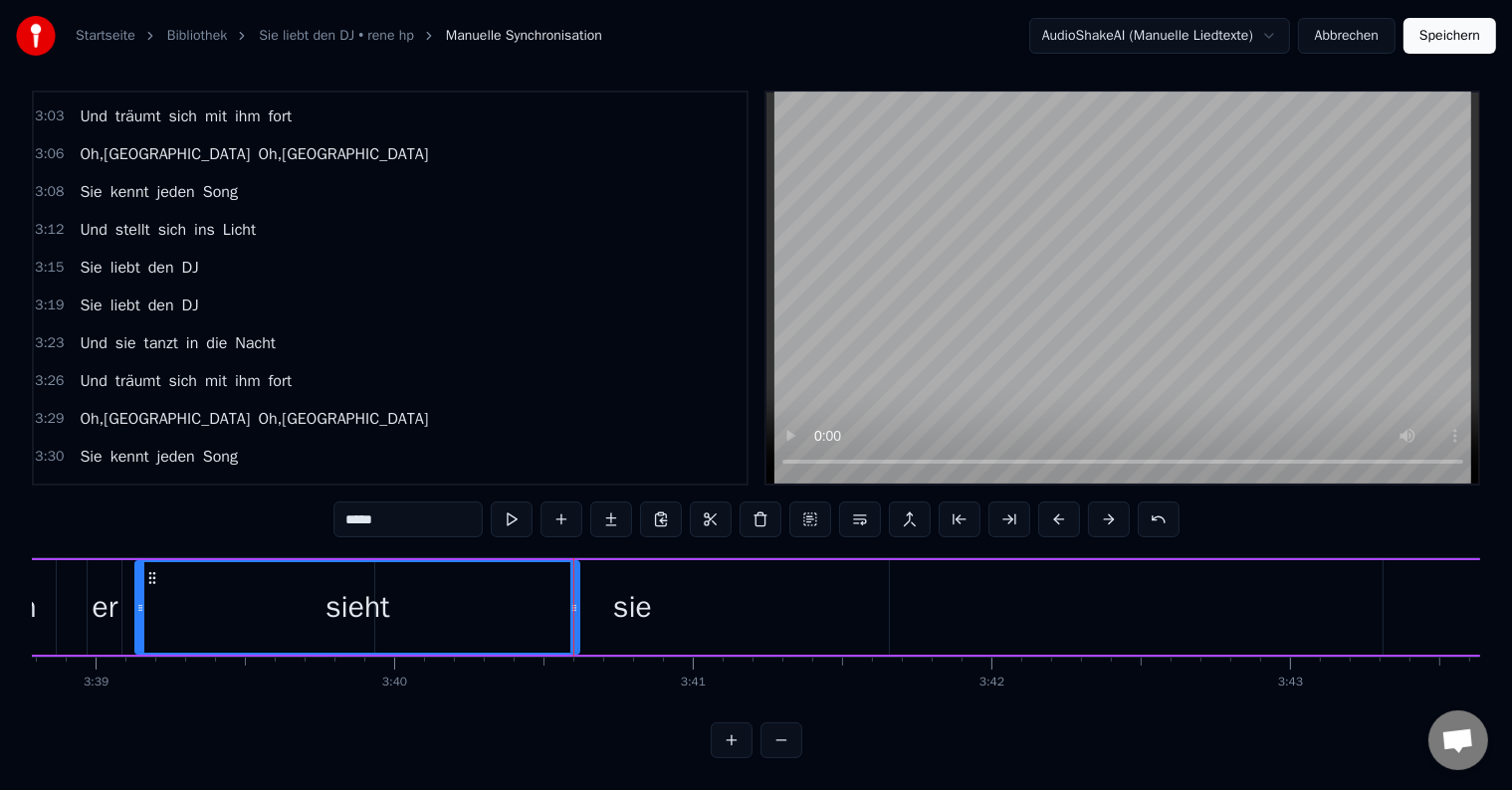 click on "sie" at bounding box center [632, 607] 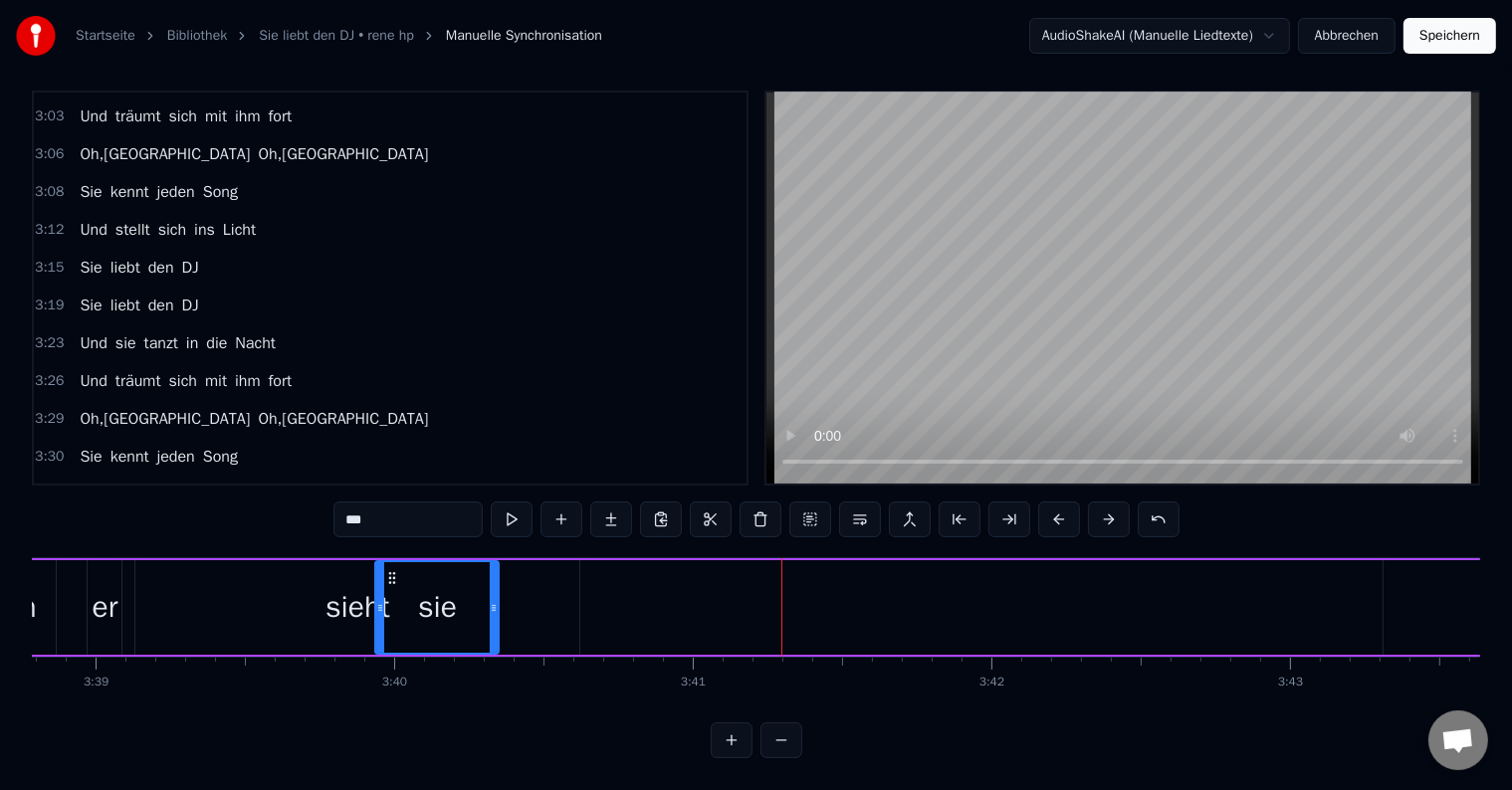 drag, startPoint x: 886, startPoint y: 592, endPoint x: 496, endPoint y: 630, distance: 391.84691 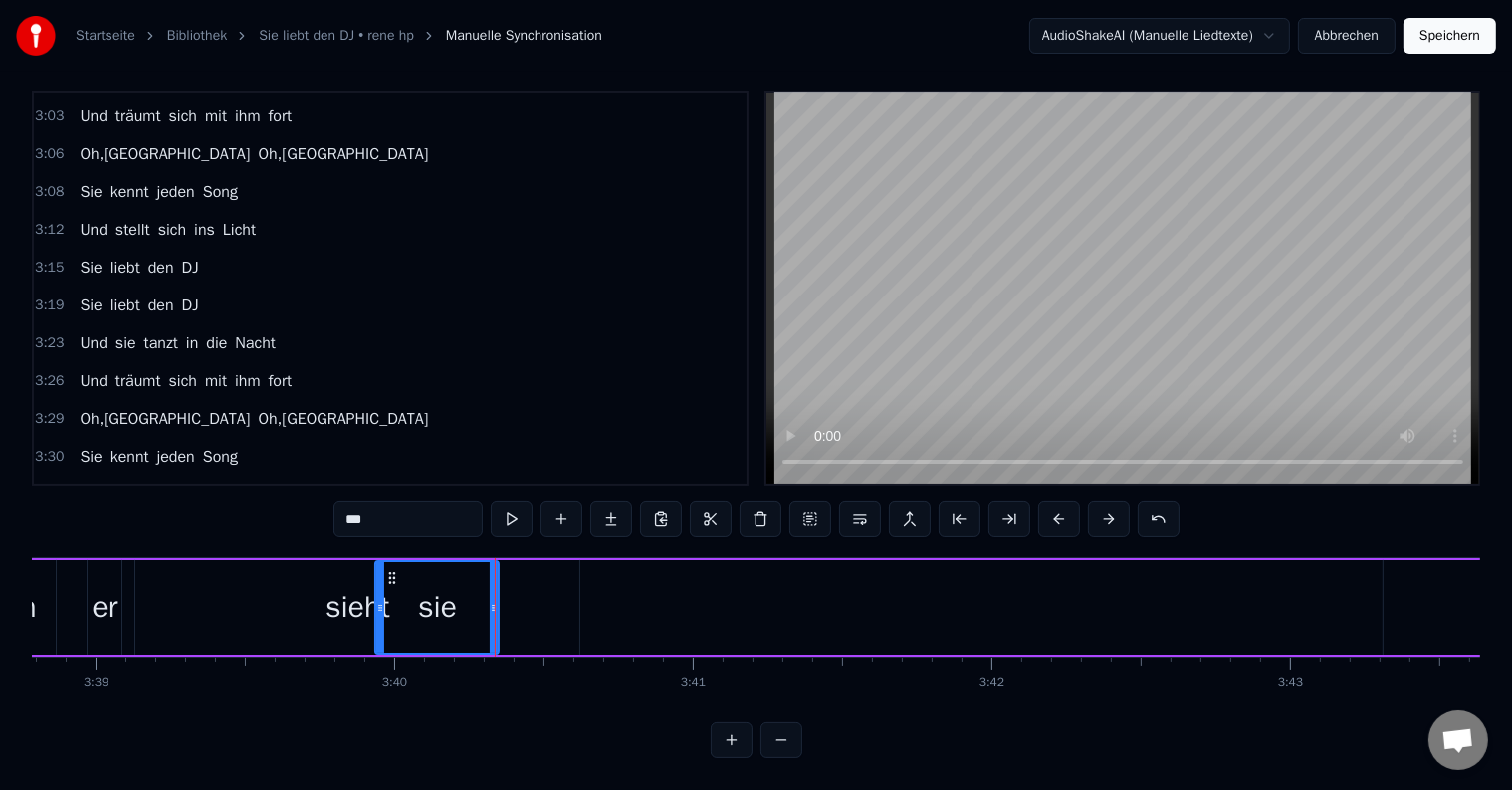 click on "Doch er sieht sie nicht" at bounding box center (923, 607) 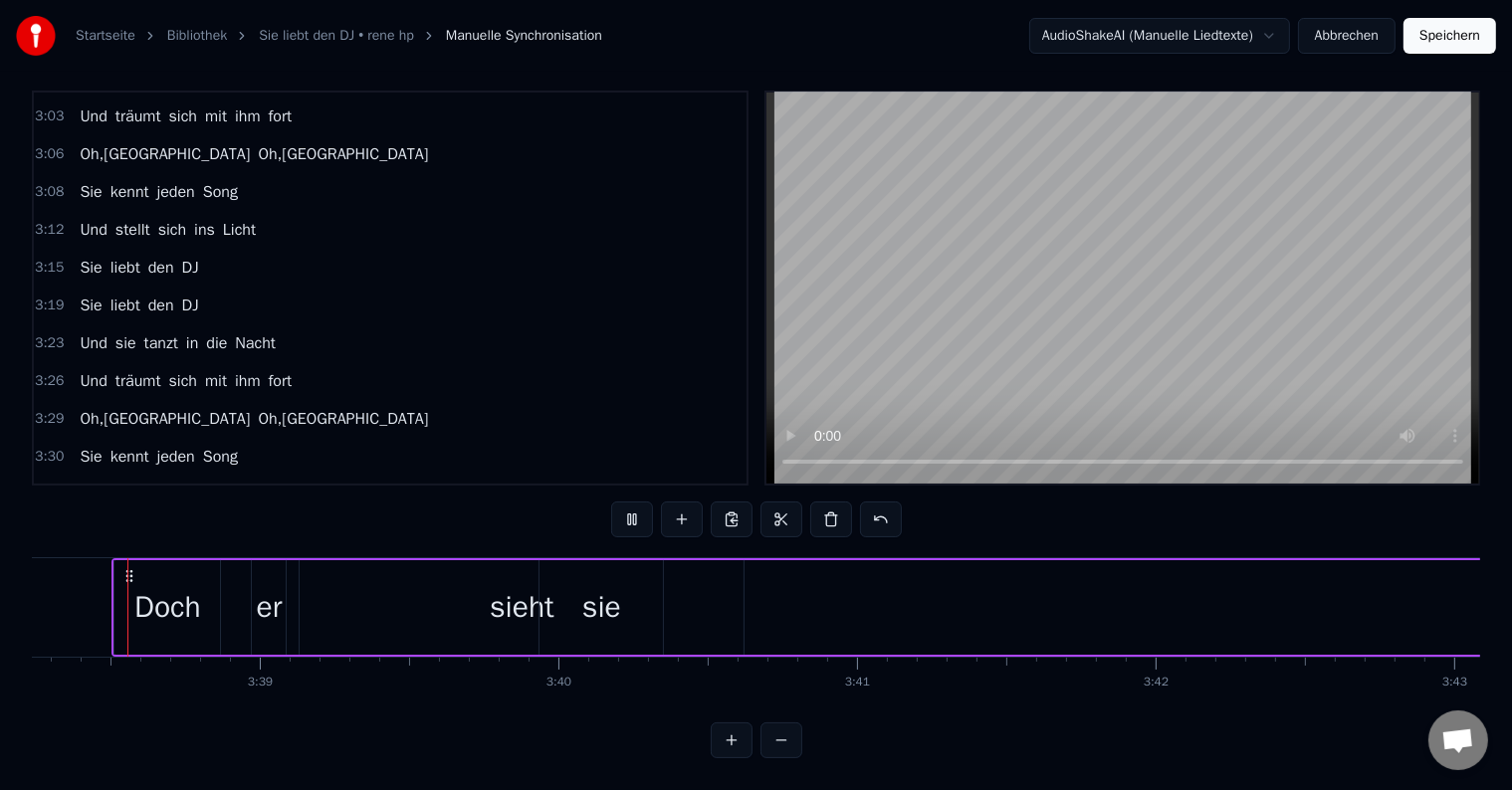 scroll, scrollTop: 0, scrollLeft: 65150, axis: horizontal 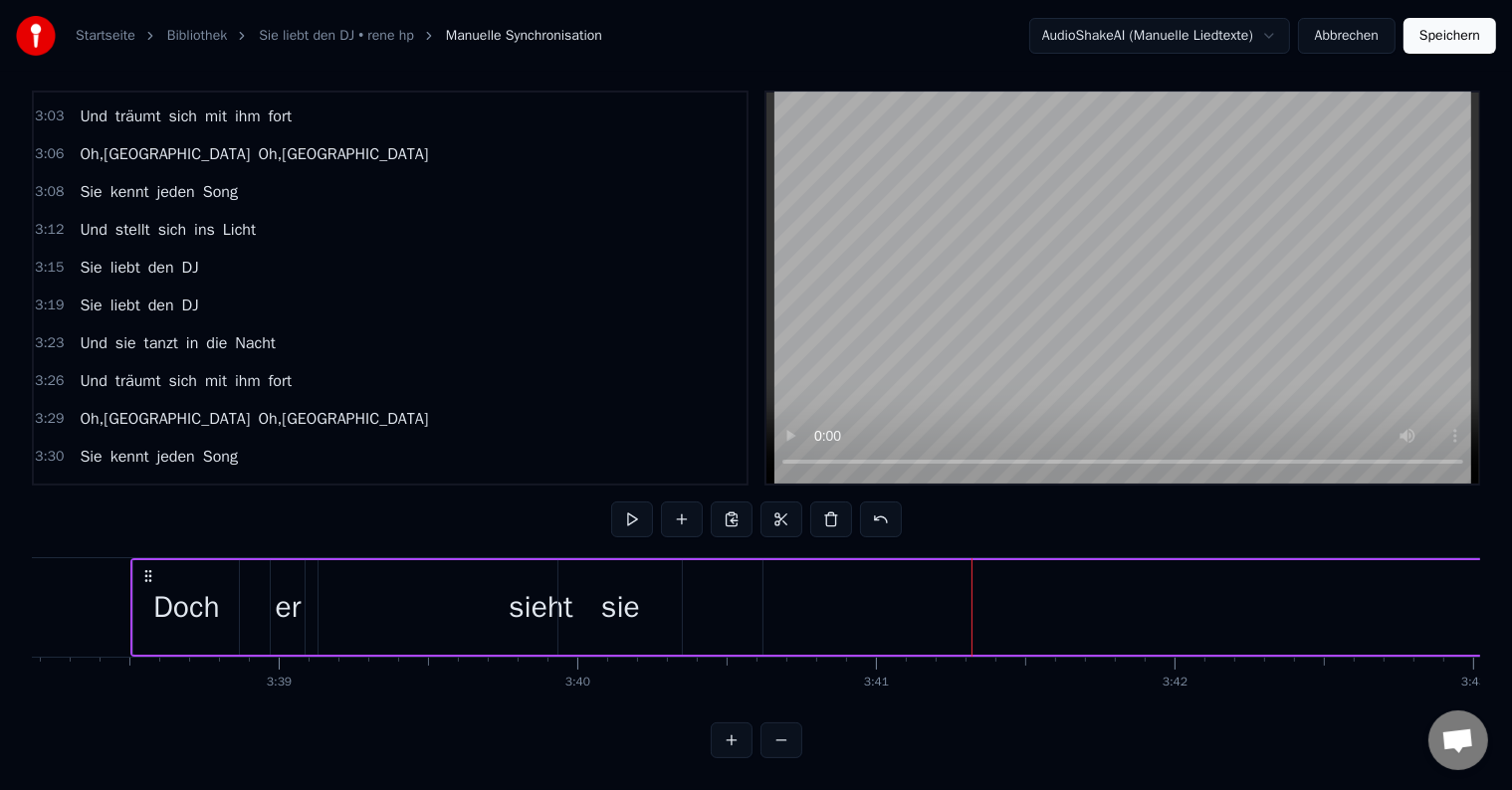 click on "sieht" at bounding box center (540, 607) 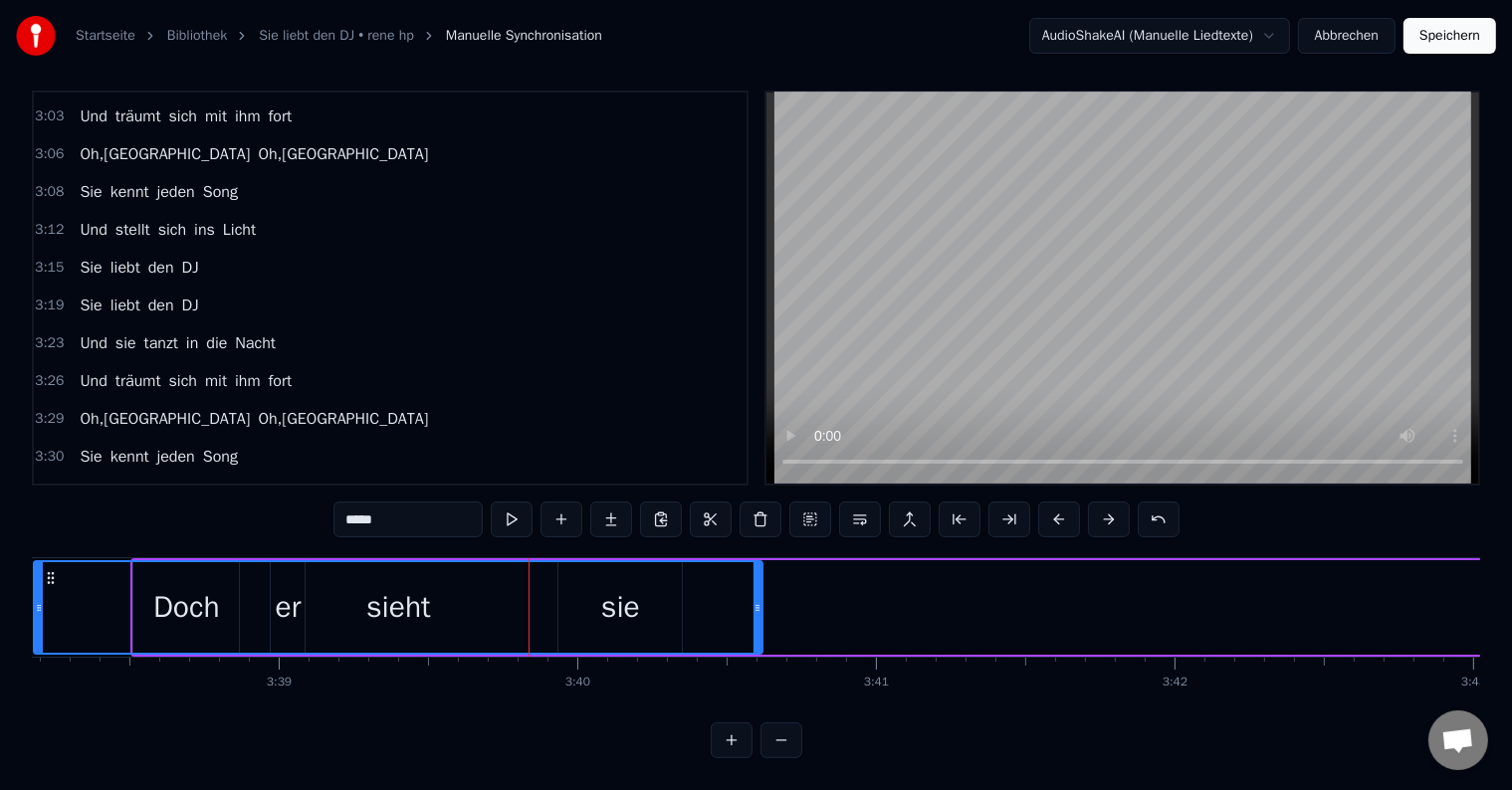 drag, startPoint x: 322, startPoint y: 589, endPoint x: 37, endPoint y: 634, distance: 288.53076 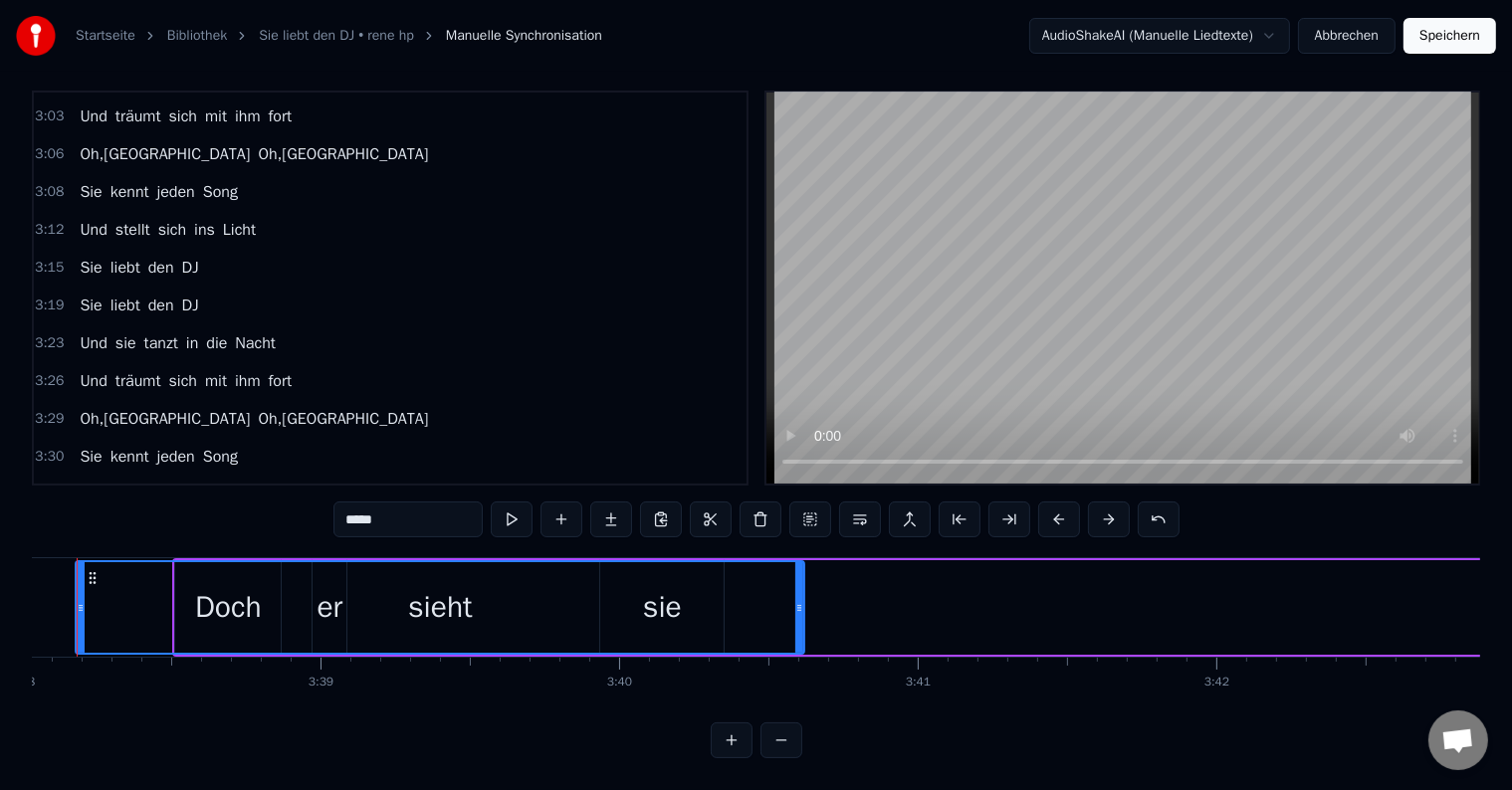scroll, scrollTop: 0, scrollLeft: 65054, axis: horizontal 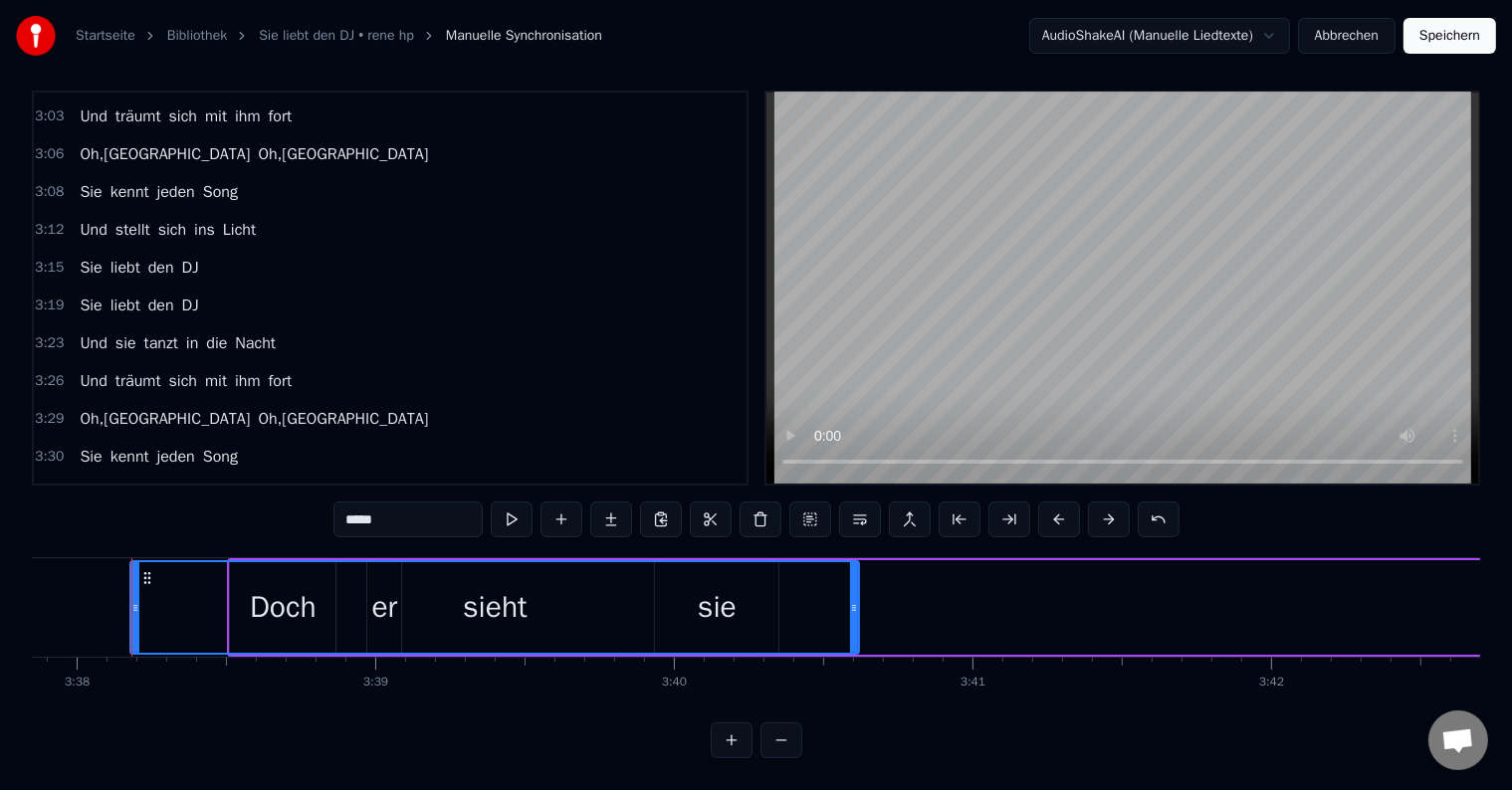 click on "sieht" at bounding box center [495, 607] 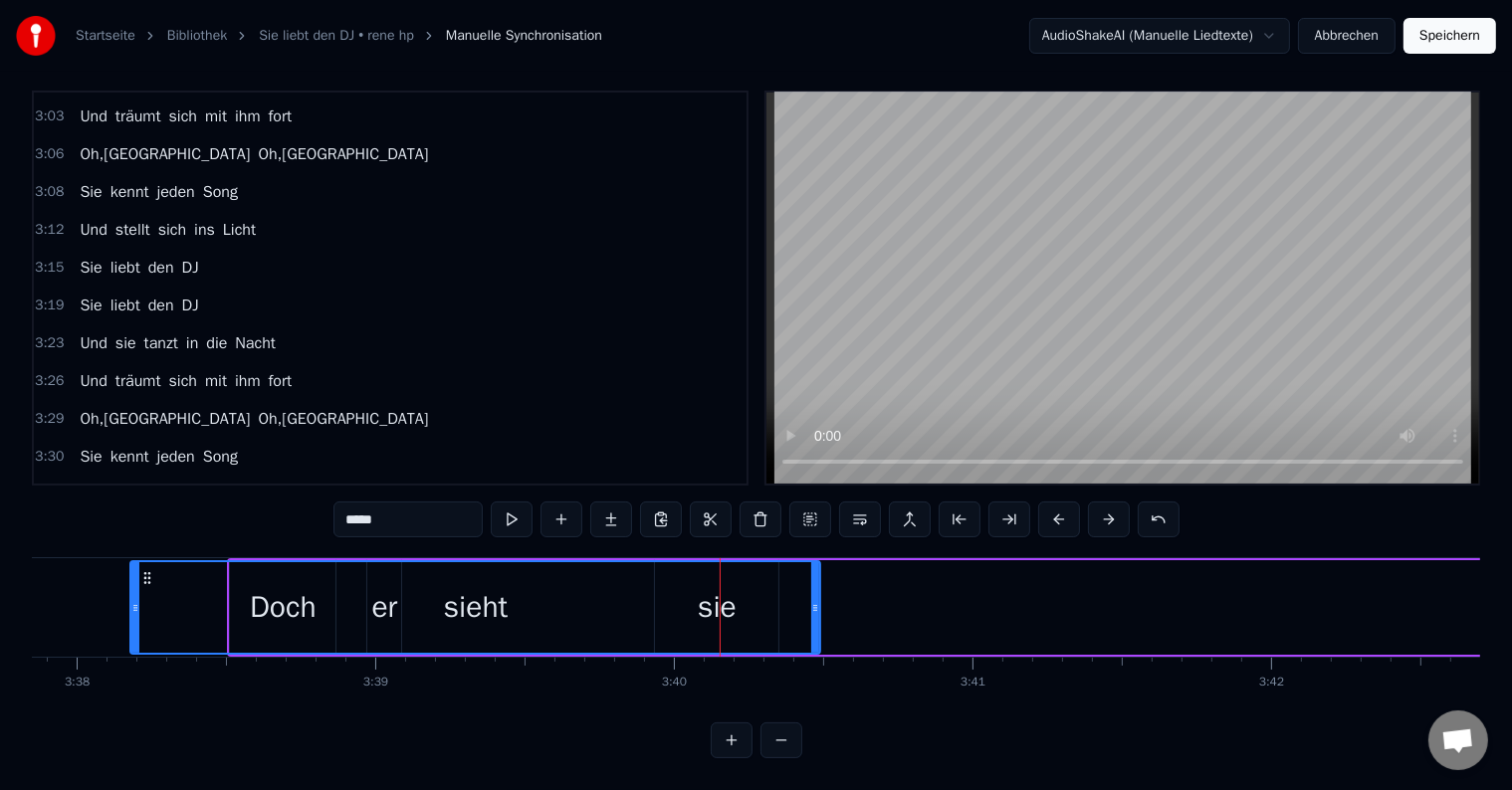 drag, startPoint x: 855, startPoint y: 592, endPoint x: 816, endPoint y: 605, distance: 41.10961 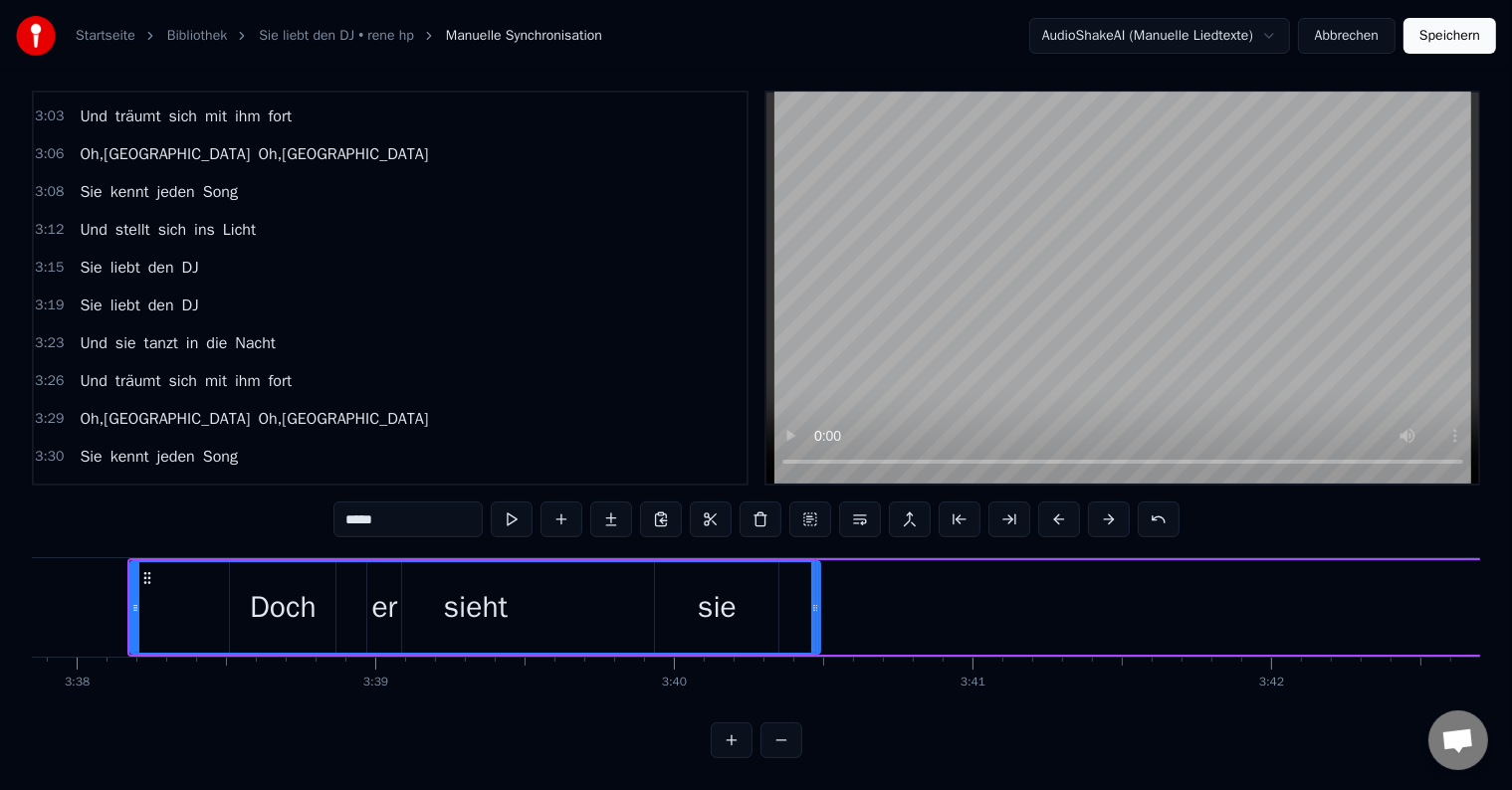 click on "sieht" at bounding box center [475, 607] 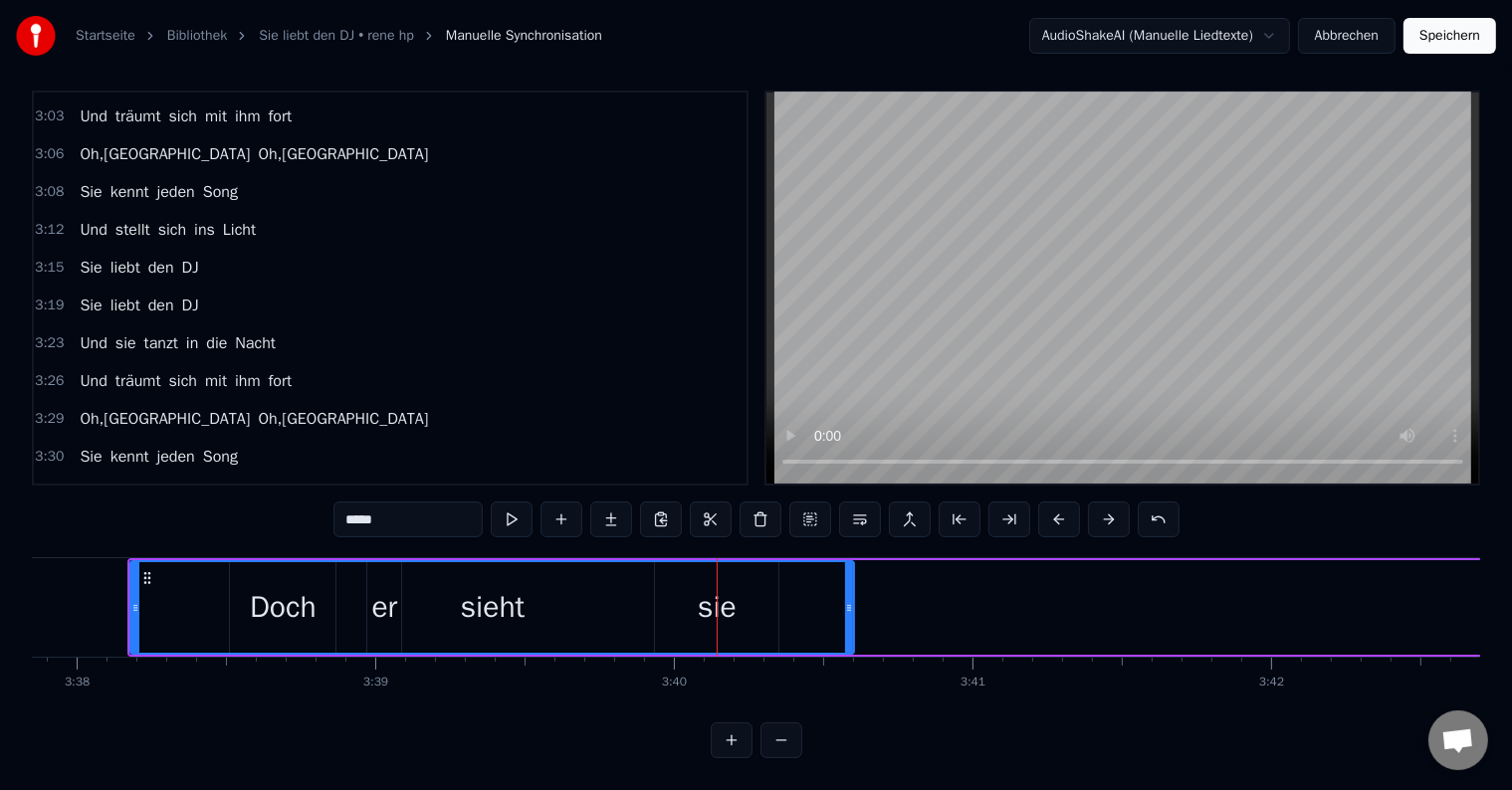 drag, startPoint x: 818, startPoint y: 593, endPoint x: 852, endPoint y: 589, distance: 34.234486 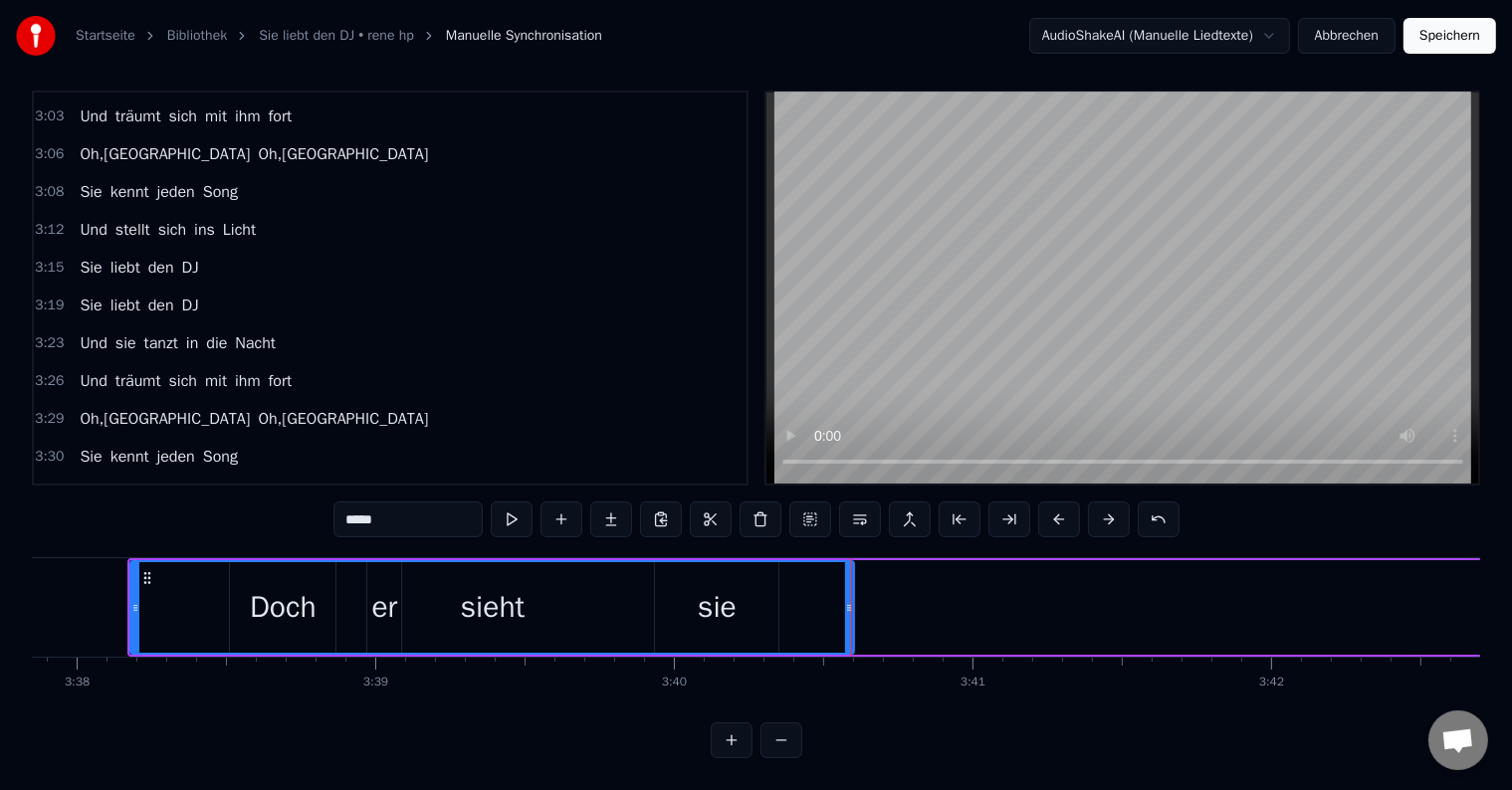 click on "sieht" at bounding box center [492, 607] 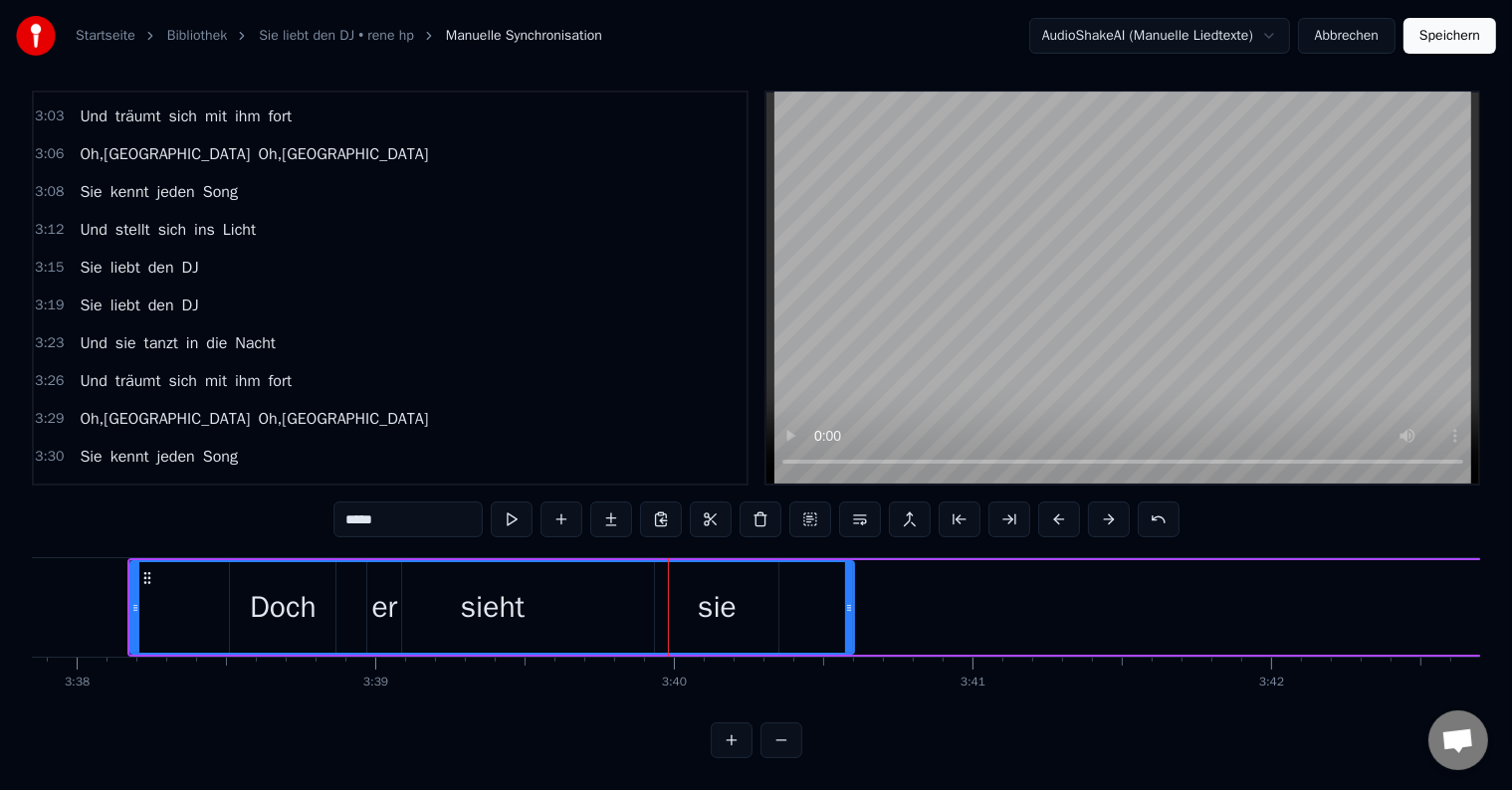 click on "sieht" at bounding box center [492, 607] 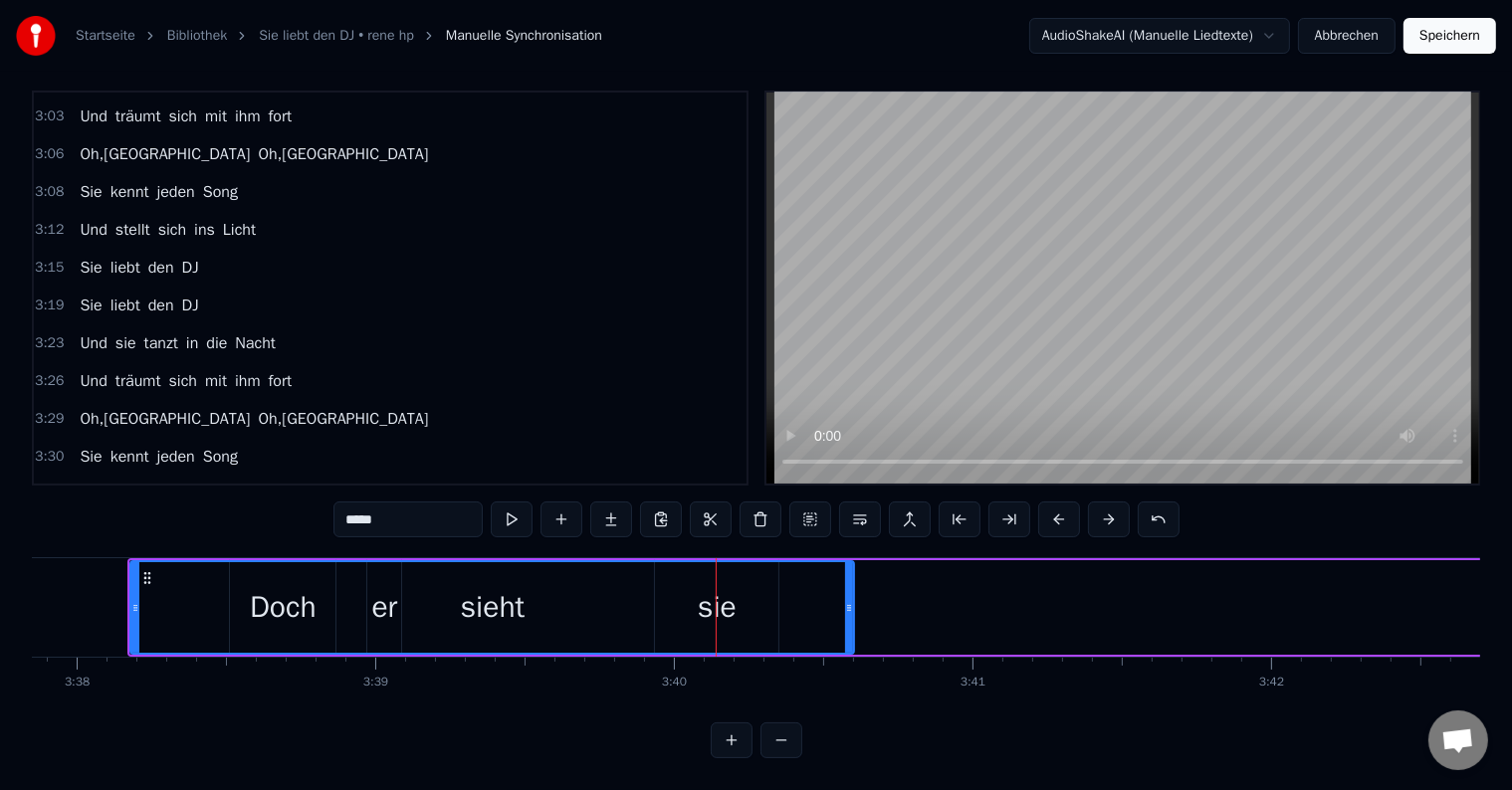 click on "sieht" at bounding box center [492, 607] 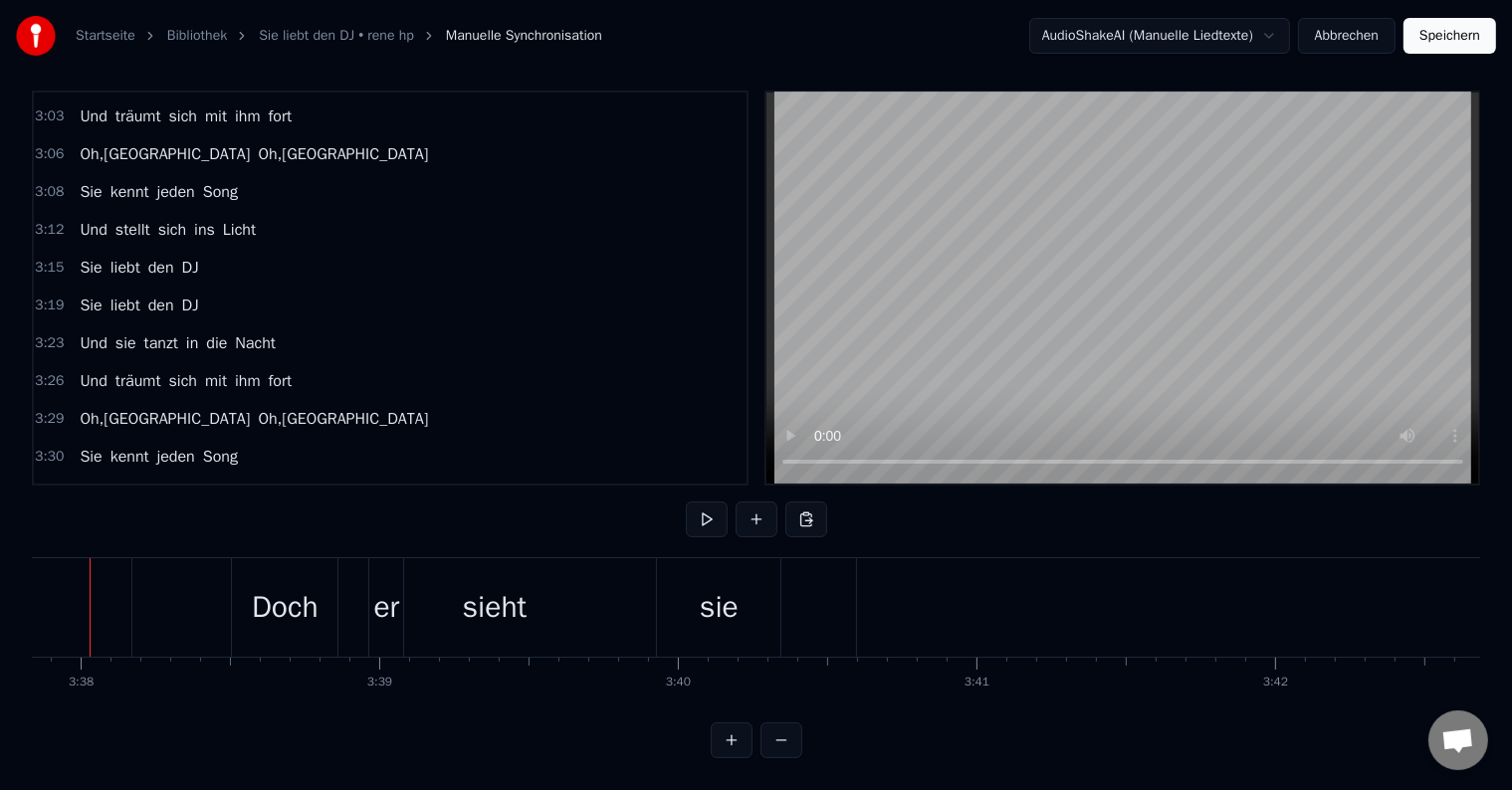 scroll, scrollTop: 0, scrollLeft: 65007, axis: horizontal 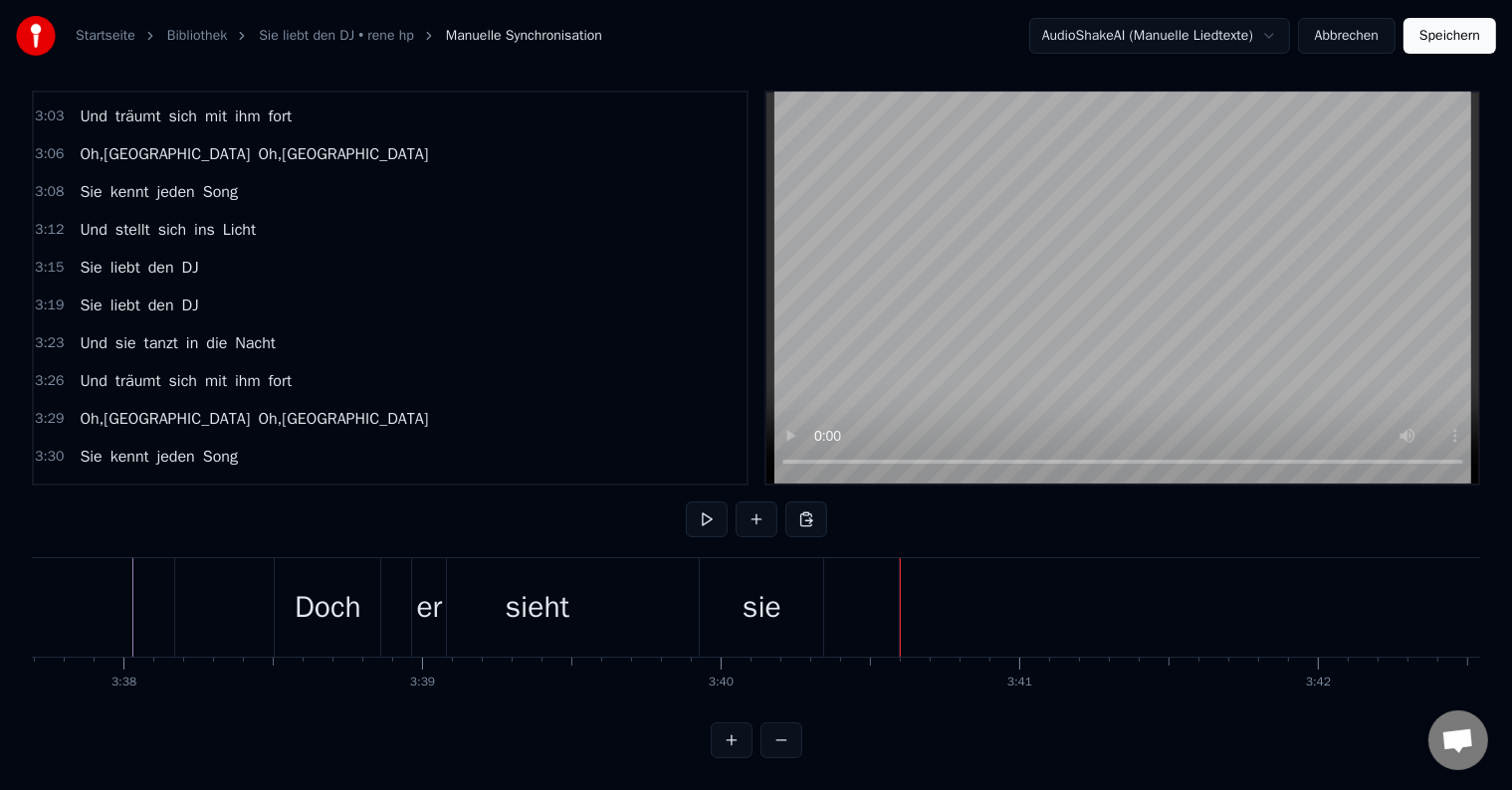 click on "Doch" at bounding box center (327, 607) 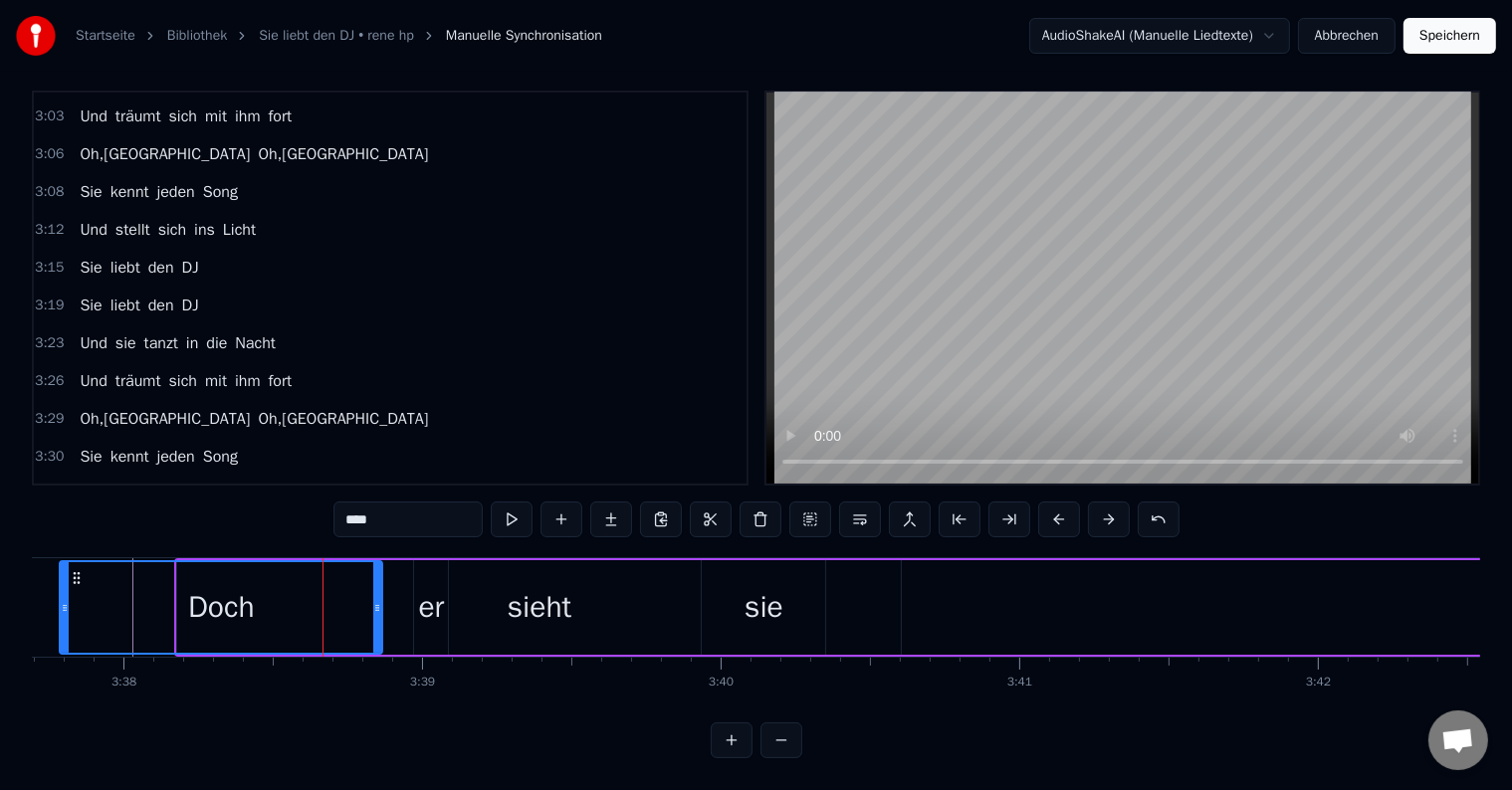 drag, startPoint x: 281, startPoint y: 589, endPoint x: 64, endPoint y: 612, distance: 218.21549 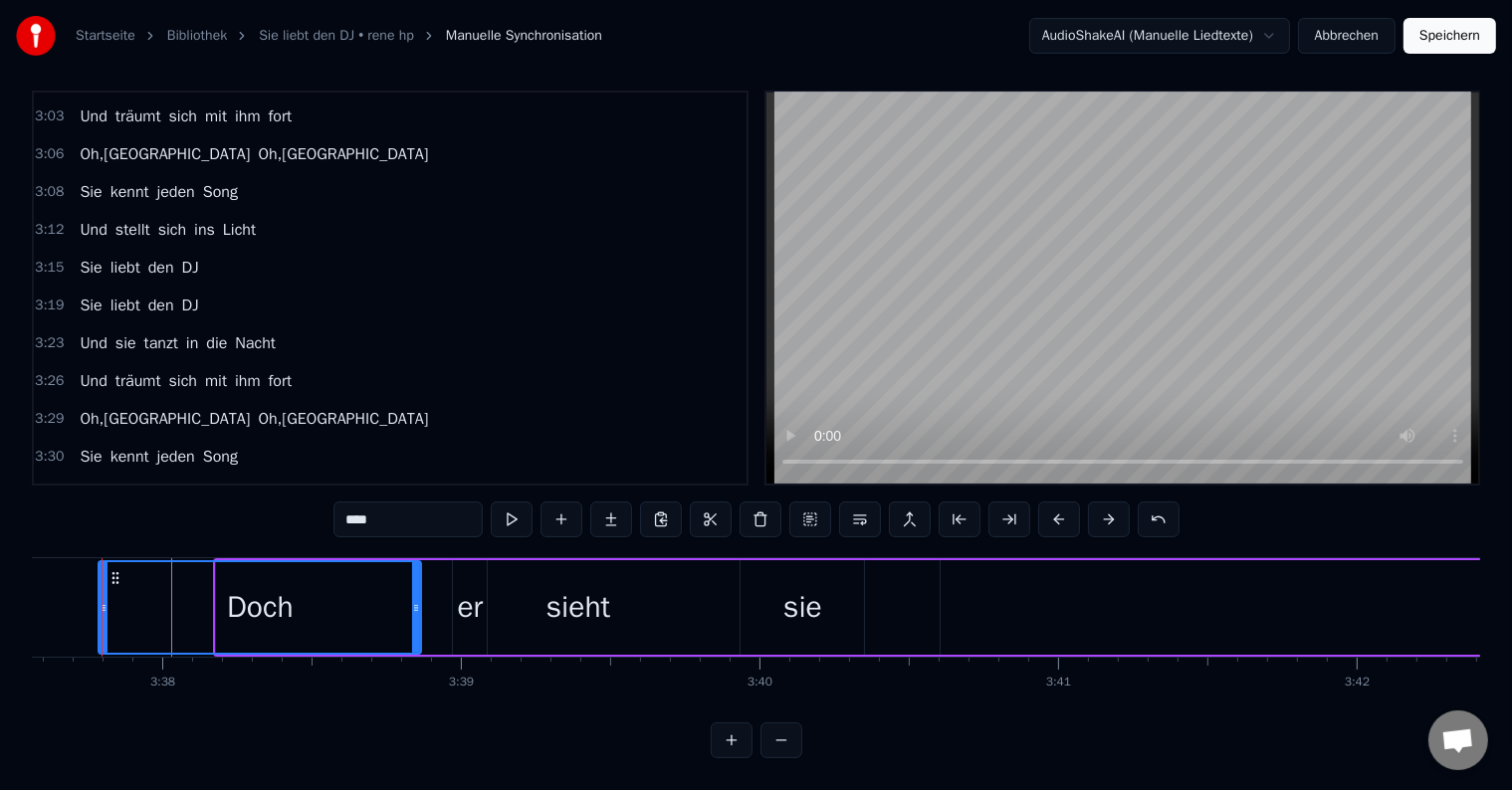 scroll, scrollTop: 0, scrollLeft: 64937, axis: horizontal 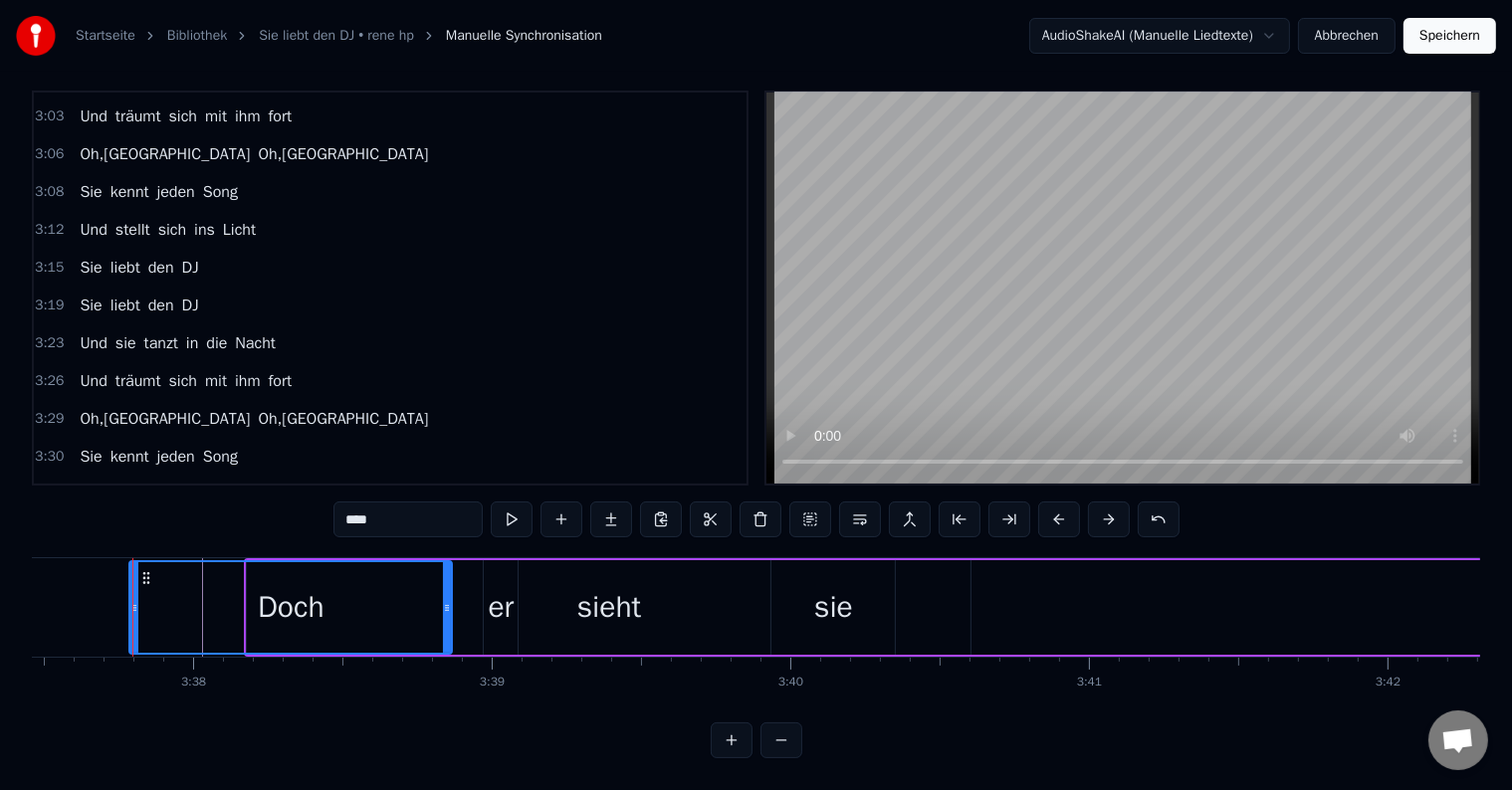 click at bounding box center (-30781, 607) 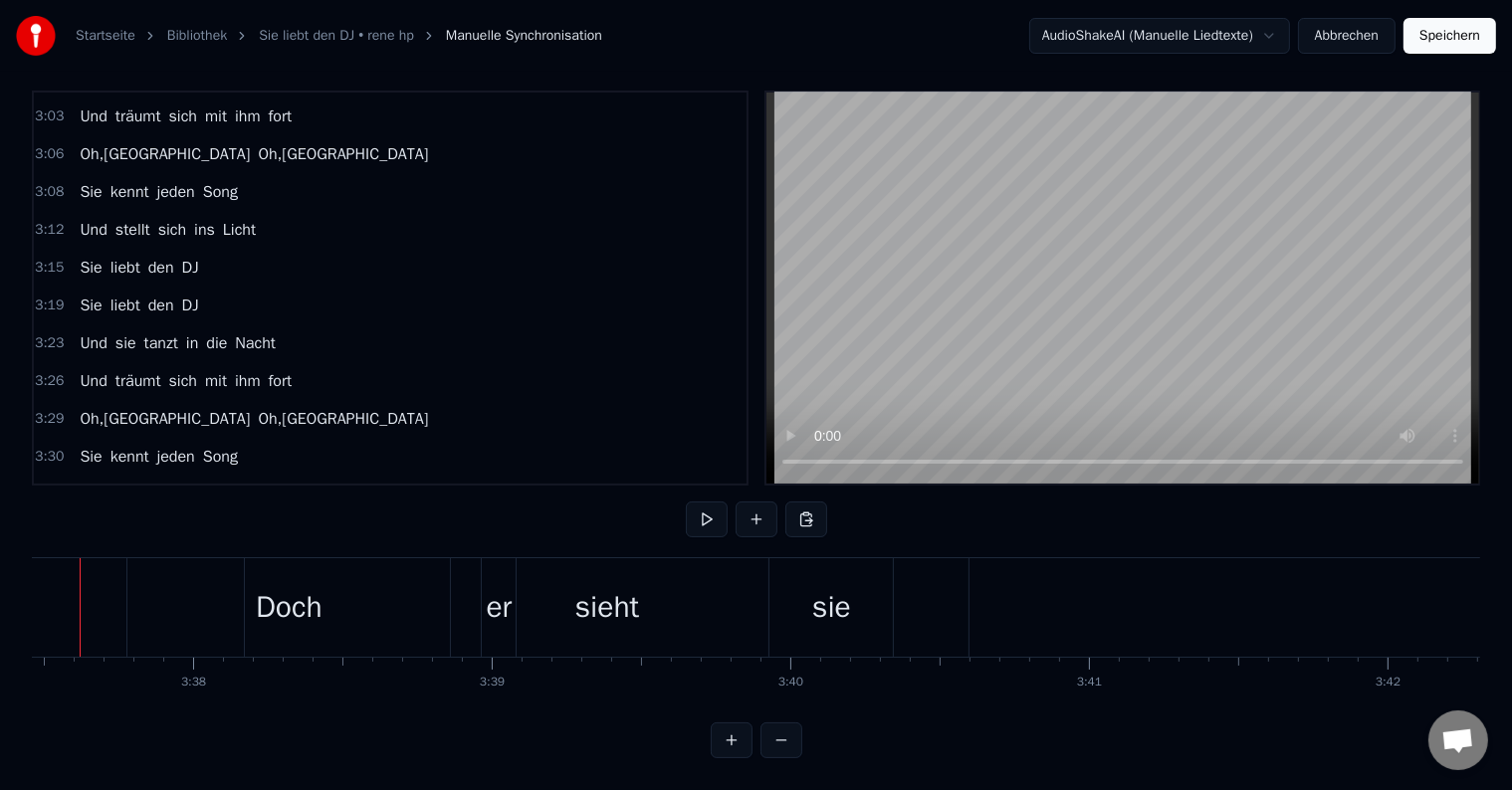 scroll, scrollTop: 0, scrollLeft: 64886, axis: horizontal 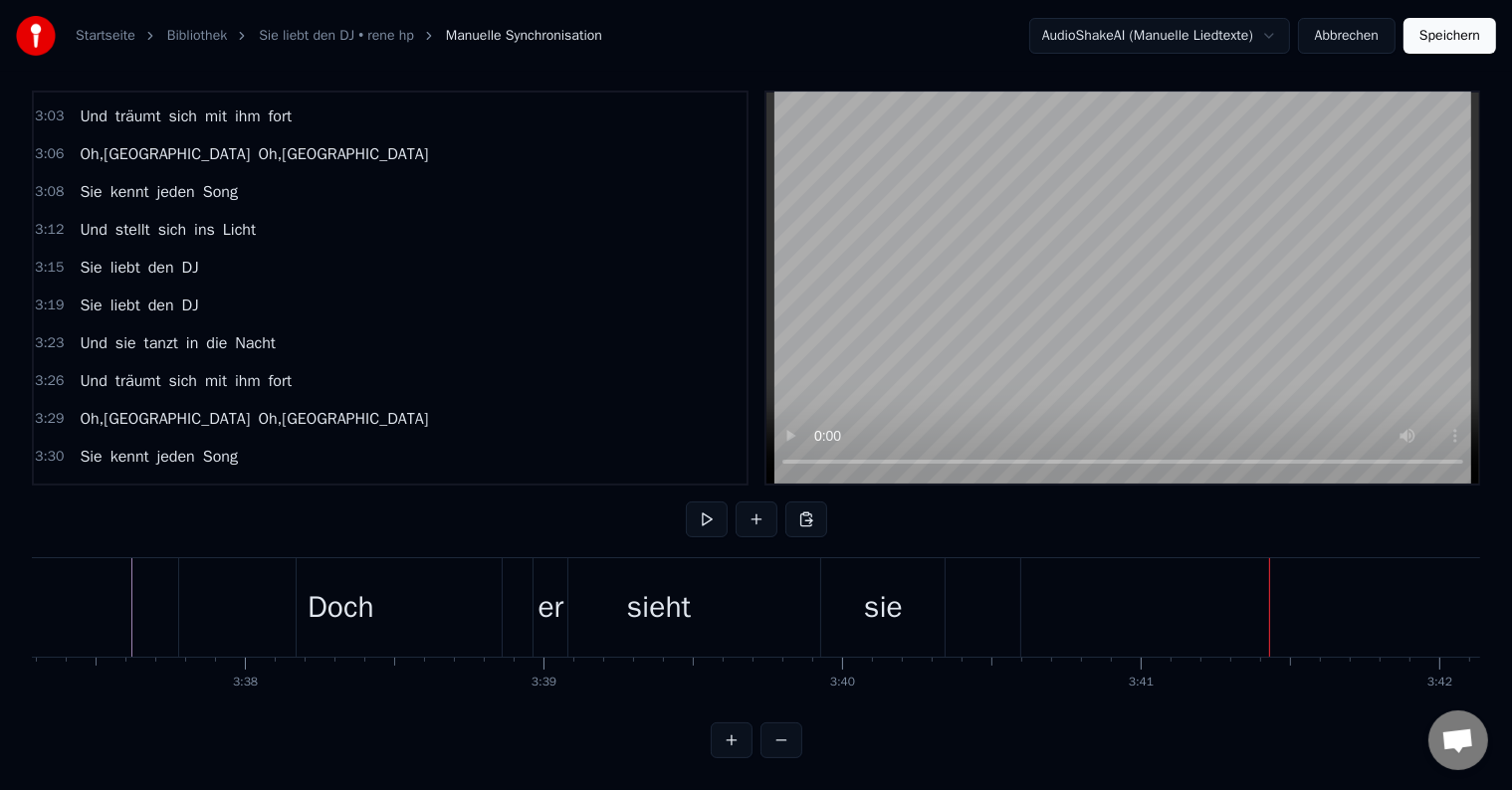 drag, startPoint x: 553, startPoint y: 590, endPoint x: 531, endPoint y: 593, distance: 22.203603 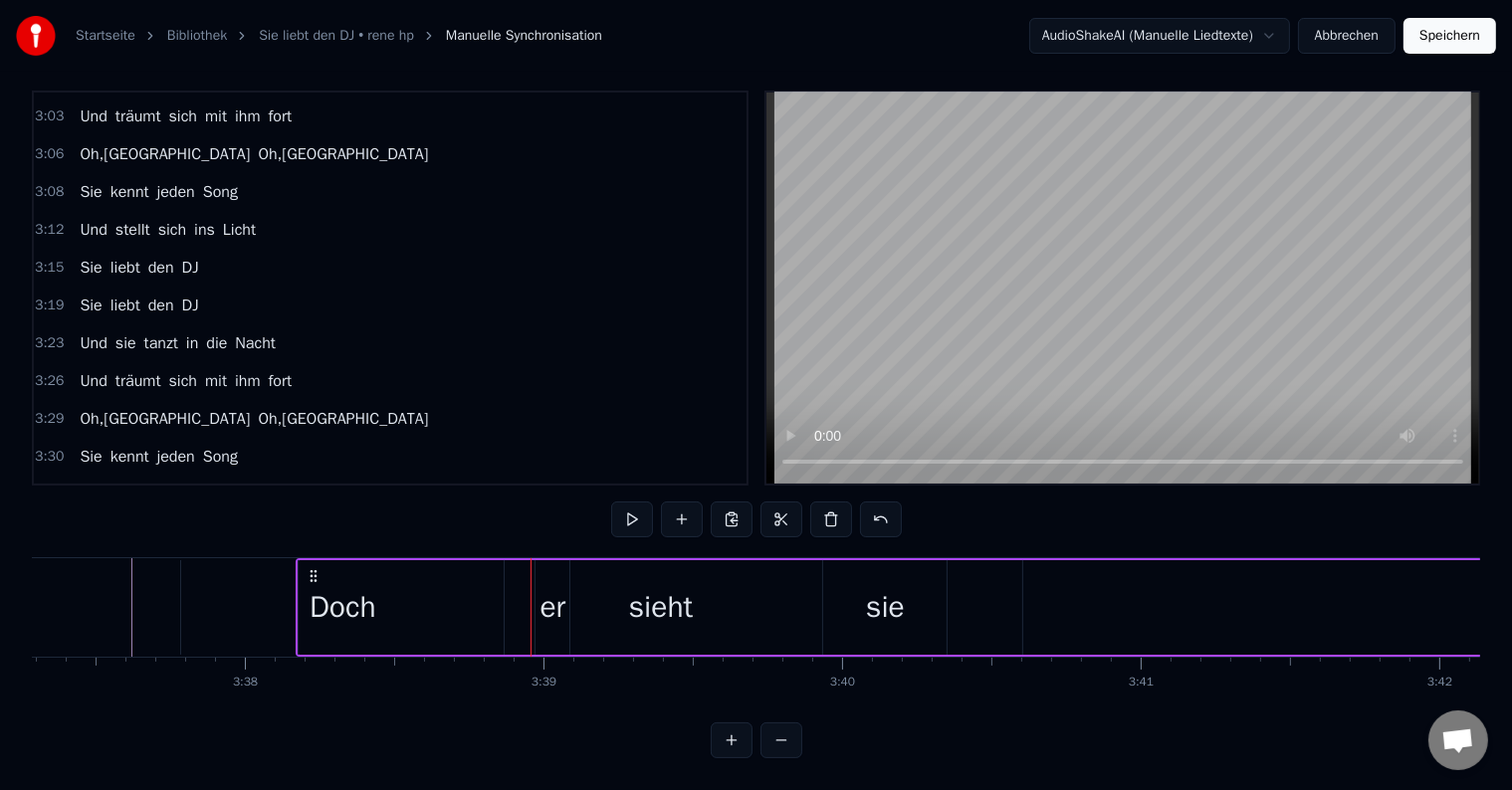 click on "er" at bounding box center (552, 607) 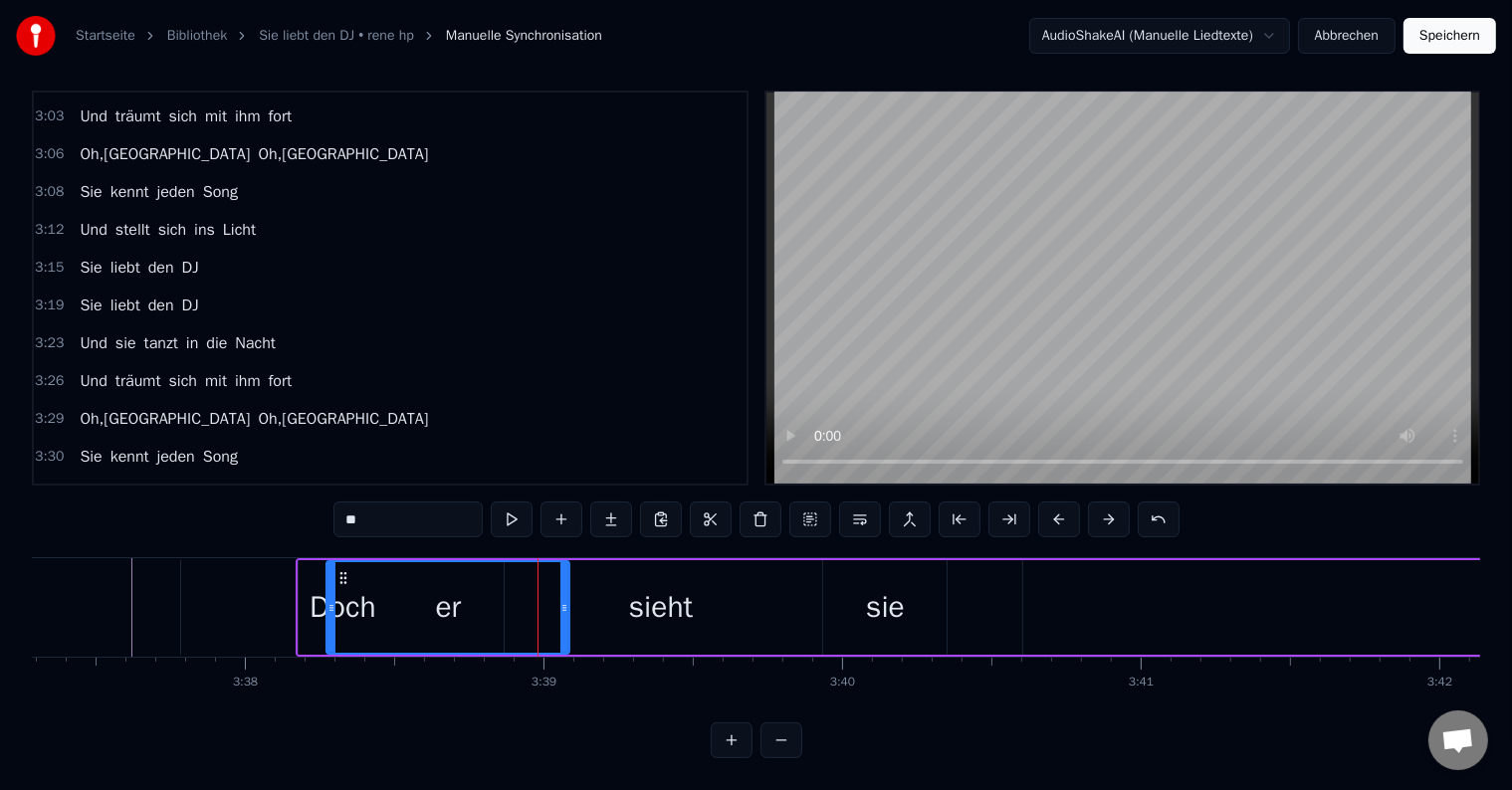 drag, startPoint x: 539, startPoint y: 591, endPoint x: 329, endPoint y: 620, distance: 211.99292 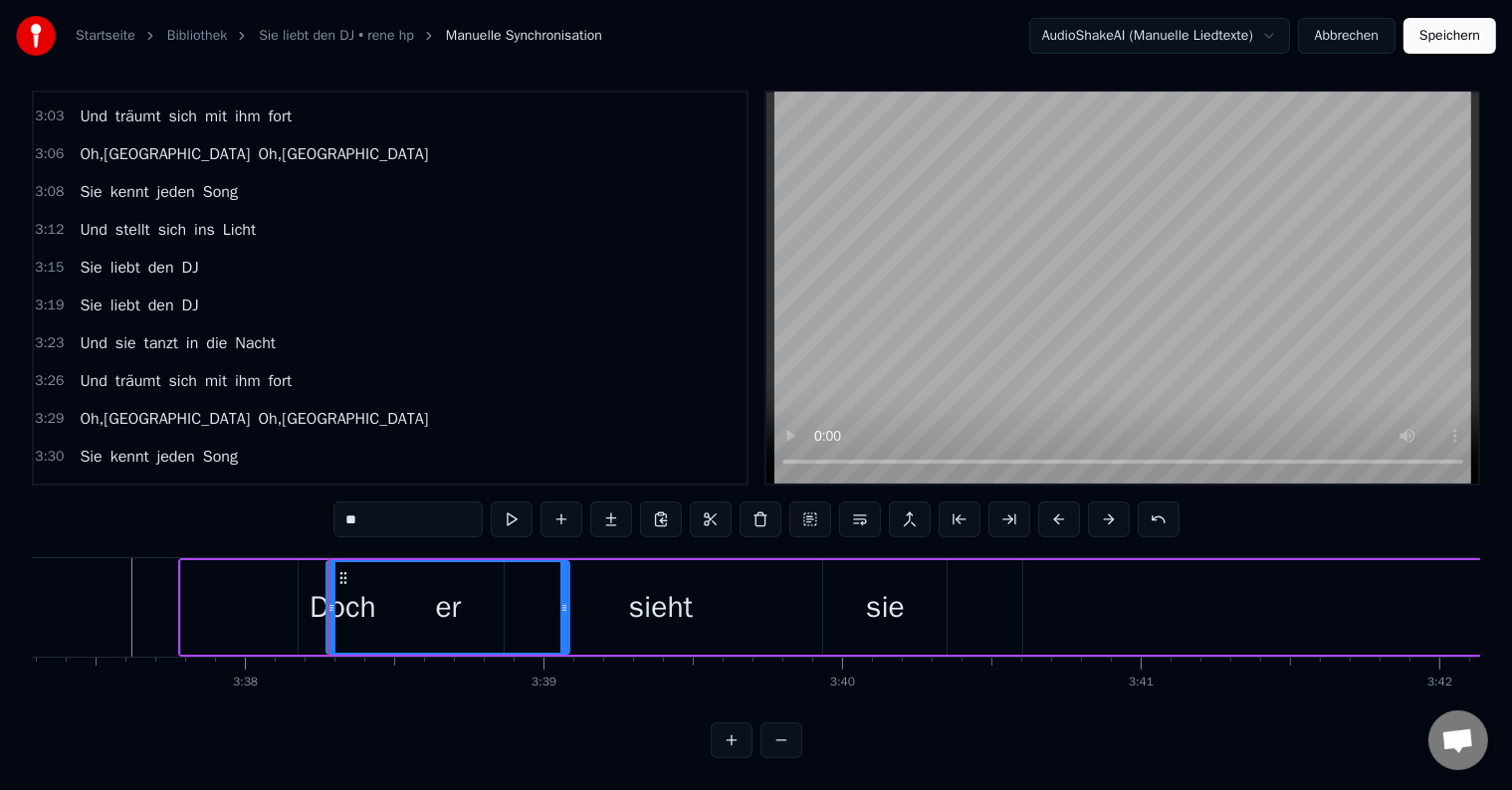 click on "sieht" at bounding box center [661, 607] 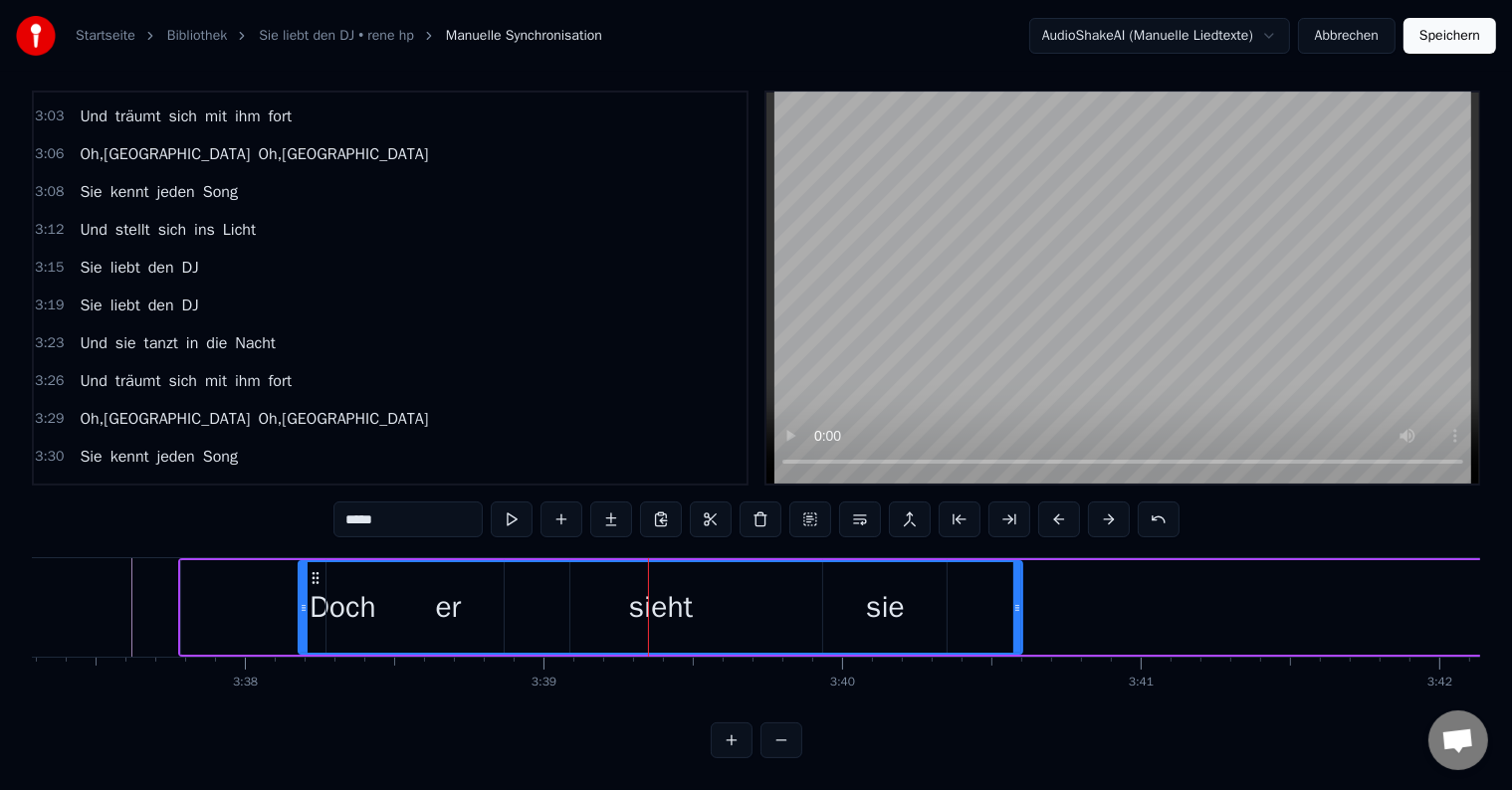 click on "sieht" at bounding box center (661, 607) 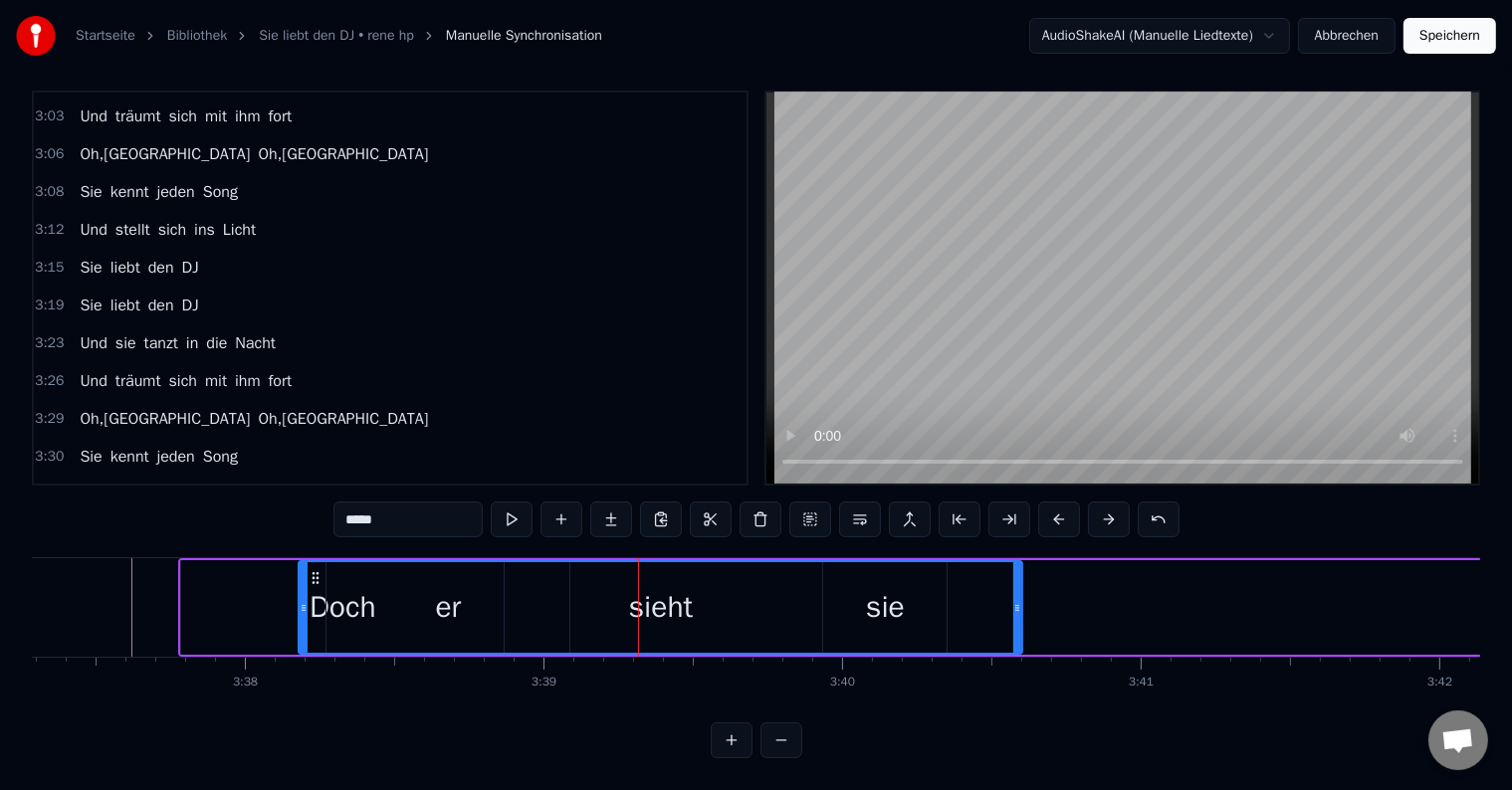click on "sieht" at bounding box center (660, 607) 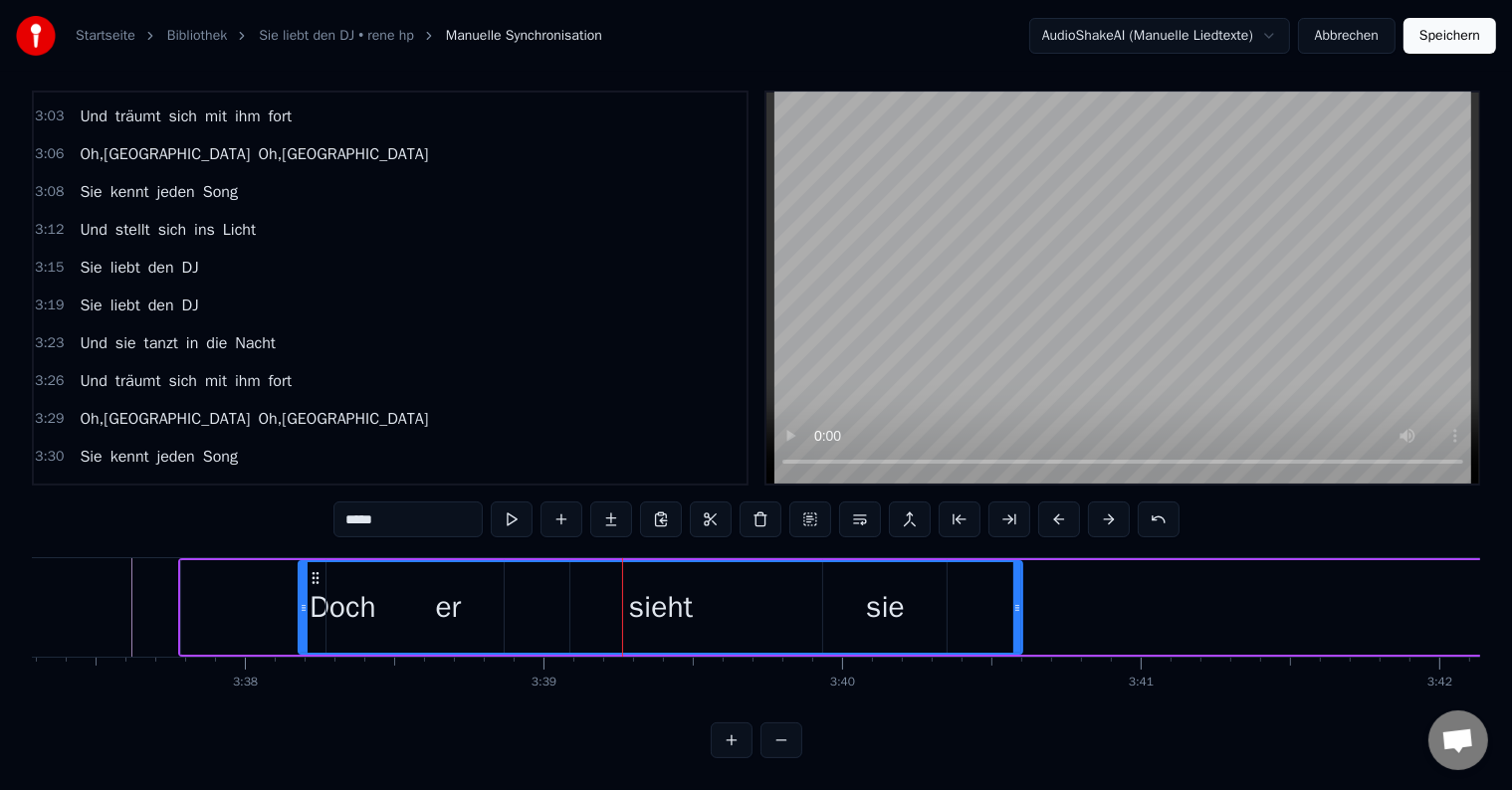 click on "sieht" at bounding box center (661, 607) 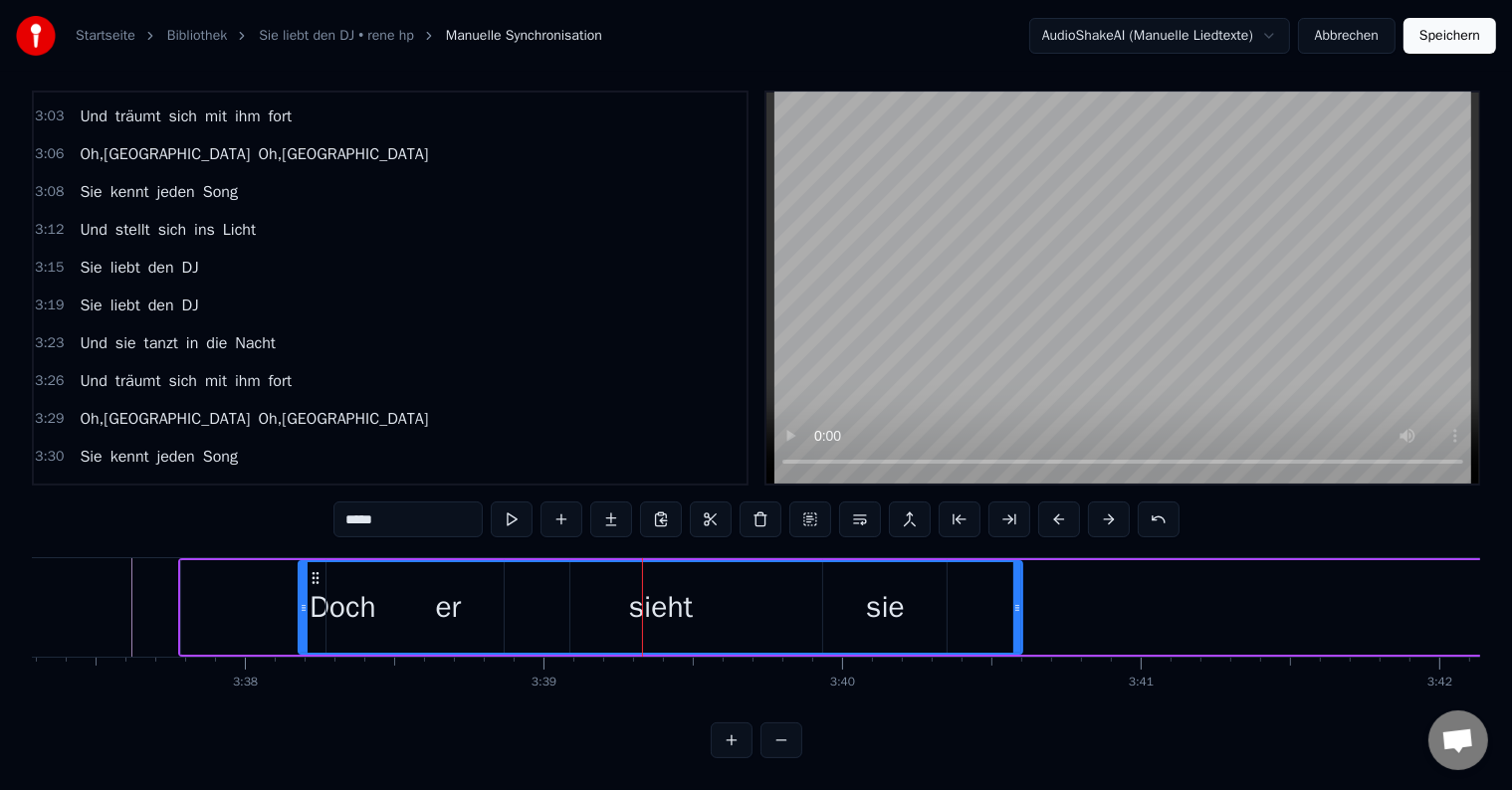 click on "sieht" at bounding box center [661, 607] 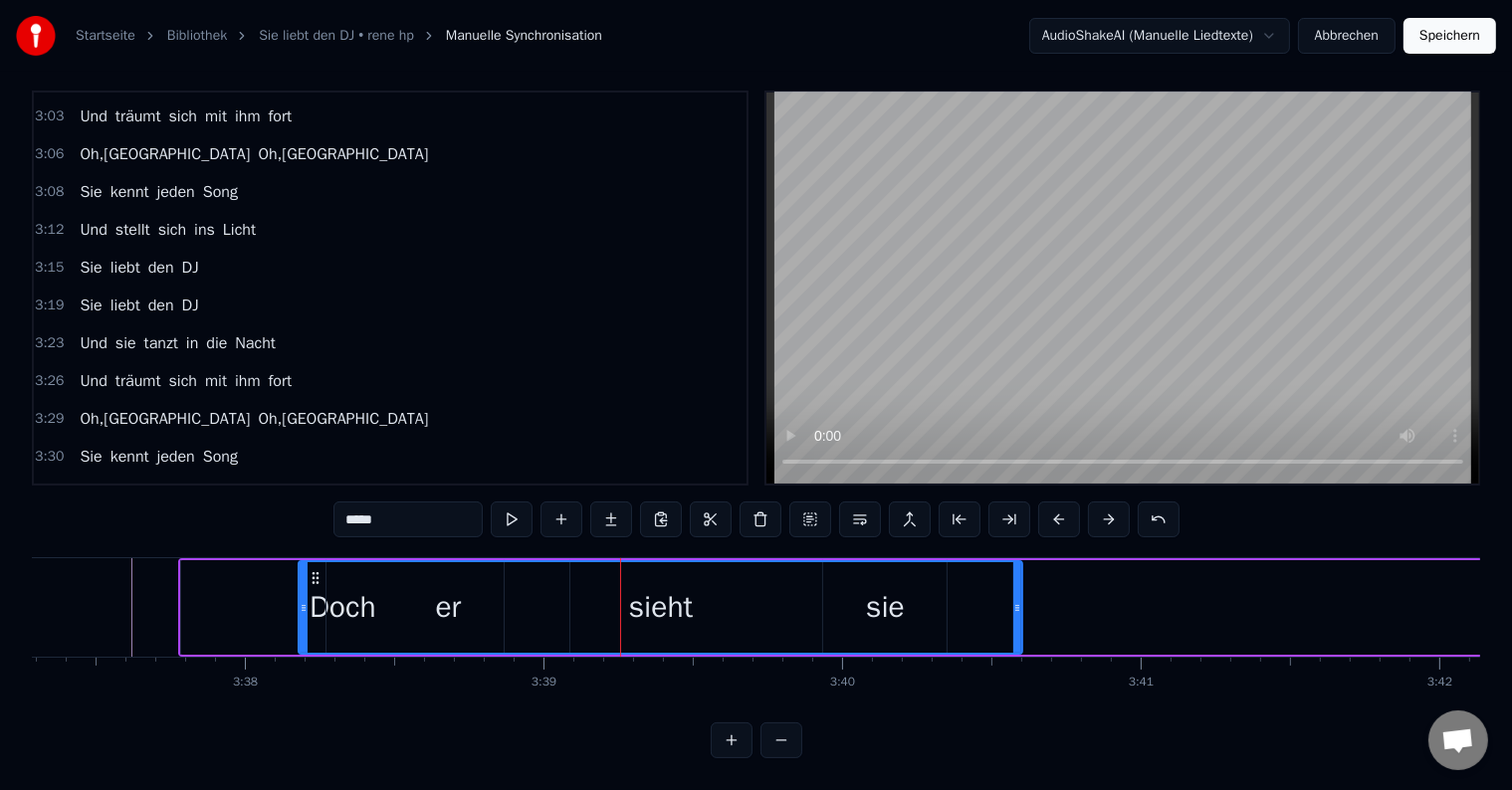 click on "sieht" at bounding box center [661, 607] 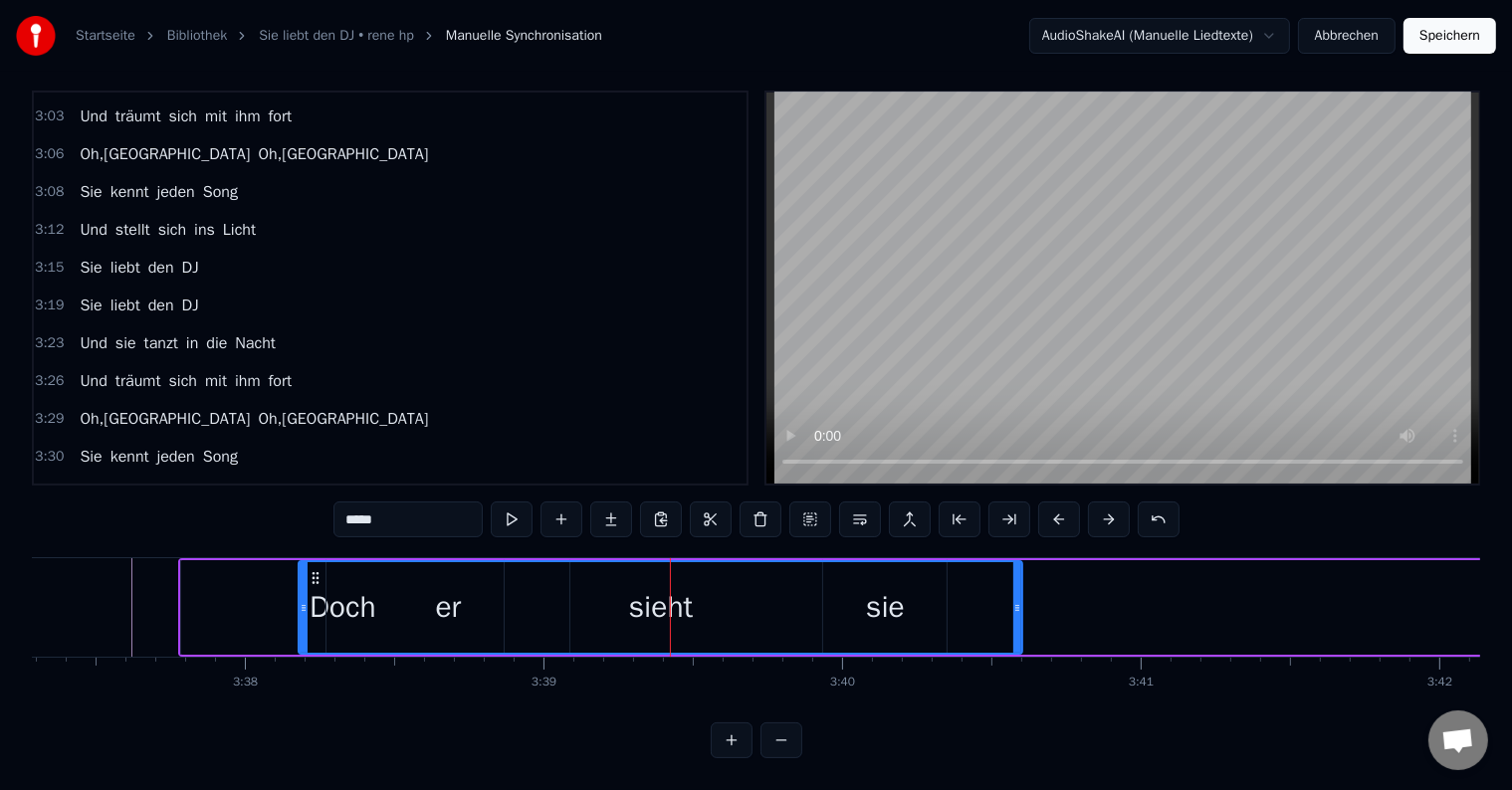 click on "sieht" at bounding box center (661, 607) 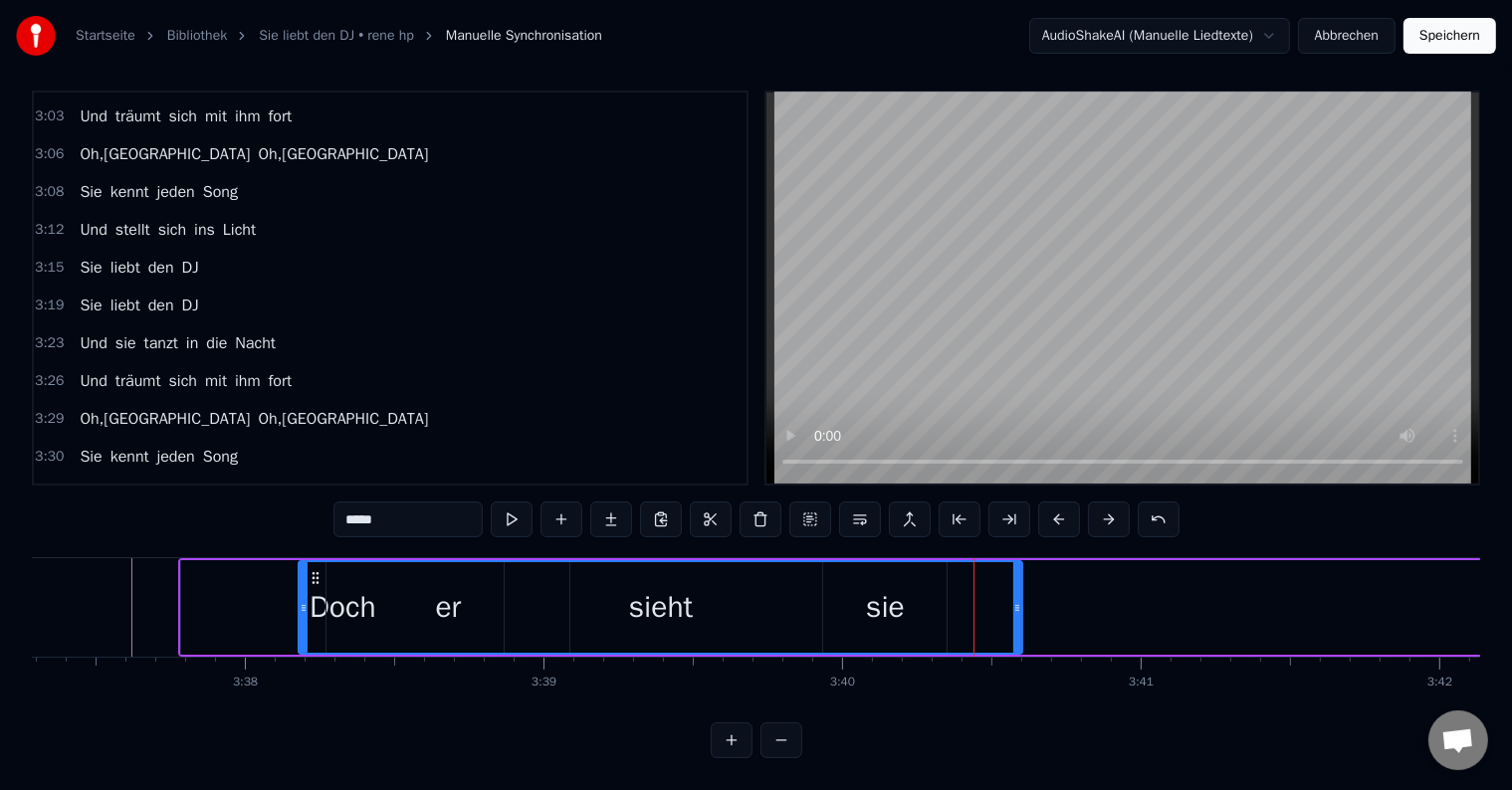 click on "sieht" at bounding box center [660, 607] 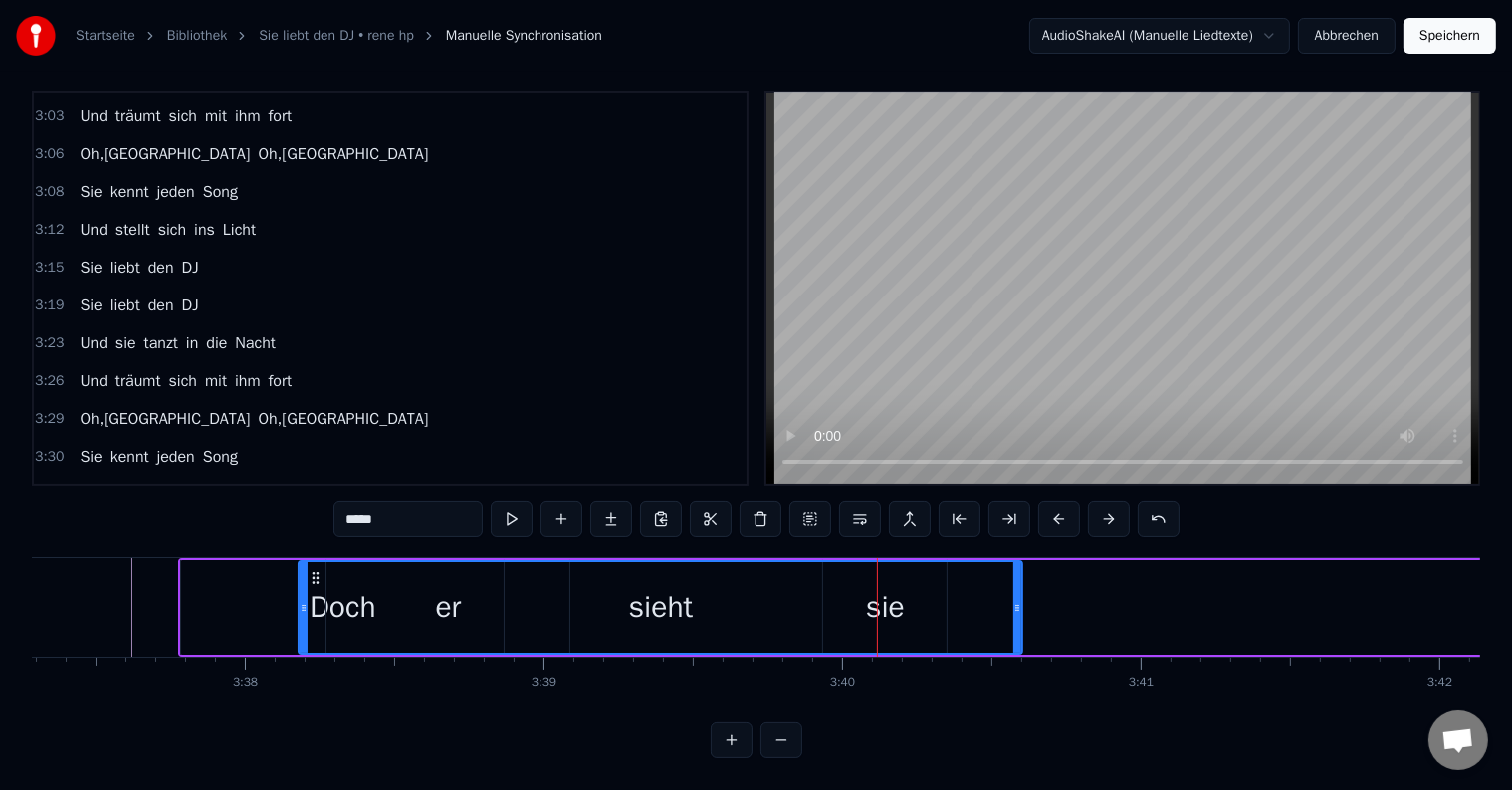 click on "sieht" at bounding box center (660, 607) 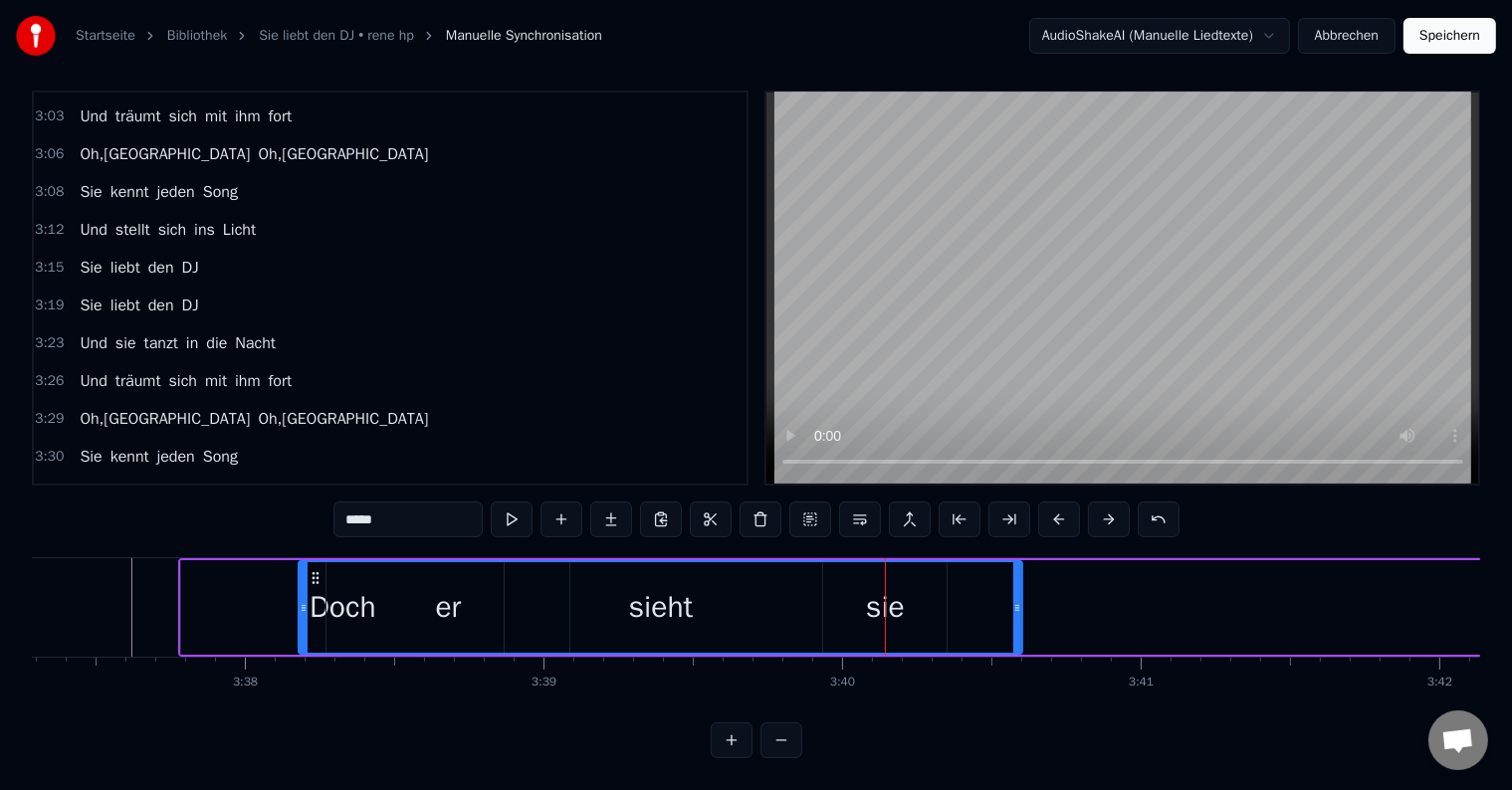 click on "sieht" at bounding box center (660, 607) 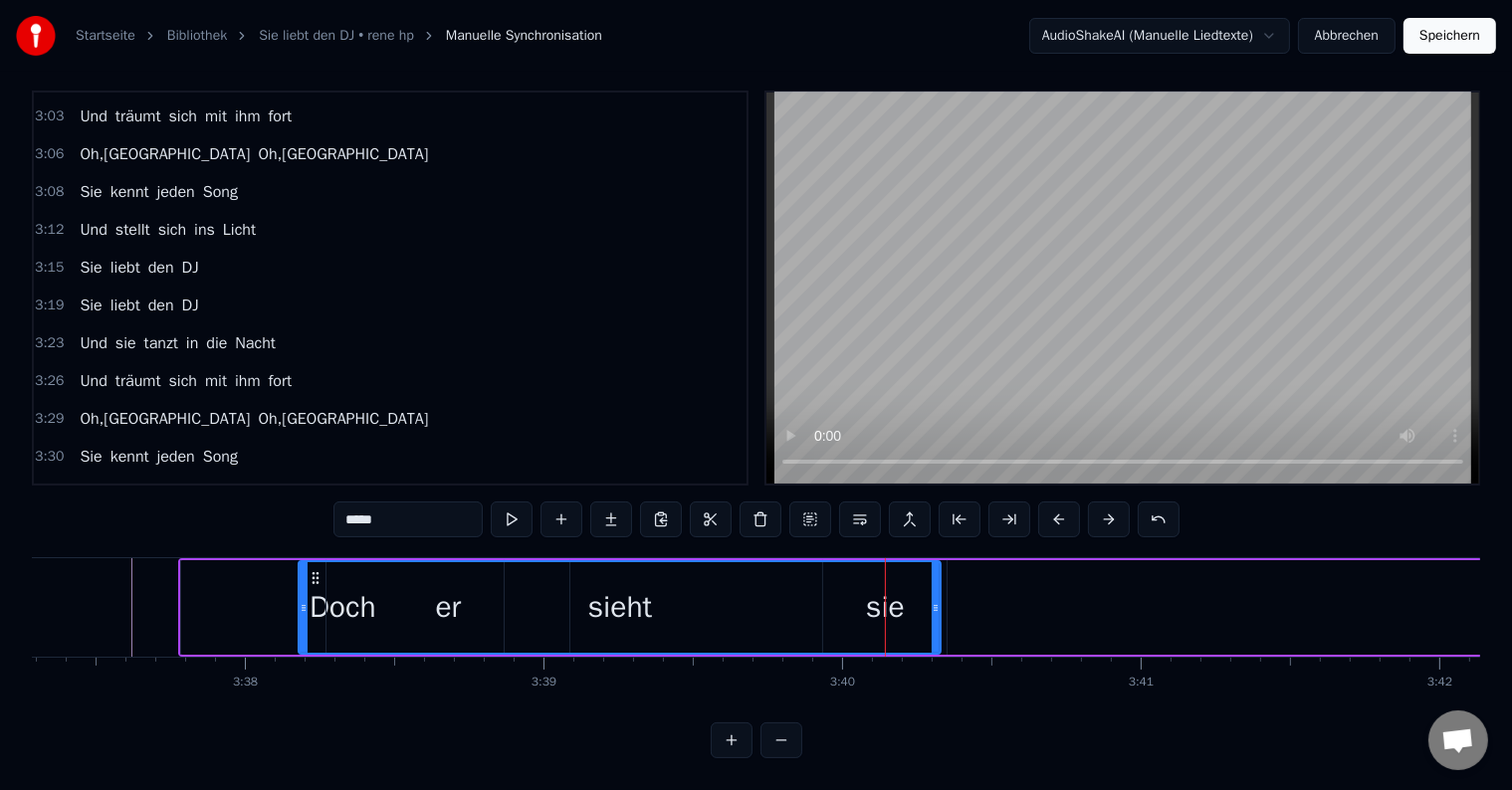 drag, startPoint x: 1020, startPoint y: 587, endPoint x: 939, endPoint y: 603, distance: 82.565126 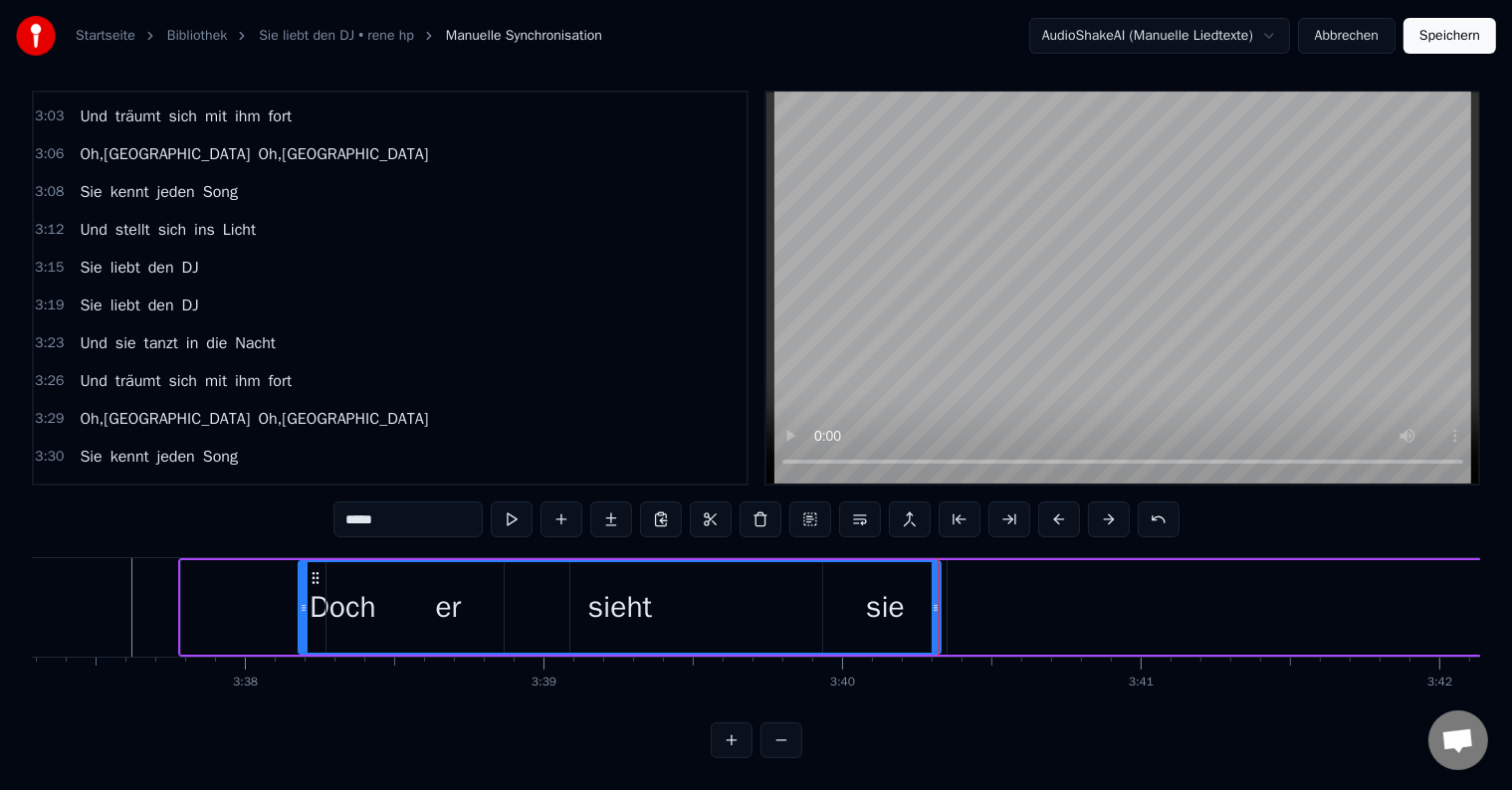 click on "sieht" at bounding box center (619, 607) 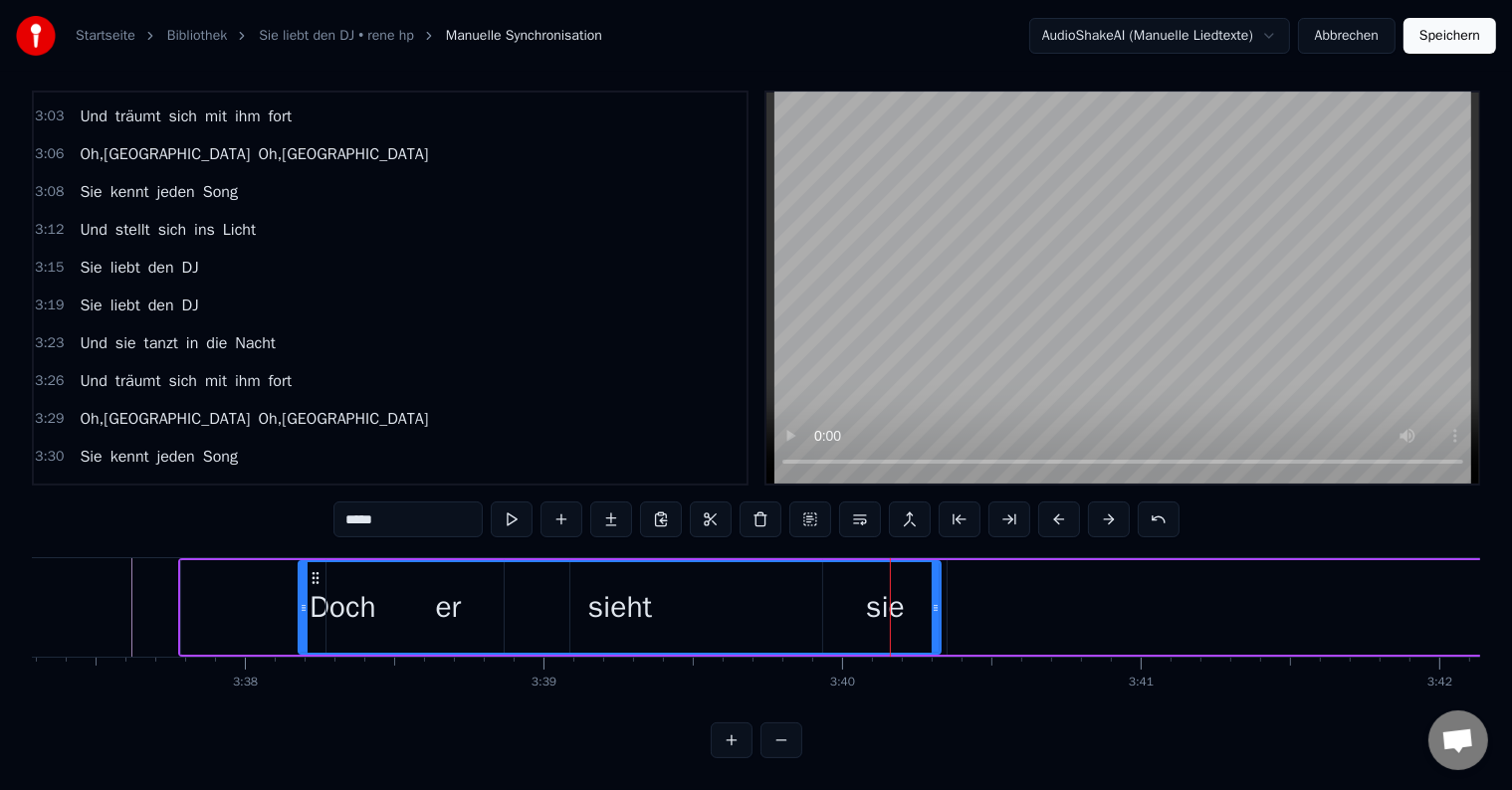 click on "sieht" at bounding box center [619, 607] 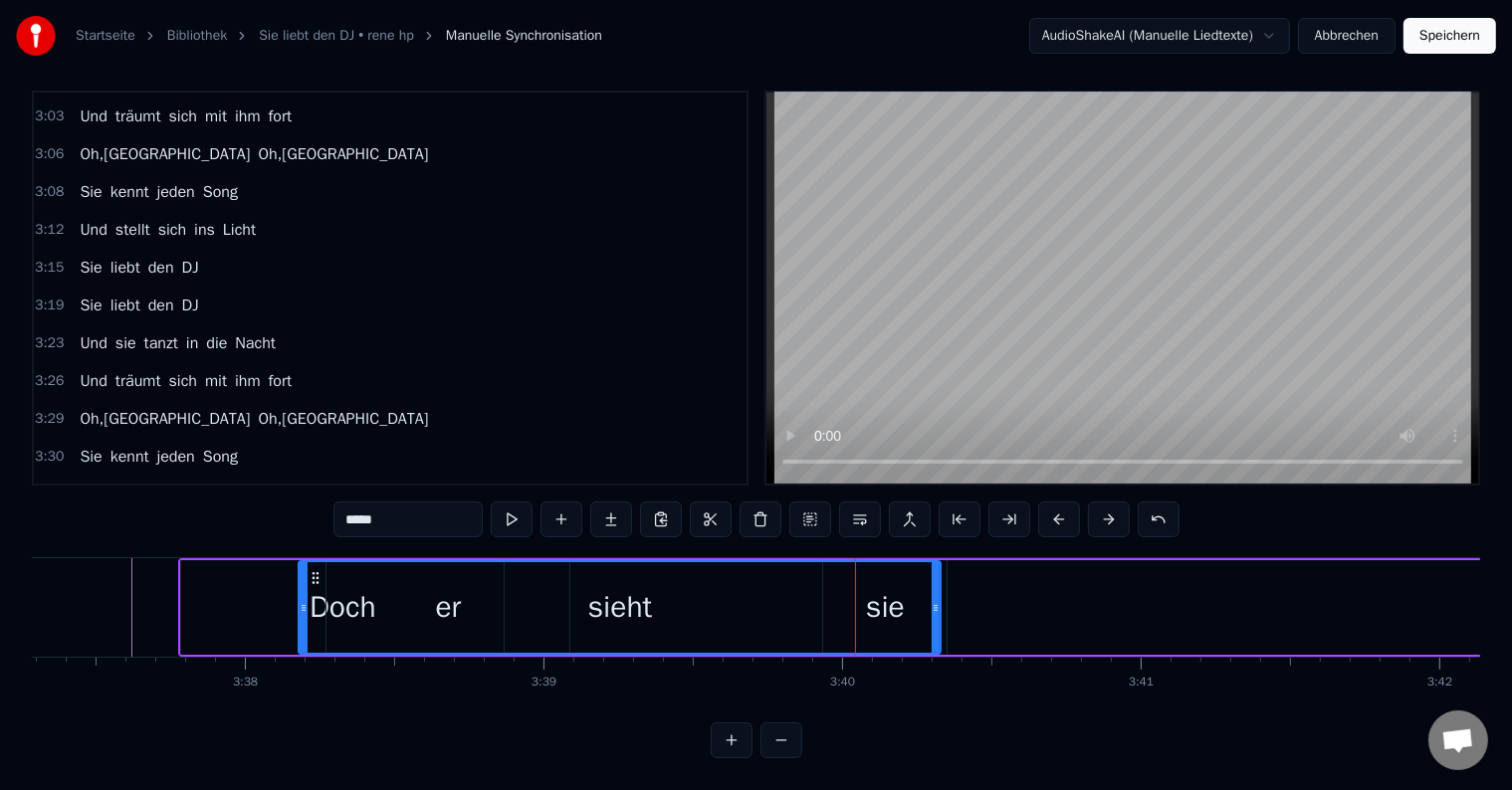 click on "sieht" at bounding box center [619, 607] 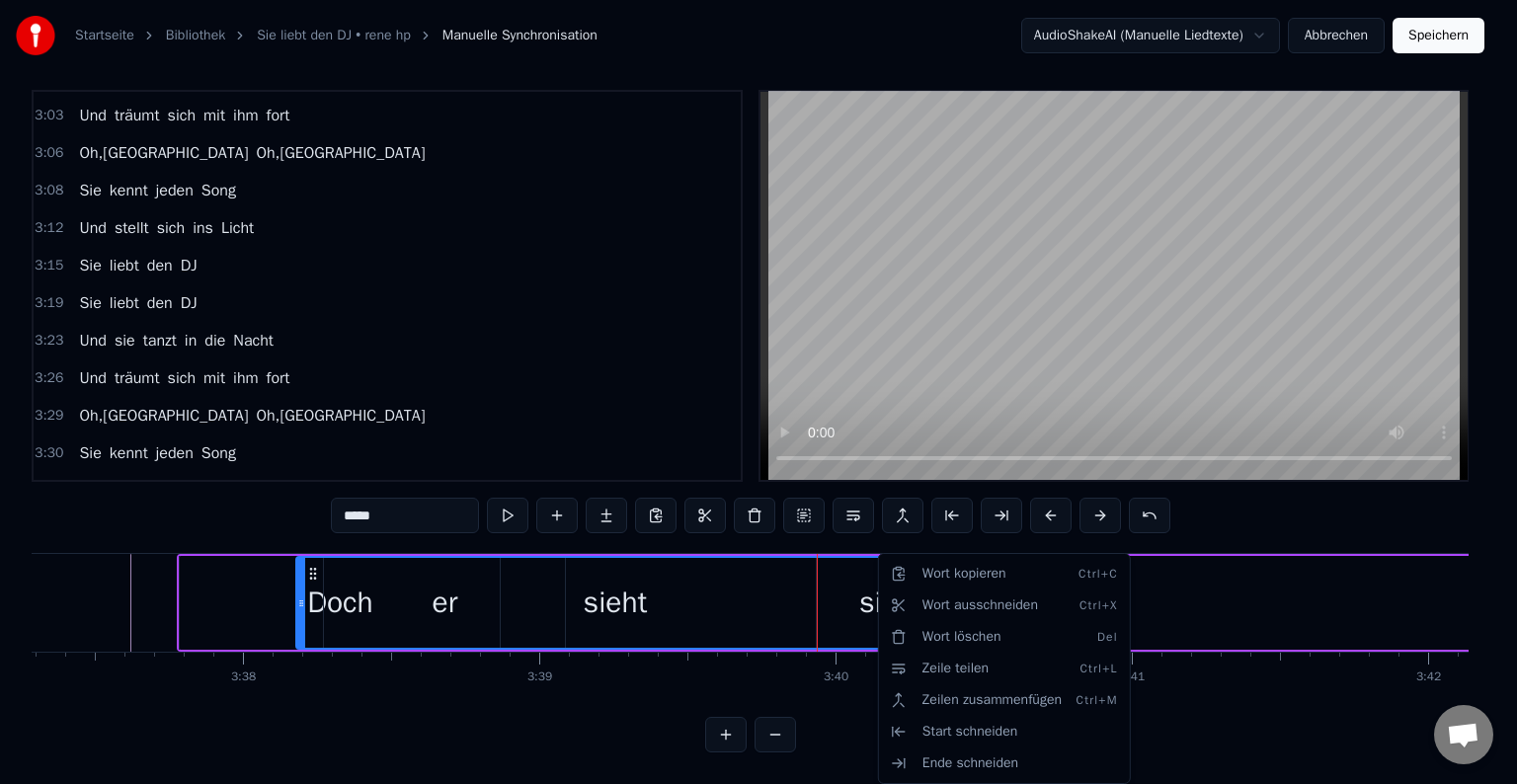 click on "Startseite Bibliothek Sie liebt den DJ • rene hp Manuelle Synchronisation AudioShakeAI (Manuelle Liedtexte) Abbrechen Speichern 0:03 Ohohohoho 0:07 Ohohohoho 0:10 Sie hat ihn immer geliebt 0:18 Ohohohoho 0:22 Ohohohoho 0:25 Sie hat ihn immer geliebt 0:30 Sie freut sich schon so auf ihn 0:38 Sie macht sich nur für ihn schön 0:43 Oh Baby 0:45 Sie schaut keinen andern an 0:50 No,no,no 0:53 Sie lässt keinen an sich ran 1:00 Und sie bleibt bis früh um vier 1:03 Und sie hofft, er kommt zu ihr 1:07 Doch sie geht allein nach Haus 1:11 Wie jedes Mal 1:14 Sie liebt den DJ 1:18 Sie liebt den DJ 1:22 Und sie tanzt in die Nacht 1:25 Und träumt sich mit ihm fort 1:28 Oh oh,oh,oh 1:29 Sie kennt jeden Song 1:33 Und stellt sich ins Licht 1:37 Doch er sieht sie nicht 1:42 Er, er sieht verdammt gut aus 1:50 Er, er heizt die Stimmung auf 1:55 Oh Baby 1:57 Er, er ist ihr Weekend- Star 2:05 Er ist ihr zum Greifen nah 2:12 Und dann spielt er dieses Lied 2:15 In dem Liebe wieder siegt 2:19 Und er dämpft das Discolicht 2:22 0" at bounding box center (758, 385) 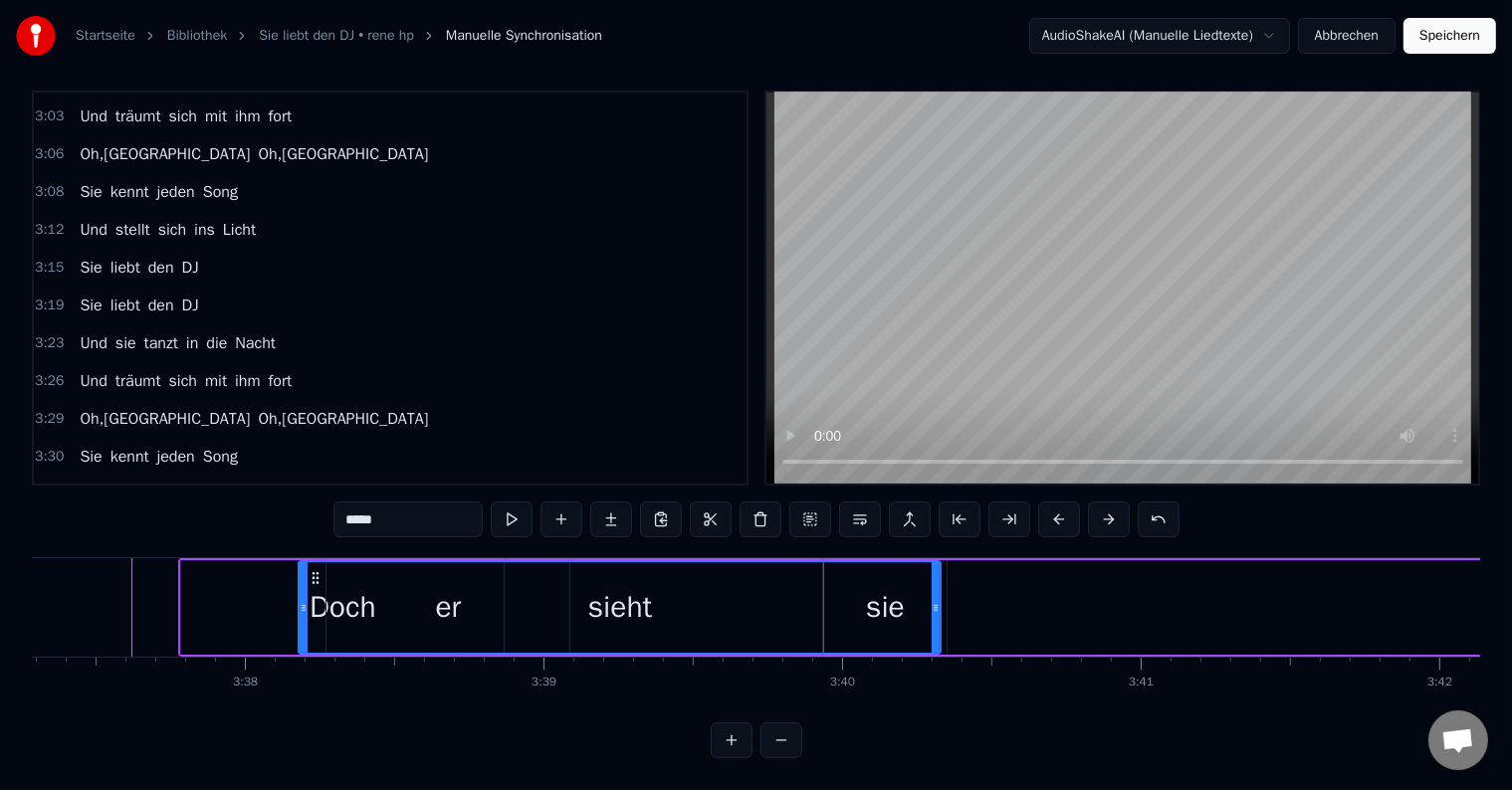 drag, startPoint x: 891, startPoint y: 586, endPoint x: 859, endPoint y: 593, distance: 32.75668 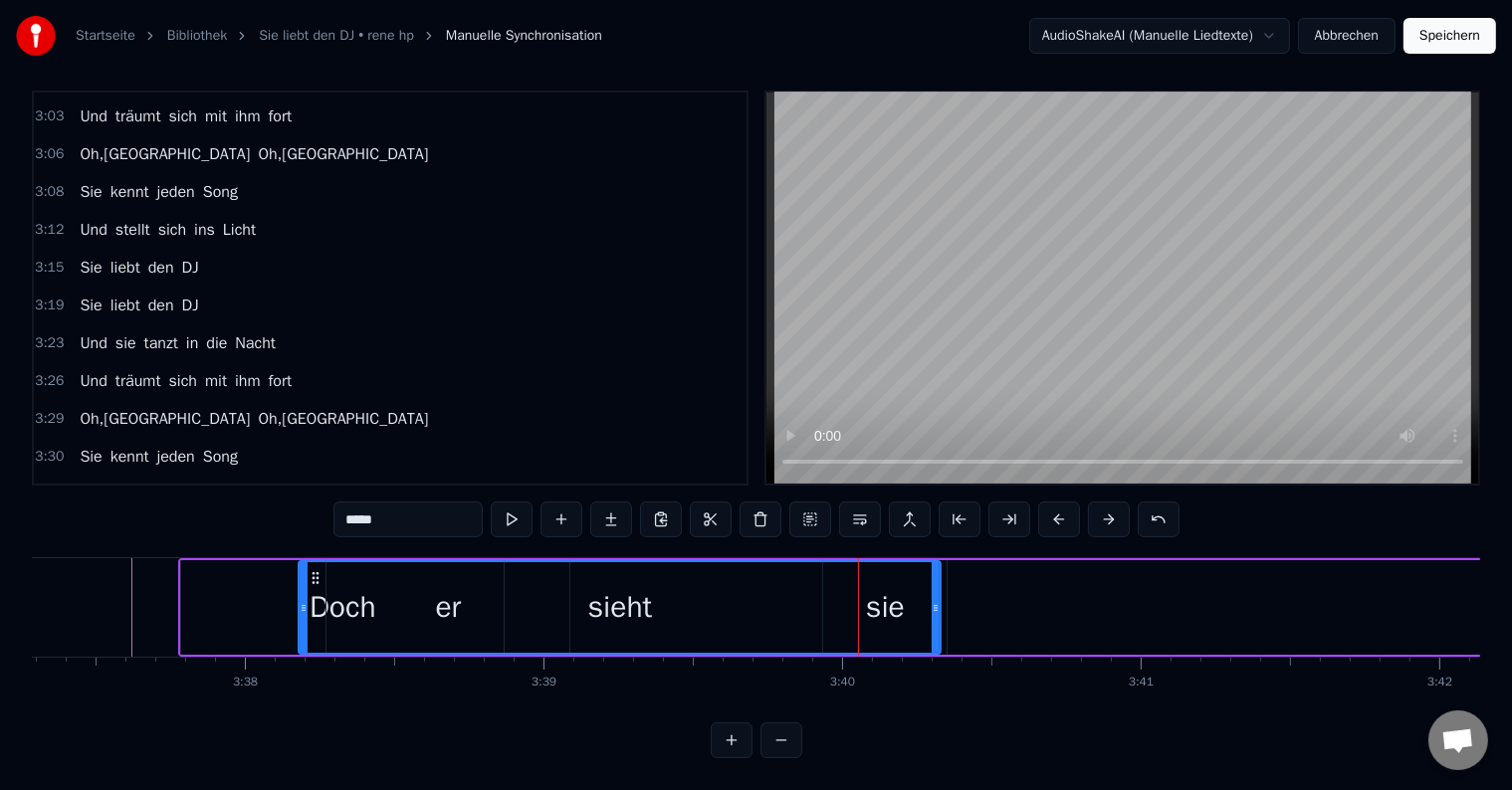 click on "sieht" at bounding box center (619, 607) 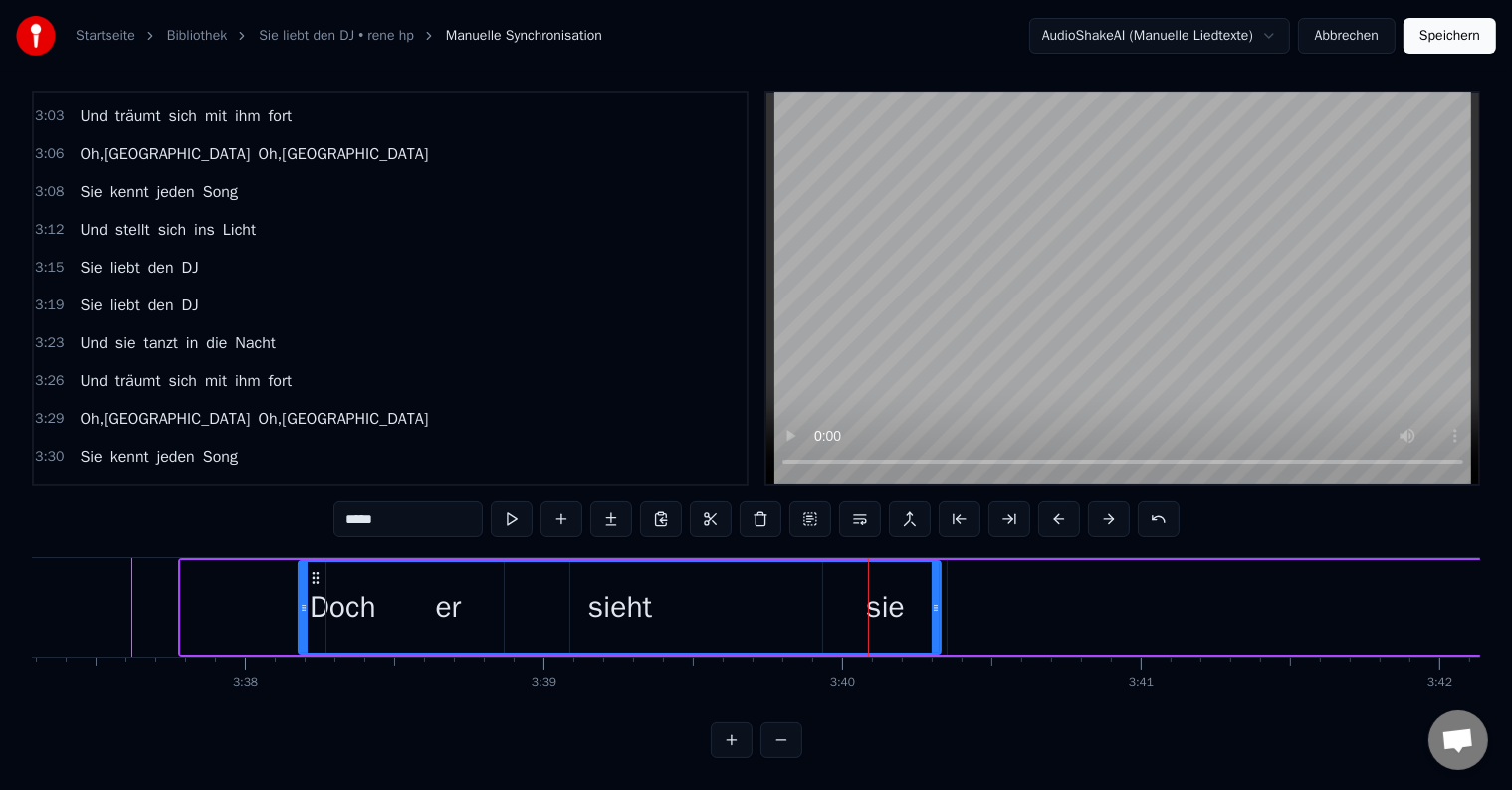 click on "sieht" at bounding box center (619, 607) 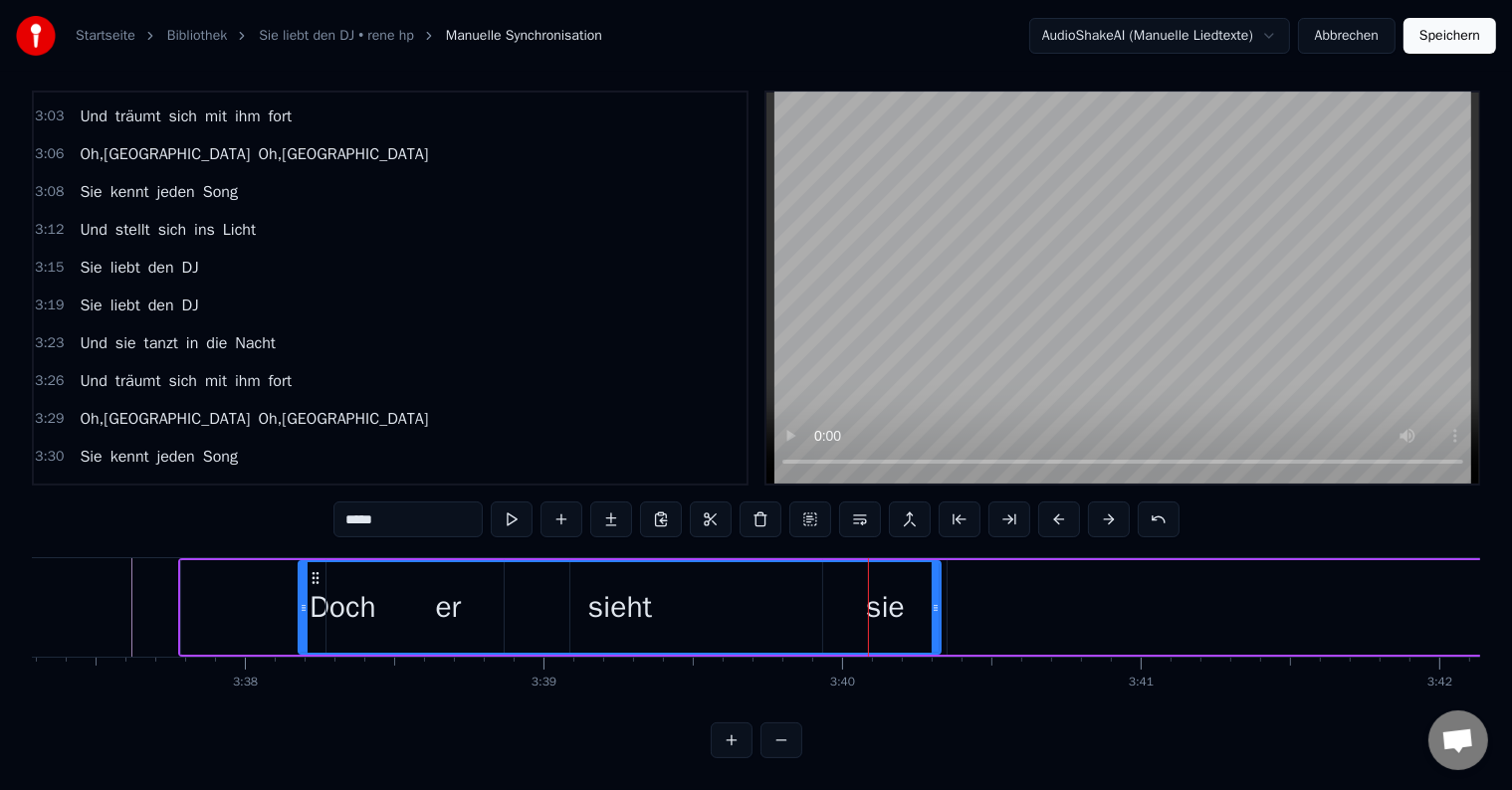 drag, startPoint x: 892, startPoint y: 589, endPoint x: 871, endPoint y: 591, distance: 21.095023 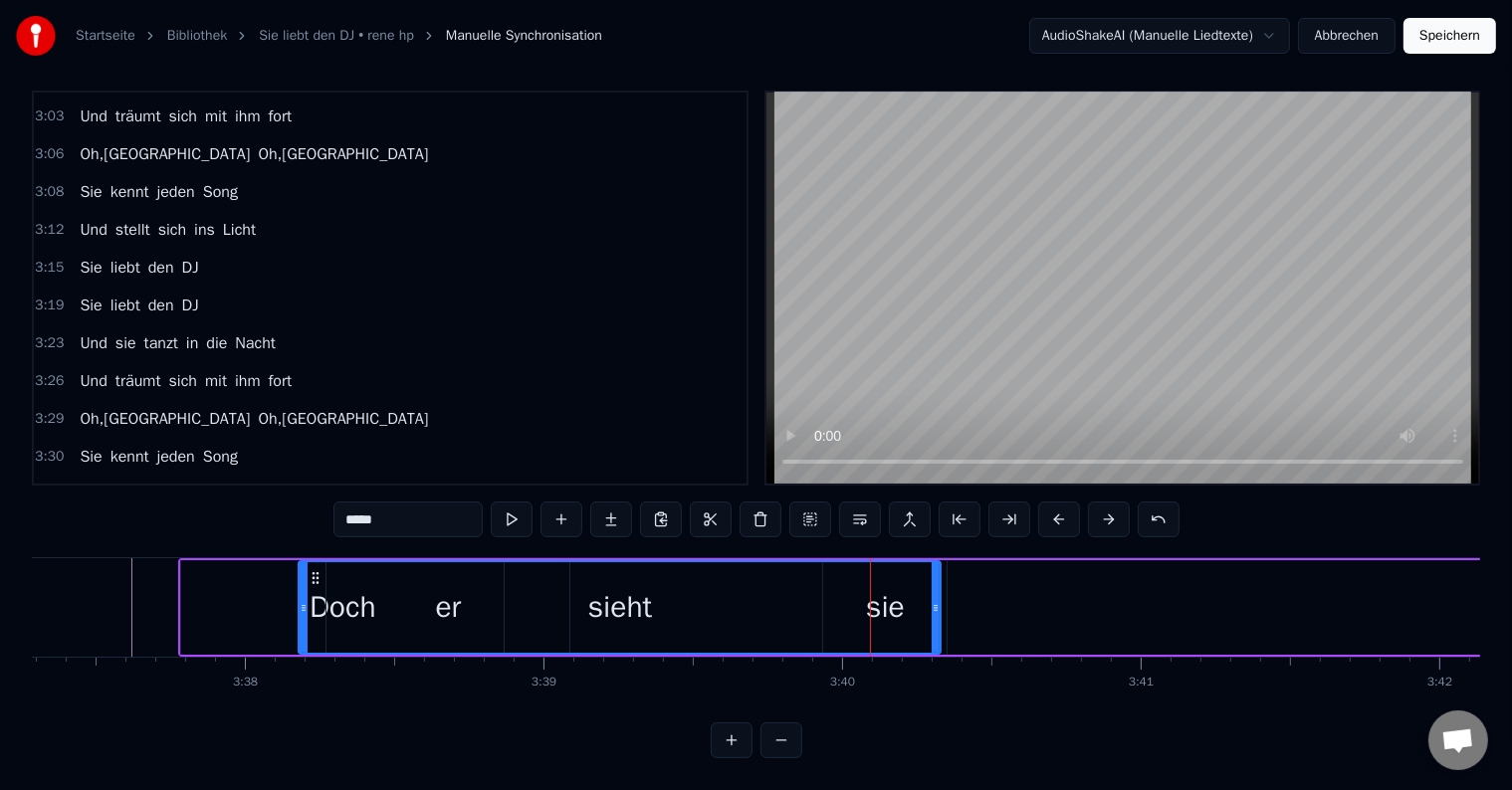 click on "sieht" at bounding box center (619, 607) 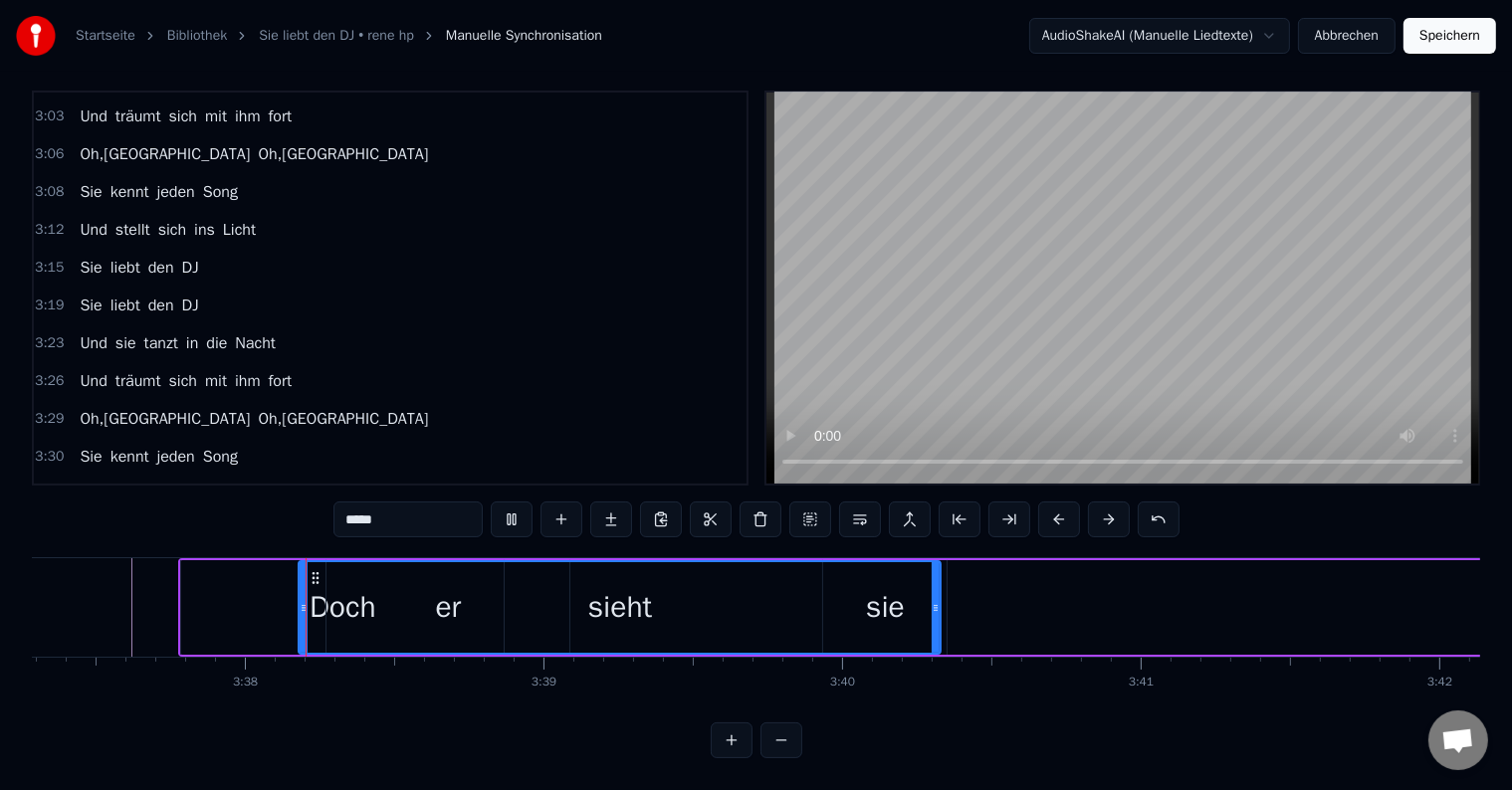 click on "sieht" at bounding box center (619, 607) 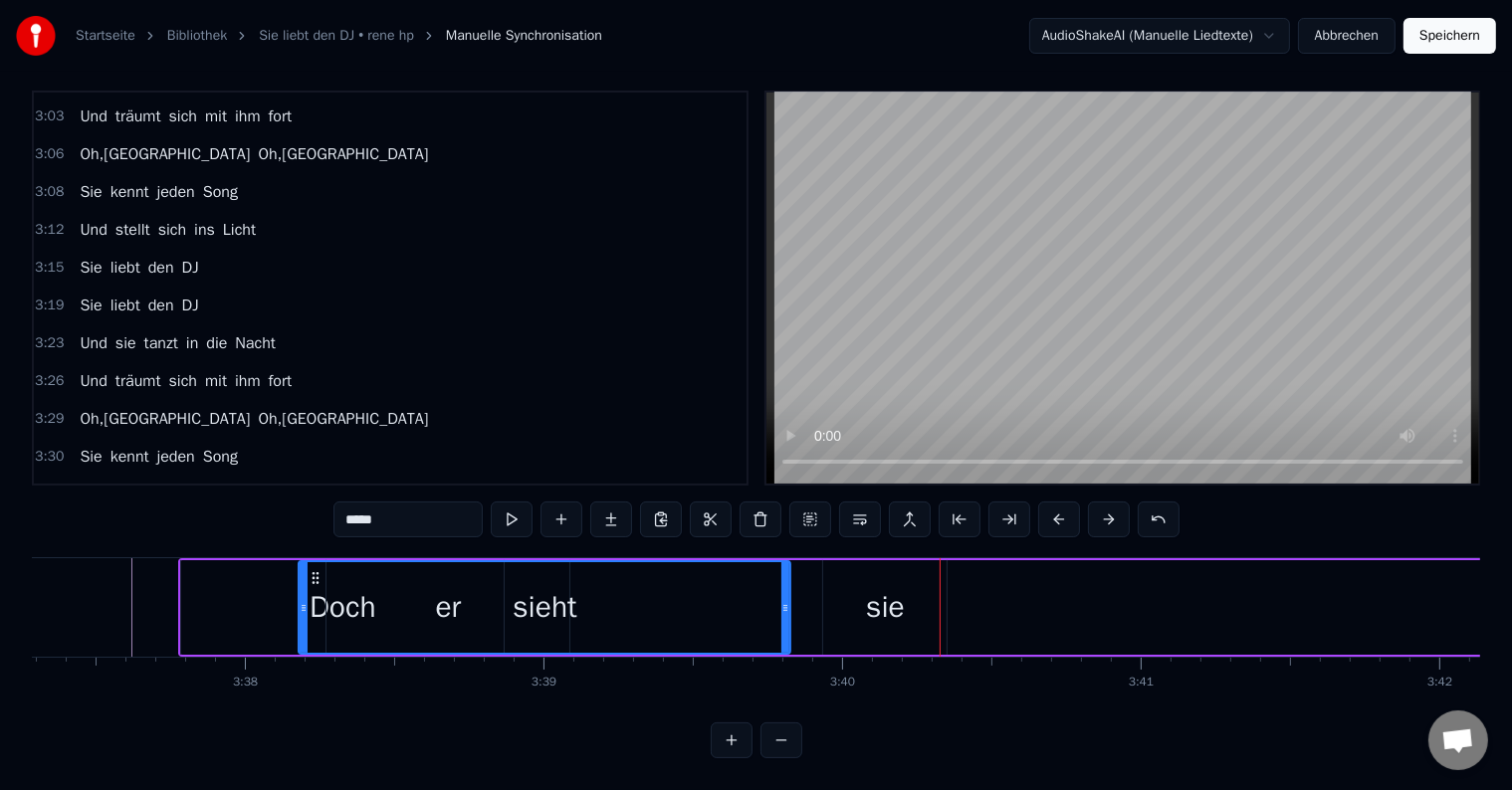 drag, startPoint x: 937, startPoint y: 586, endPoint x: 786, endPoint y: 625, distance: 155.95512 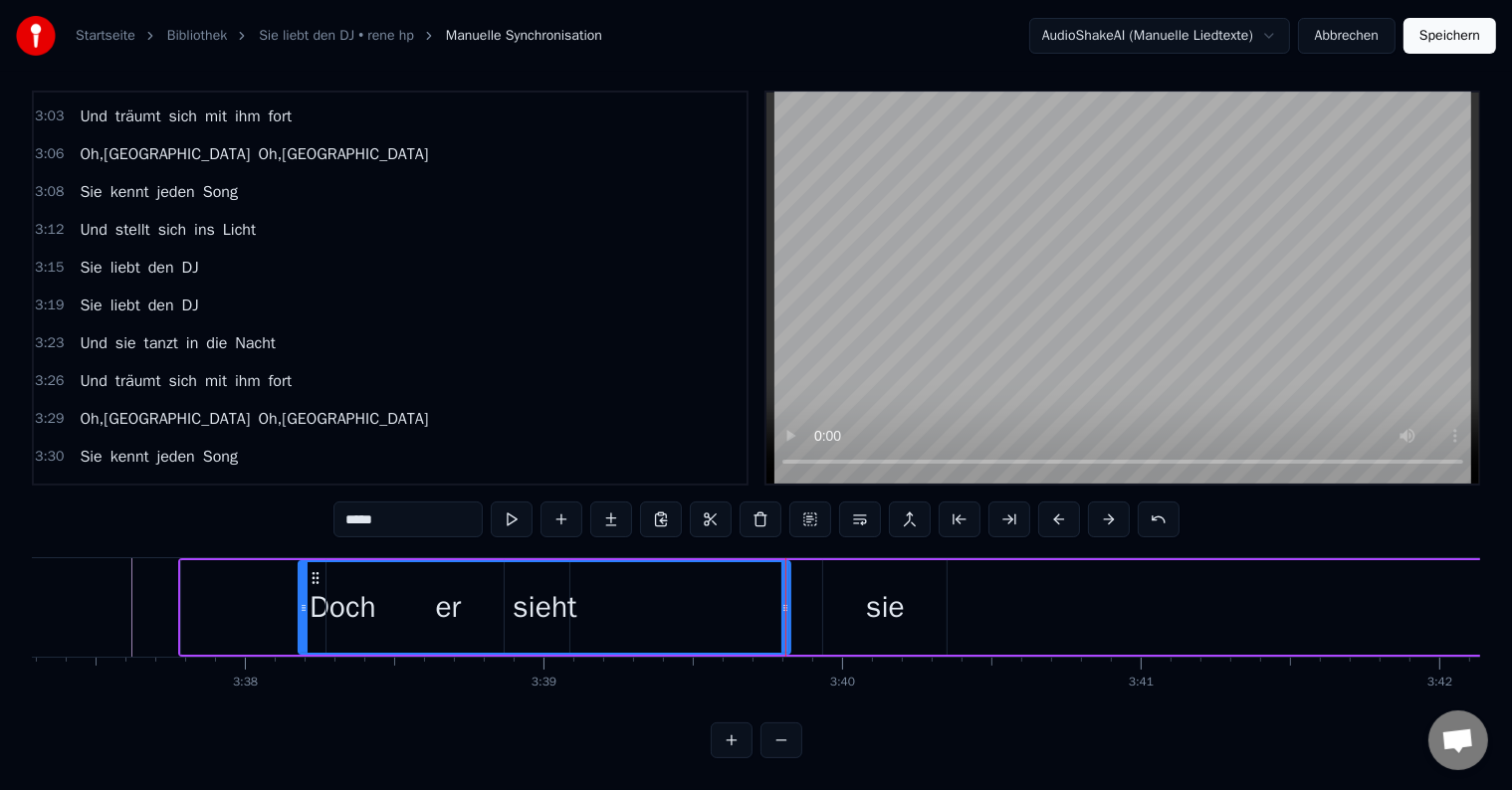 click 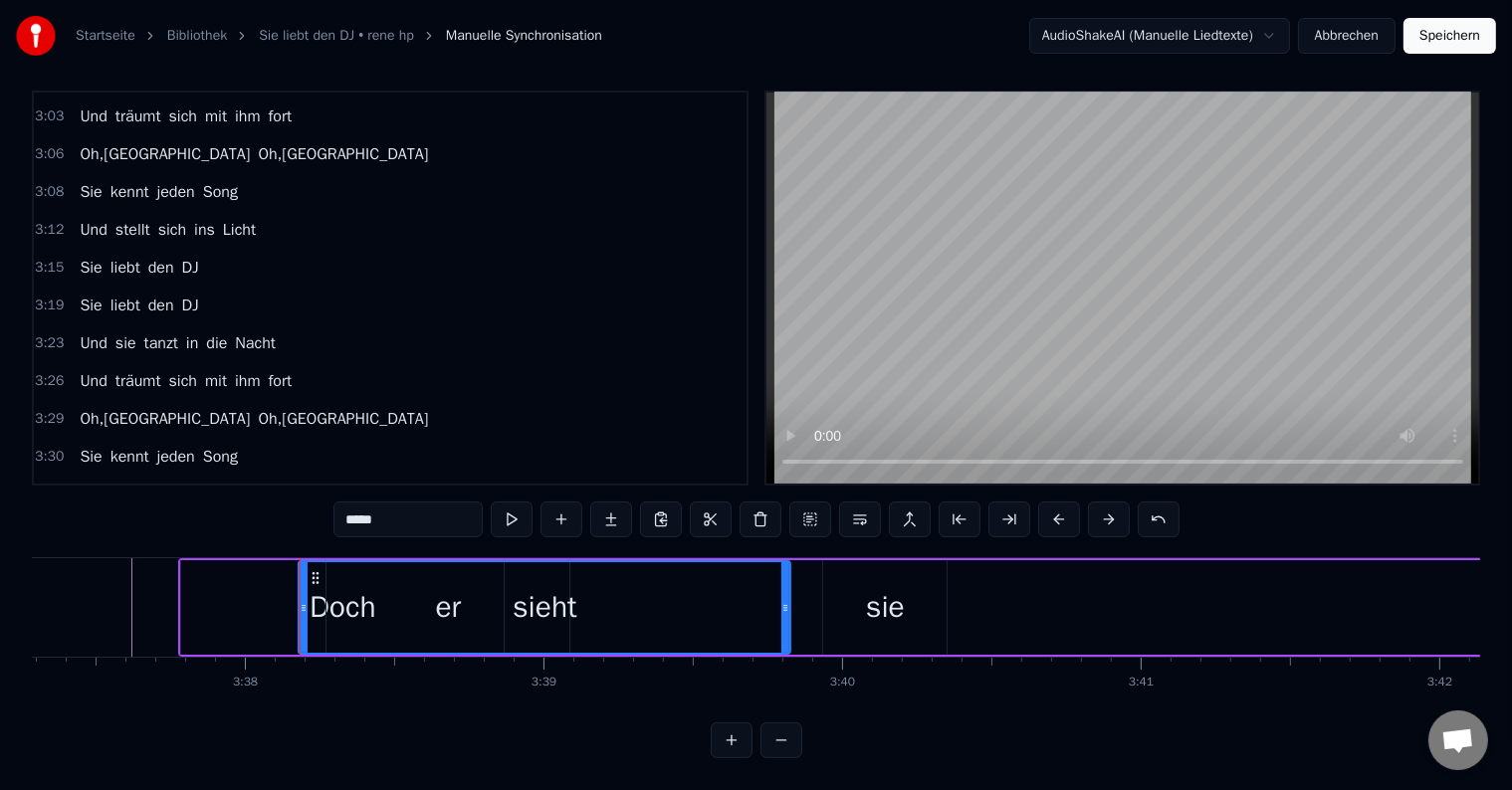 click on "sieht" at bounding box center (544, 607) 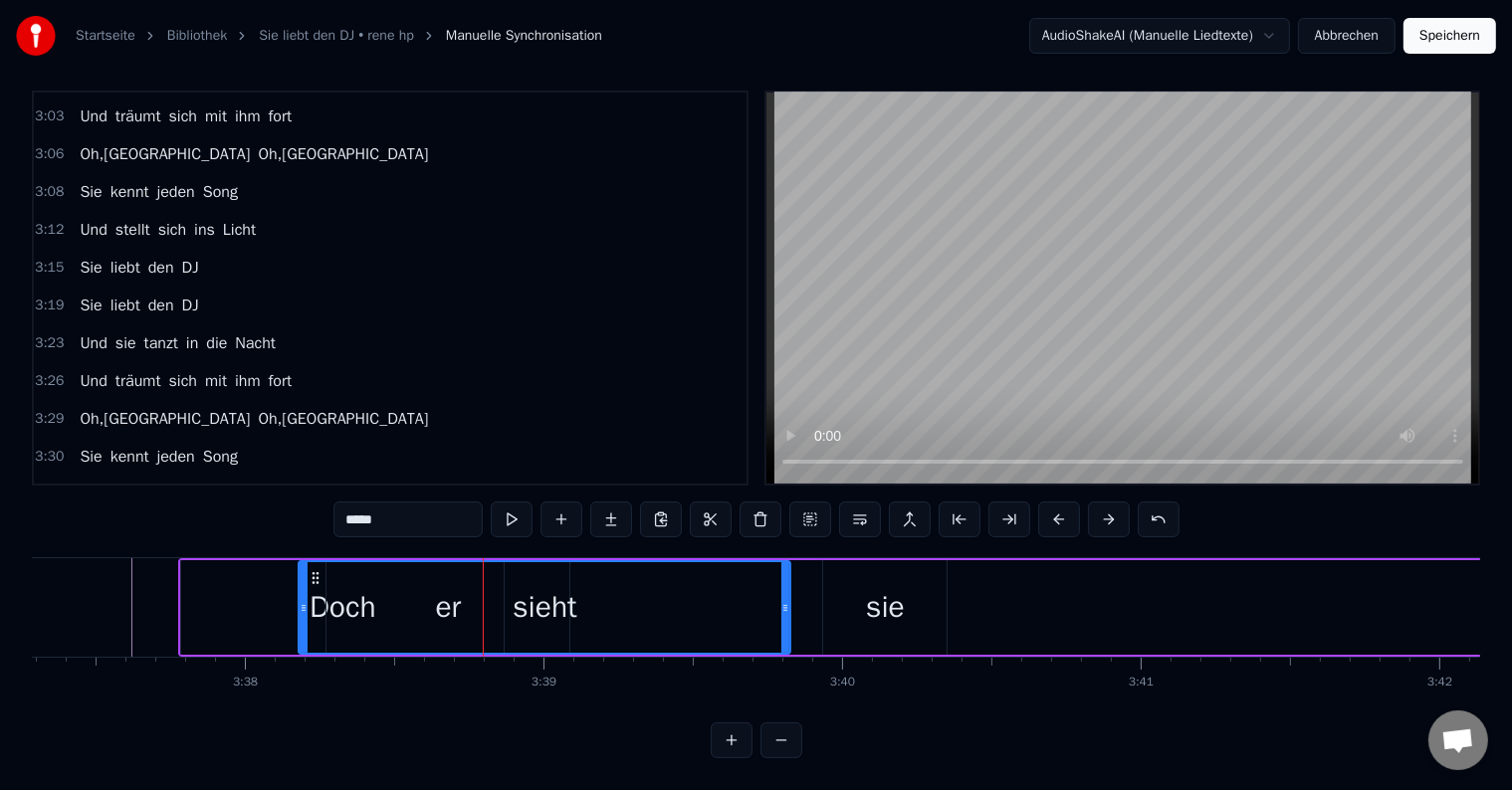 click on "sieht" at bounding box center [544, 607] 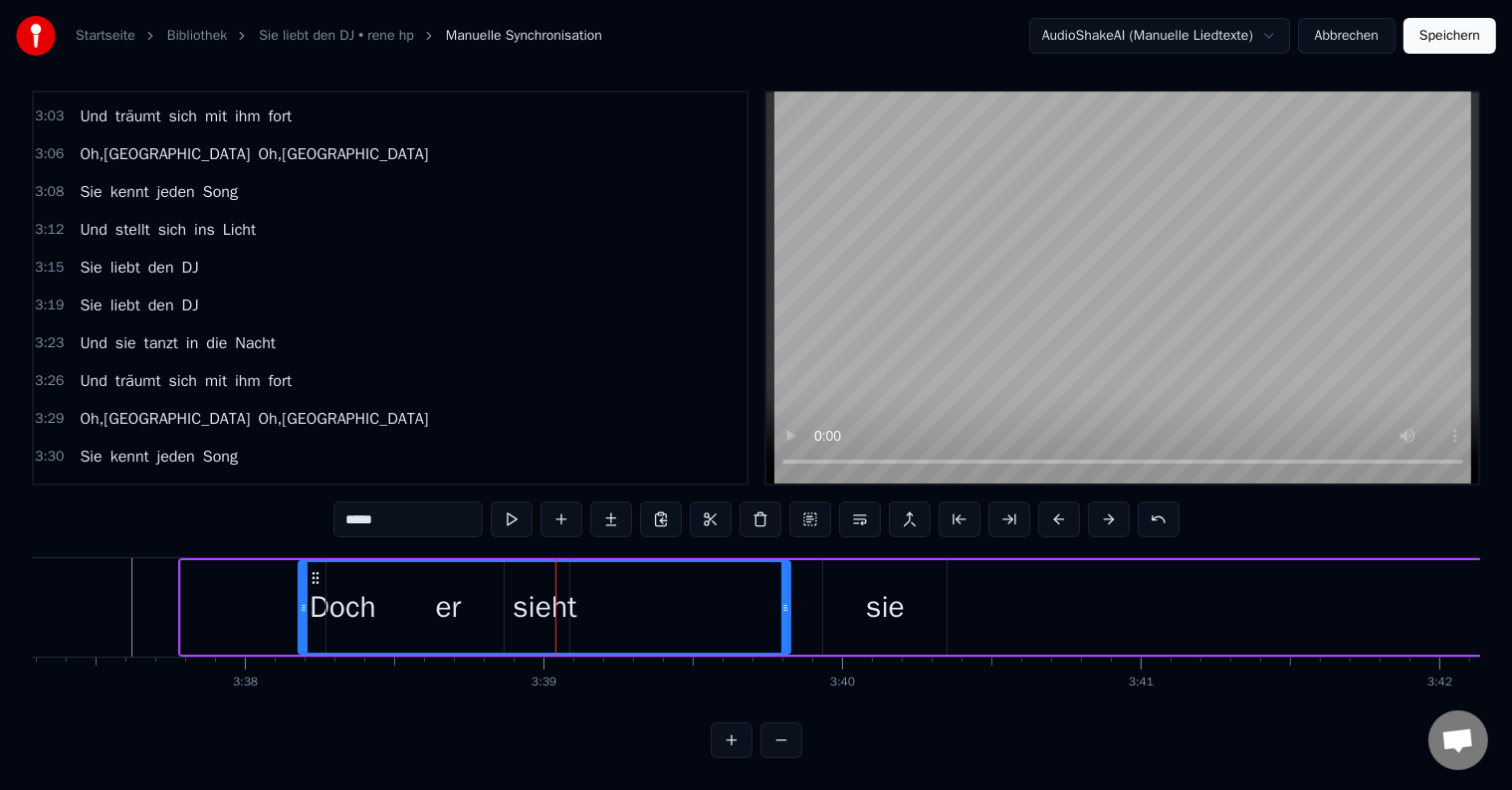 click on "sie" at bounding box center (885, 607) 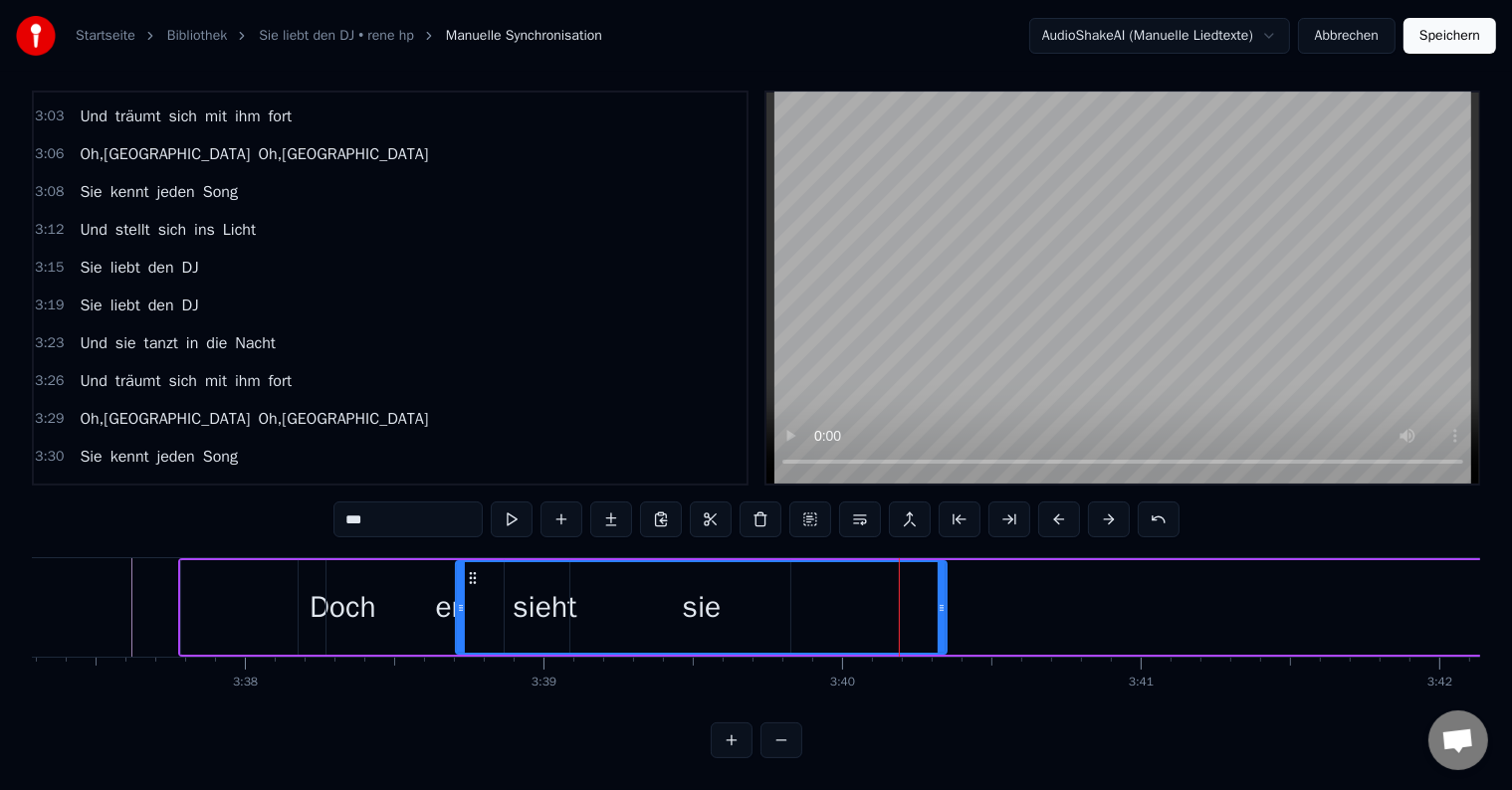 drag, startPoint x: 828, startPoint y: 590, endPoint x: 461, endPoint y: 651, distance: 372.03494 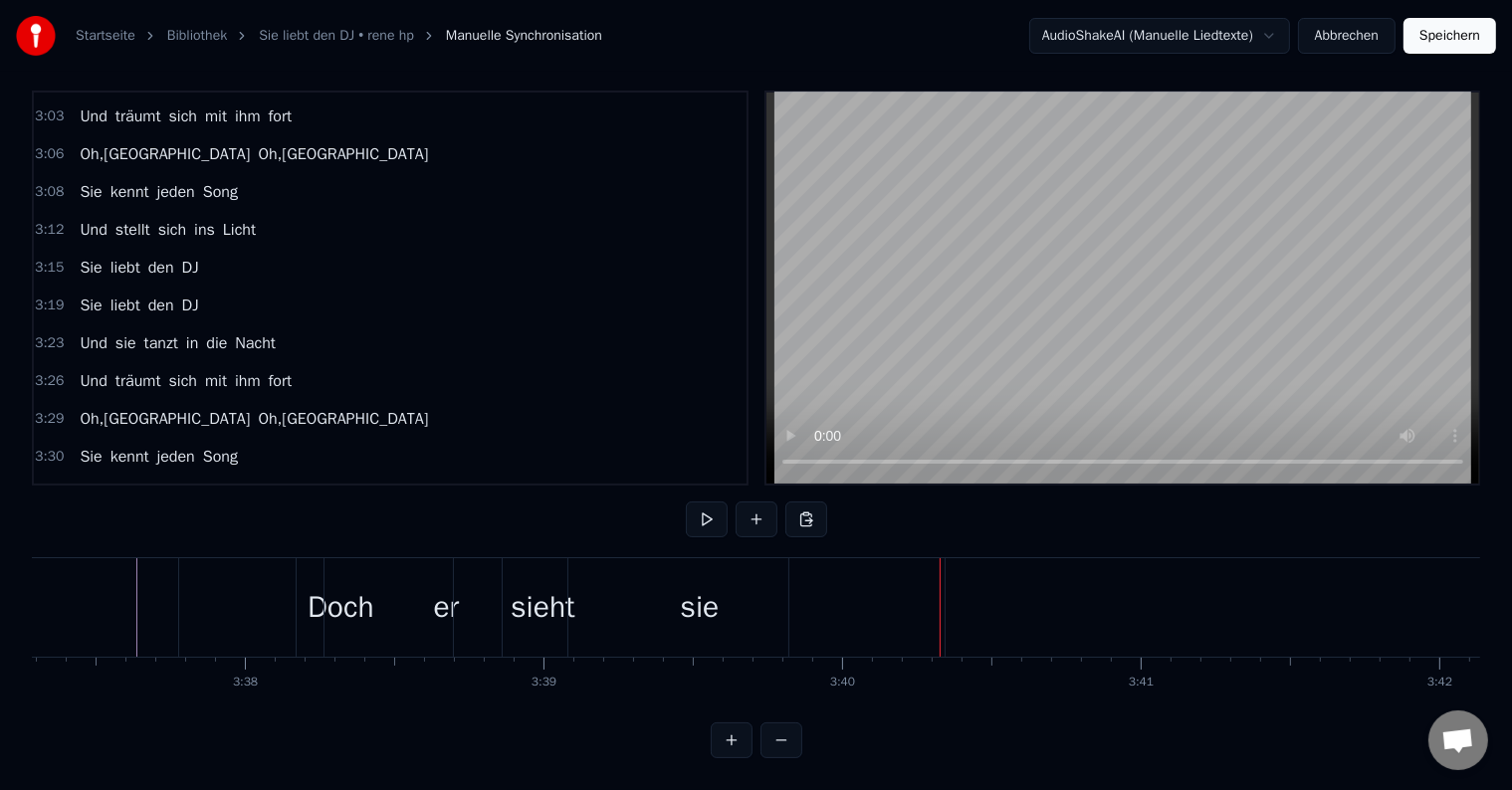 click at bounding box center [-30730, 607] 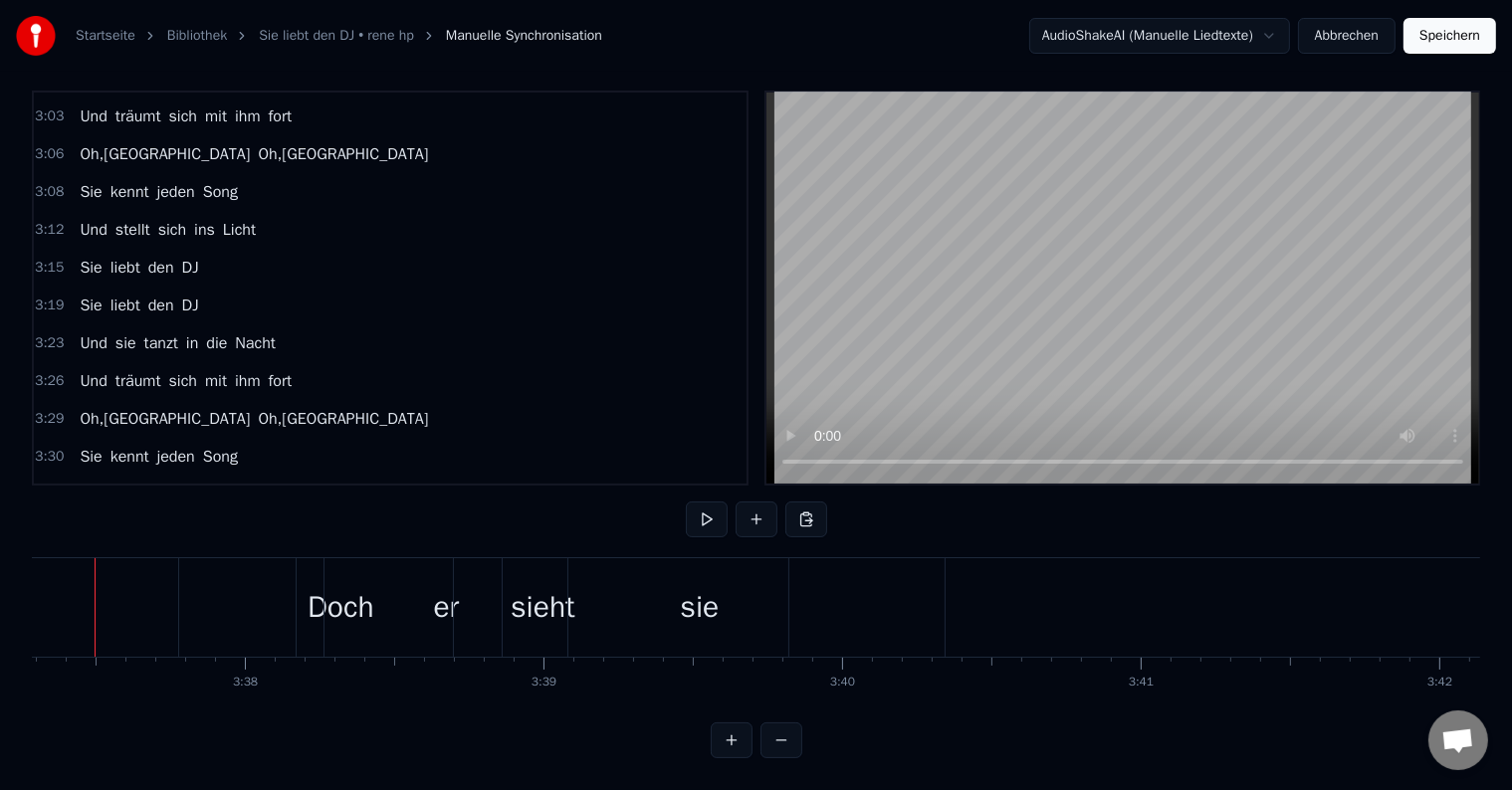 scroll, scrollTop: 0, scrollLeft: 64848, axis: horizontal 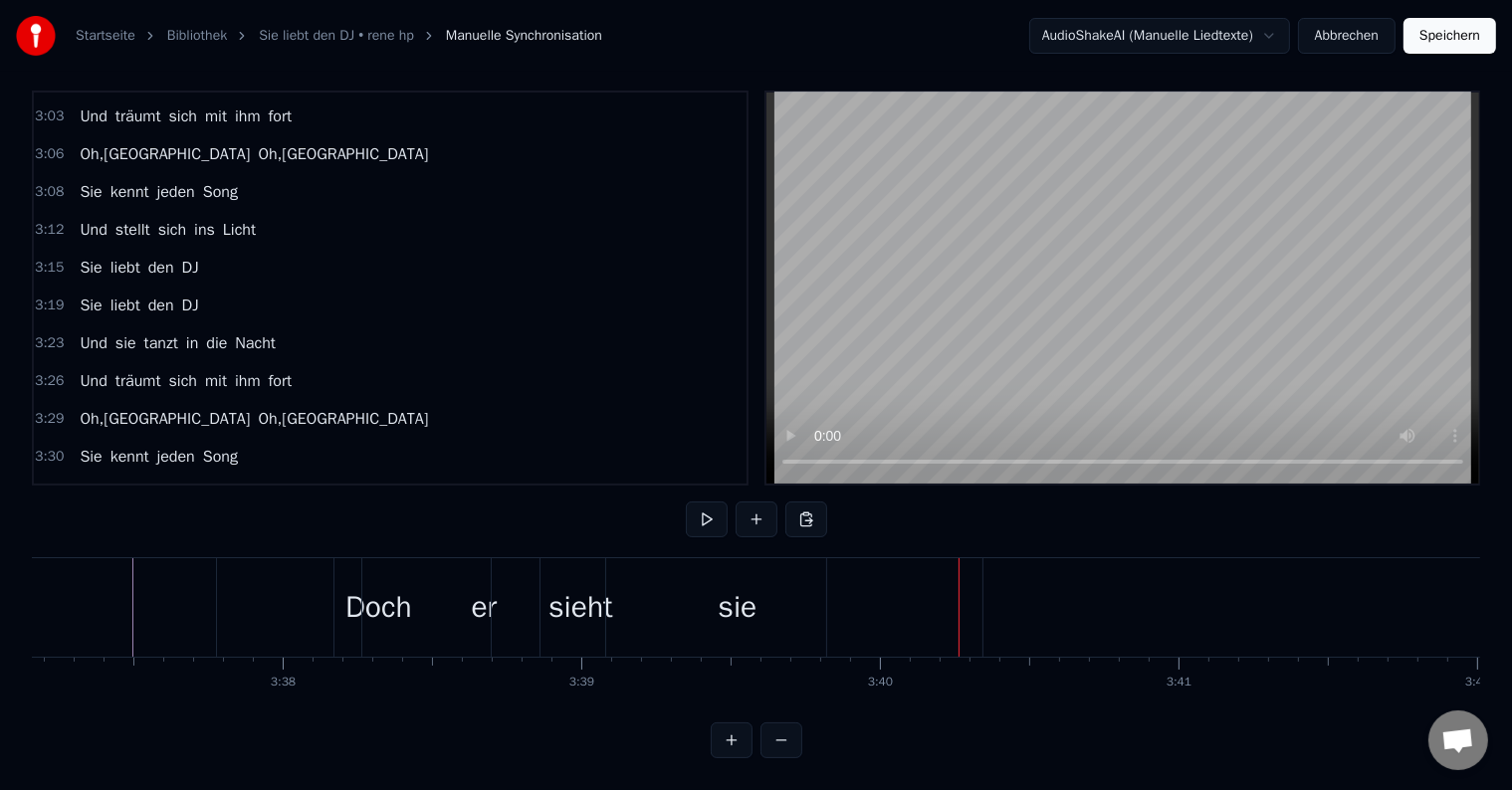 click at bounding box center (-30692, 607) 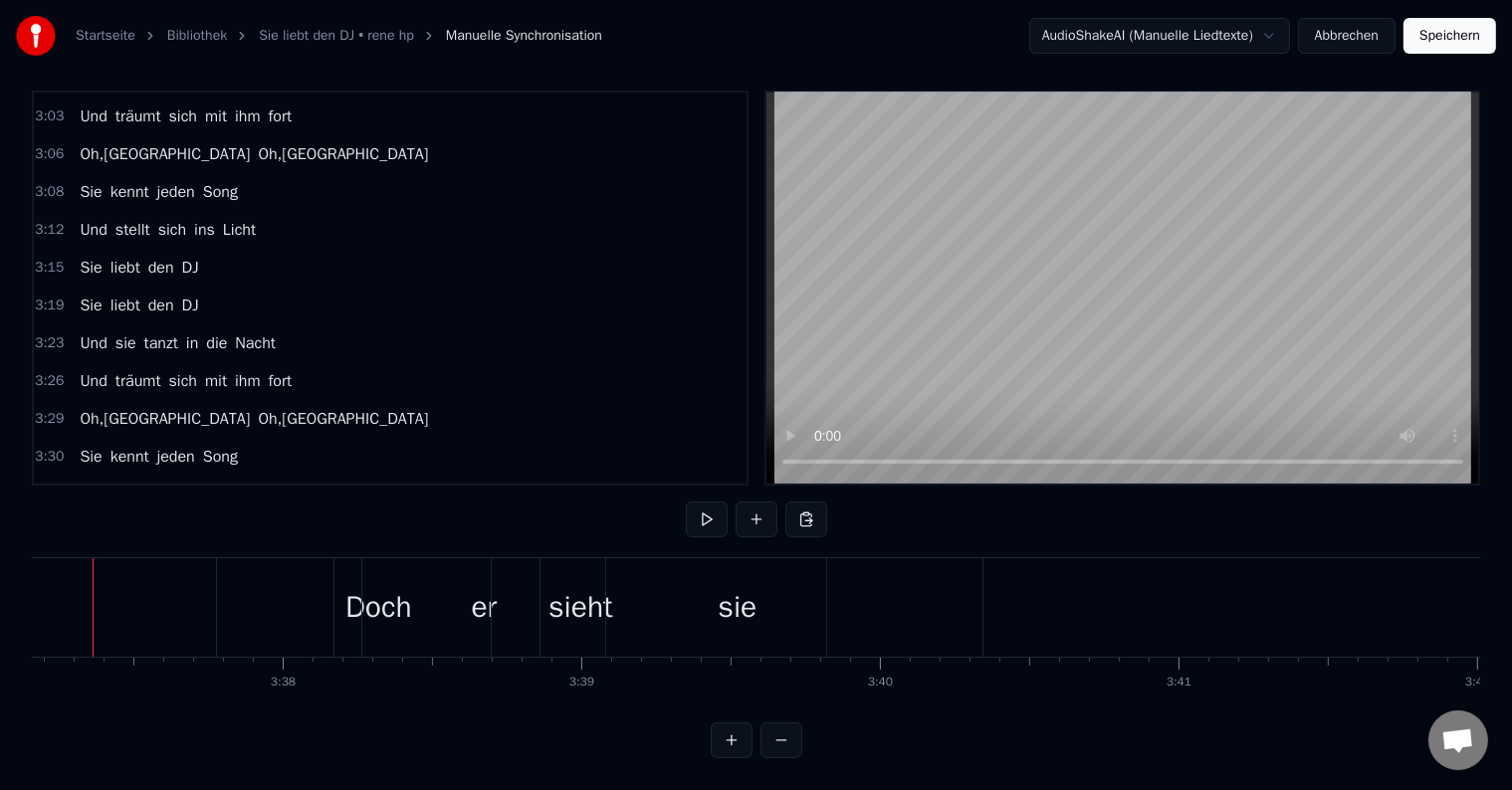 scroll, scrollTop: 0, scrollLeft: 64808, axis: horizontal 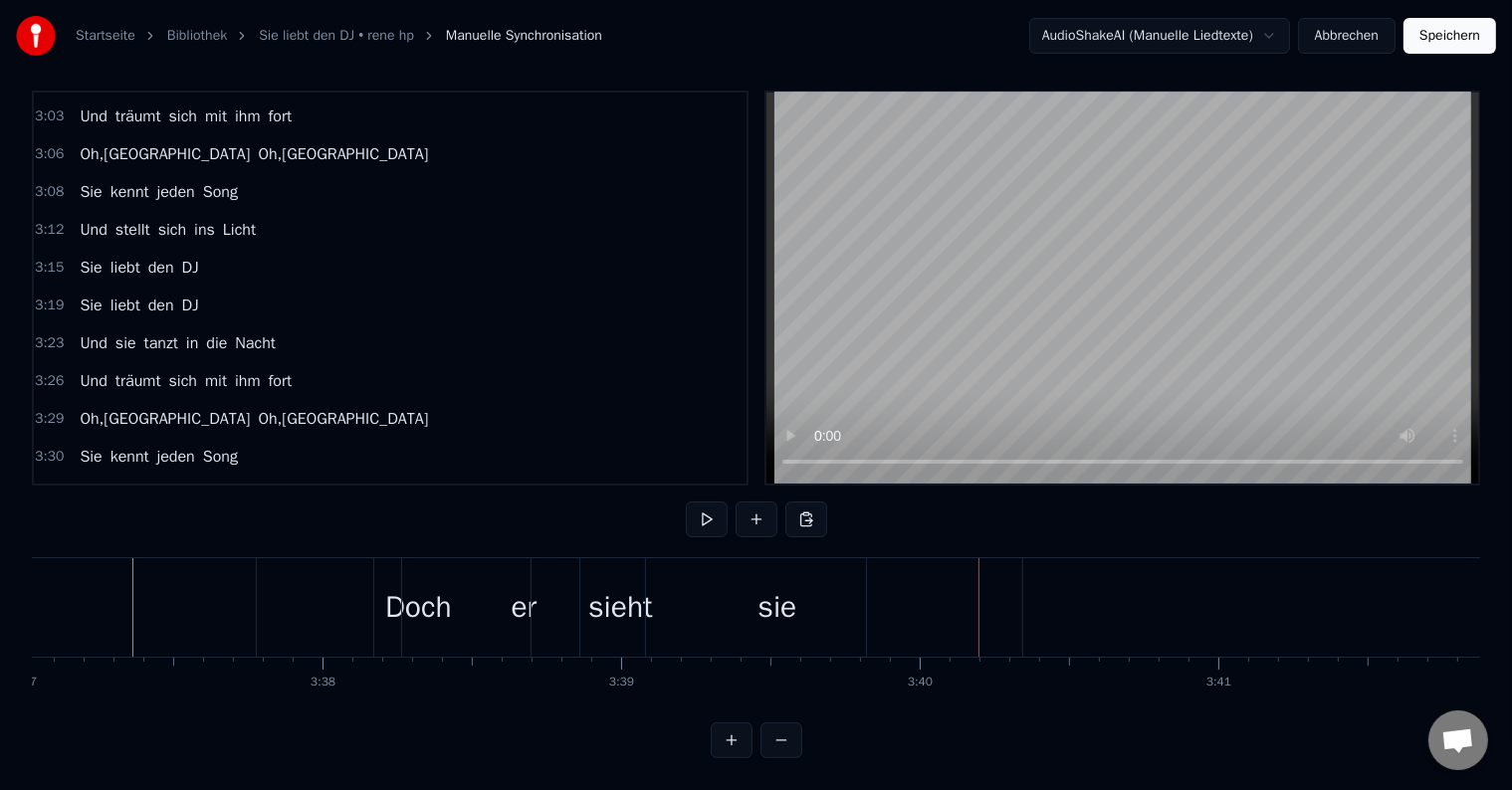 click at bounding box center [-30652, 607] 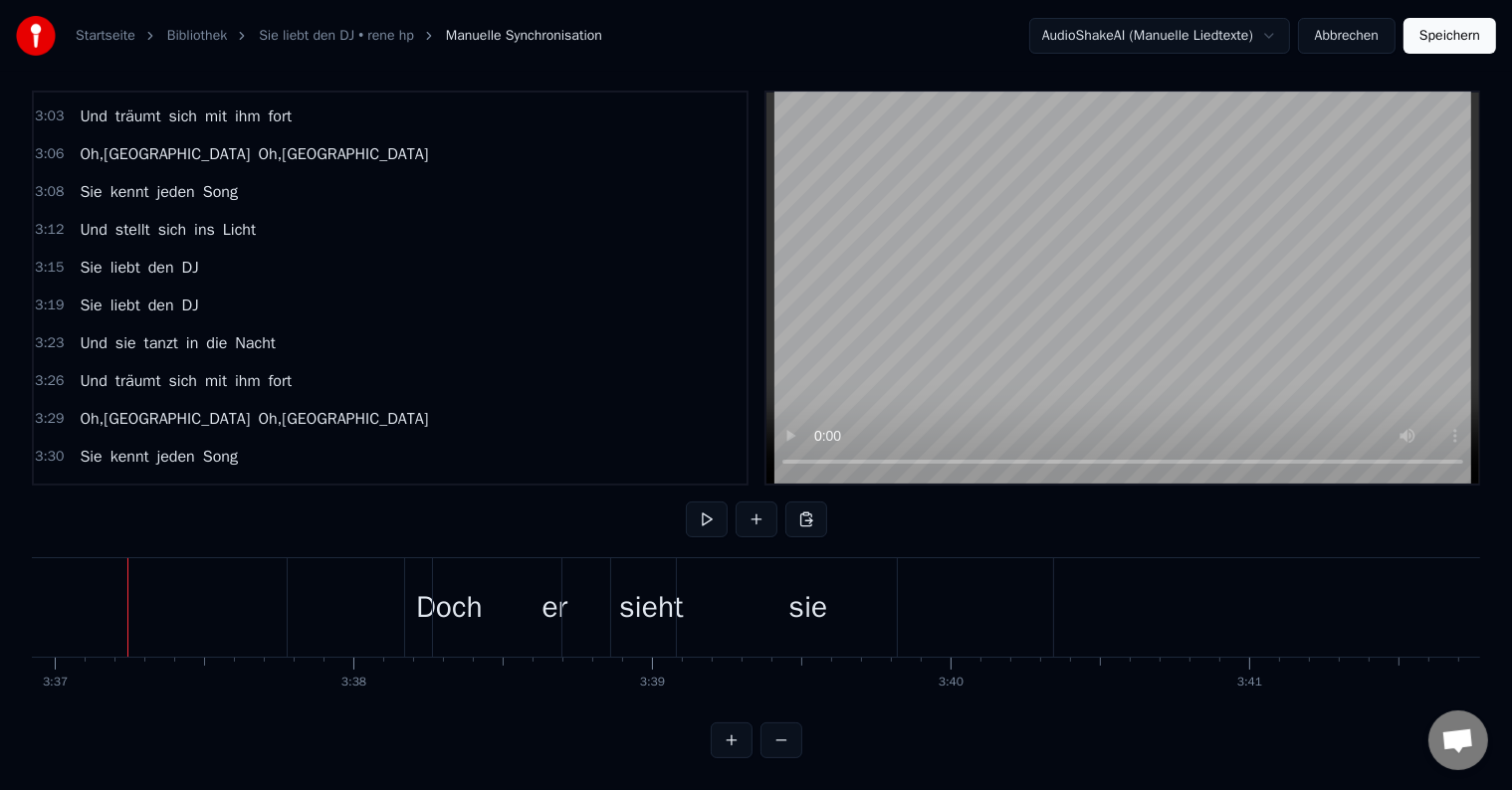 scroll, scrollTop: 0, scrollLeft: 64772, axis: horizontal 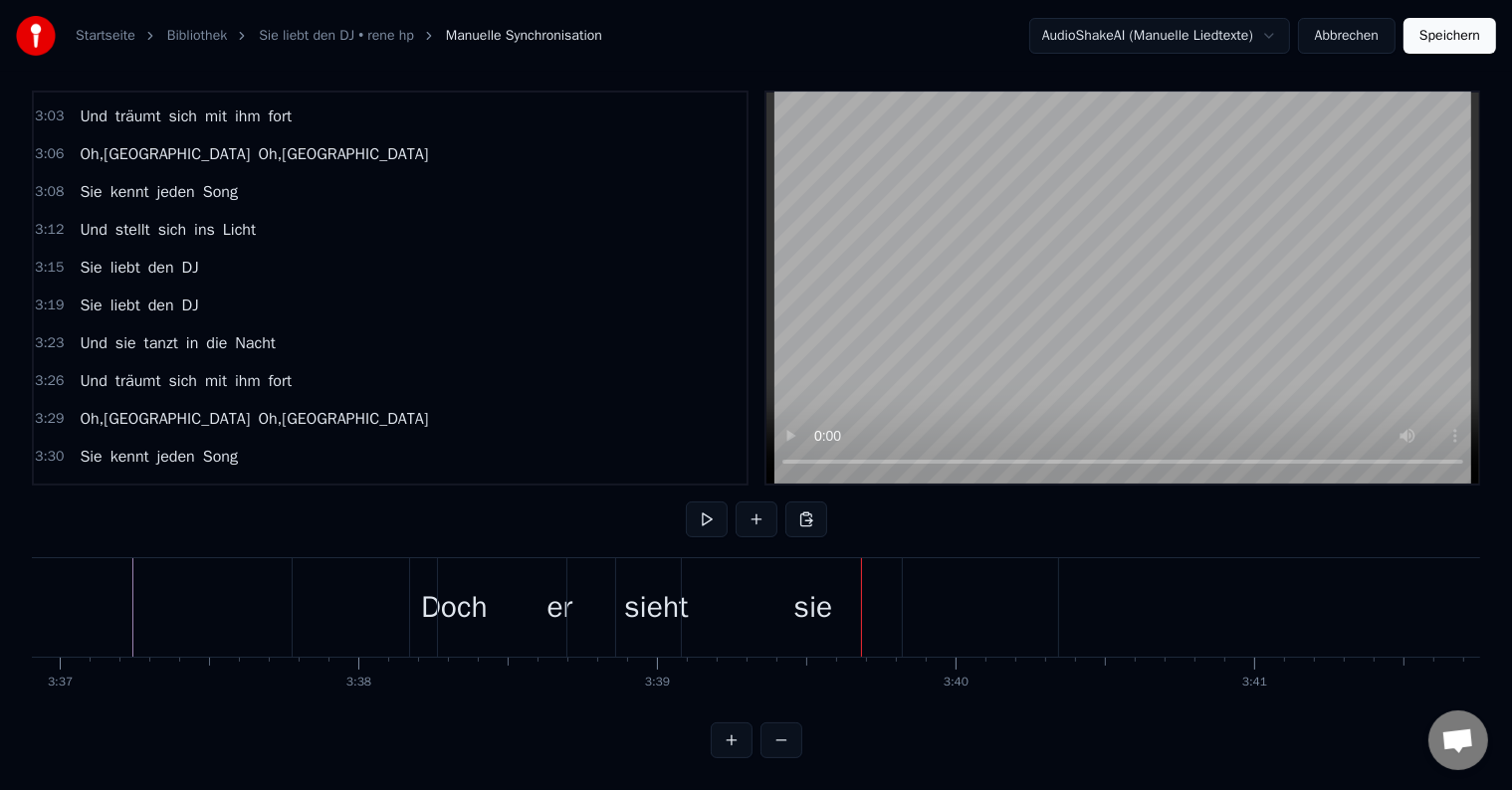 click on "sie" at bounding box center (812, 607) 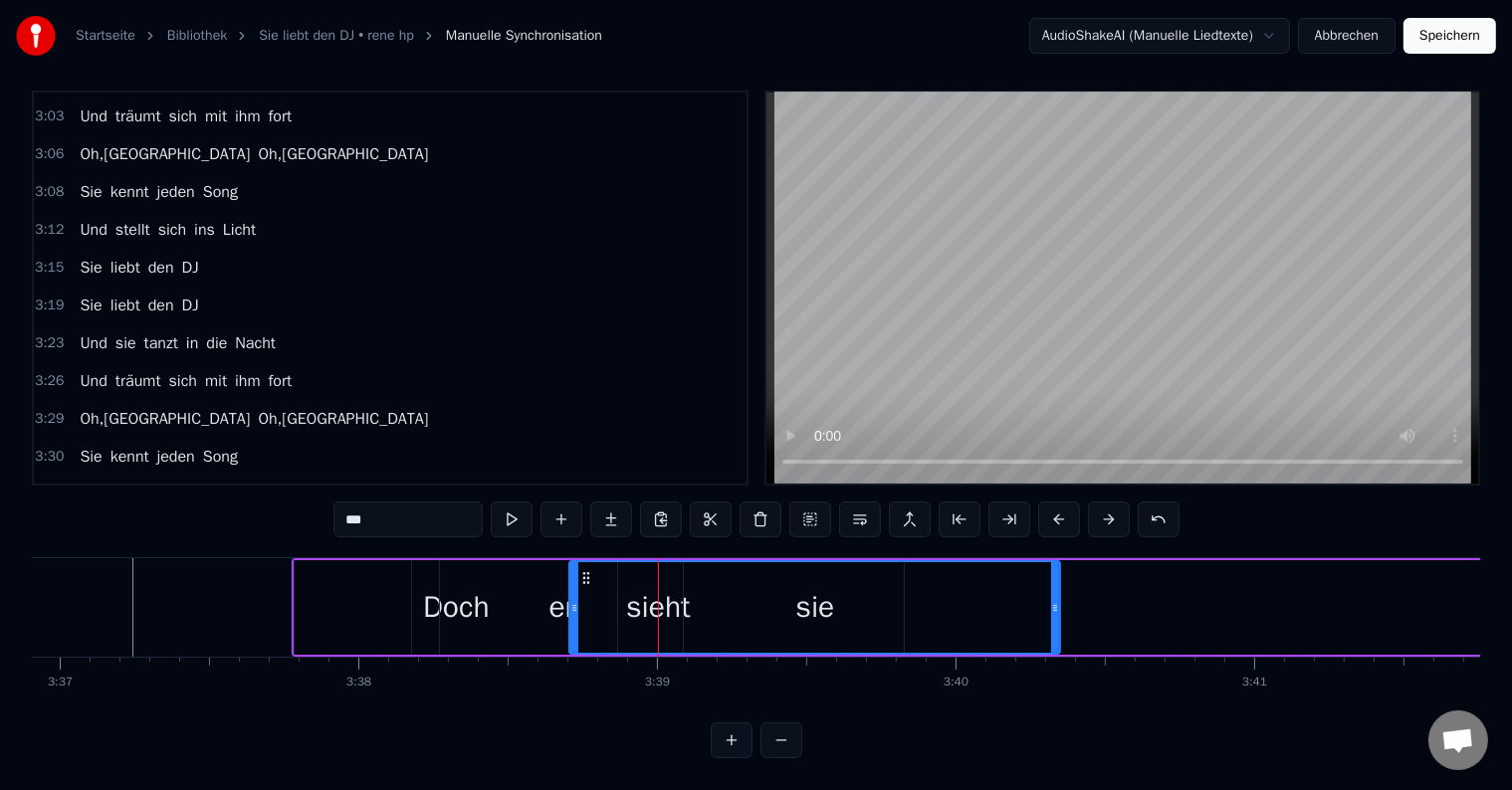drag, startPoint x: 558, startPoint y: 590, endPoint x: 611, endPoint y: 583, distance: 53.460266 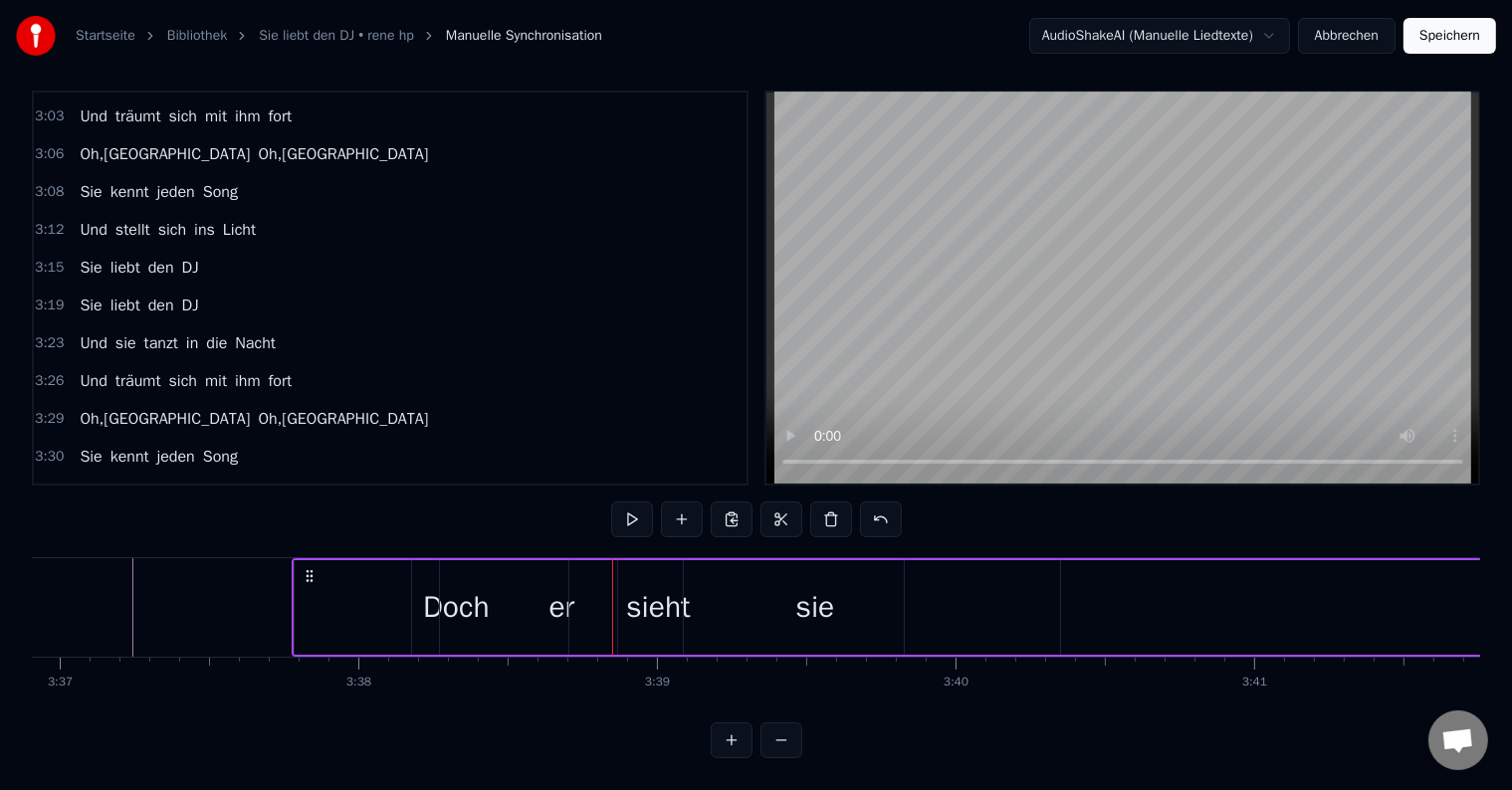drag, startPoint x: 668, startPoint y: 588, endPoint x: 632, endPoint y: 594, distance: 36.496575 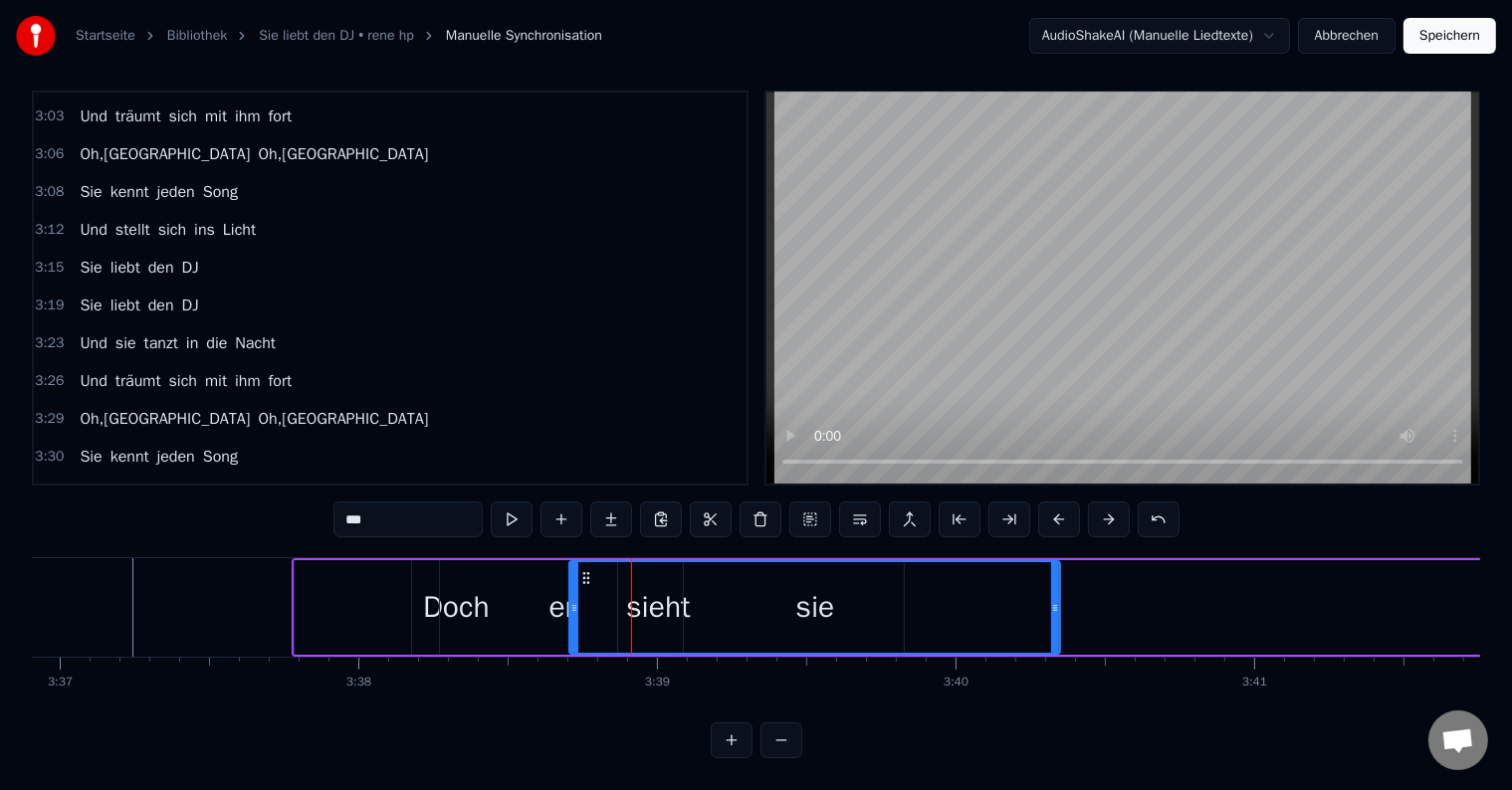 click on "sieht" at bounding box center (140, 532) 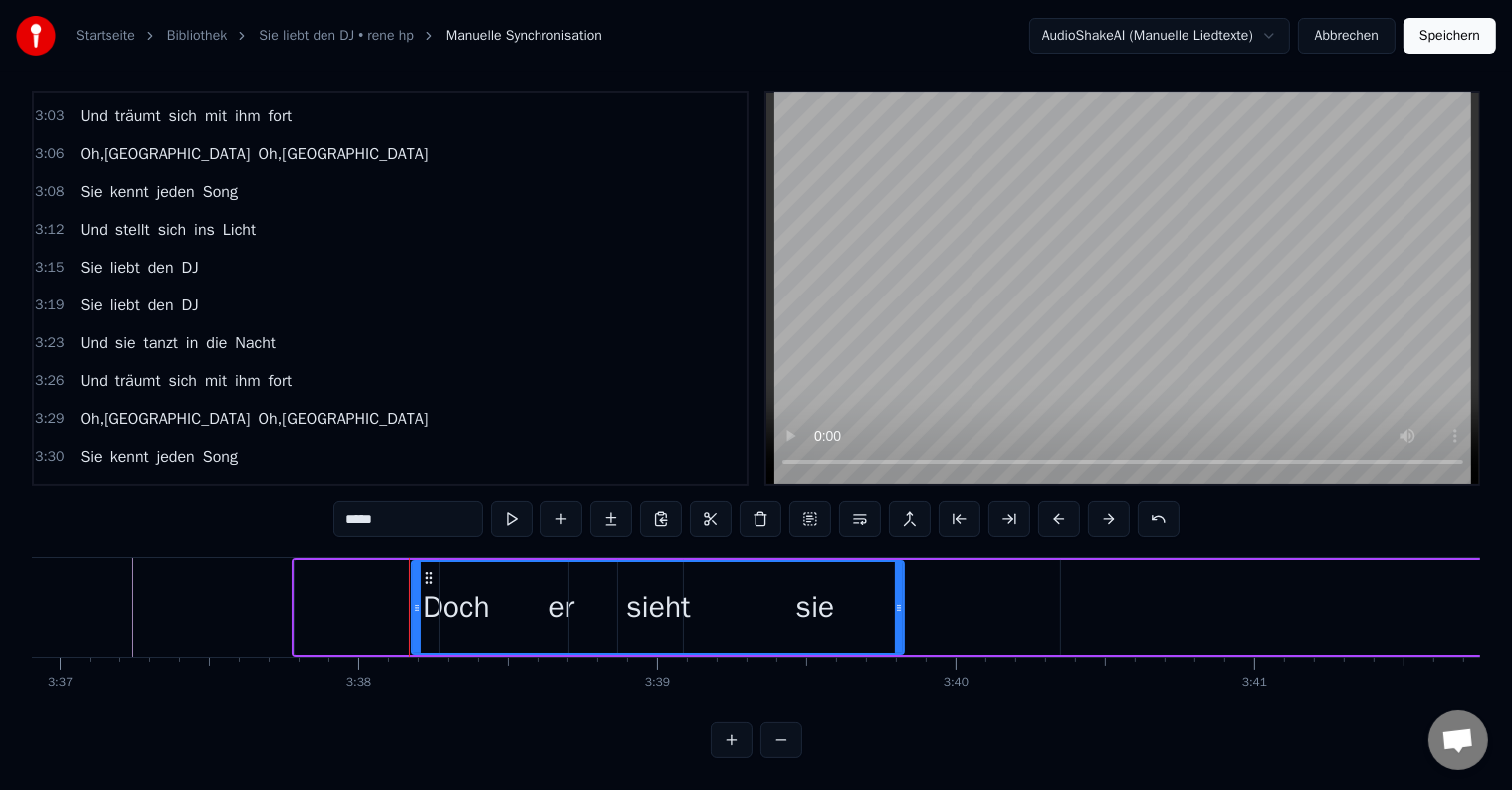 click on "er" at bounding box center (172, 532) 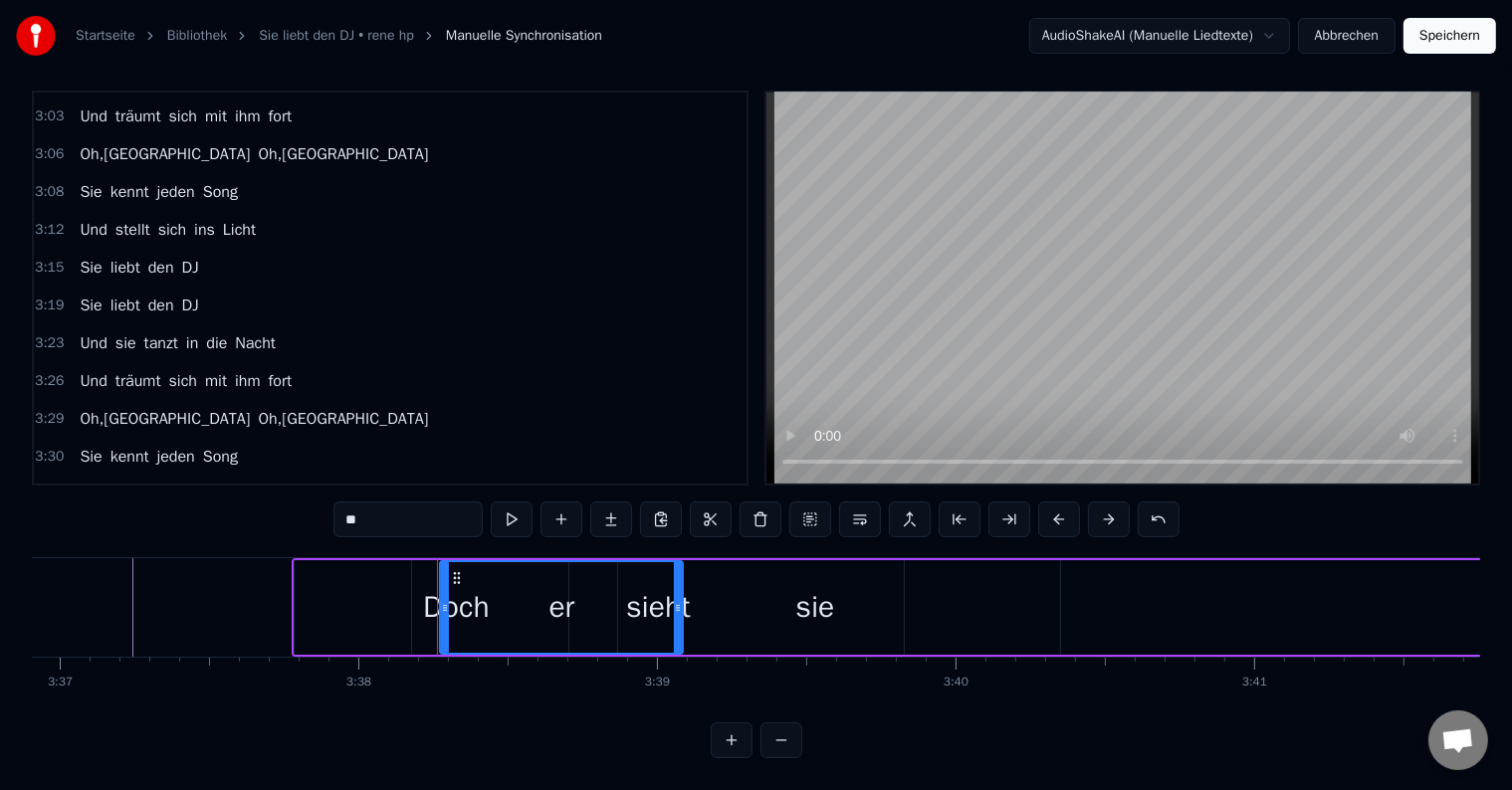 drag, startPoint x: 165, startPoint y: 445, endPoint x: 123, endPoint y: 452, distance: 42.579338 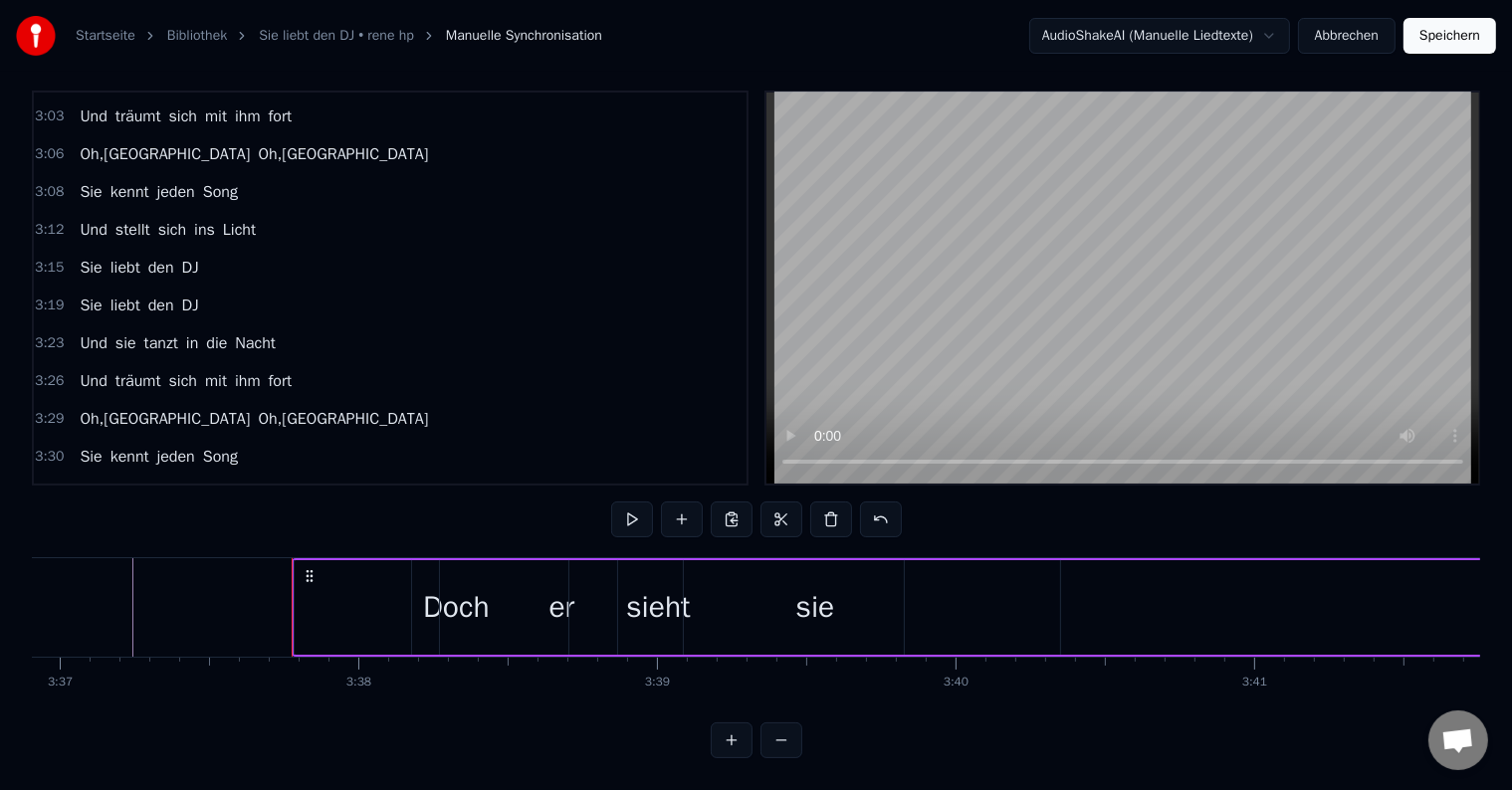 click on "Abbrechen" at bounding box center (1347, 36) 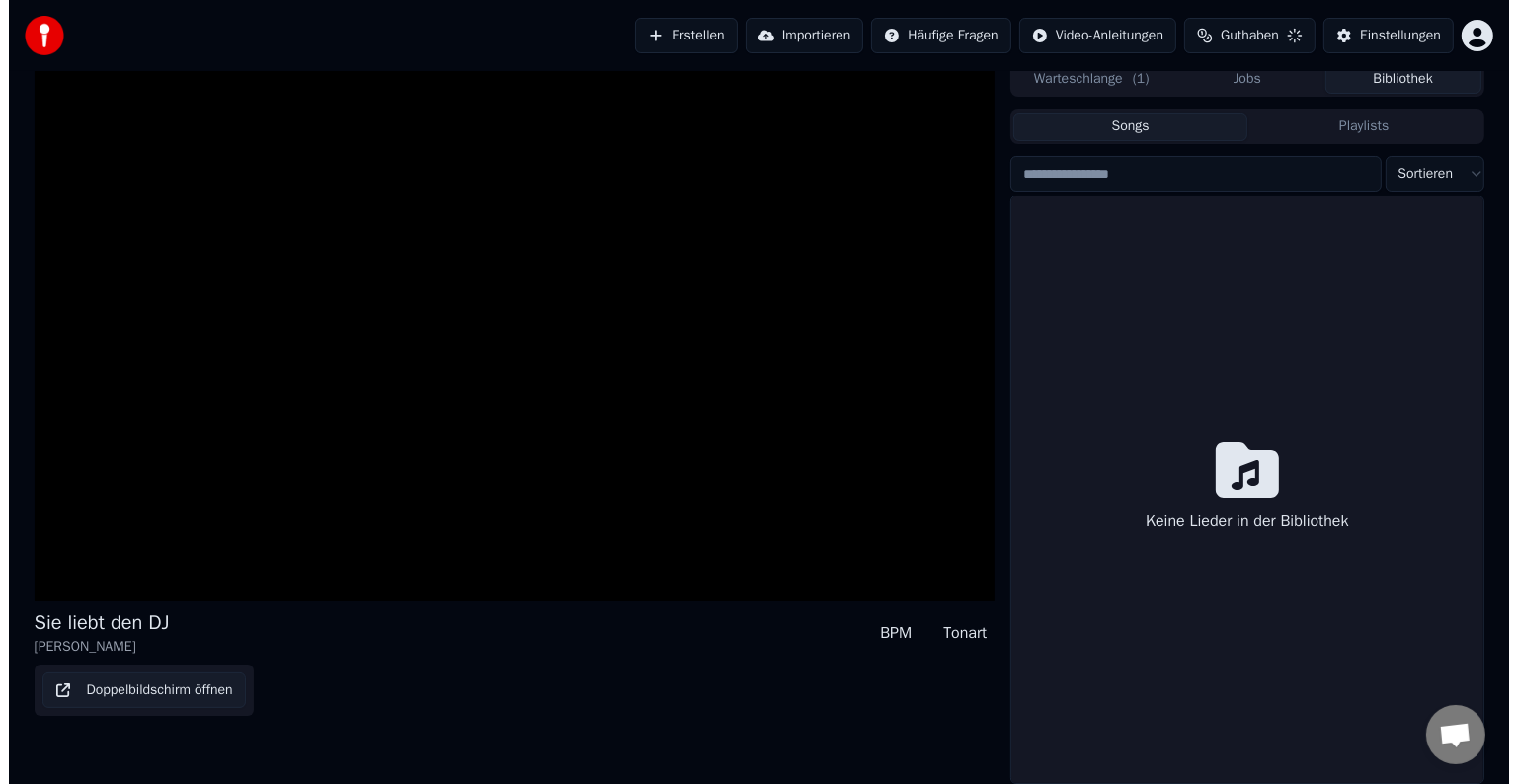 scroll, scrollTop: 0, scrollLeft: 0, axis: both 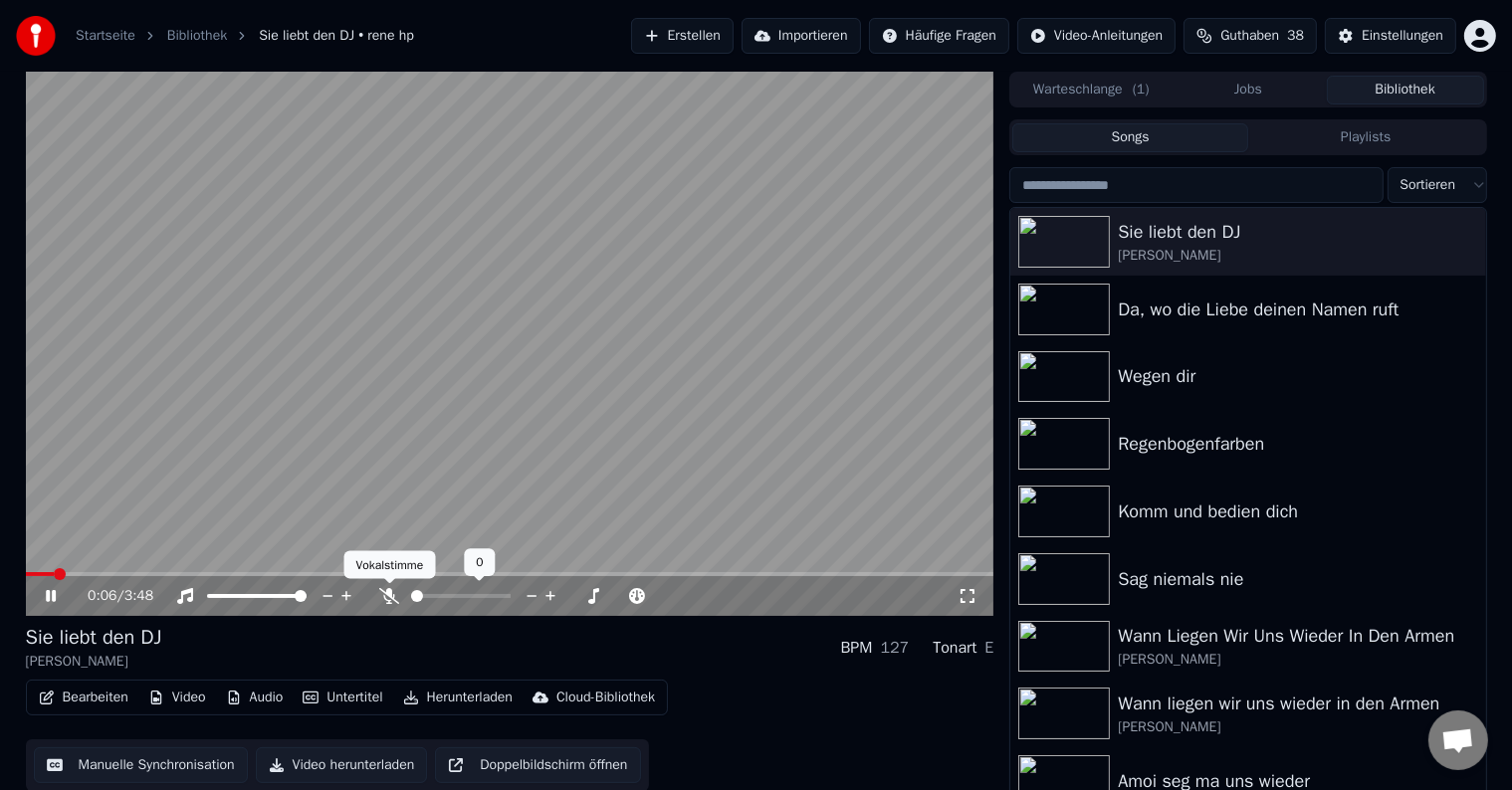 click 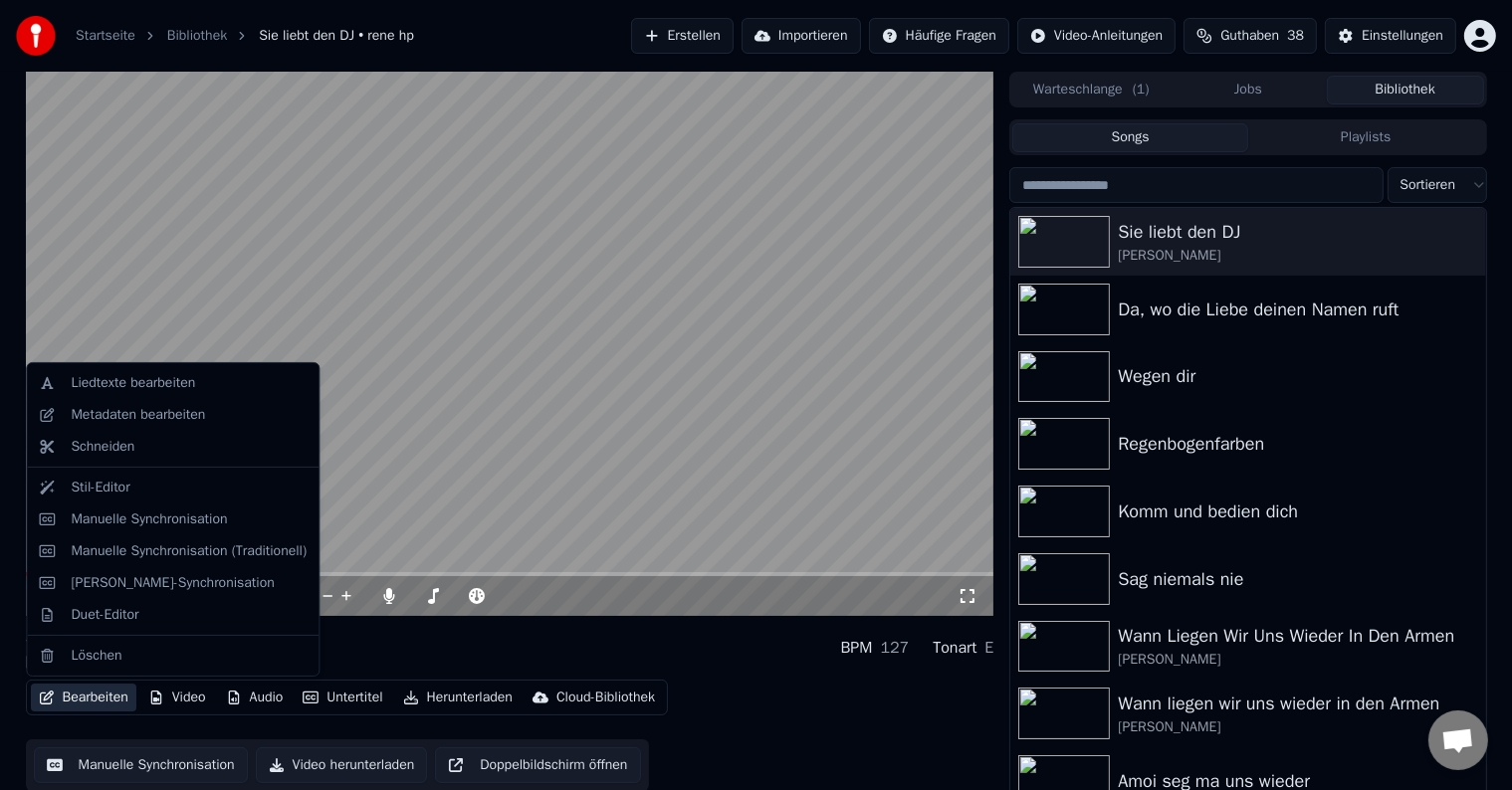 click on "Bearbeiten" at bounding box center (84, 697) 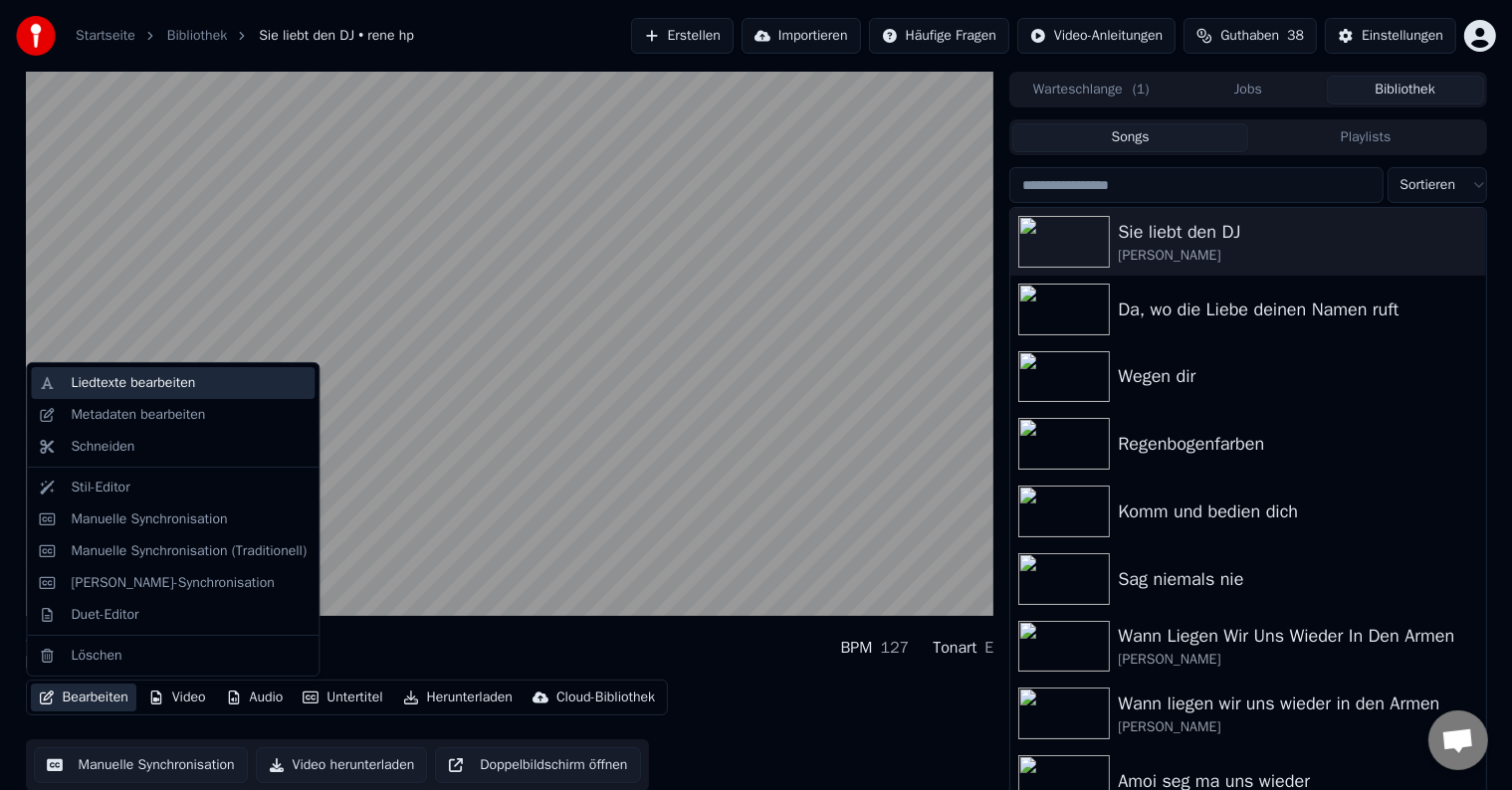click on "Liedtexte bearbeiten" at bounding box center [172, 383] 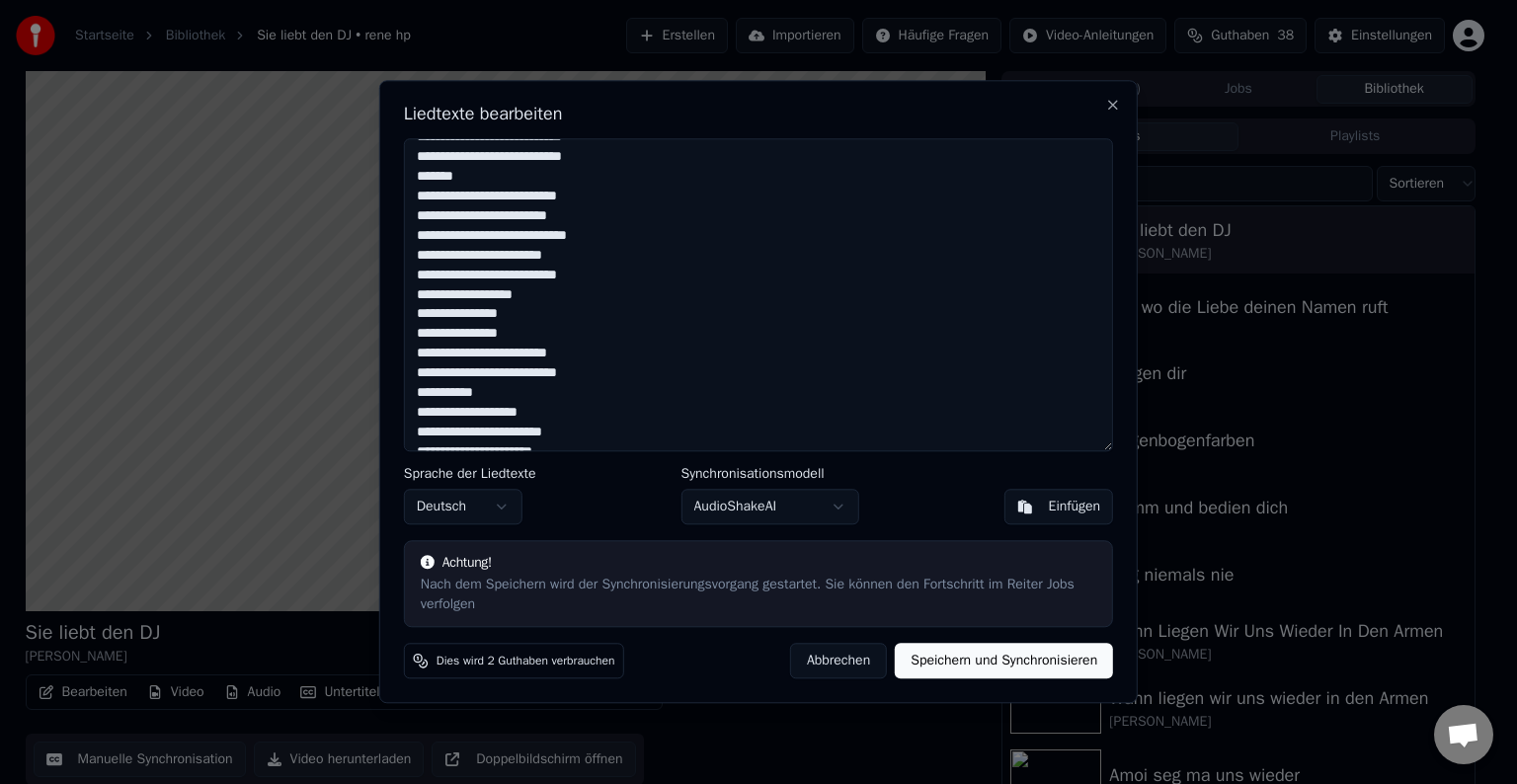 scroll, scrollTop: 809, scrollLeft: 0, axis: vertical 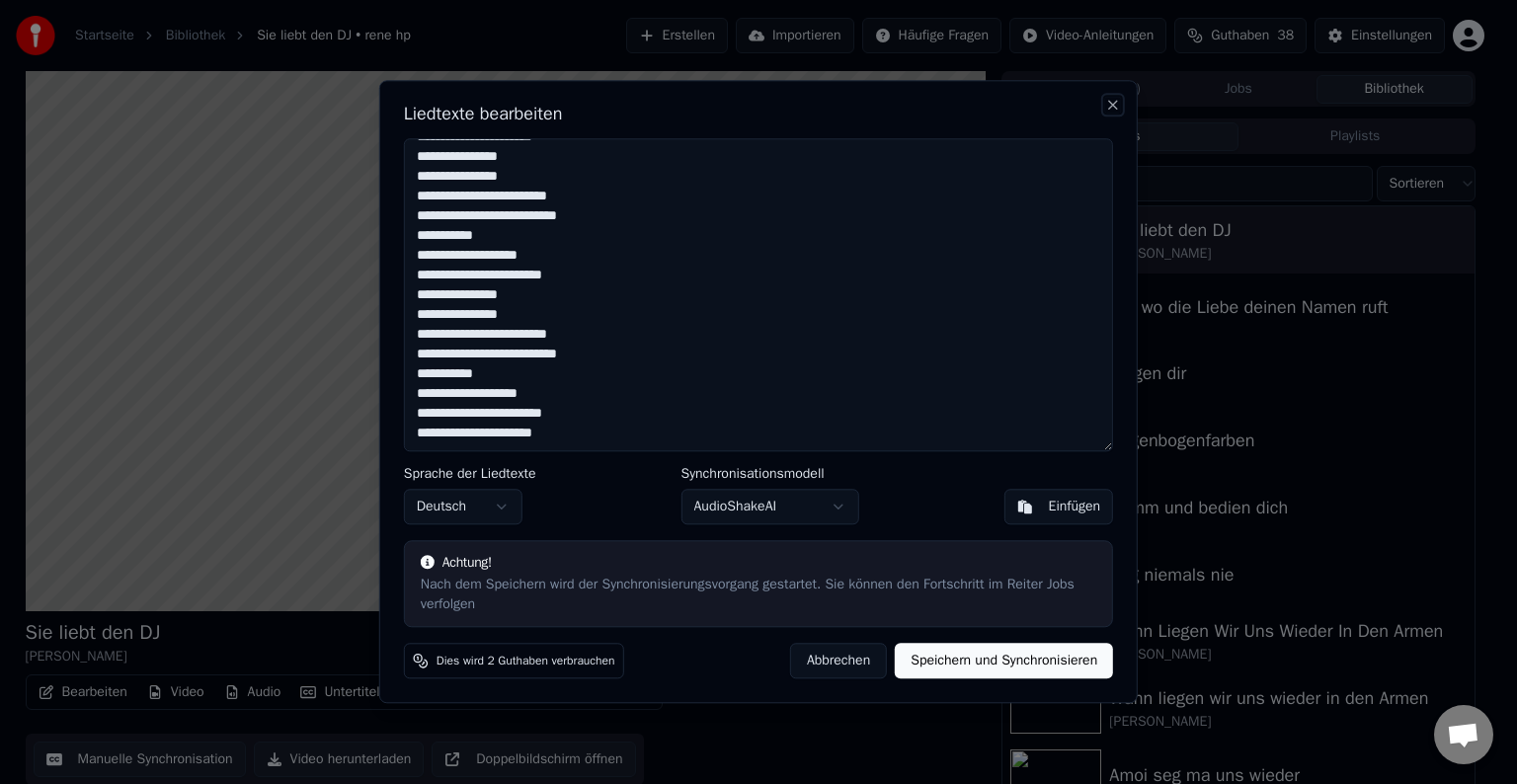 click on "Close" at bounding box center (1113, 105) 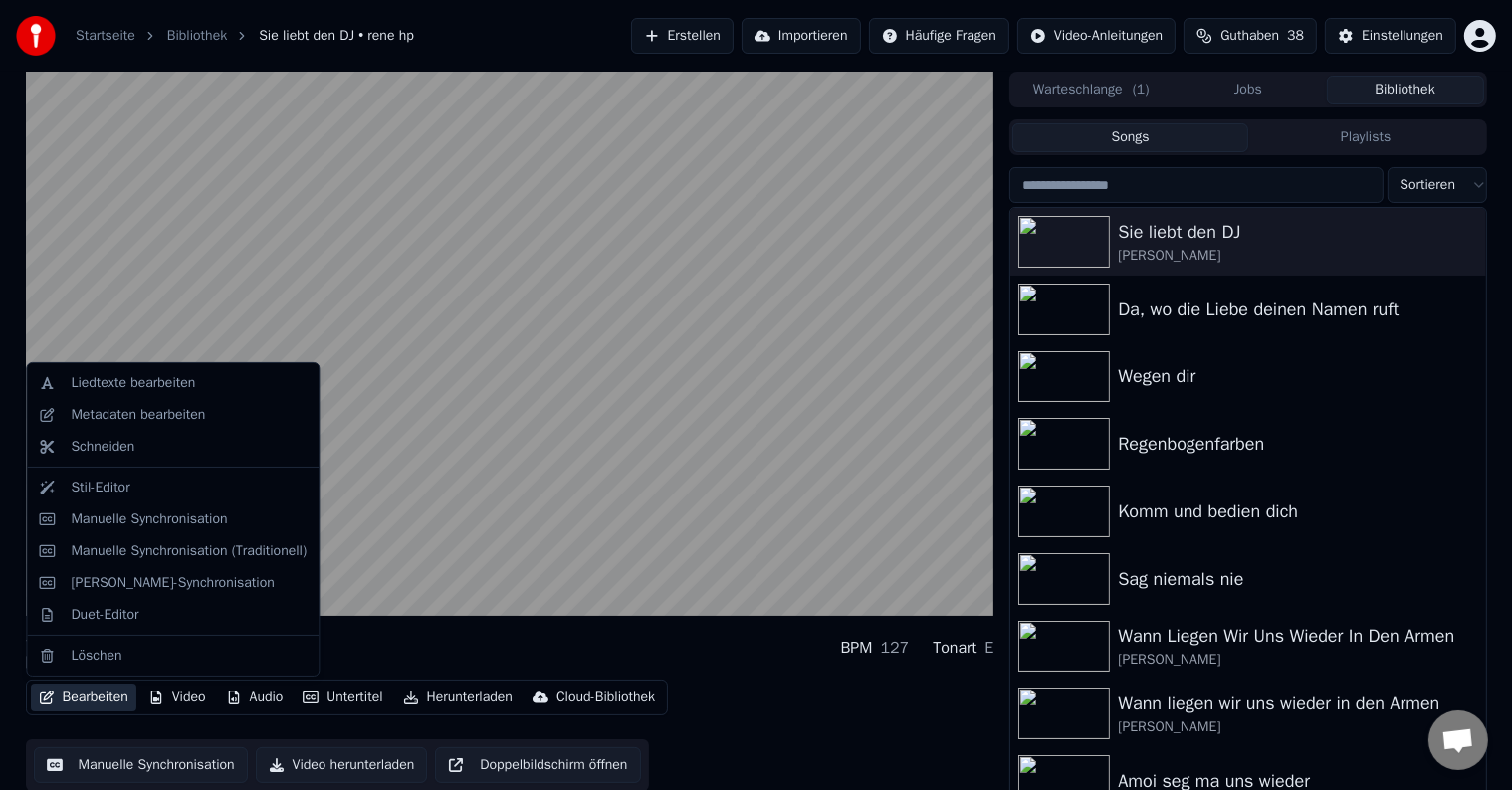 click on "Bearbeiten" at bounding box center [84, 697] 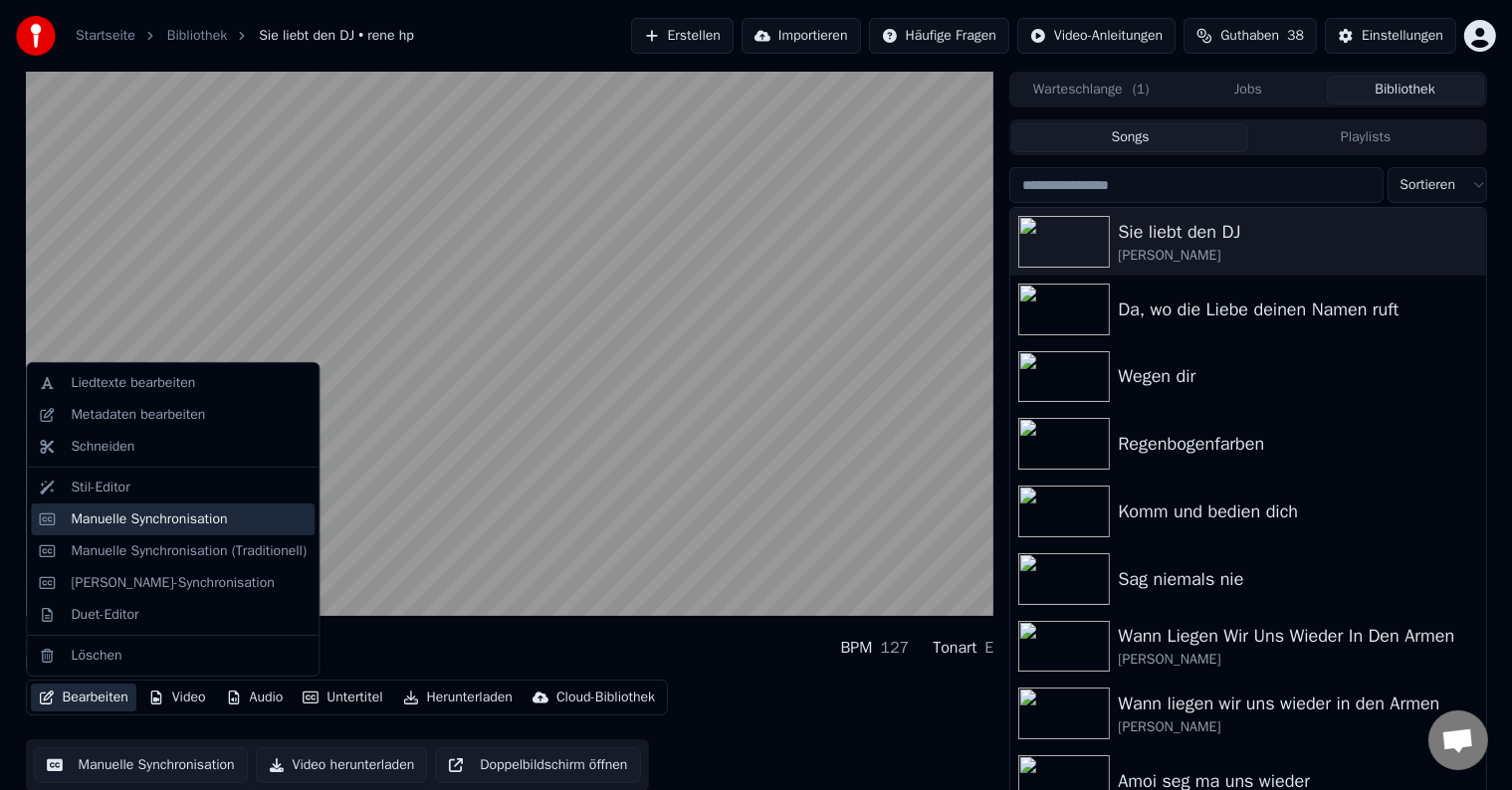click on "Manuelle Synchronisation" at bounding box center [148, 519] 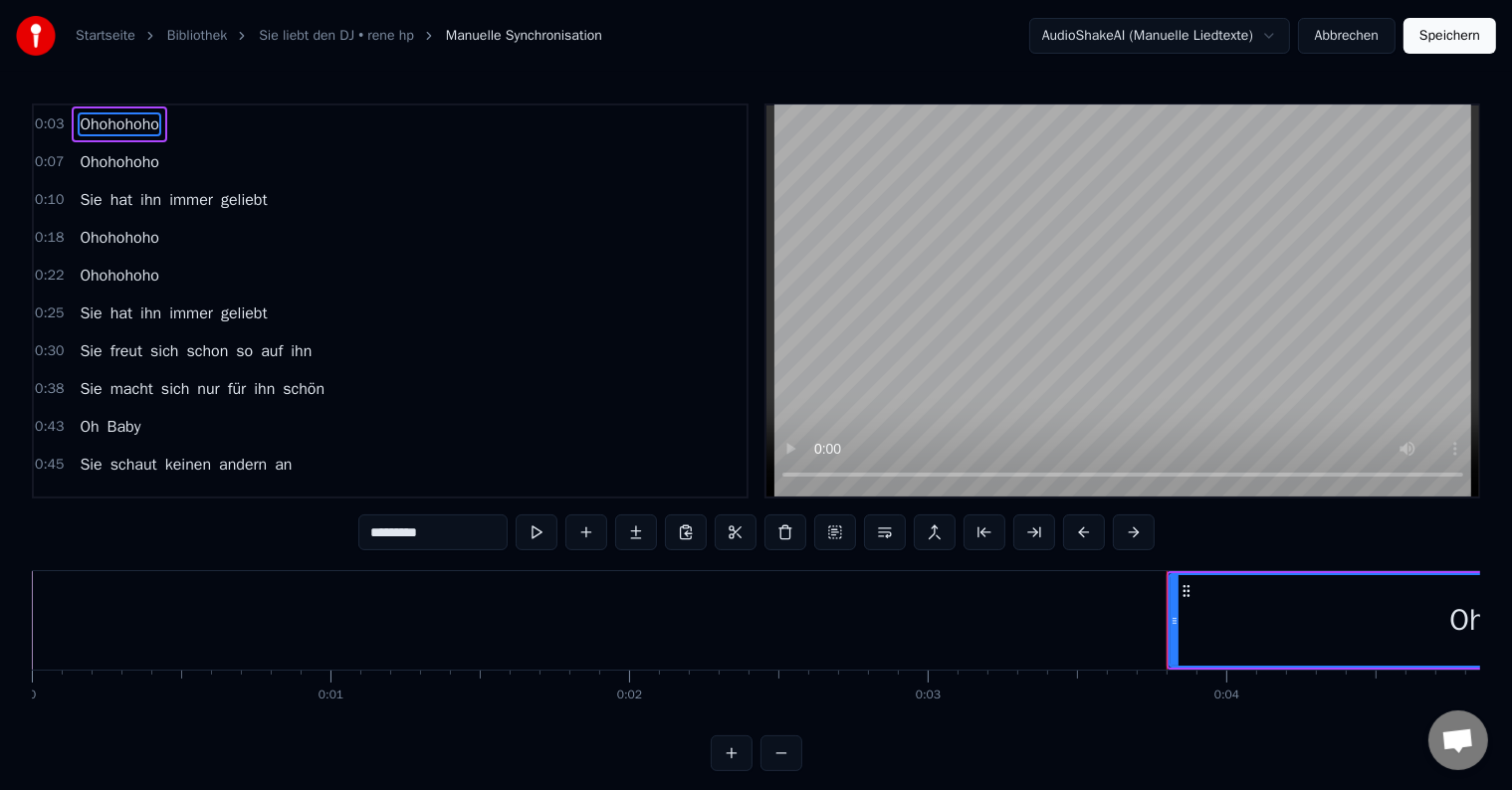 click on "Abbrechen" at bounding box center (1347, 36) 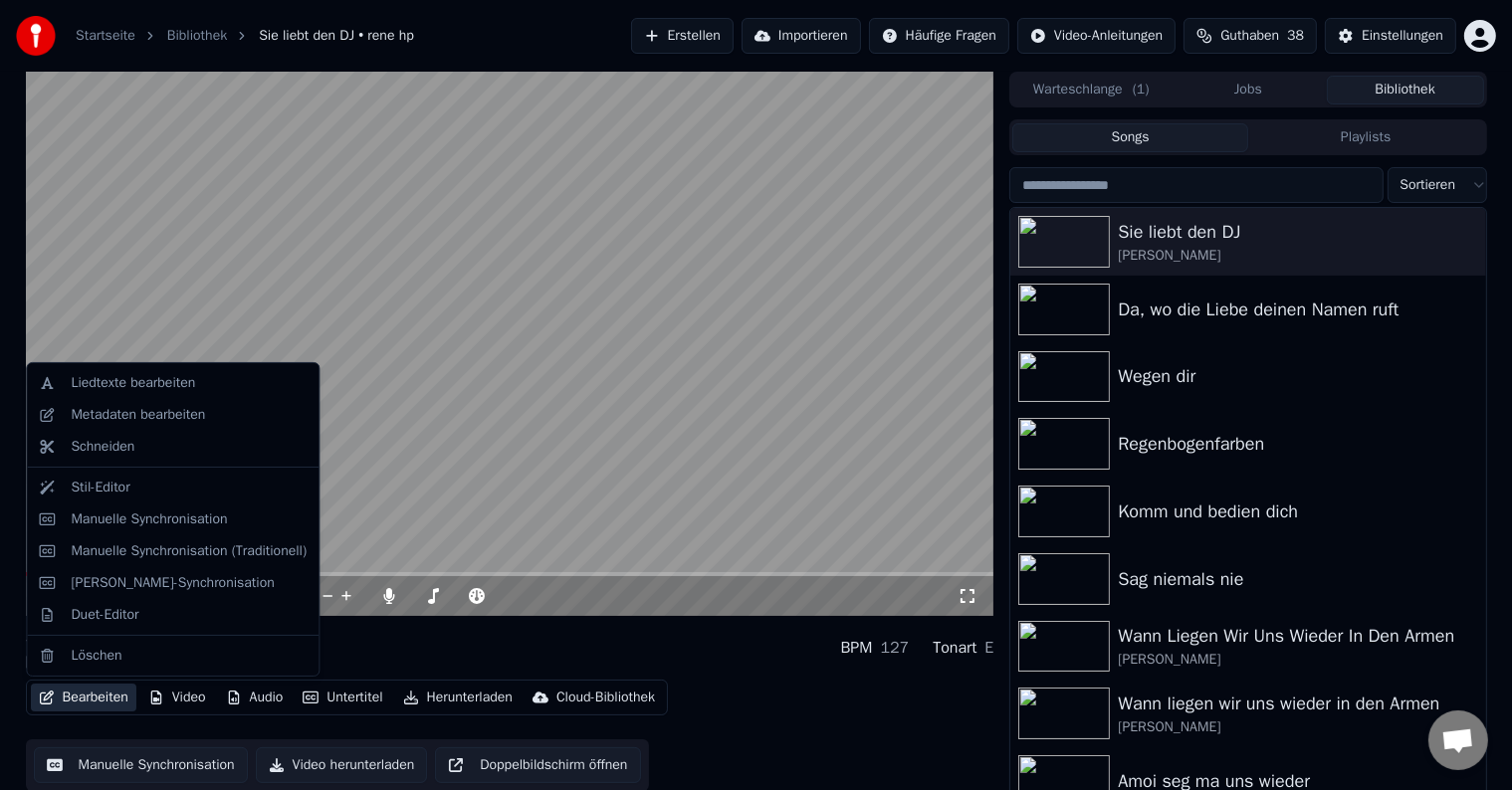 click on "Bearbeiten" at bounding box center (84, 697) 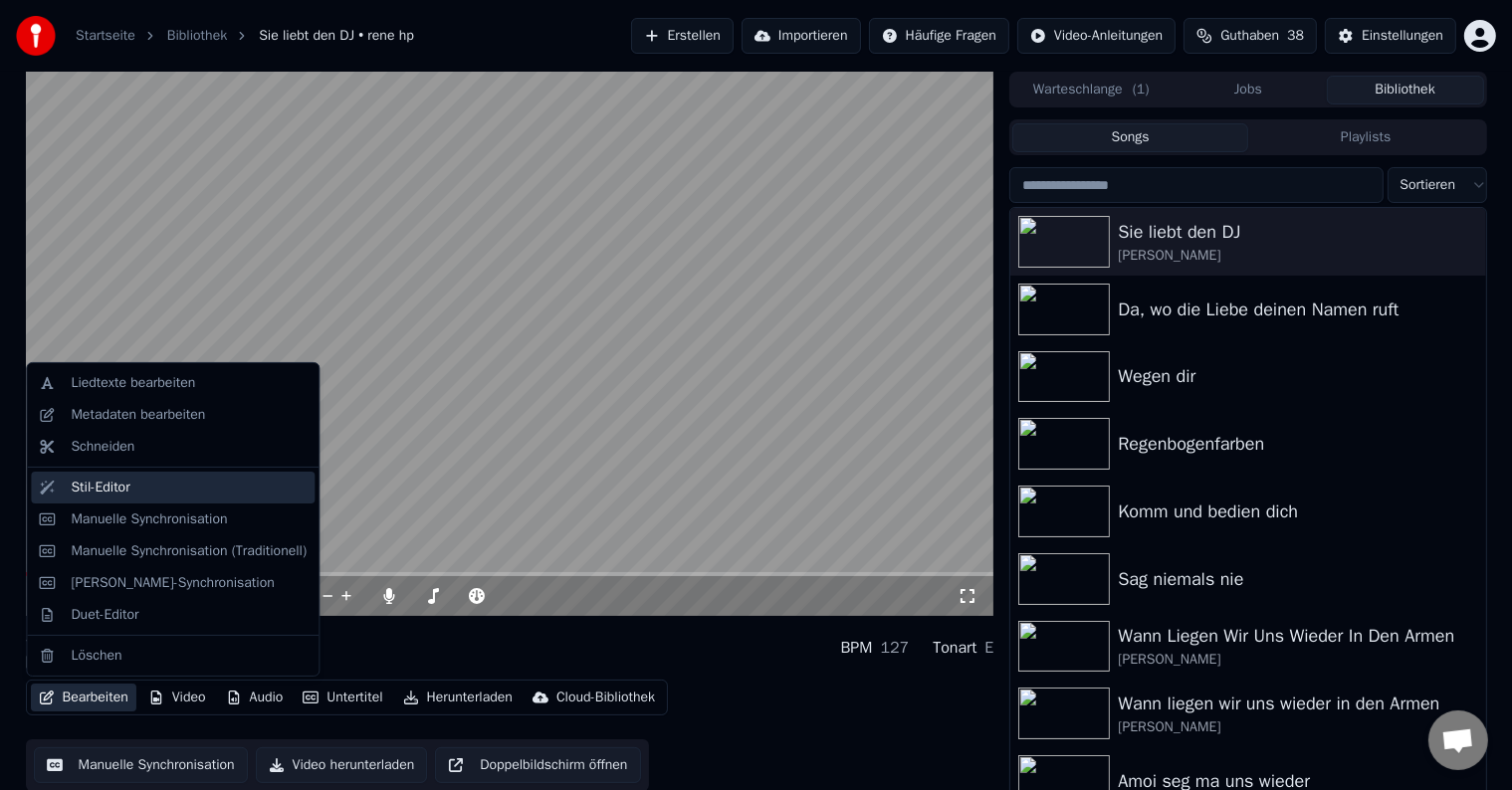 click on "Stil-Editor" at bounding box center [100, 488] 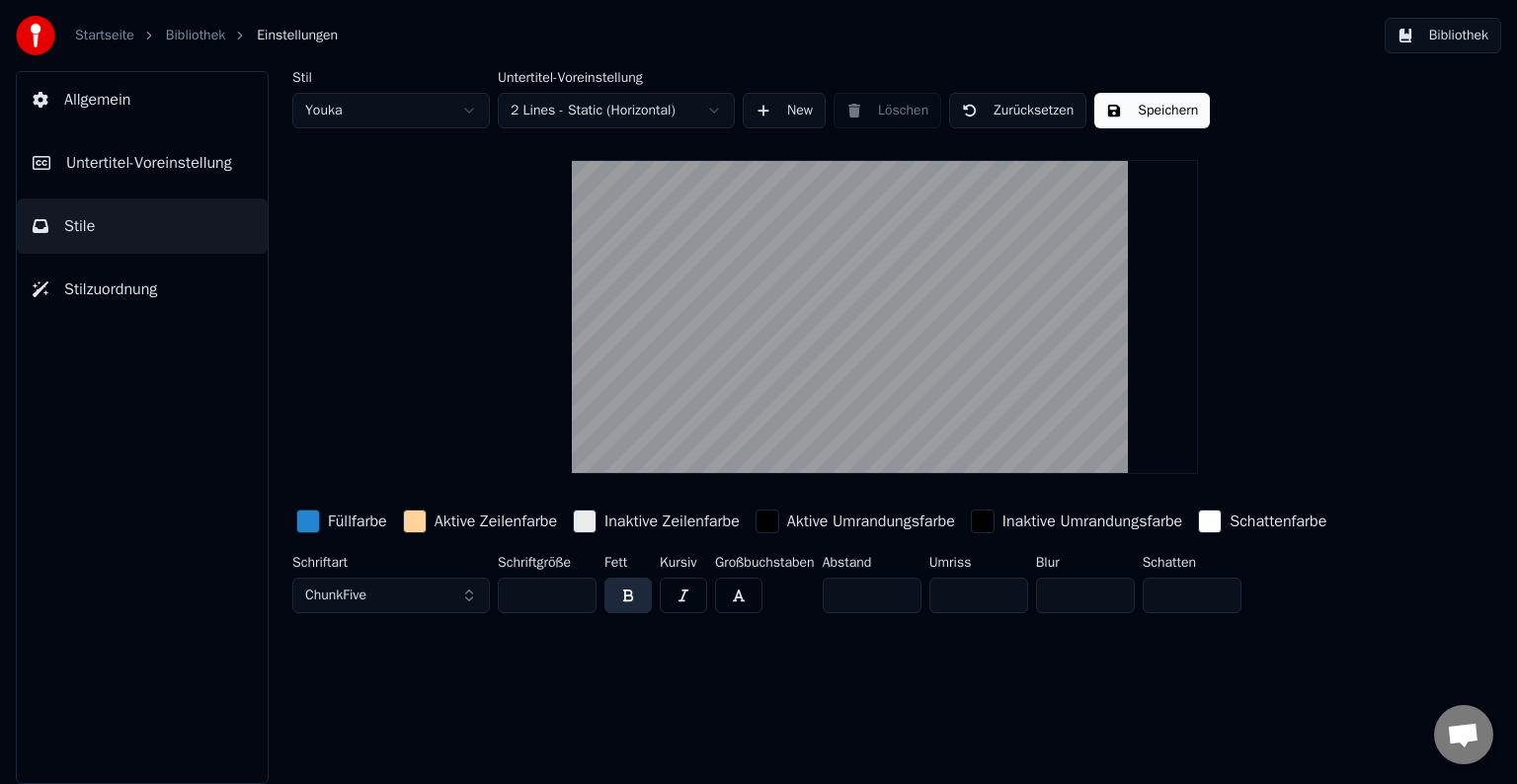 click at bounding box center [415, 521] 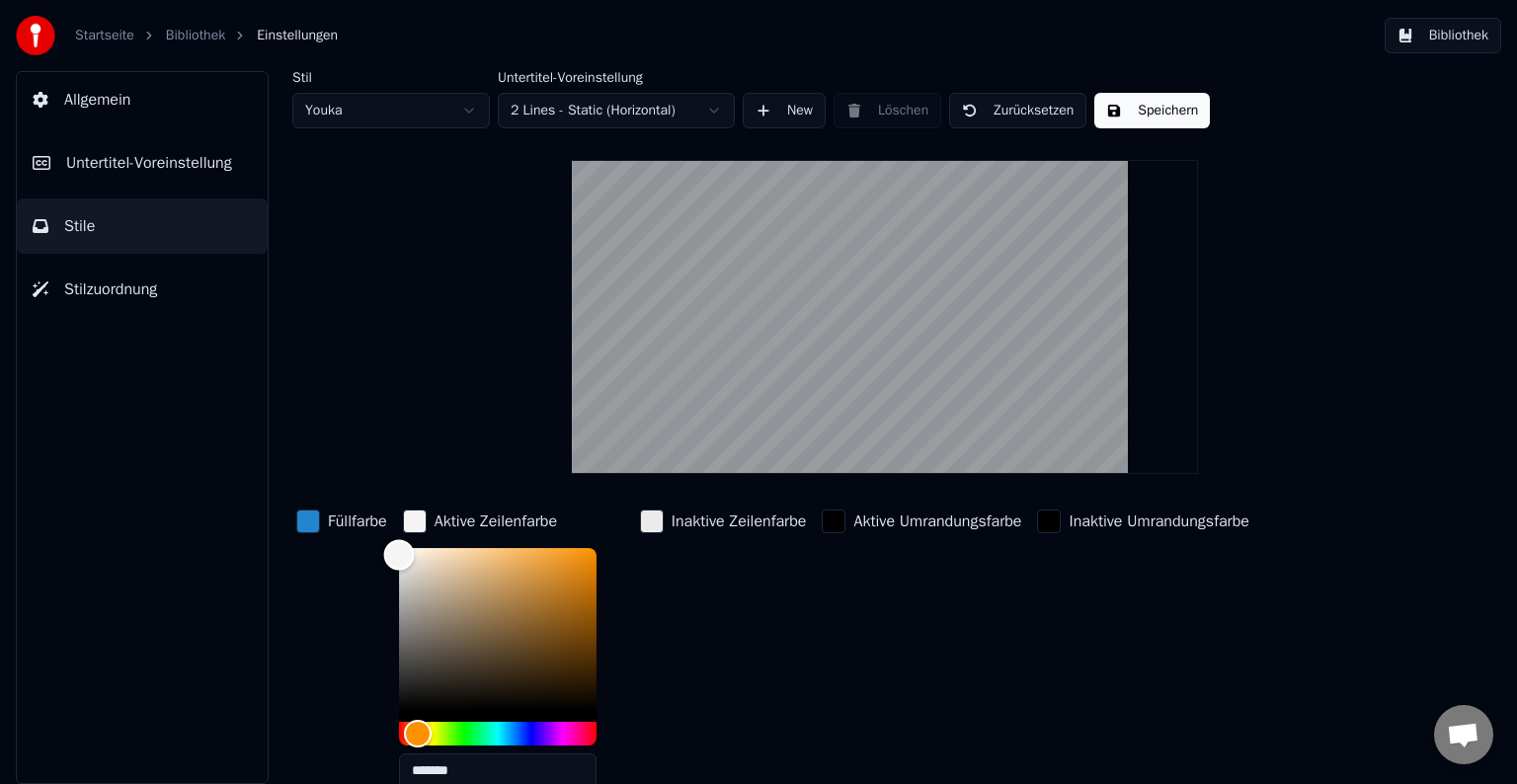 type on "*******" 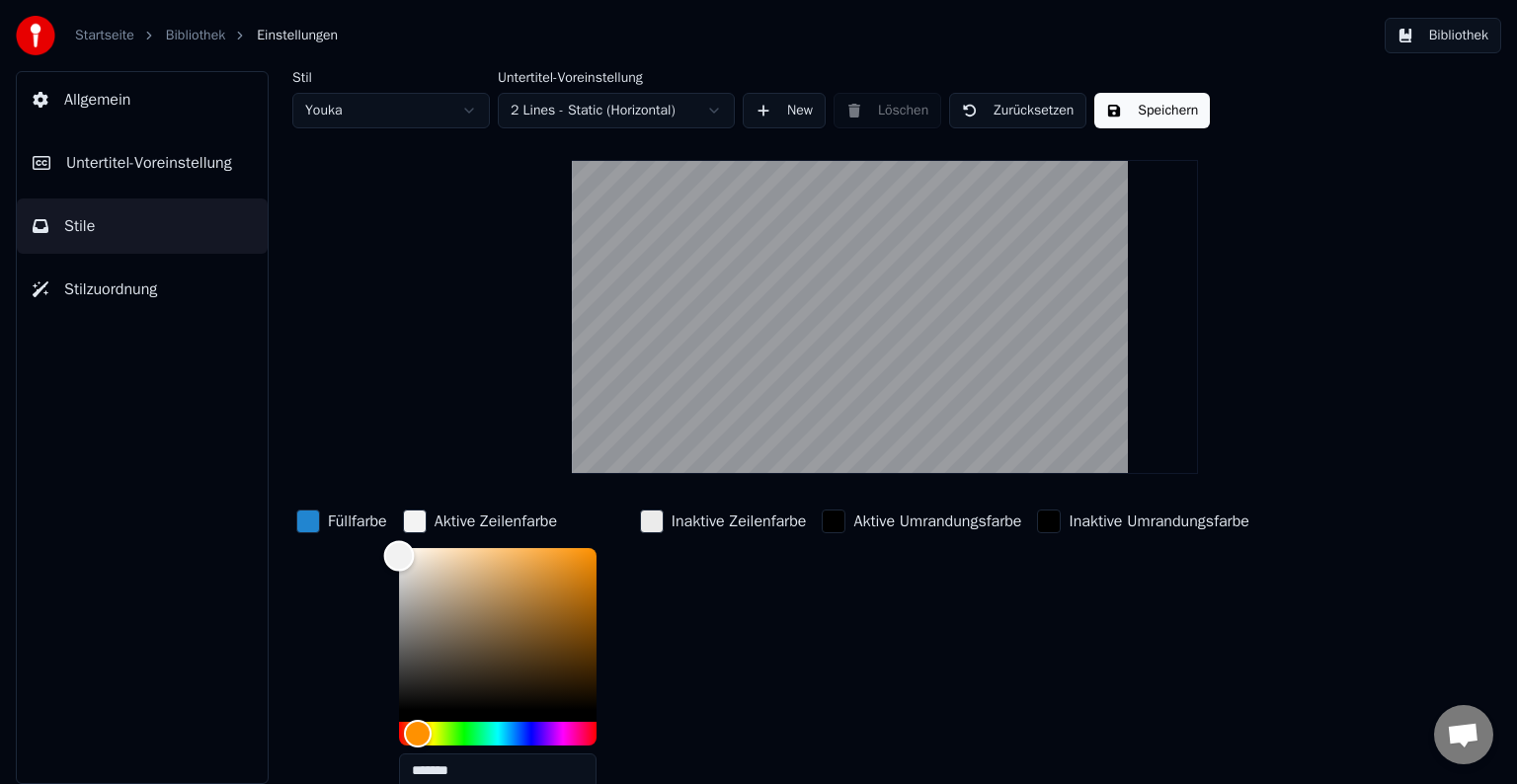 drag, startPoint x: 482, startPoint y: 542, endPoint x: 363, endPoint y: 554, distance: 119.60351 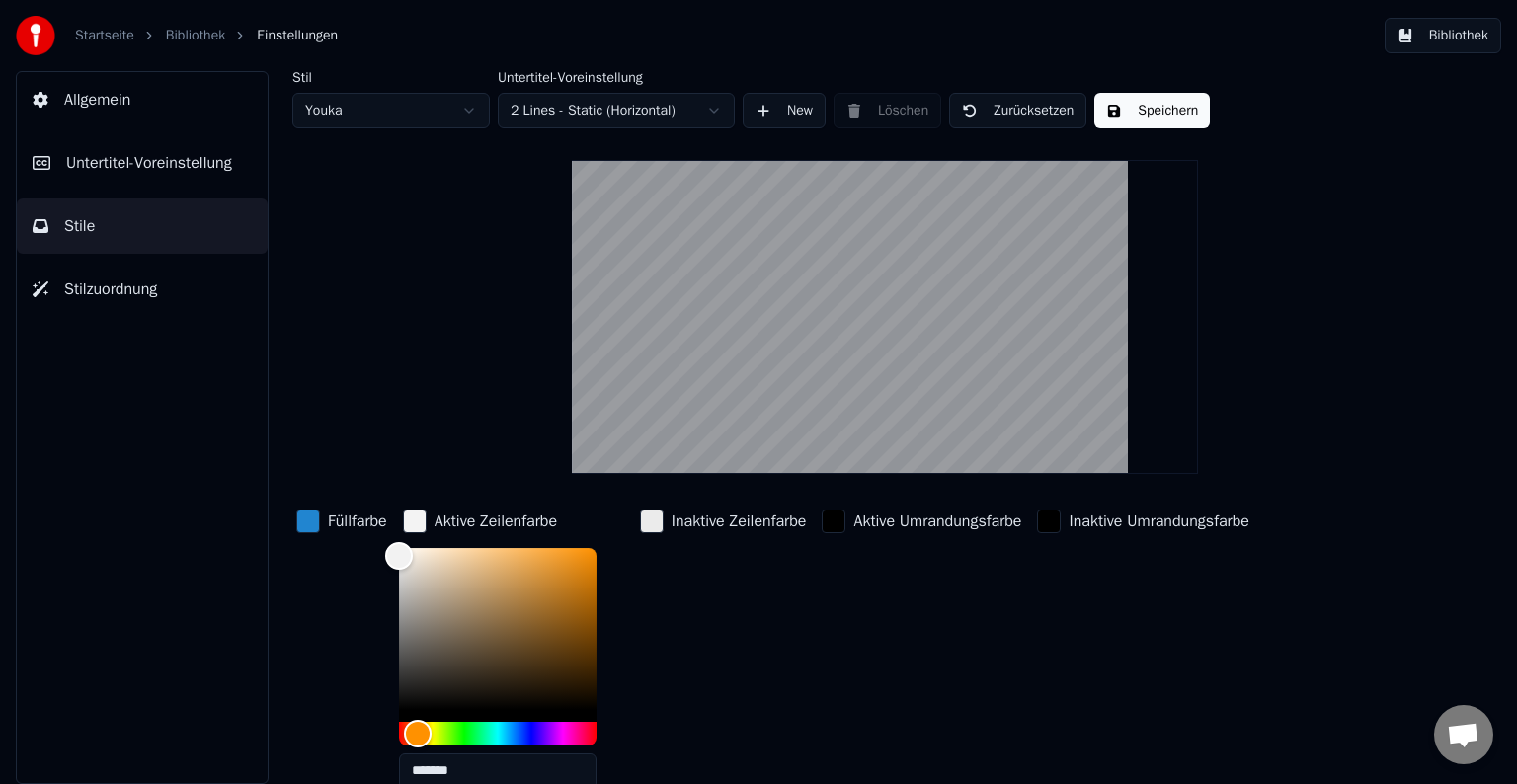 click at bounding box center (308, 521) 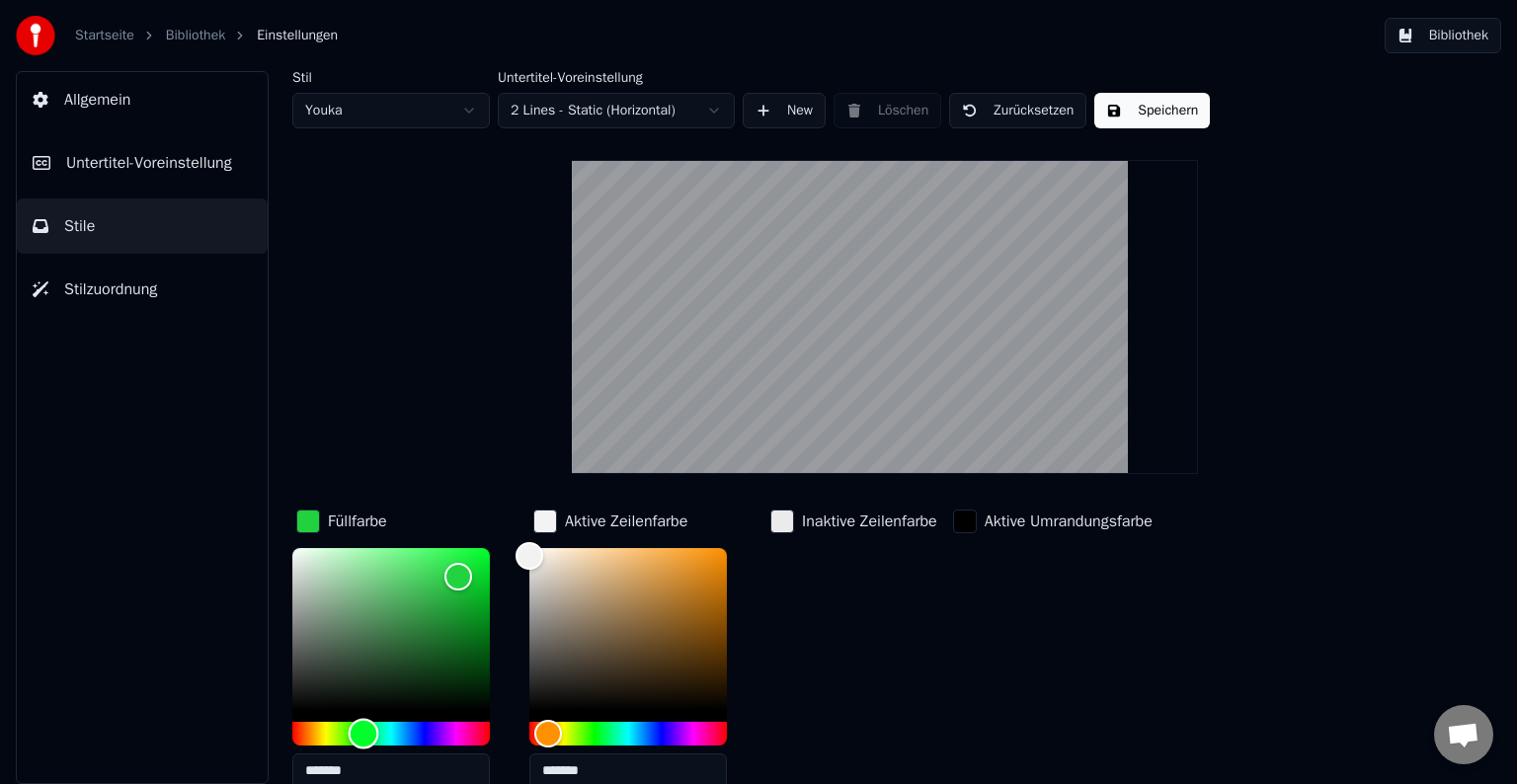 type on "*******" 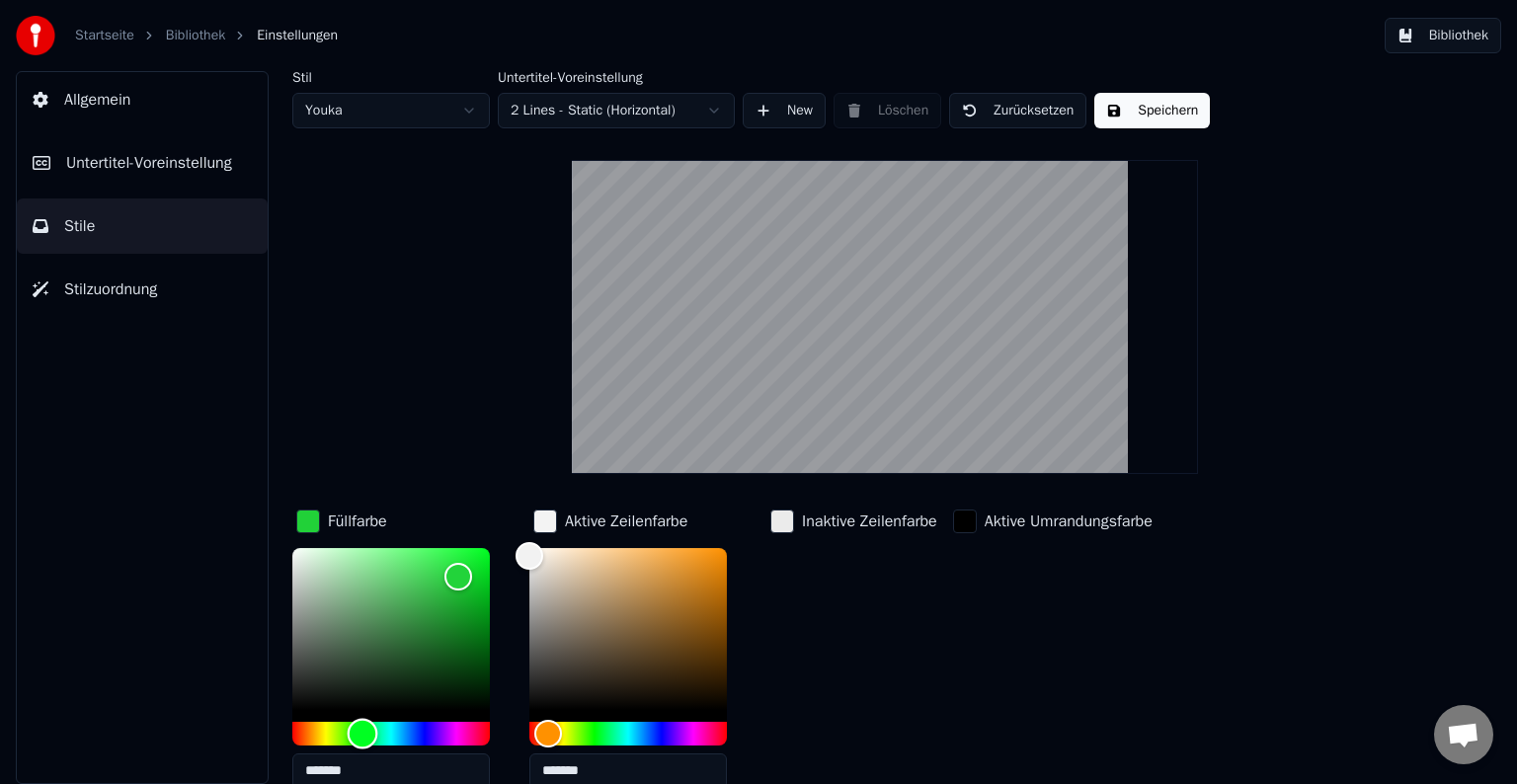 drag, startPoint x: 400, startPoint y: 728, endPoint x: 362, endPoint y: 727, distance: 38.013156 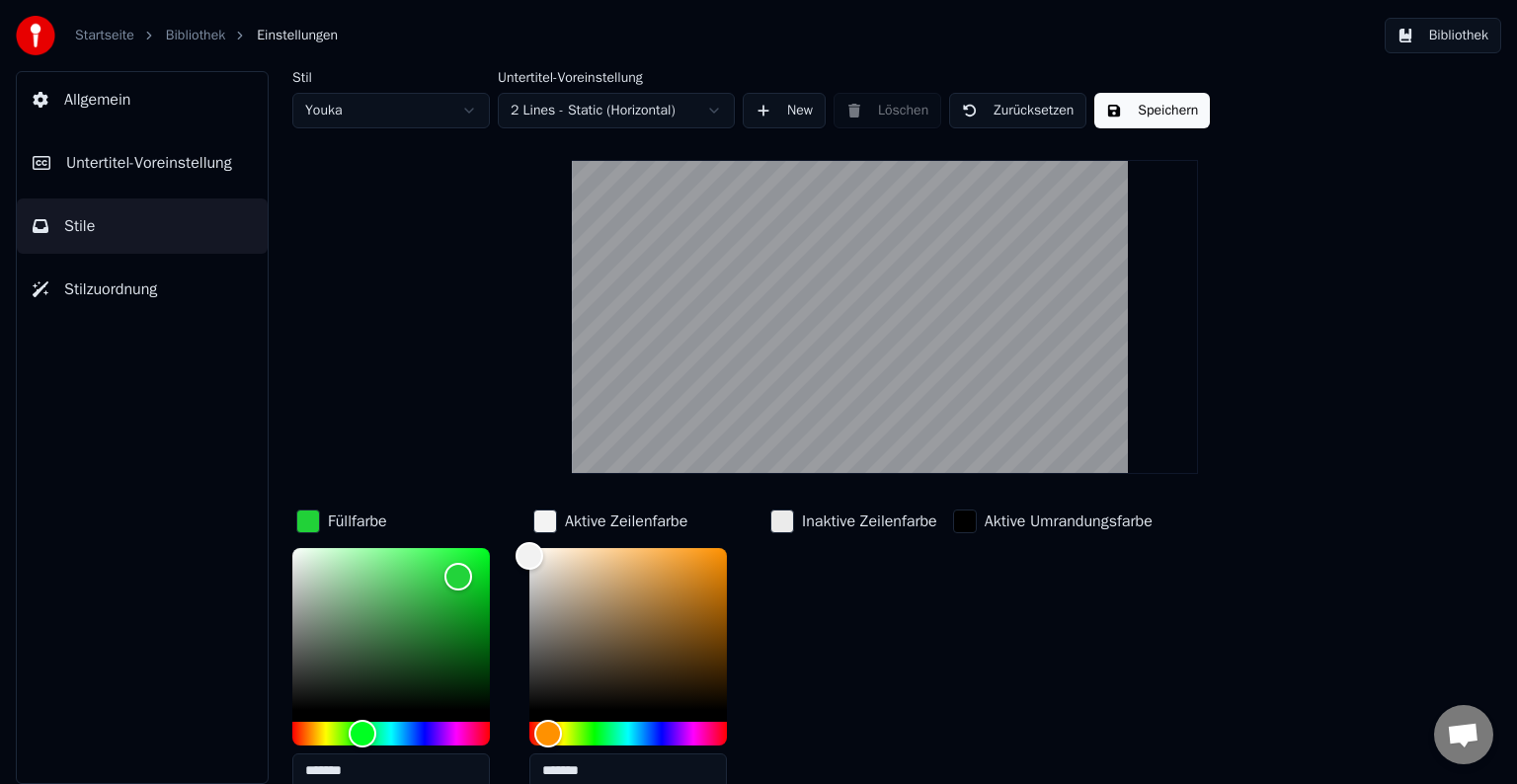 click on "Speichern" at bounding box center (1152, 111) 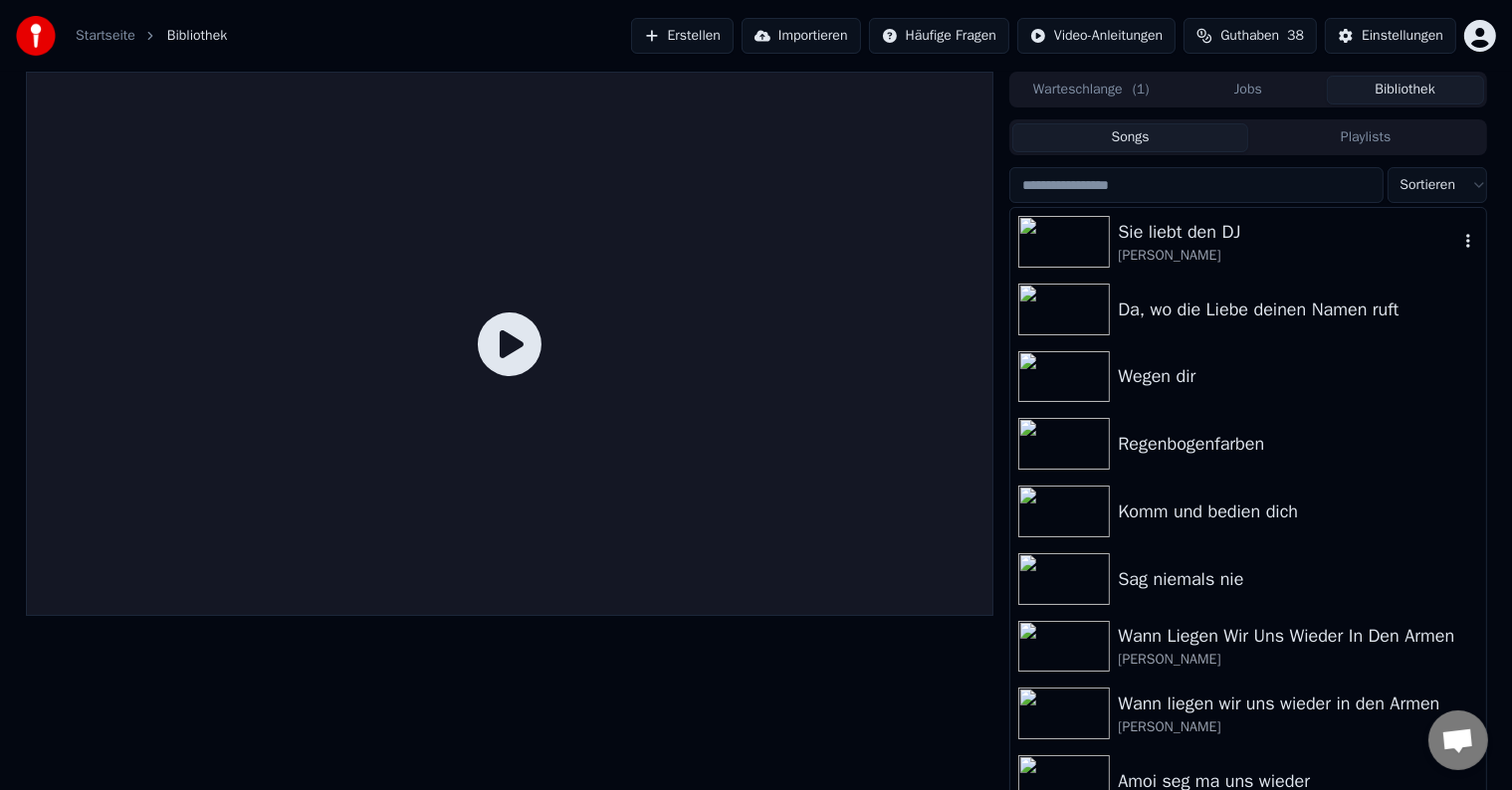 click at bounding box center [1064, 242] 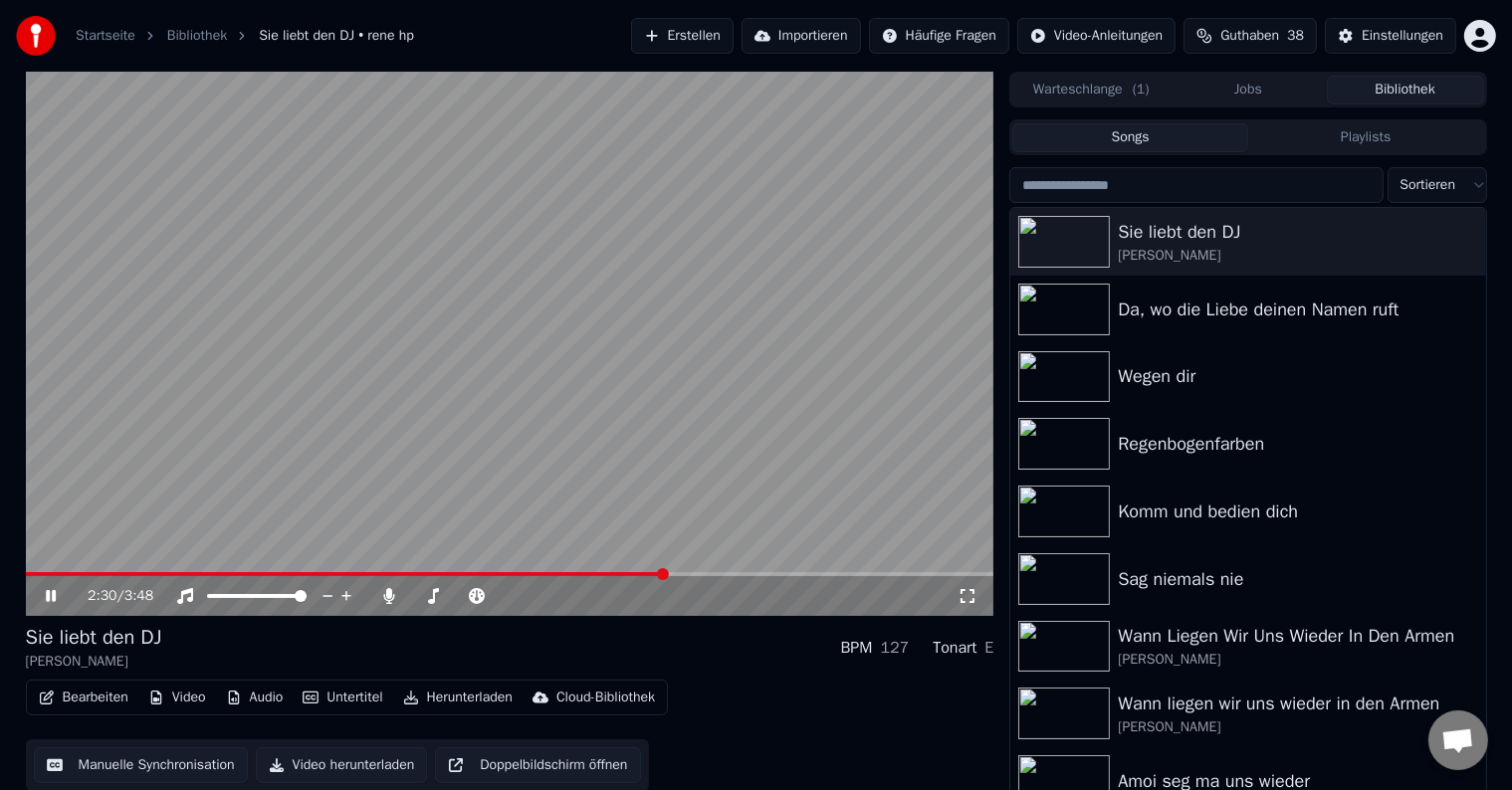 click on "Bearbeiten" at bounding box center [84, 697] 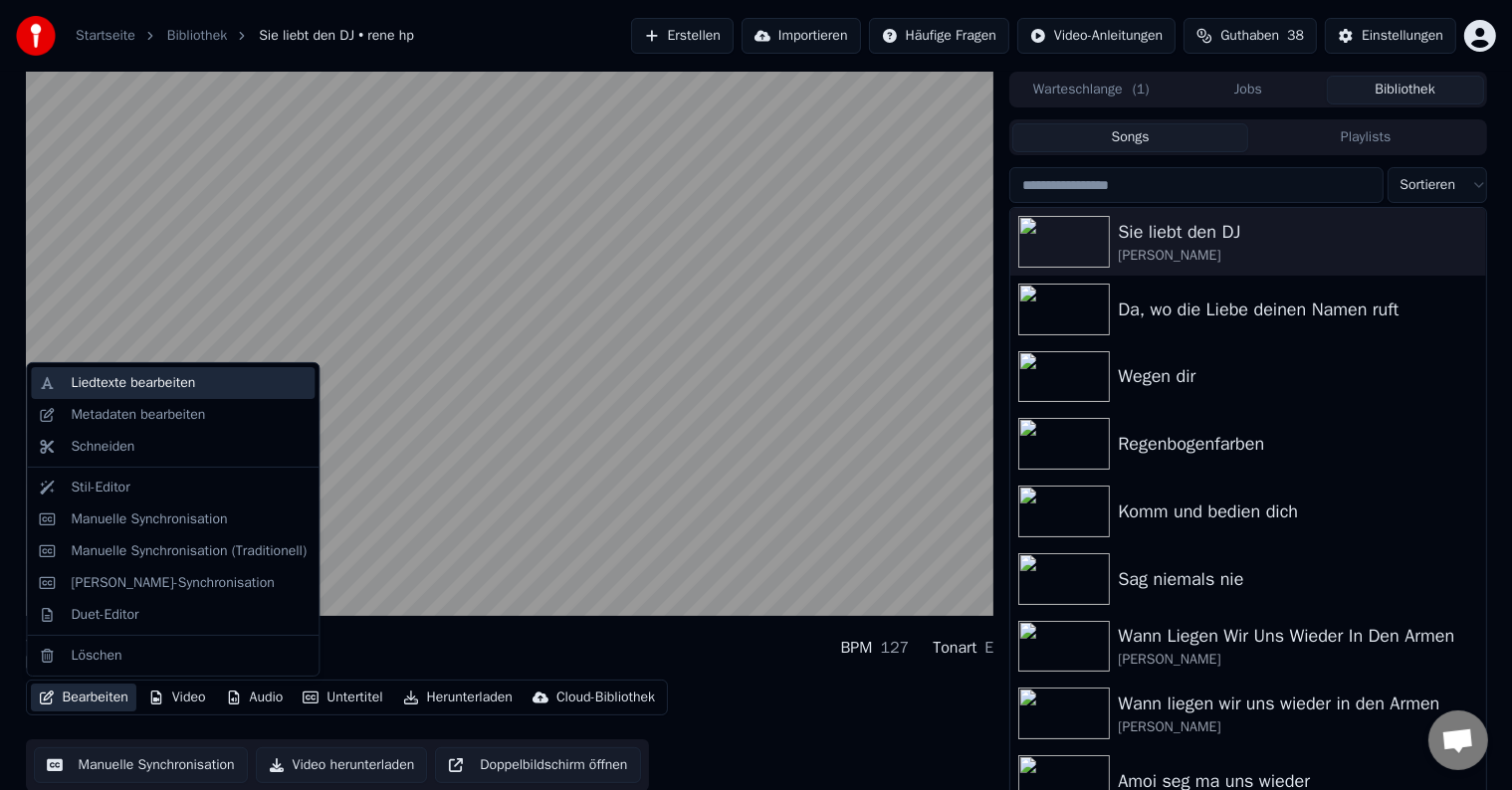 click on "Liedtexte bearbeiten" at bounding box center (132, 383) 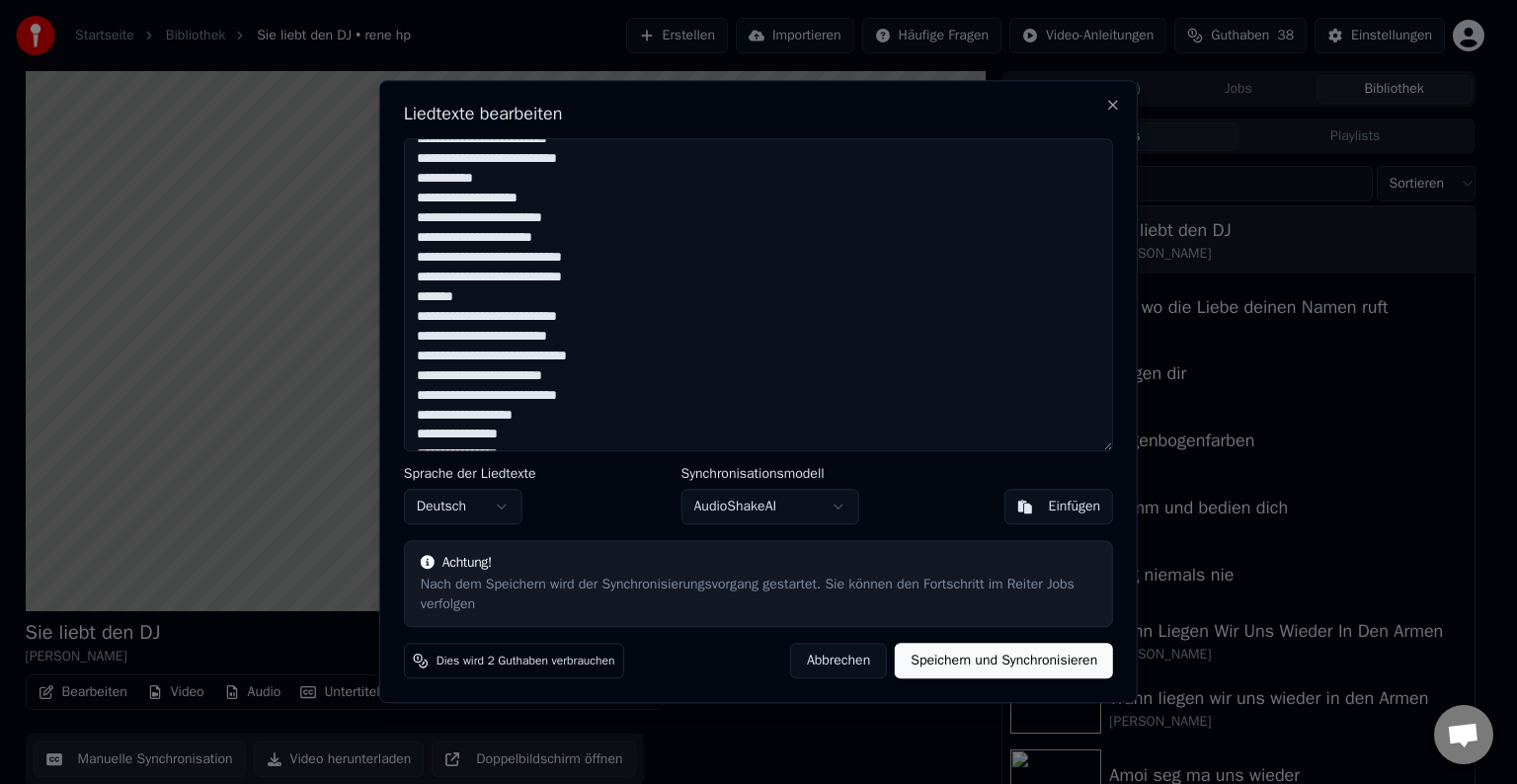 scroll, scrollTop: 395, scrollLeft: 0, axis: vertical 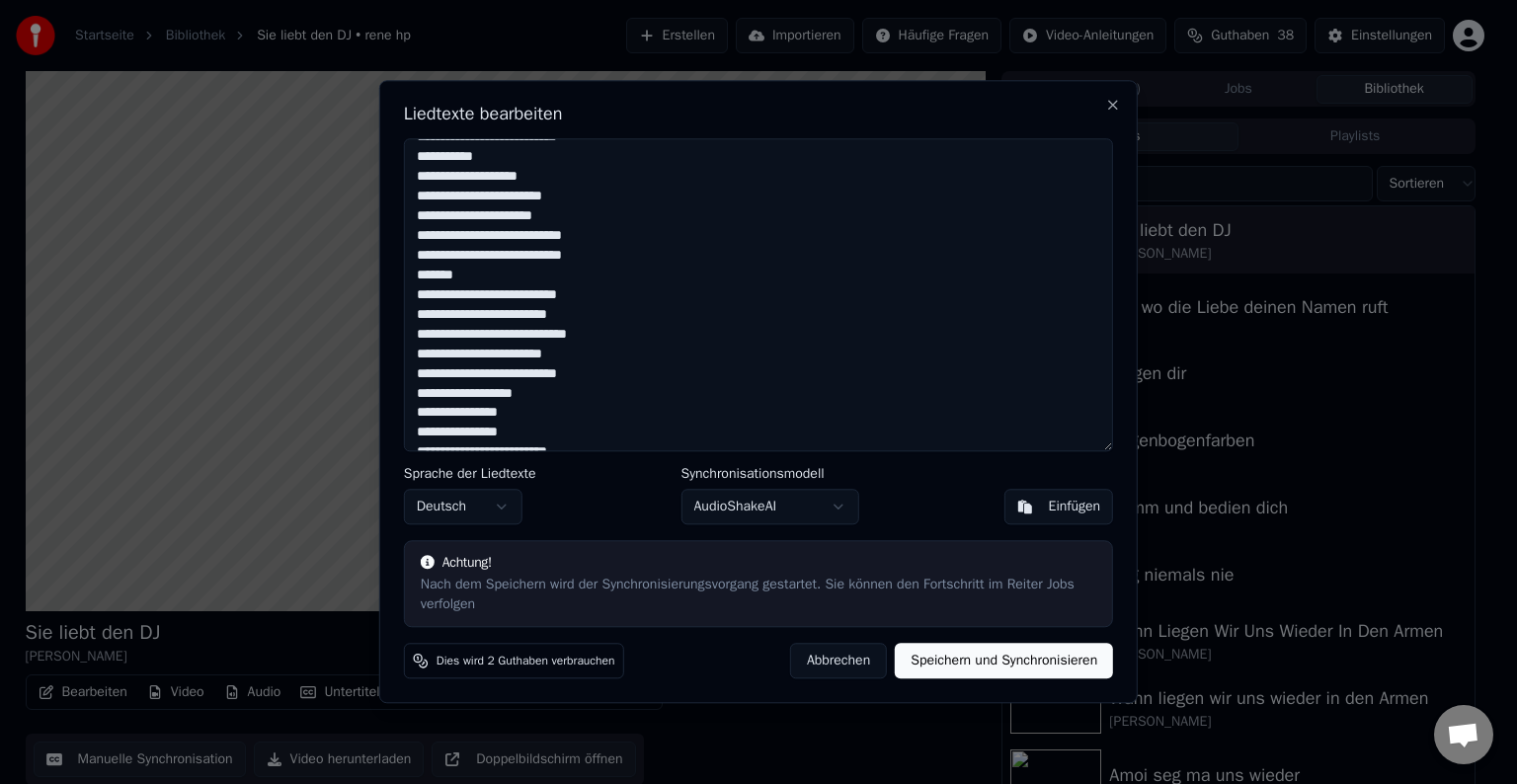 click at bounding box center (758, 294) 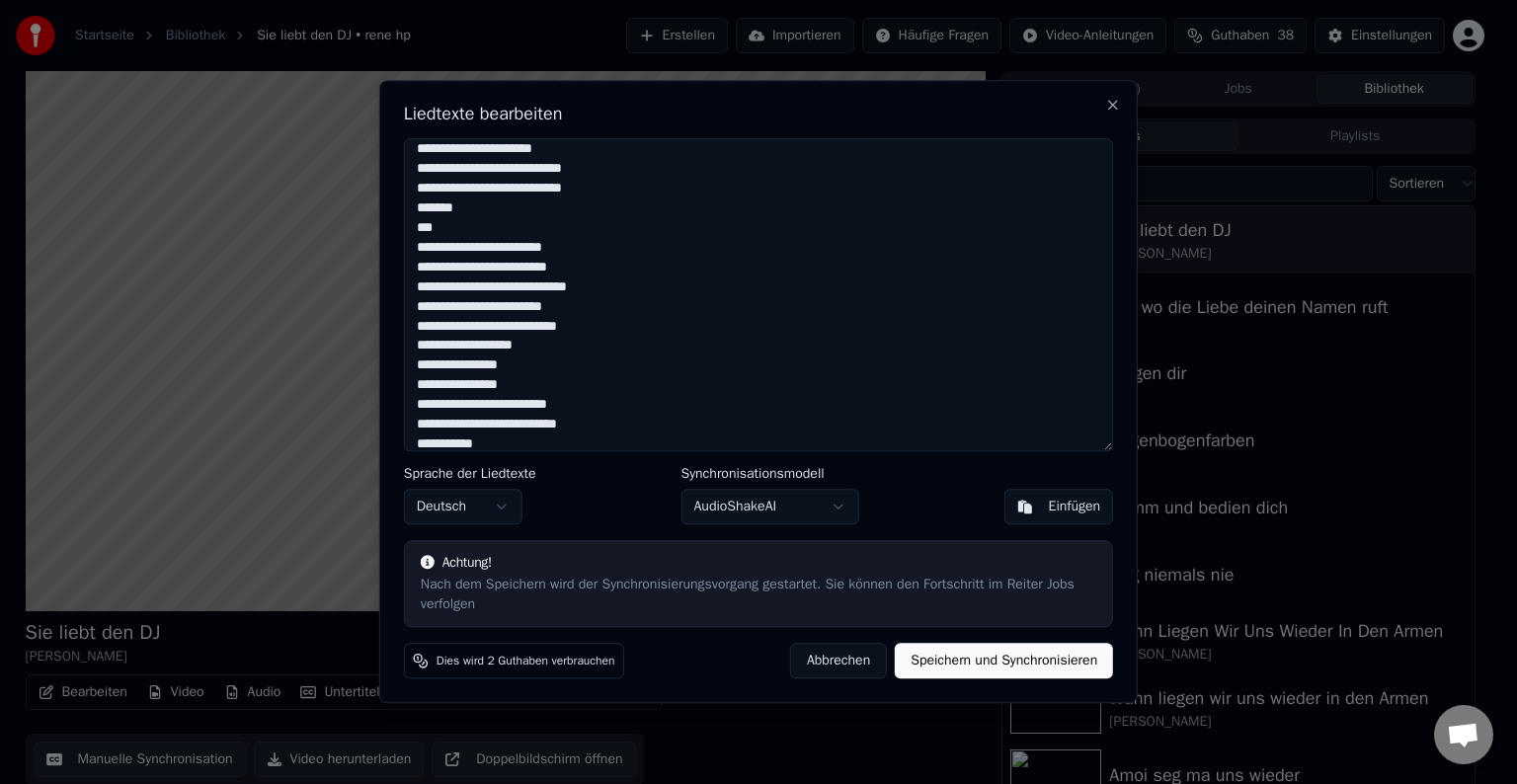 scroll, scrollTop: 461, scrollLeft: 0, axis: vertical 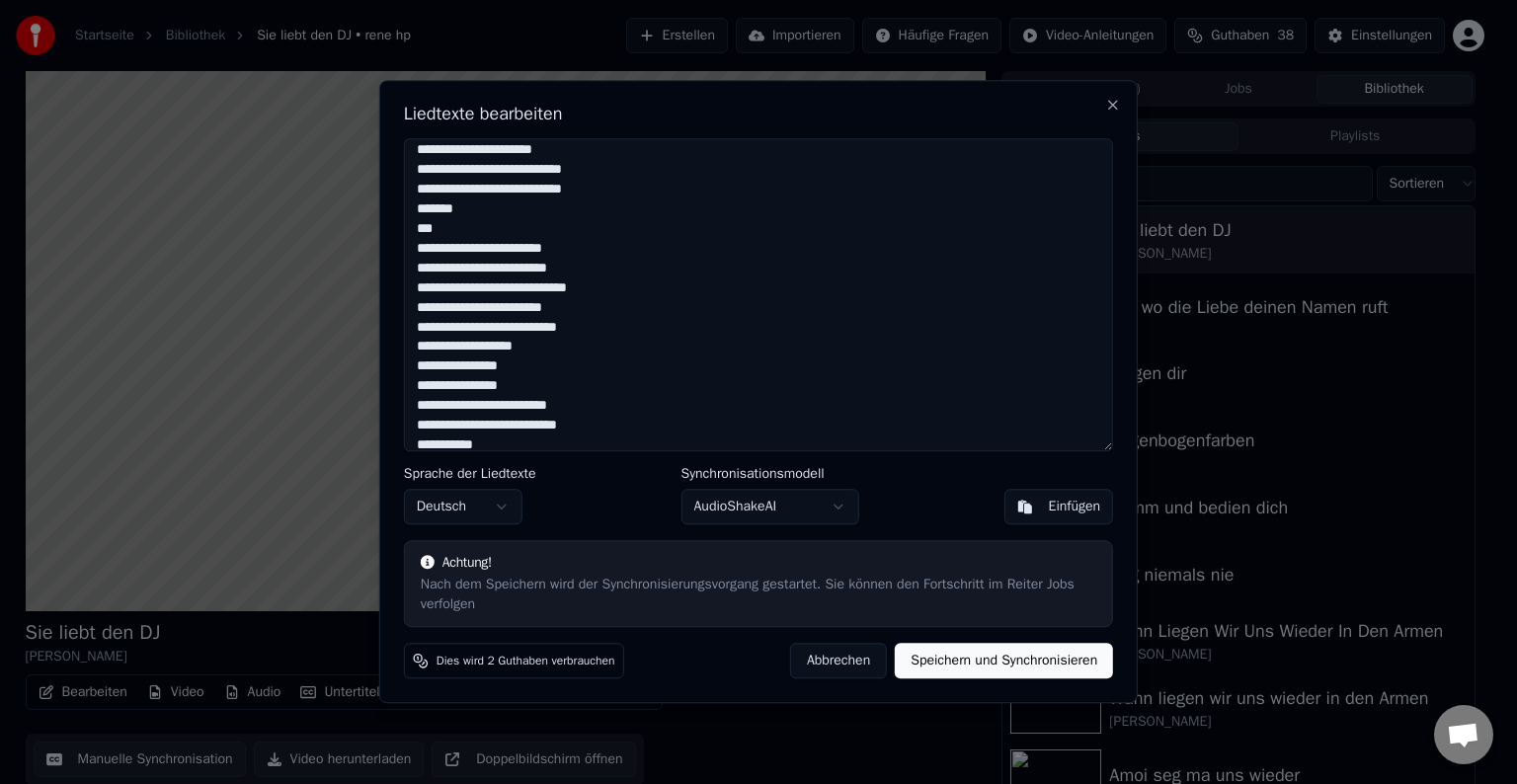 click at bounding box center (758, 294) 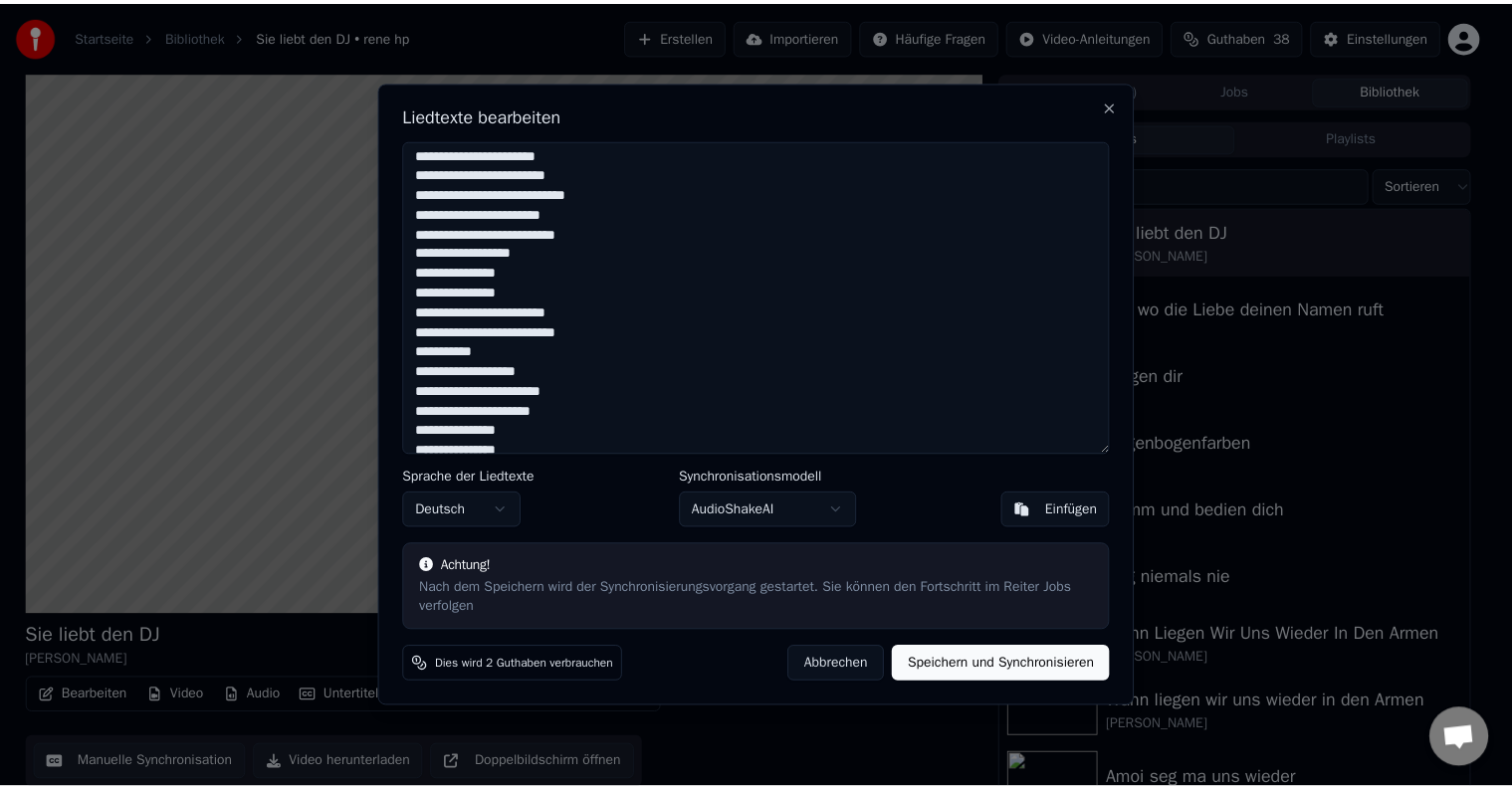 scroll, scrollTop: 564, scrollLeft: 0, axis: vertical 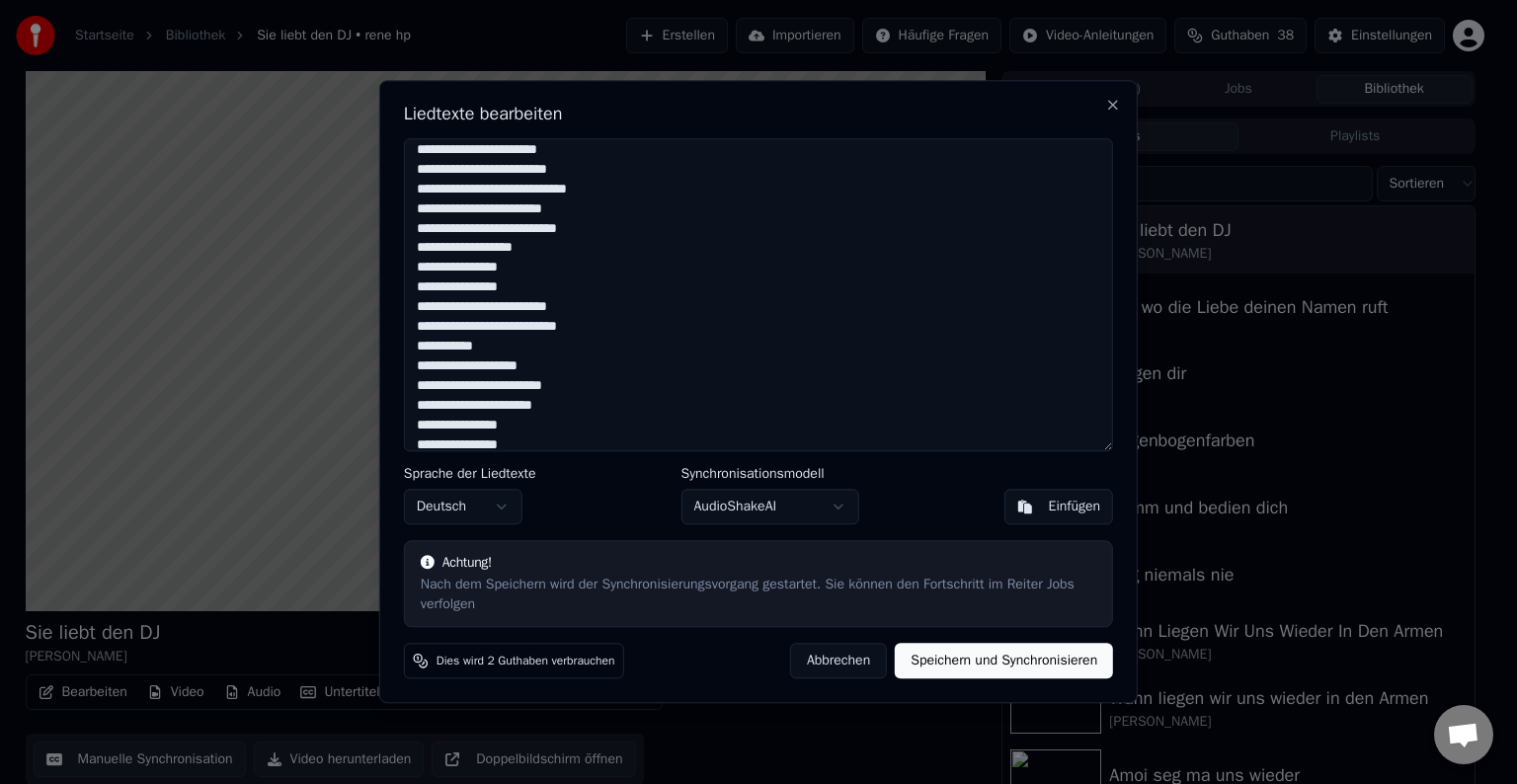 type on "**********" 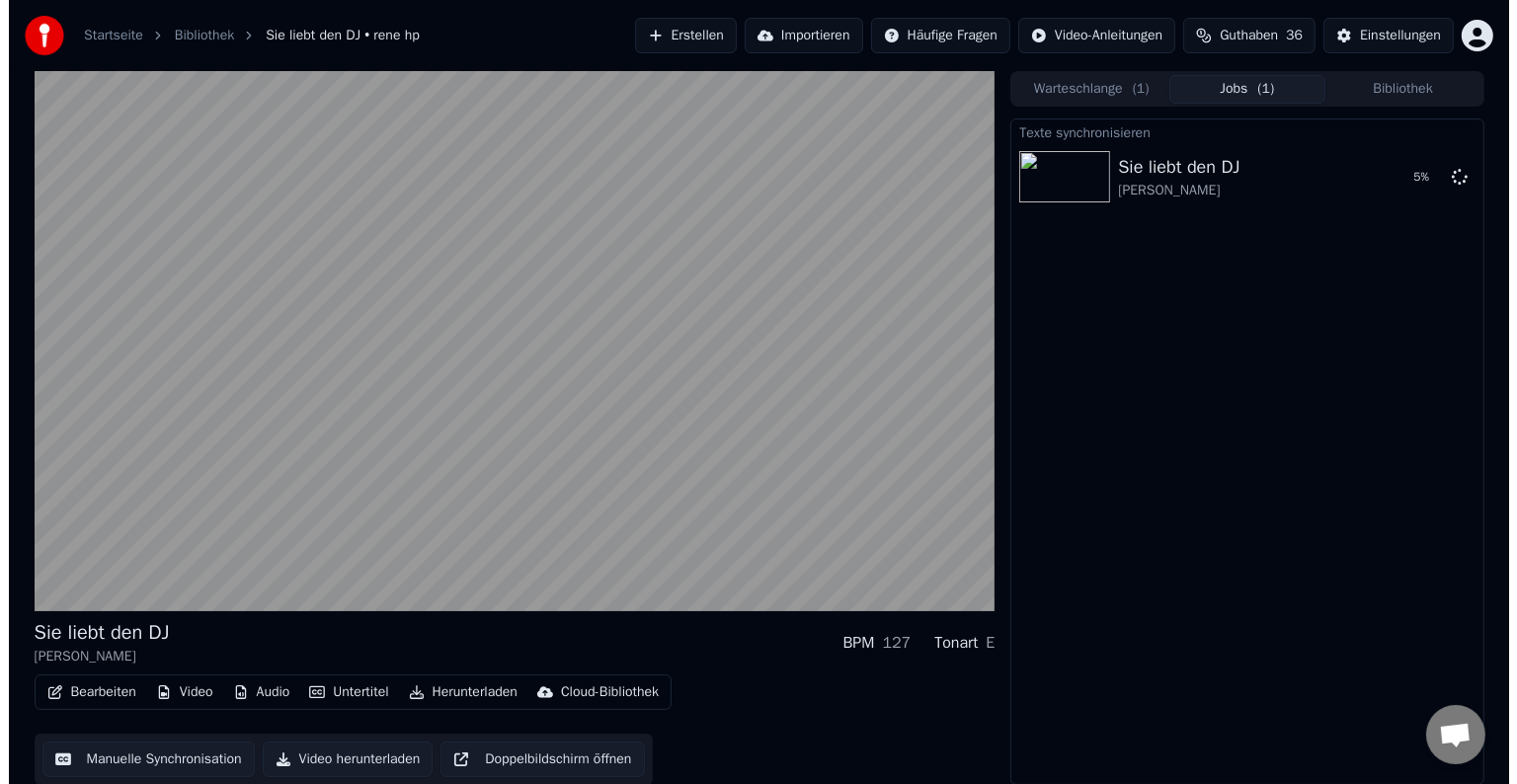 scroll, scrollTop: 1, scrollLeft: 0, axis: vertical 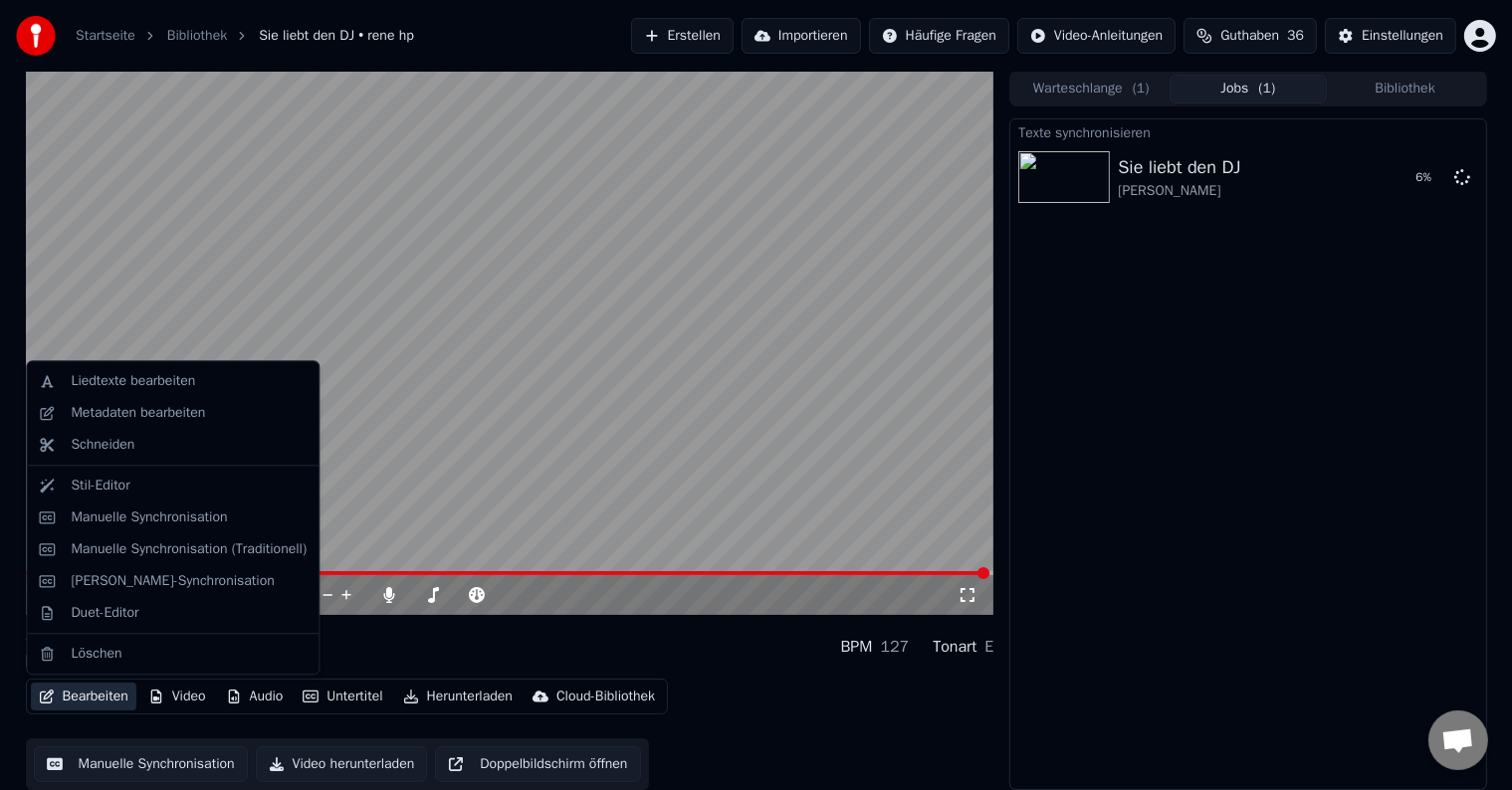 click on "Bearbeiten" at bounding box center [84, 696] 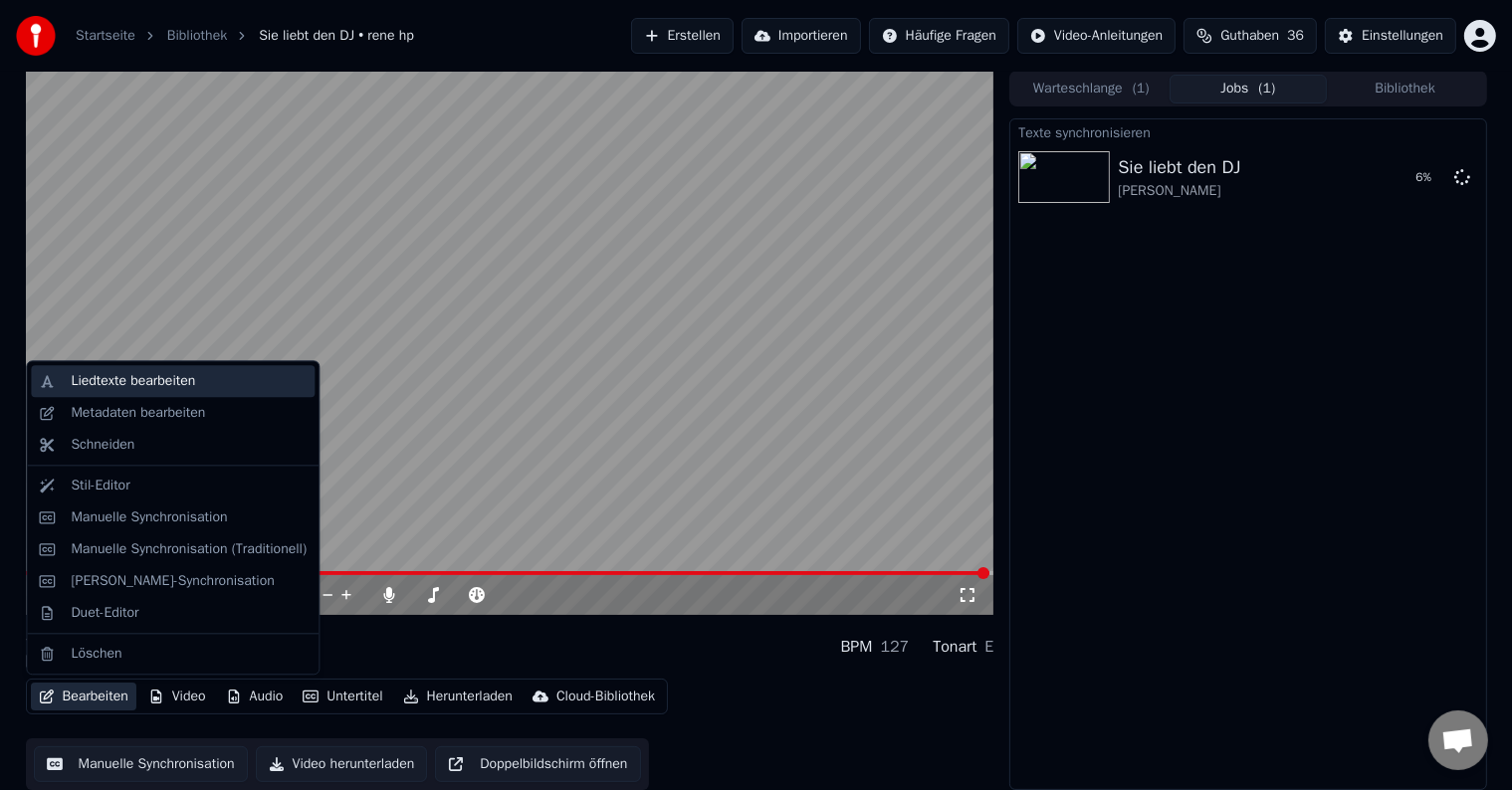 click on "Liedtexte bearbeiten" at bounding box center (132, 381) 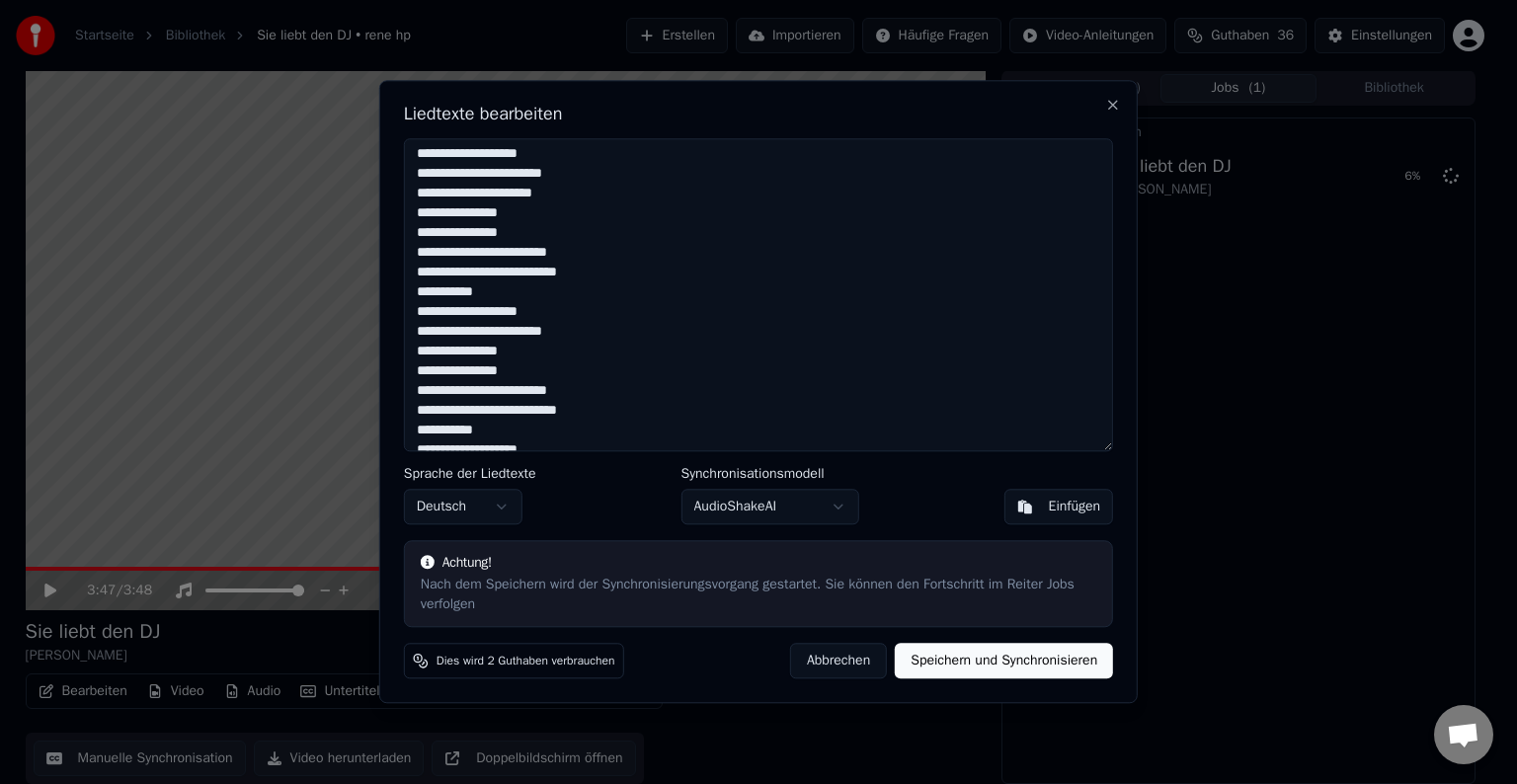 scroll, scrollTop: 828, scrollLeft: 0, axis: vertical 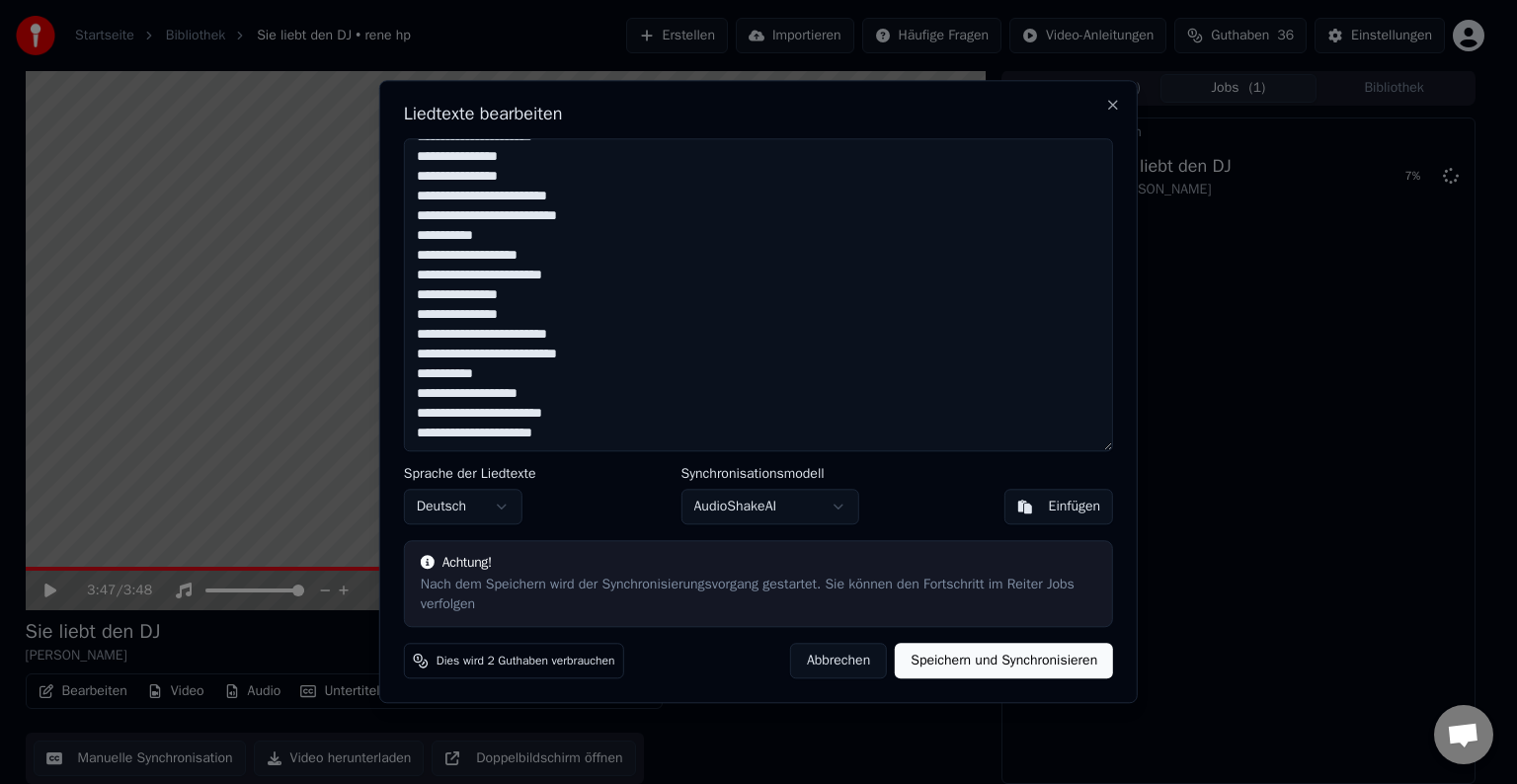 click at bounding box center [758, 294] 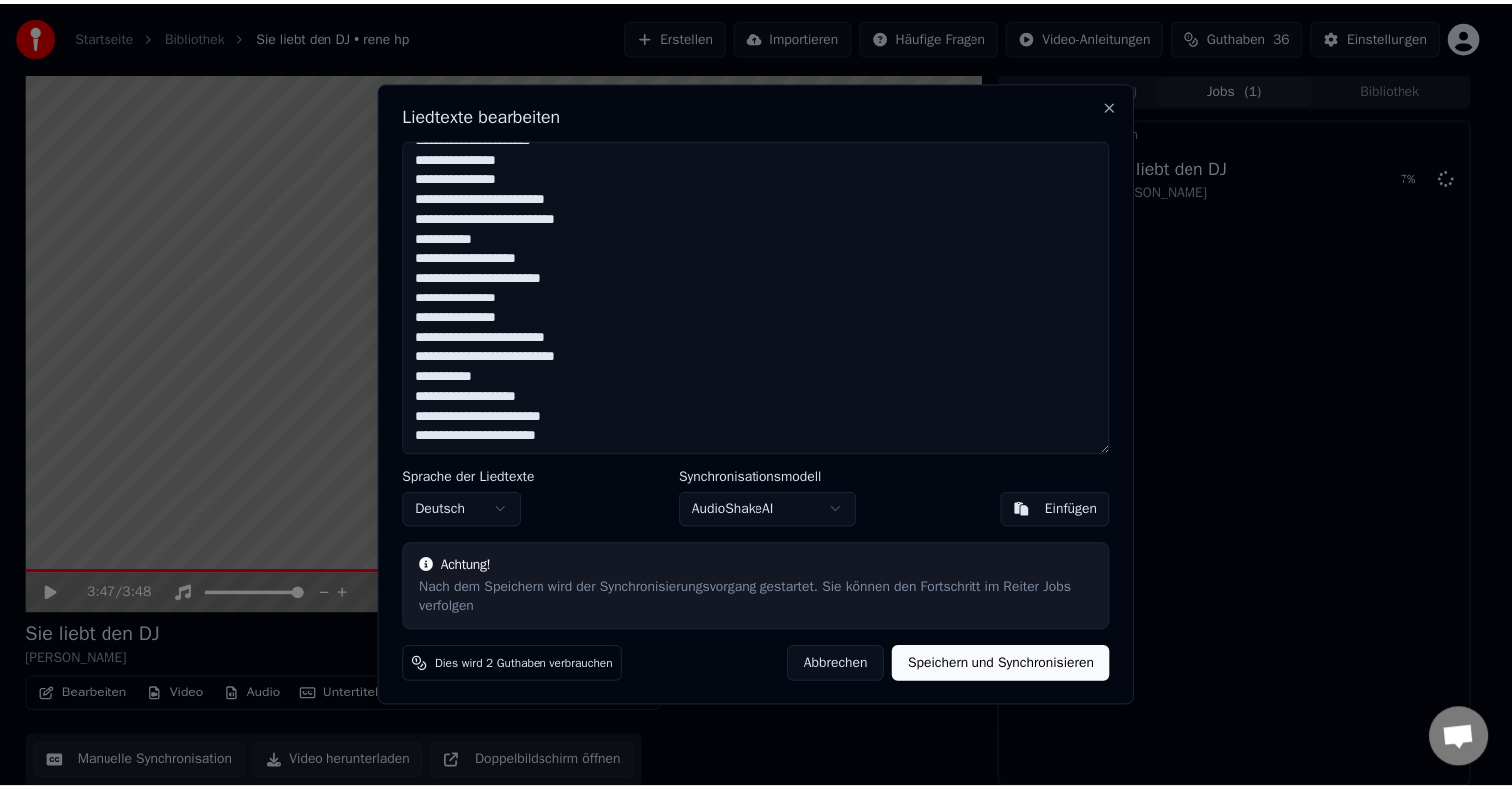 scroll, scrollTop: 846, scrollLeft: 0, axis: vertical 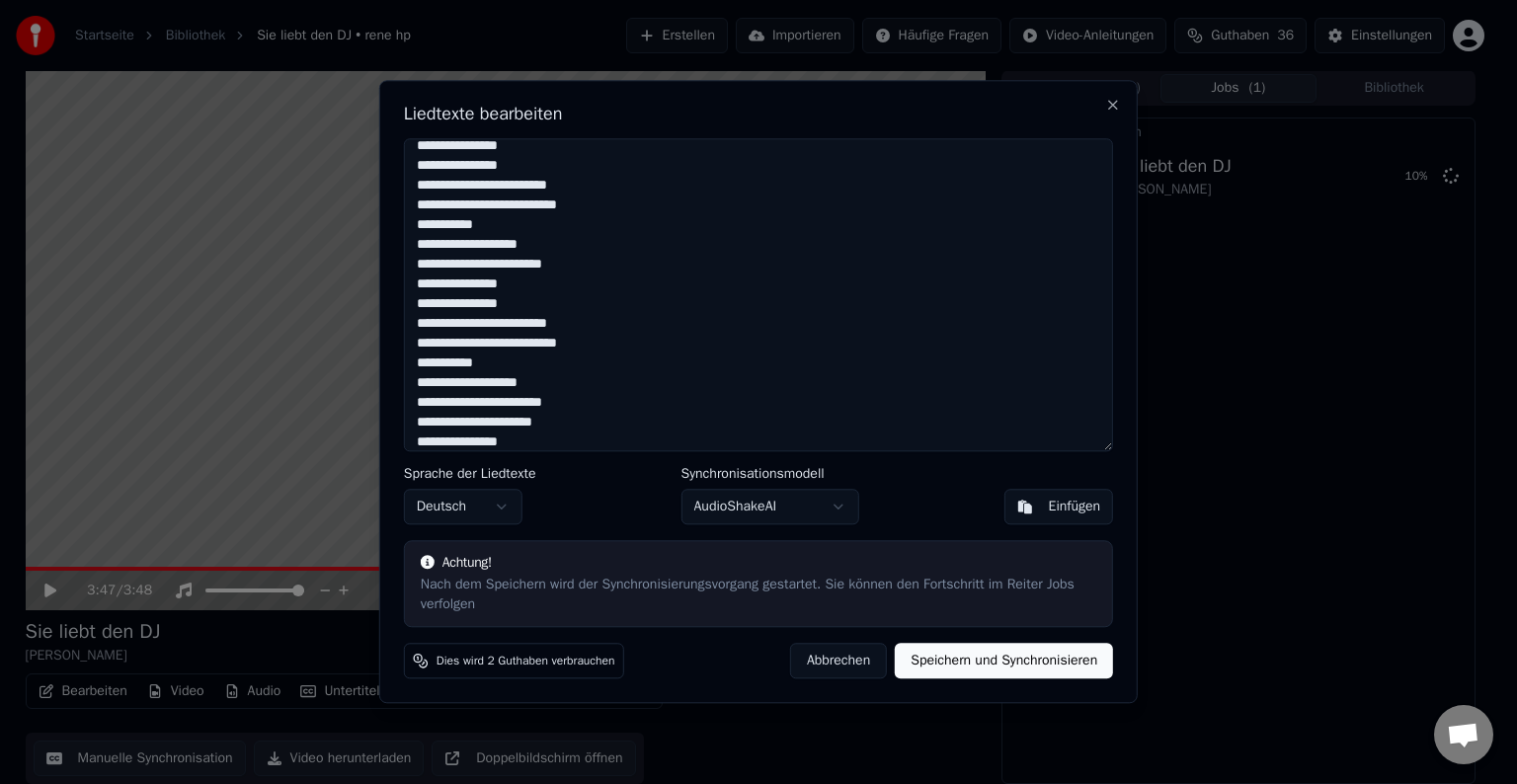 type on "**********" 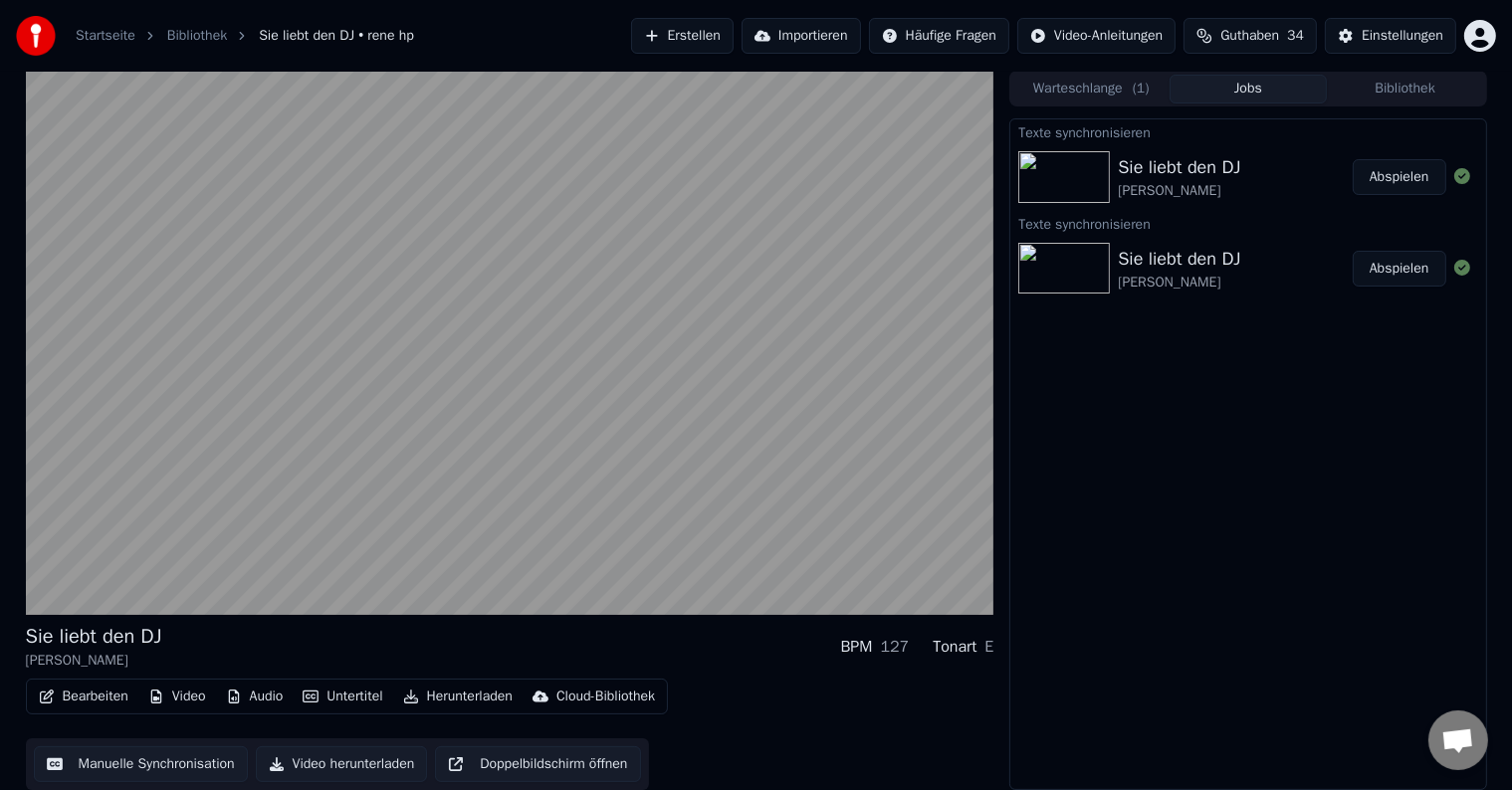 click on "Sie liebt den DJ rene hp BPM 127 Tonart E Bearbeiten Video Audio Untertitel Herunterladen Cloud-Bibliothek Manuelle Synchronisation Video herunterladen Doppelbildschirm öffnen" at bounding box center [510, 430] 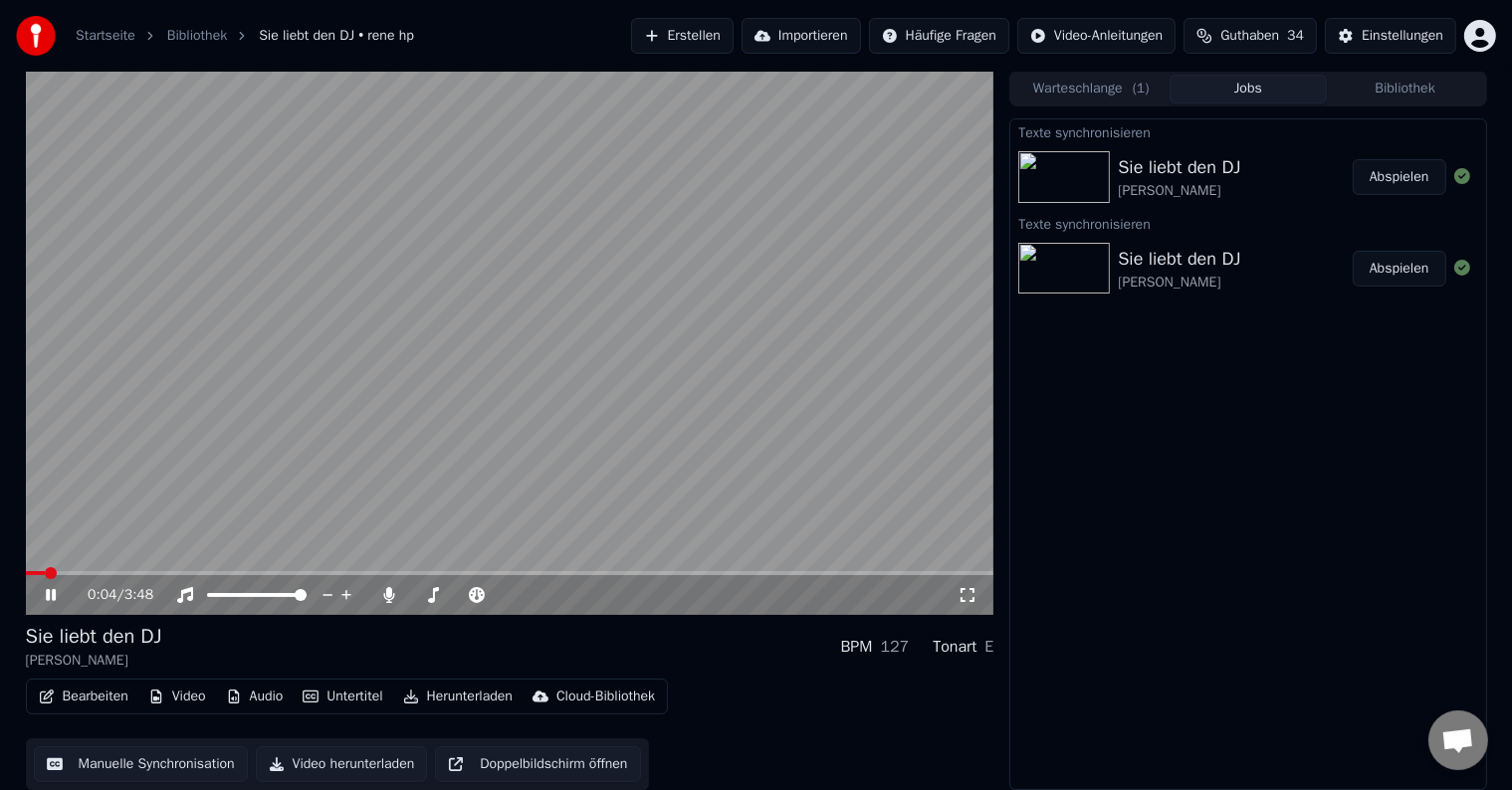 click at bounding box center [510, 573] 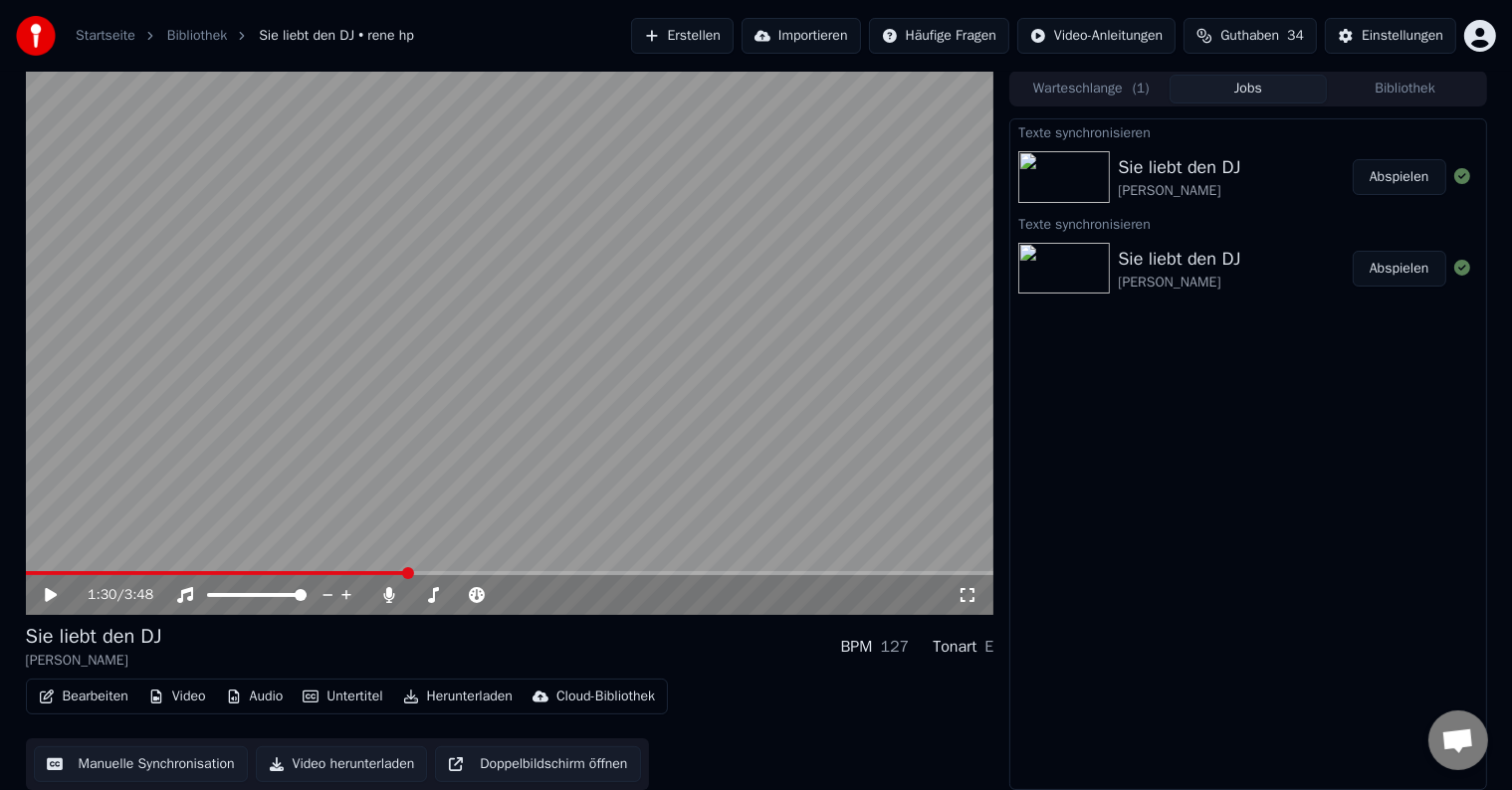 click at bounding box center [216, 573] 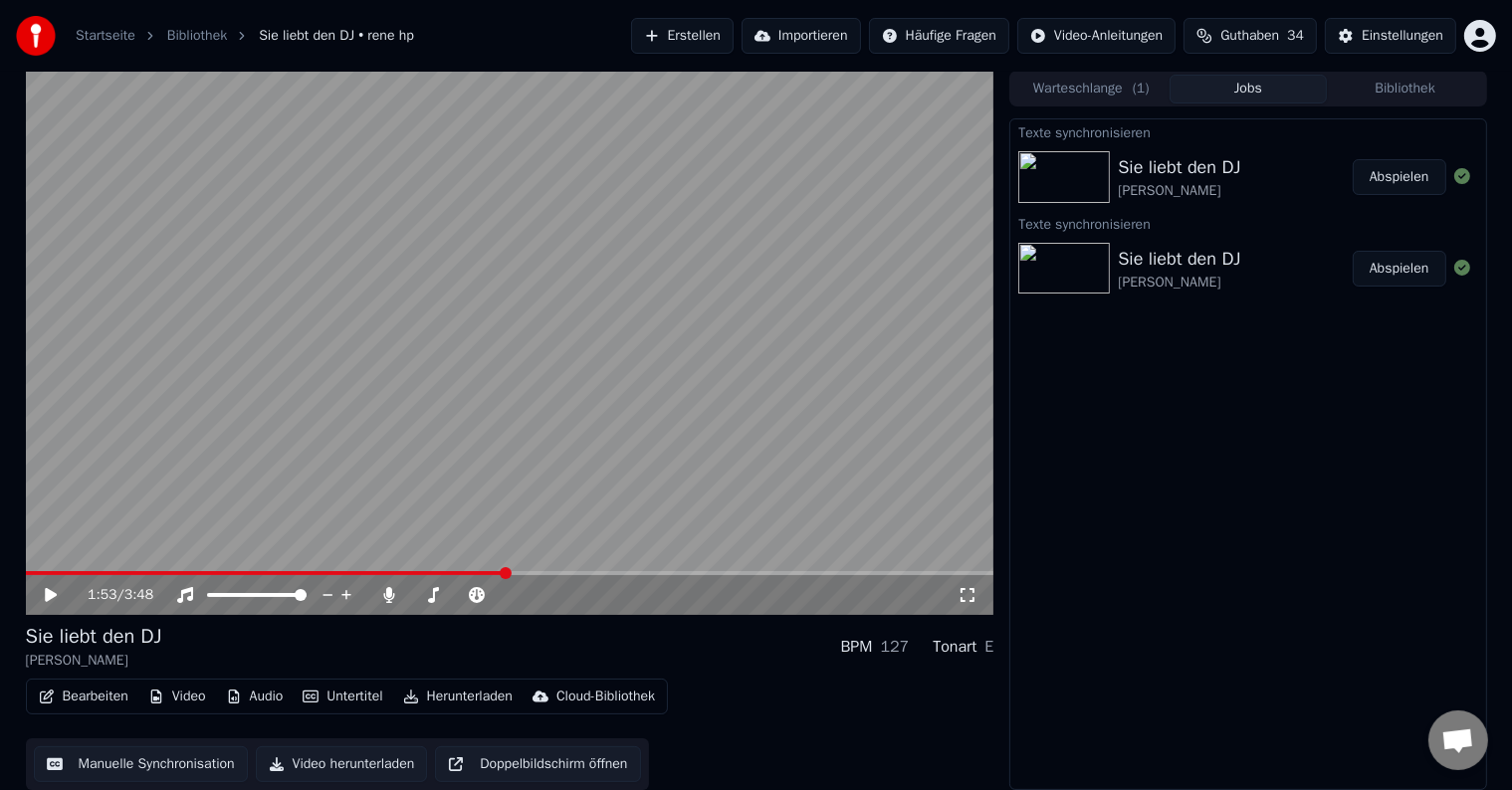 click on "Herunterladen" at bounding box center (458, 696) 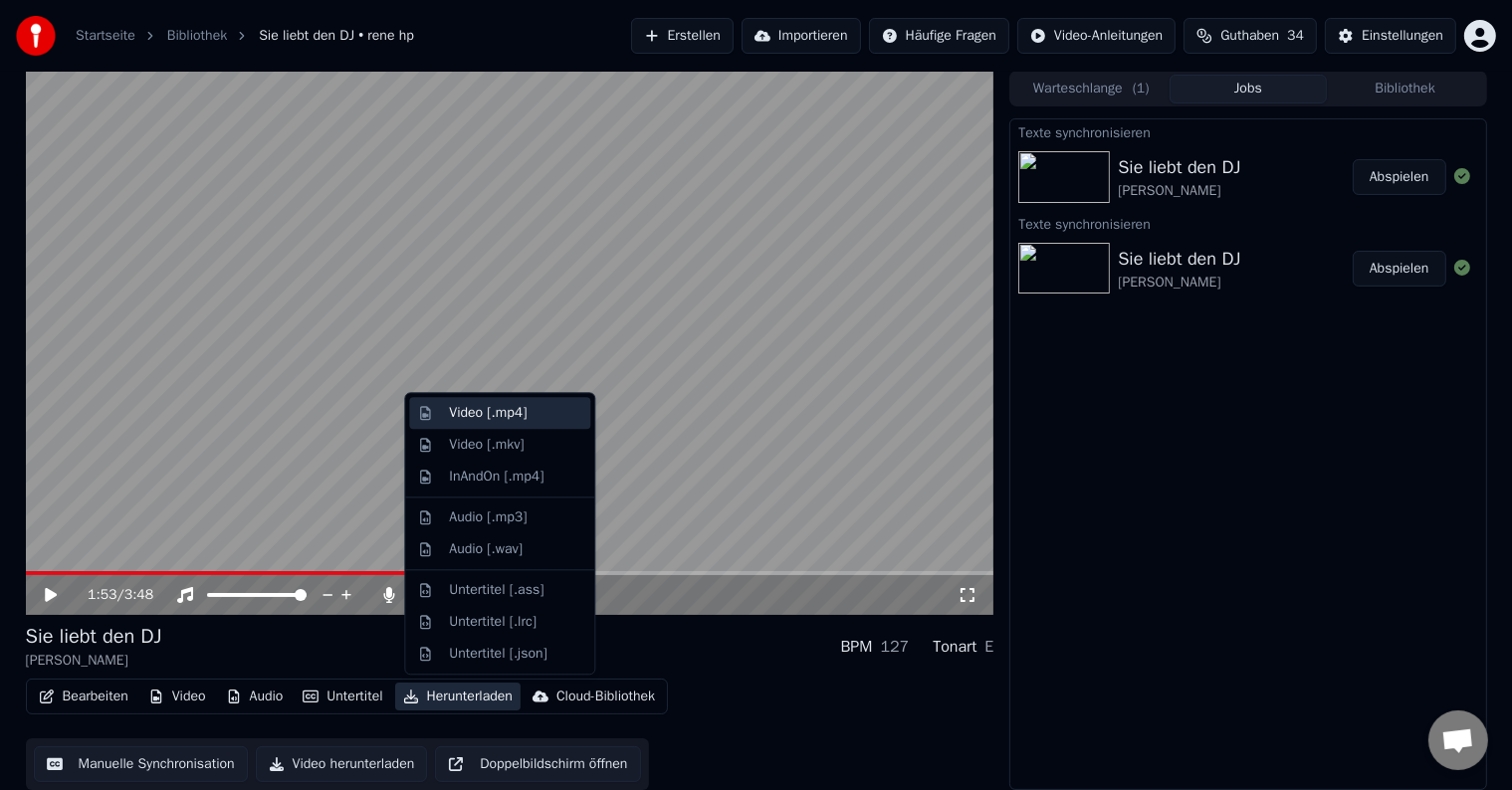 click on "Video [.mp4]" at bounding box center (488, 413) 